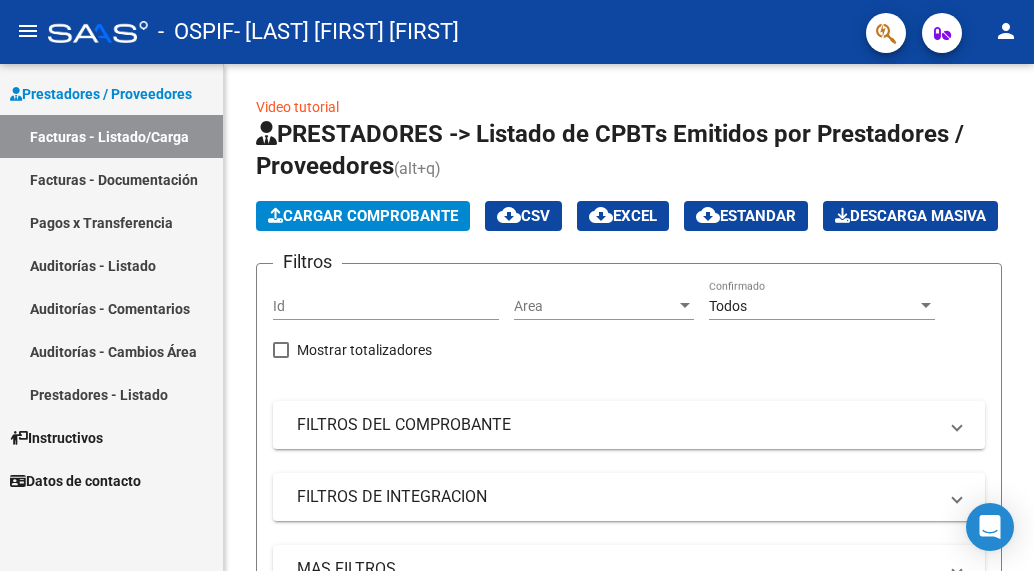 scroll, scrollTop: 0, scrollLeft: 0, axis: both 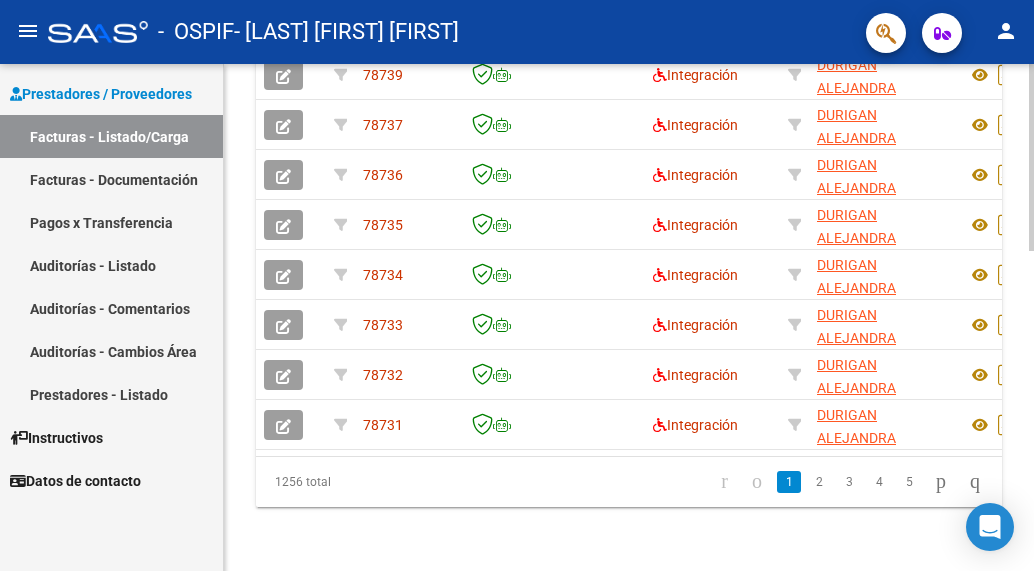 click 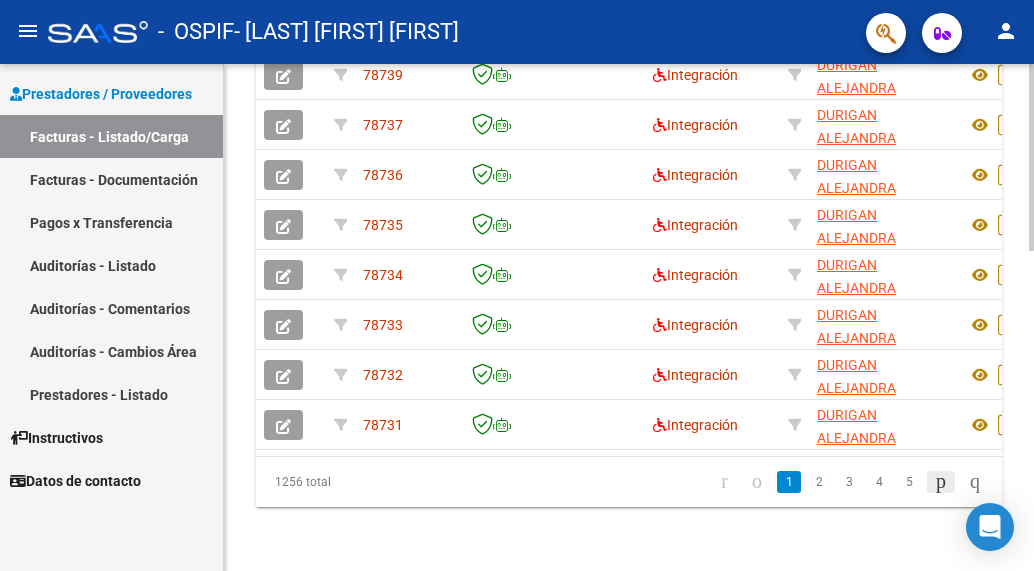 click 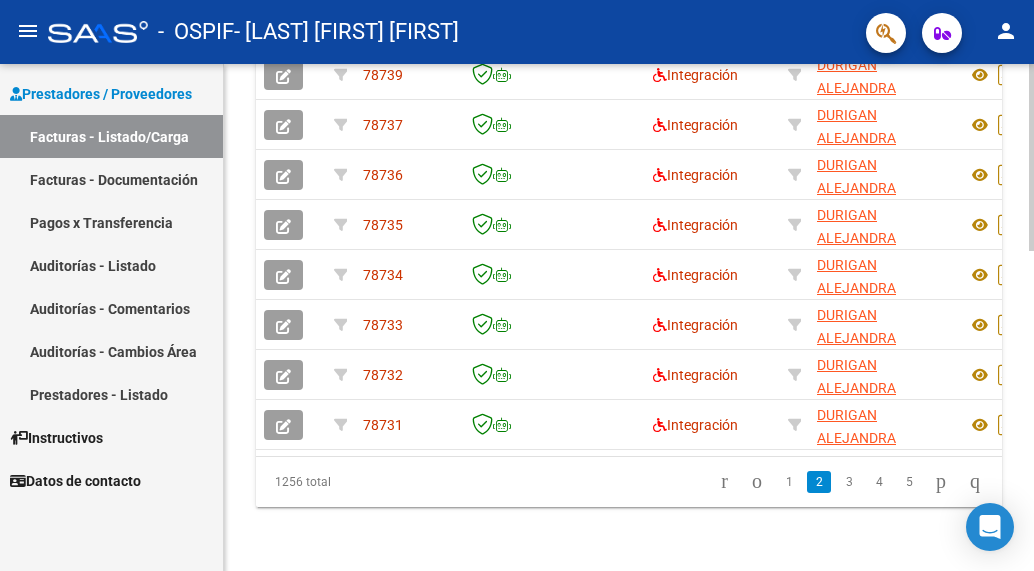 click on "1256 total" 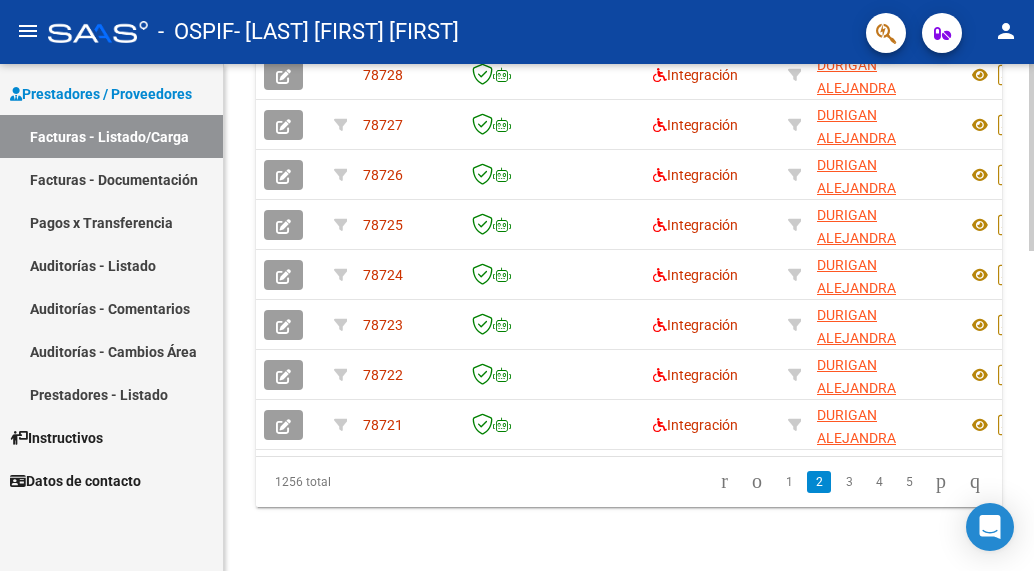 click 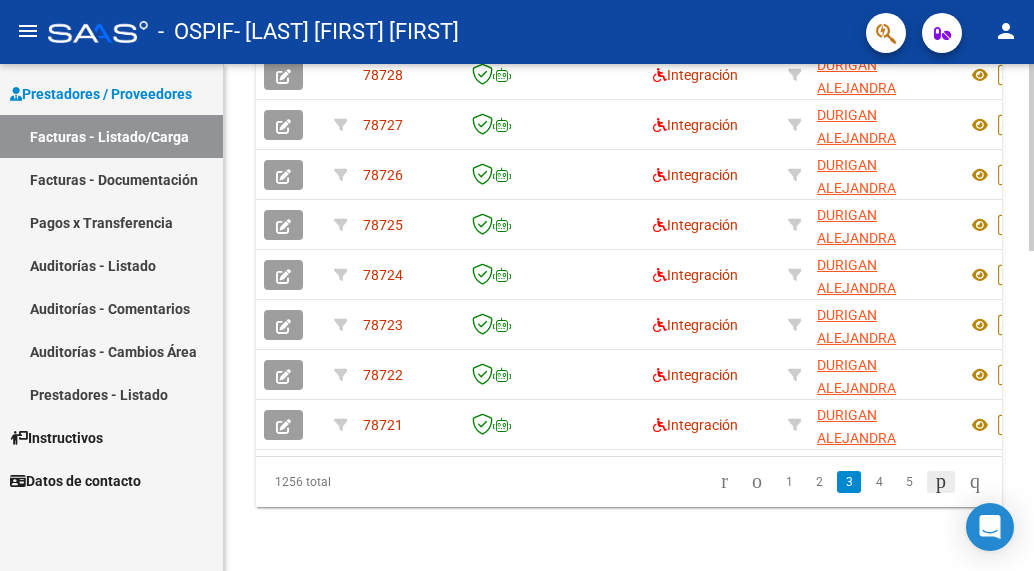 click on "1256 total" 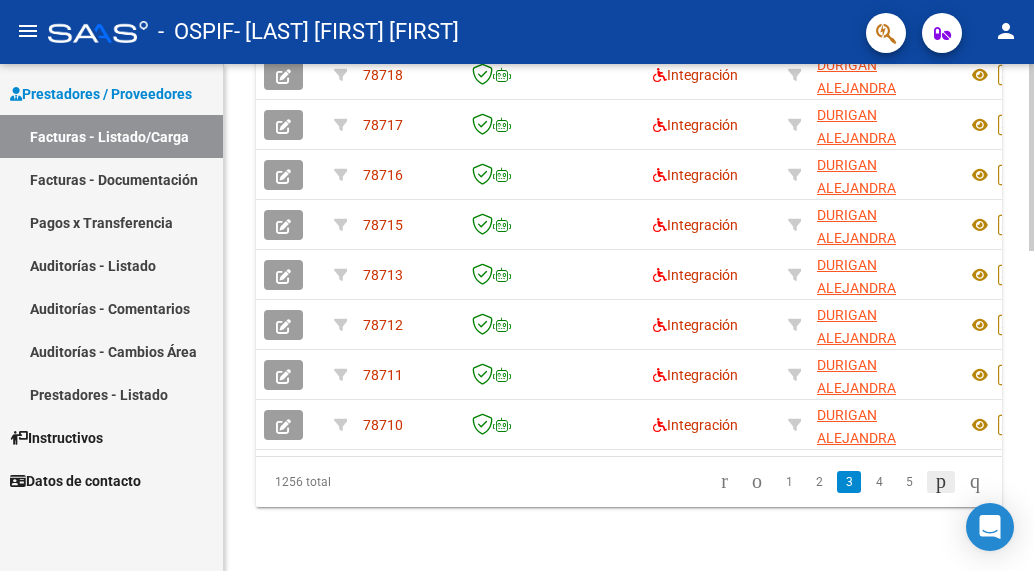 click 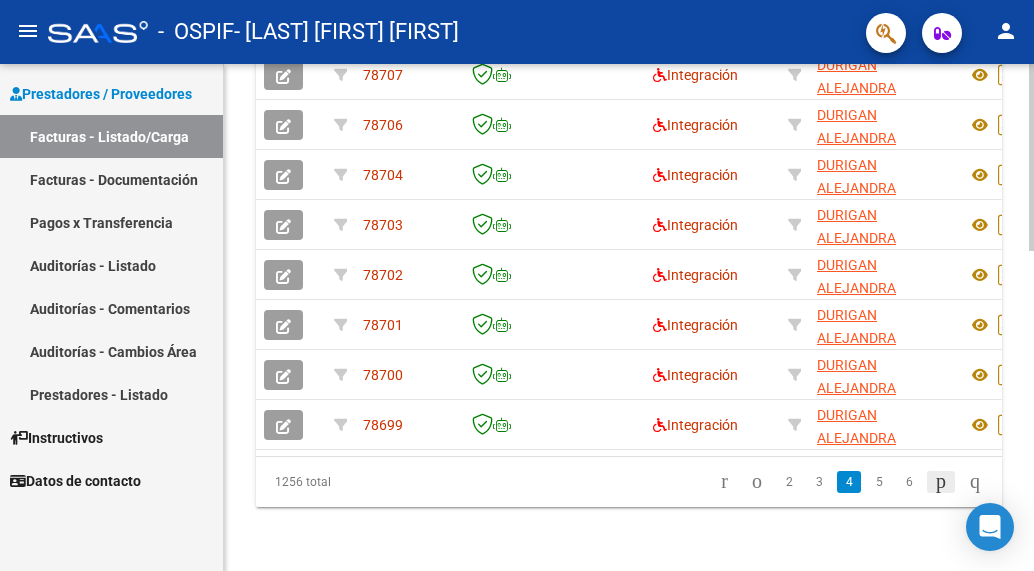 click 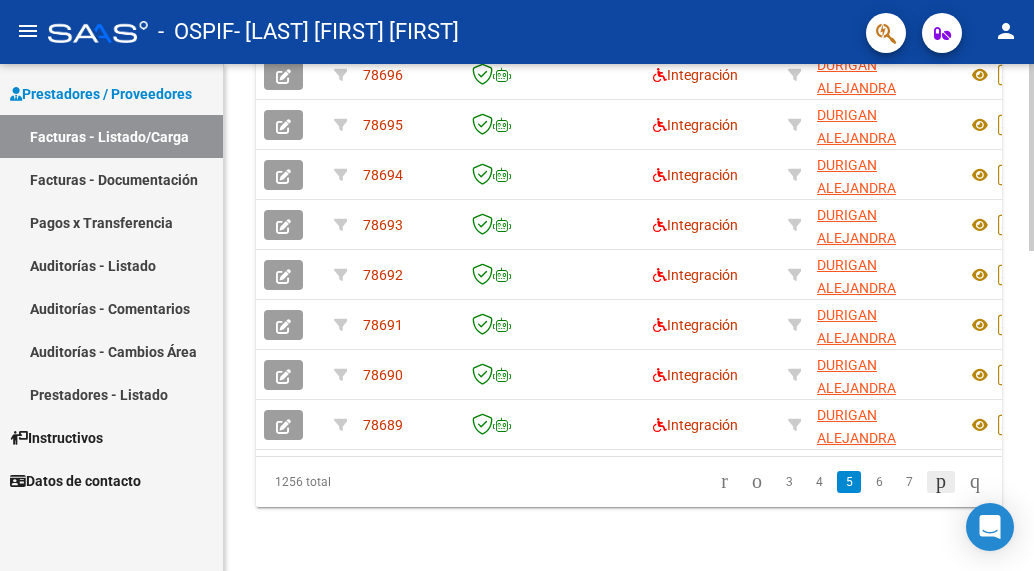 click 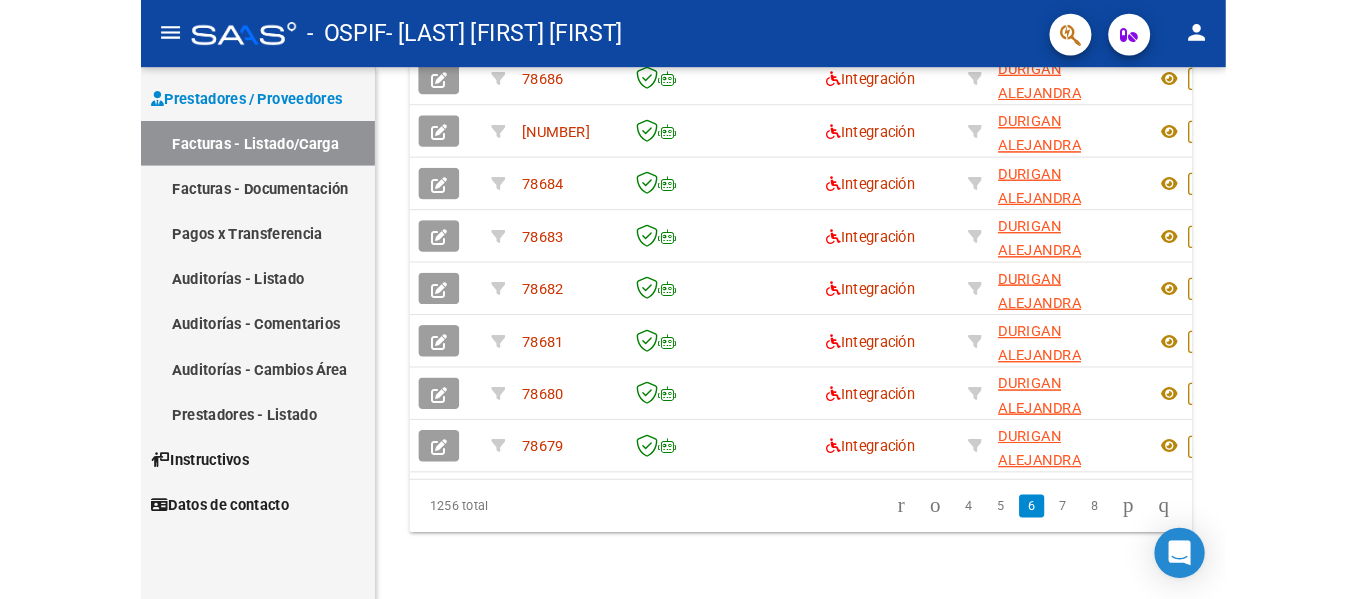 scroll, scrollTop: 733, scrollLeft: 0, axis: vertical 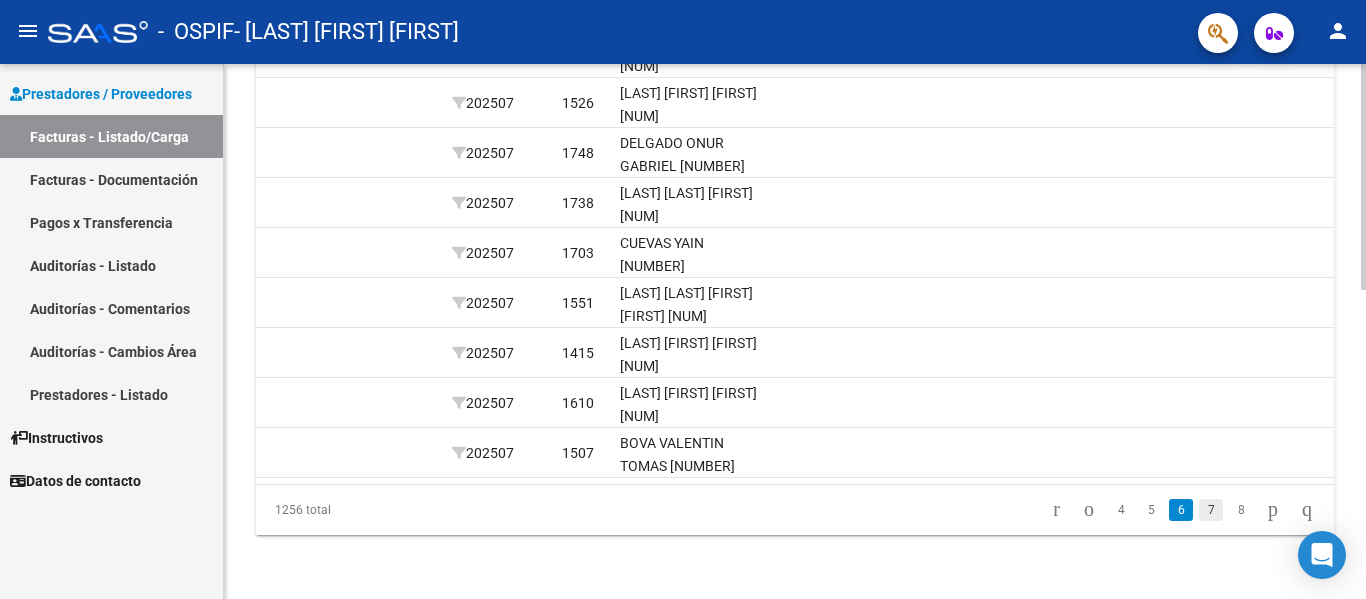 click on "7" 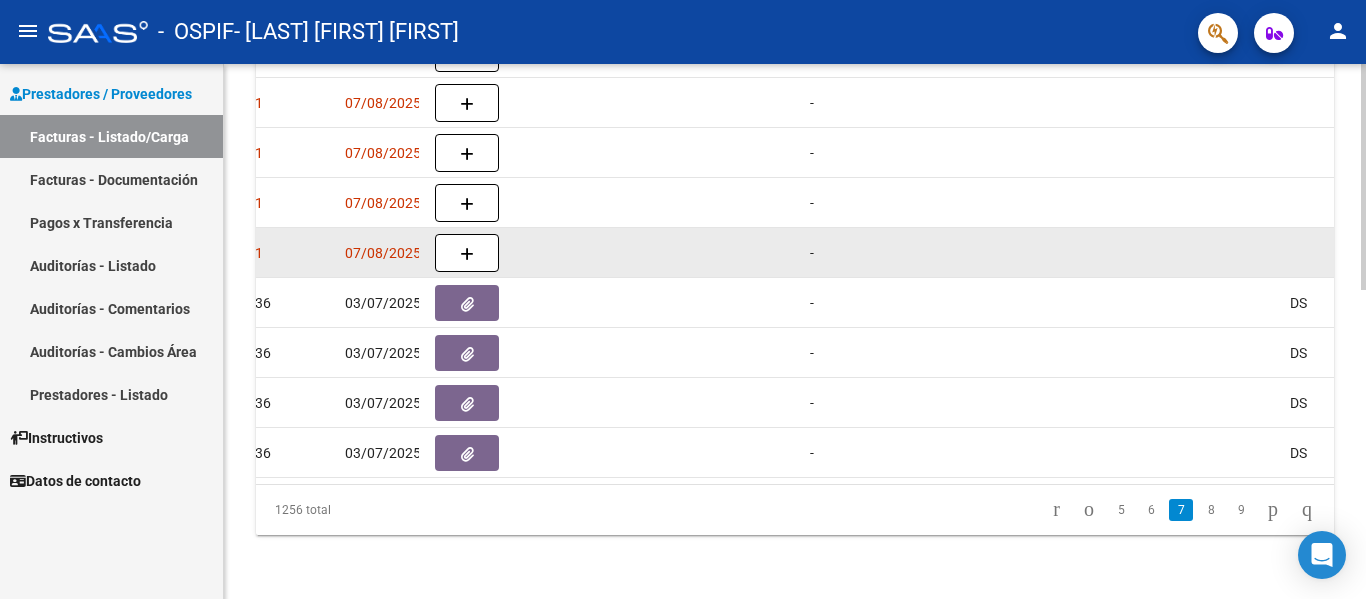 scroll, scrollTop: 0, scrollLeft: 1130, axis: horizontal 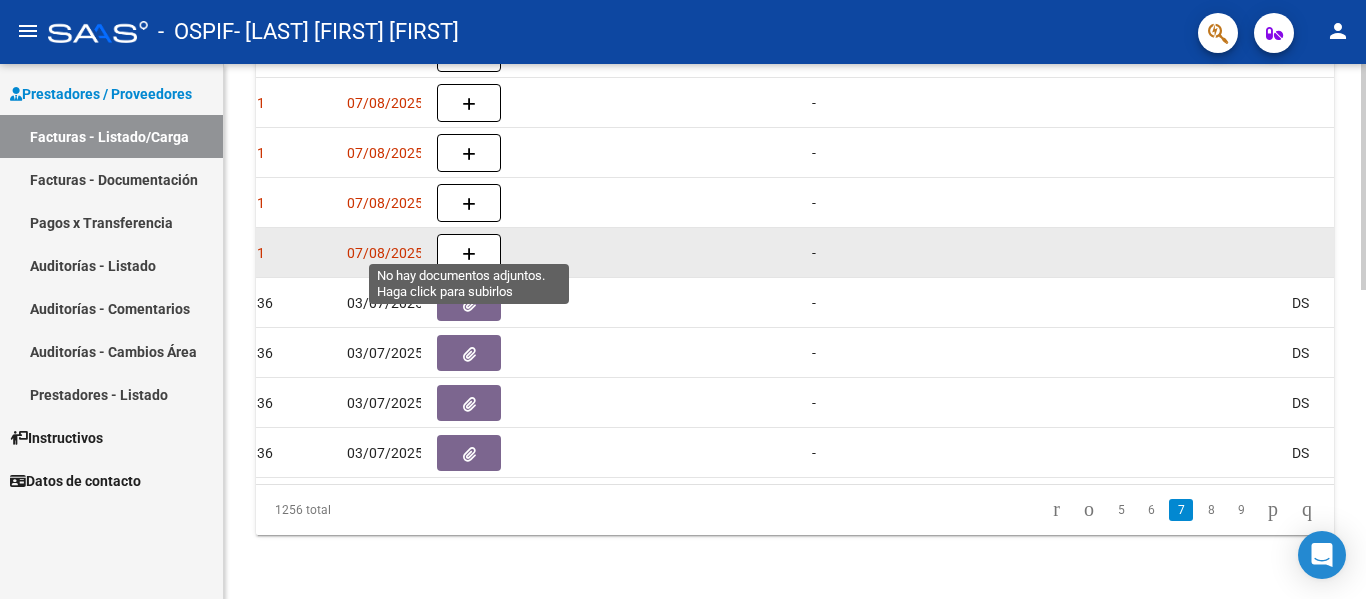 click 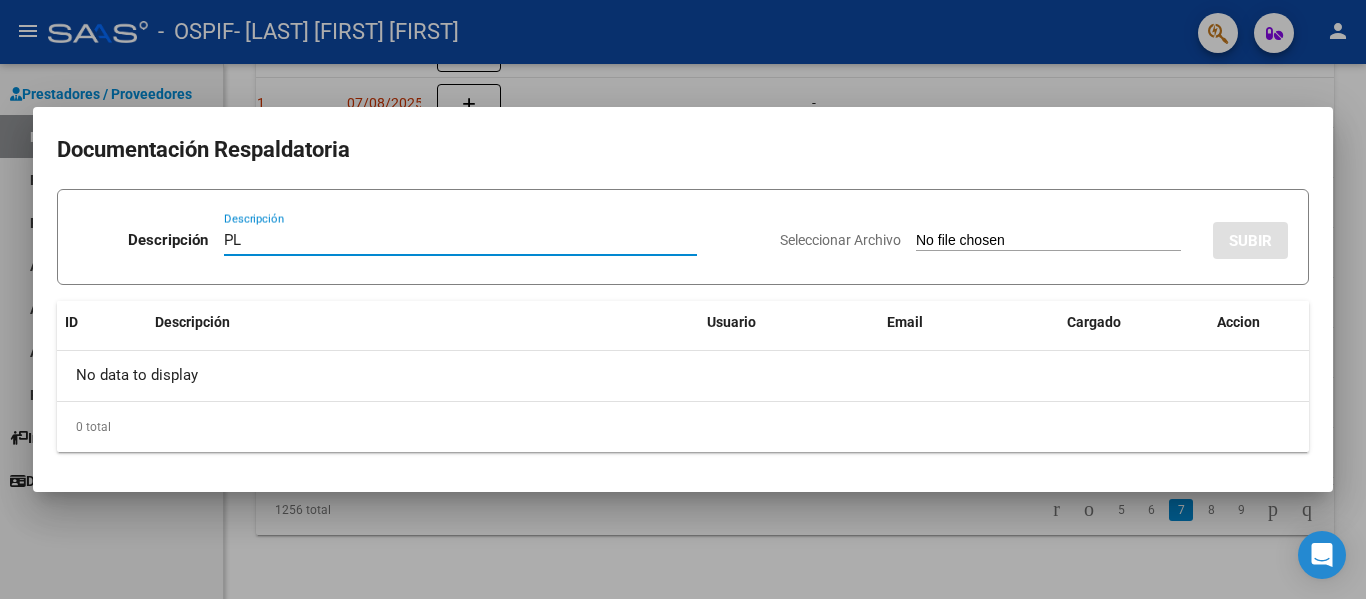 type on "P" 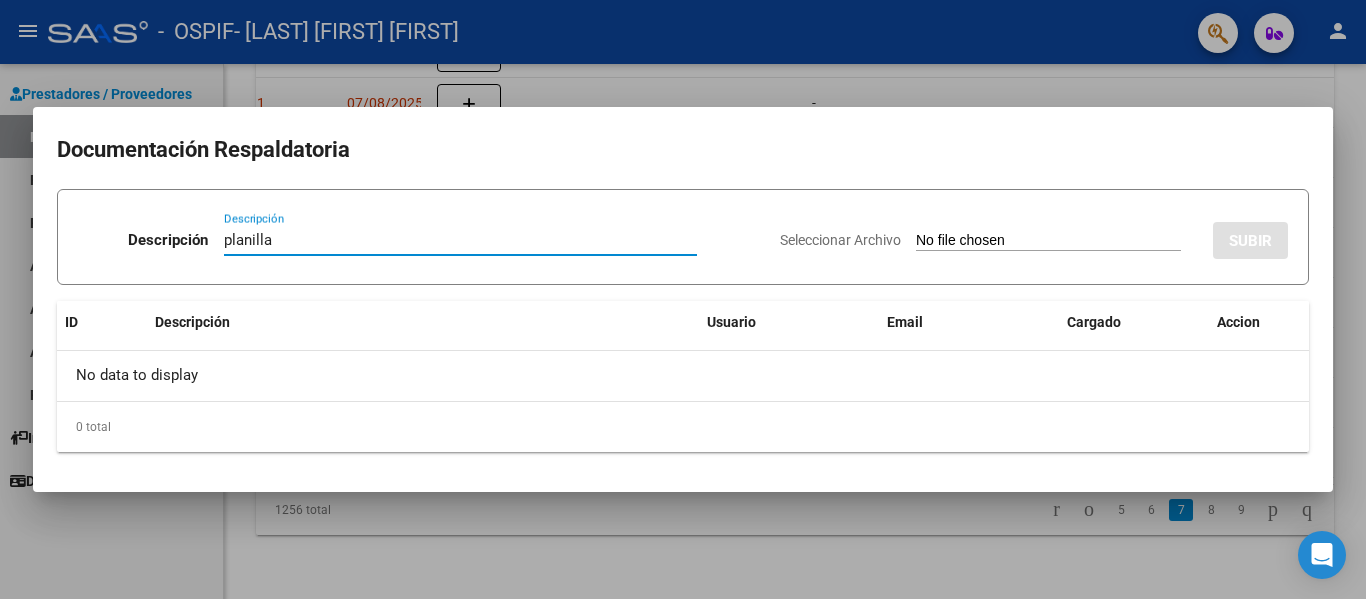 type on "planilla" 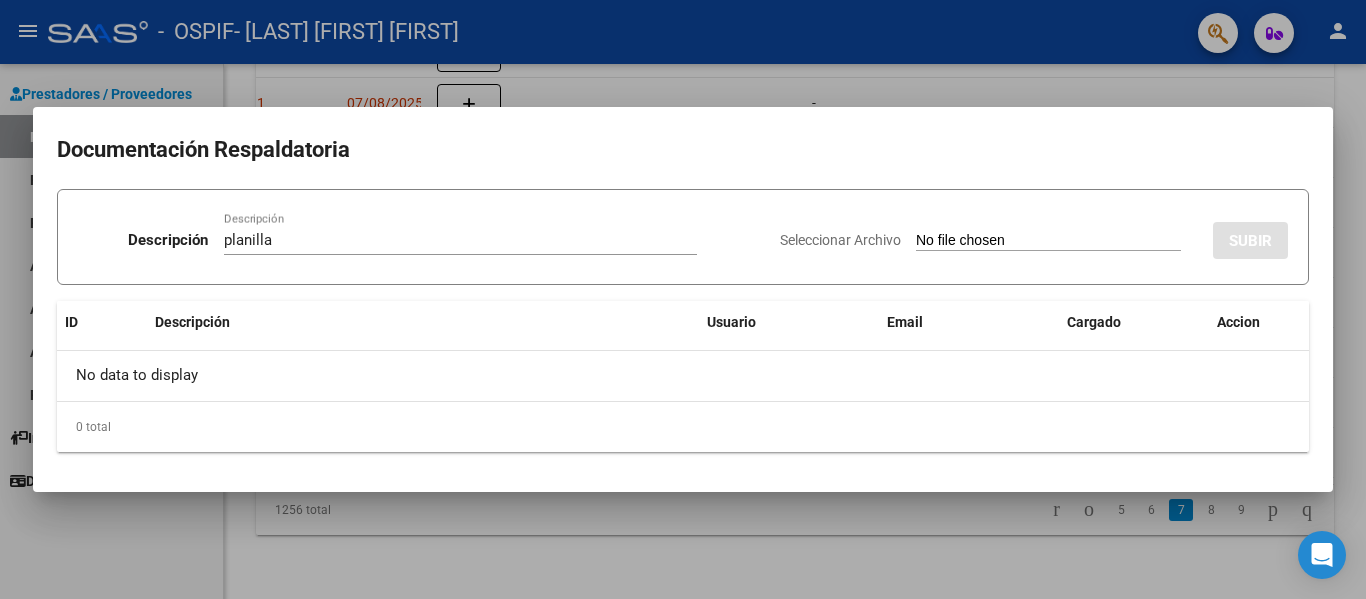 type on "C:\fakepath\[LAST] [FIRST] [DATE].pdf" 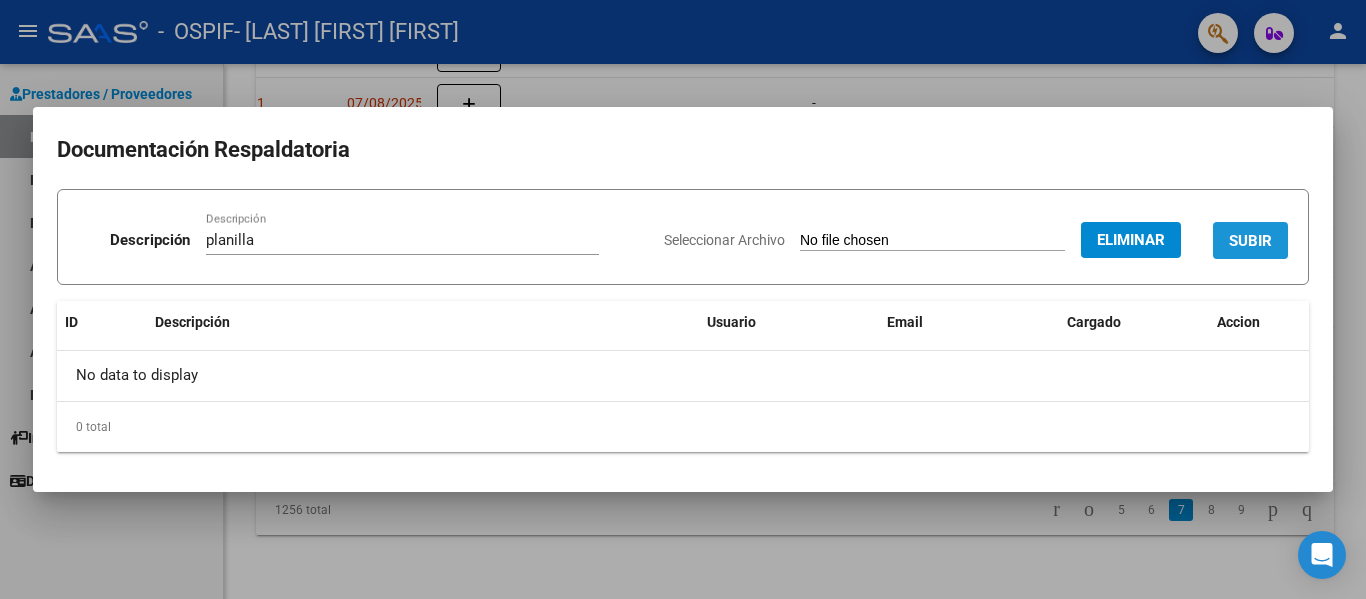 click on "SUBIR" at bounding box center (1250, 241) 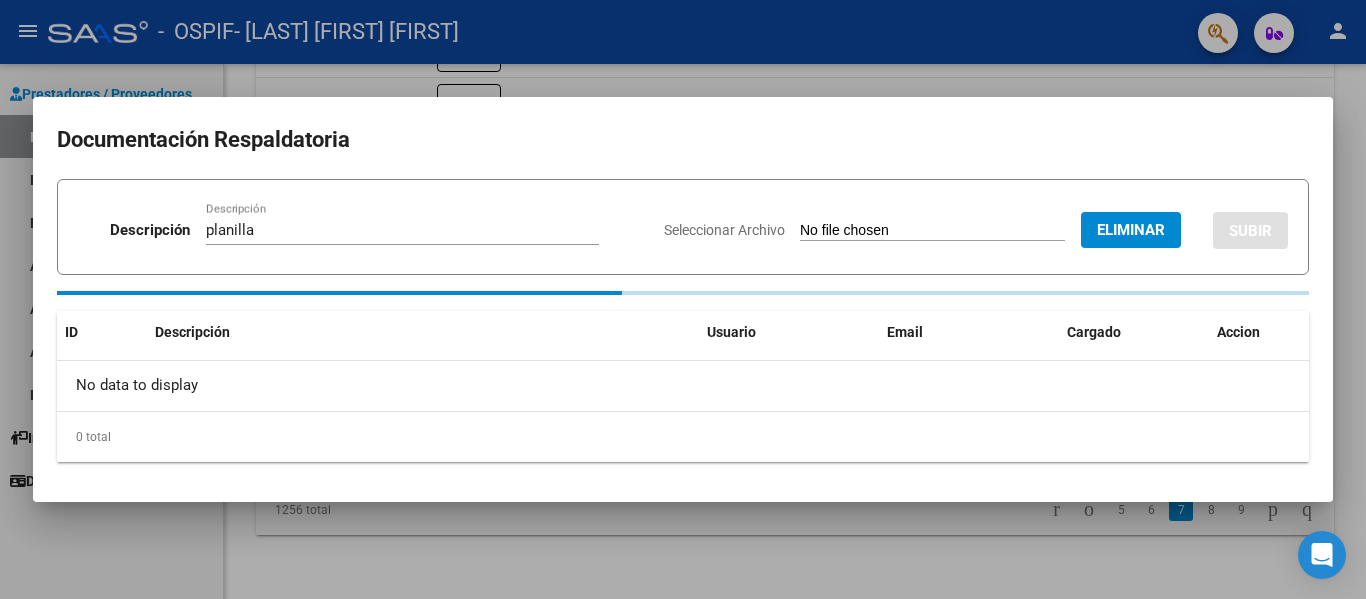 type 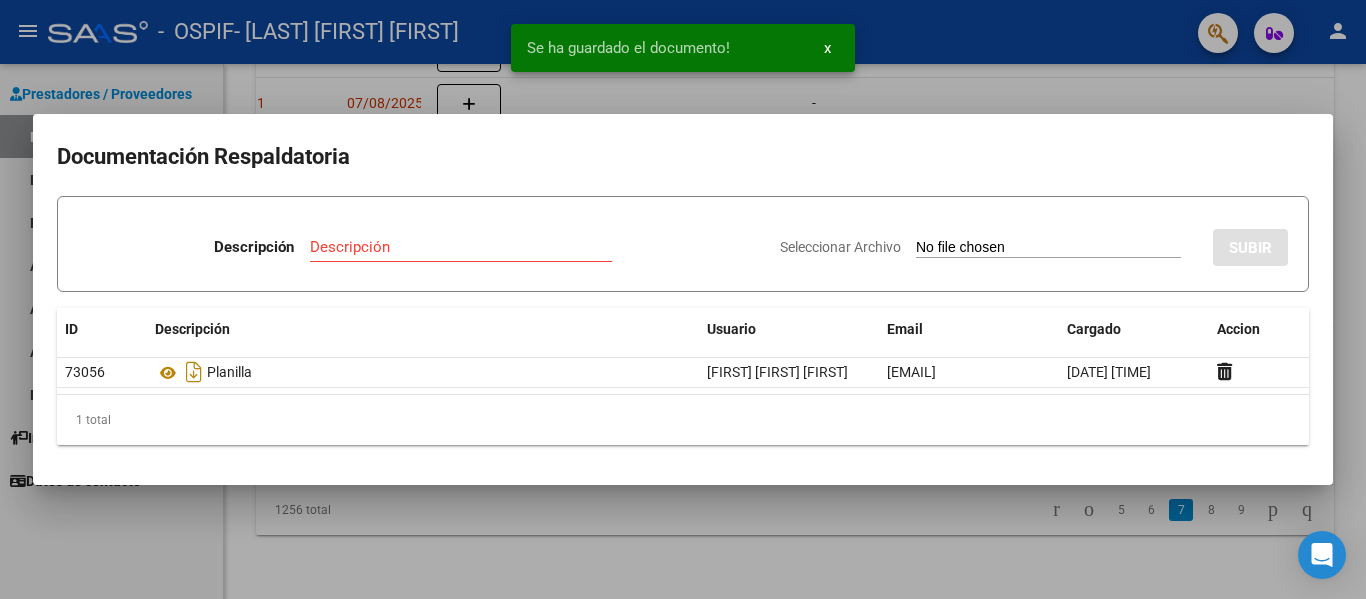 click at bounding box center (683, 299) 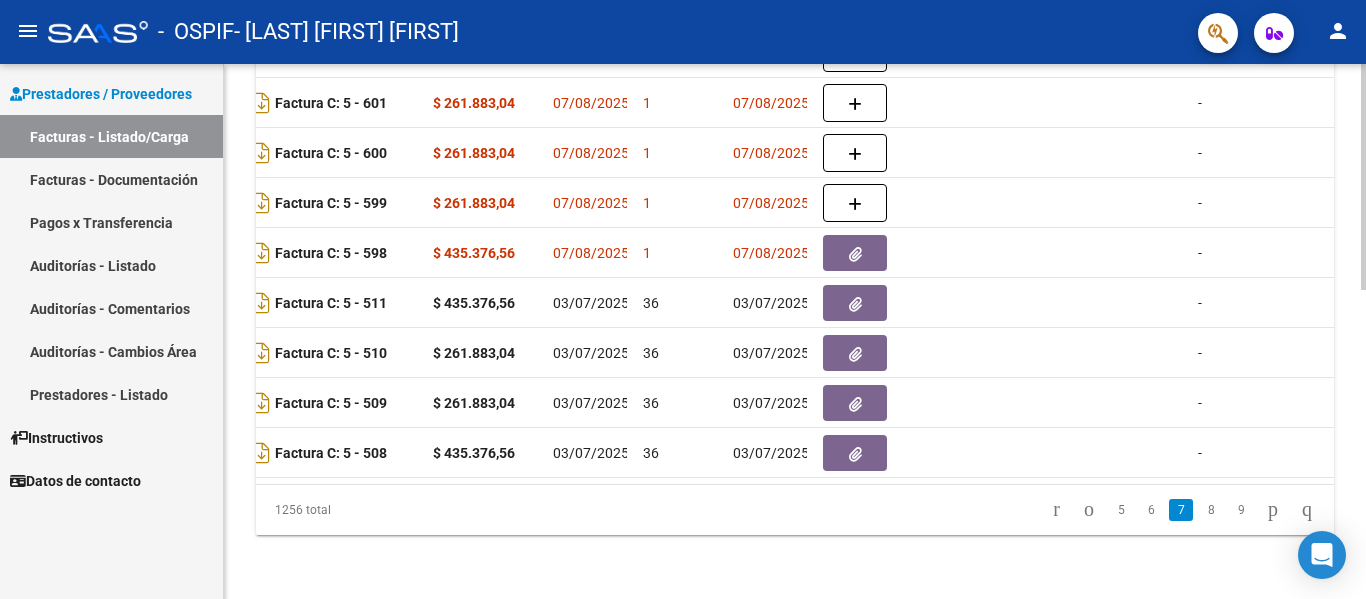 scroll, scrollTop: 0, scrollLeft: 890, axis: horizontal 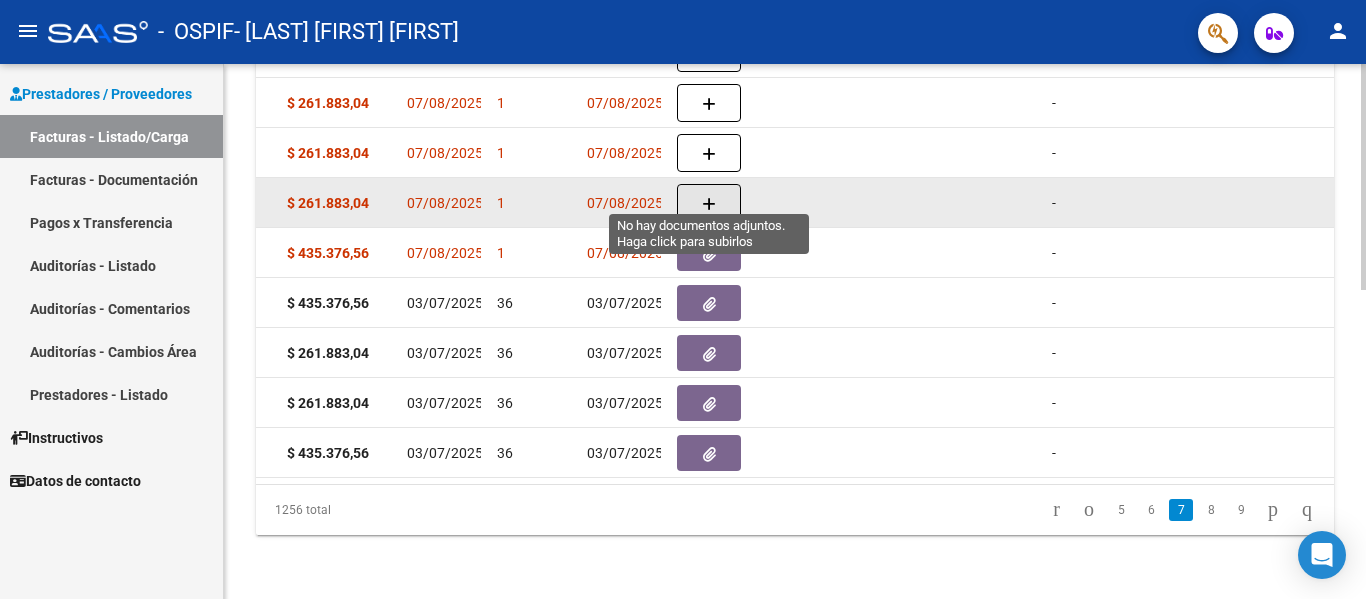 click 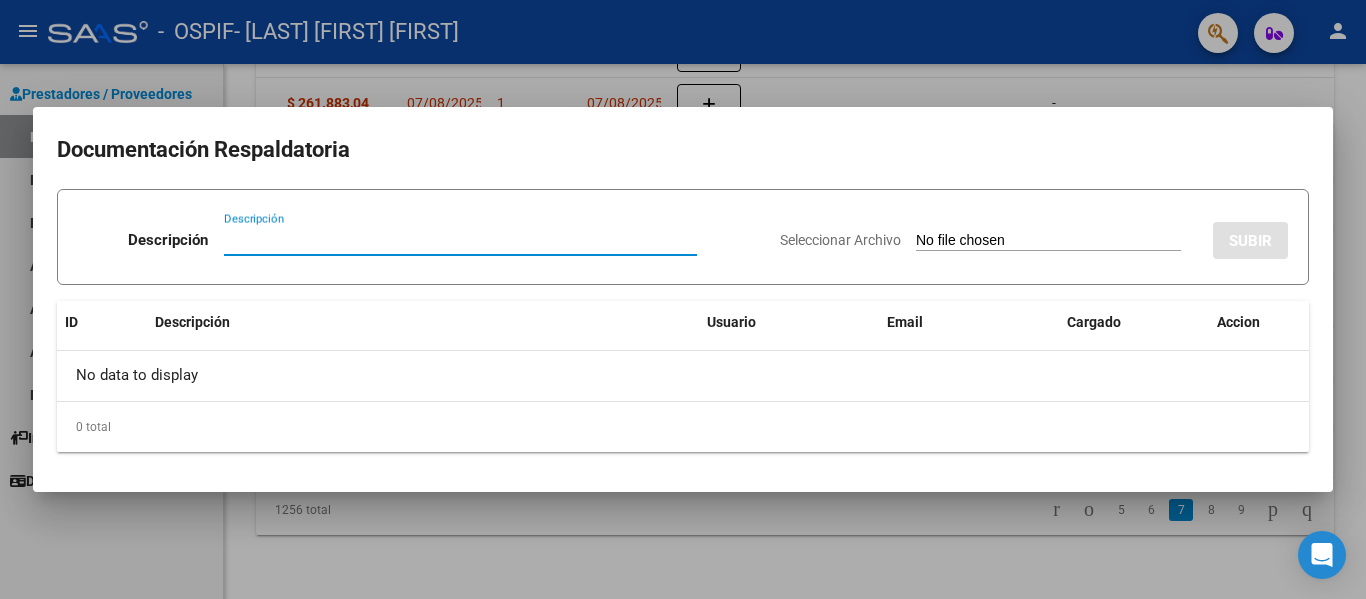 click on "Descripción" at bounding box center [460, 240] 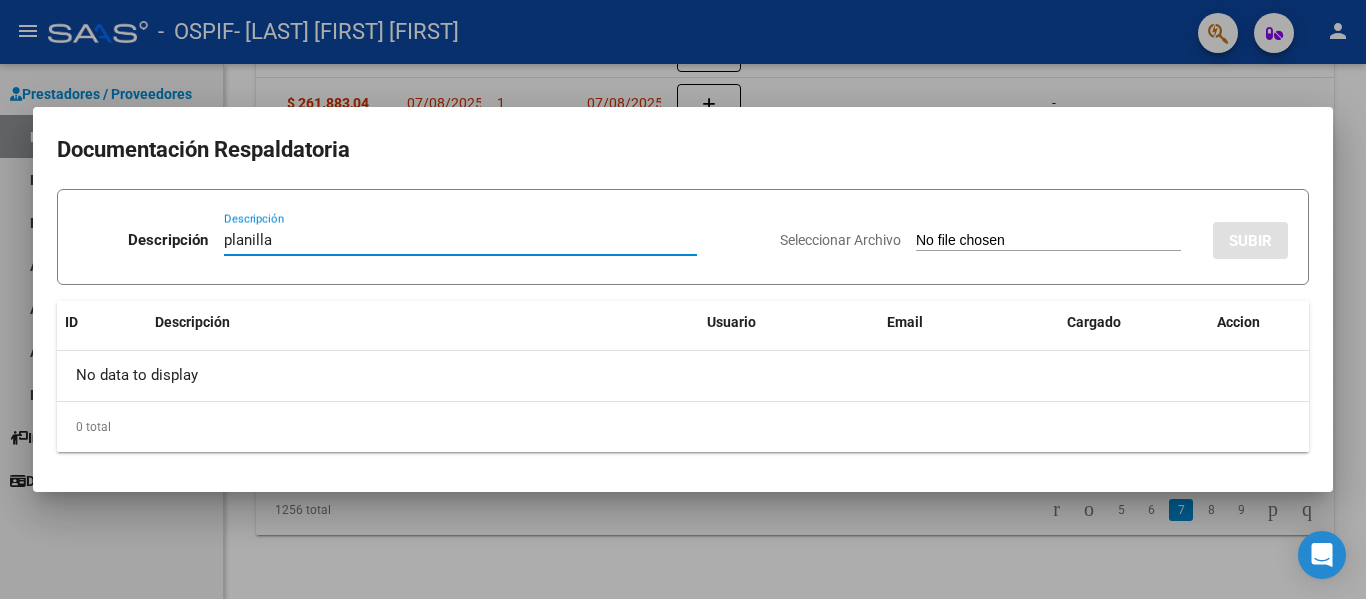 type on "planilla" 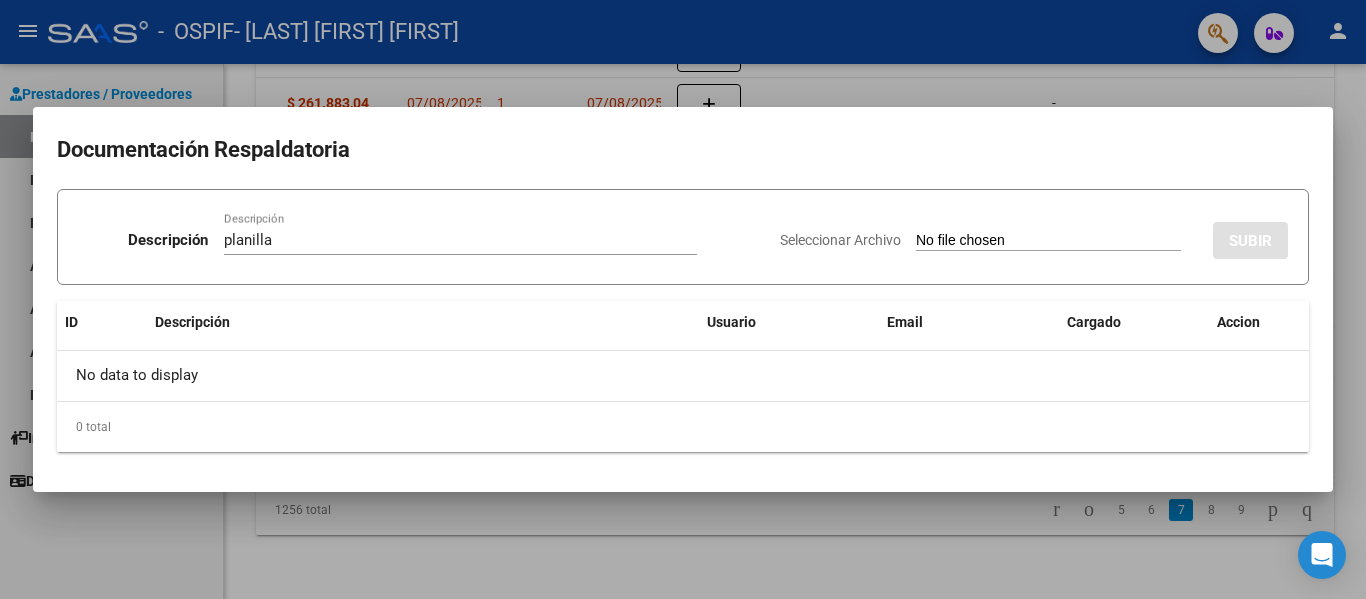 type on "C:\fakepath\[LAST] [FIRST] [DATE].pdf" 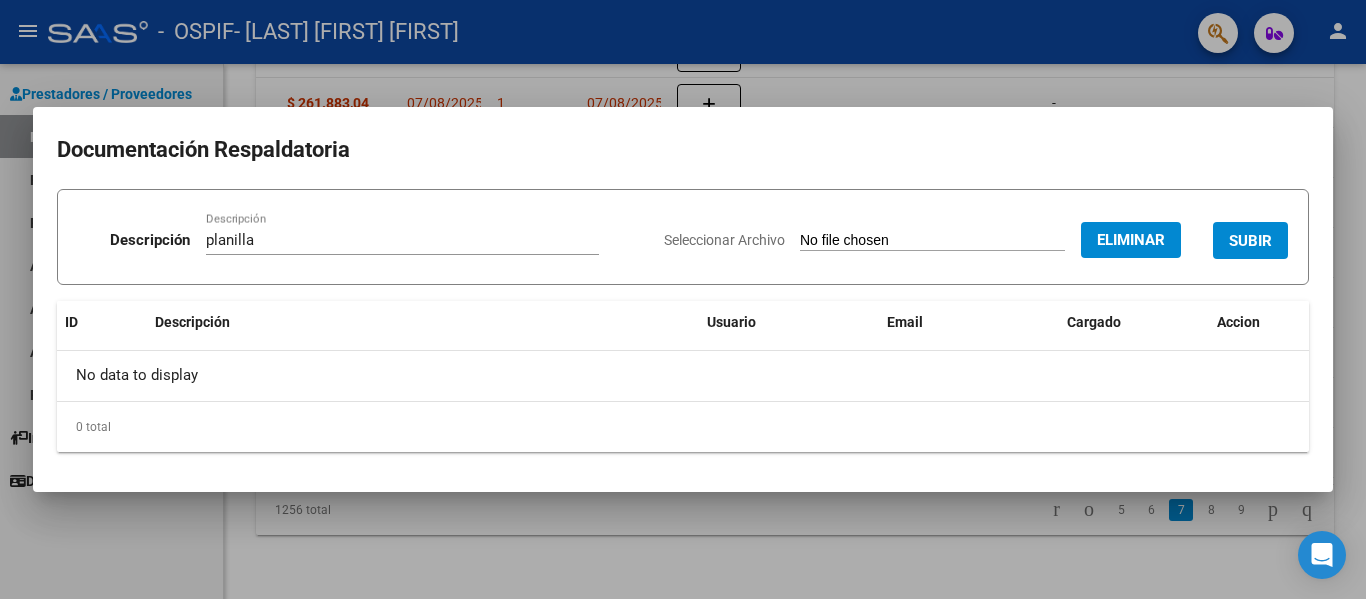 click on "SUBIR" at bounding box center (1250, 241) 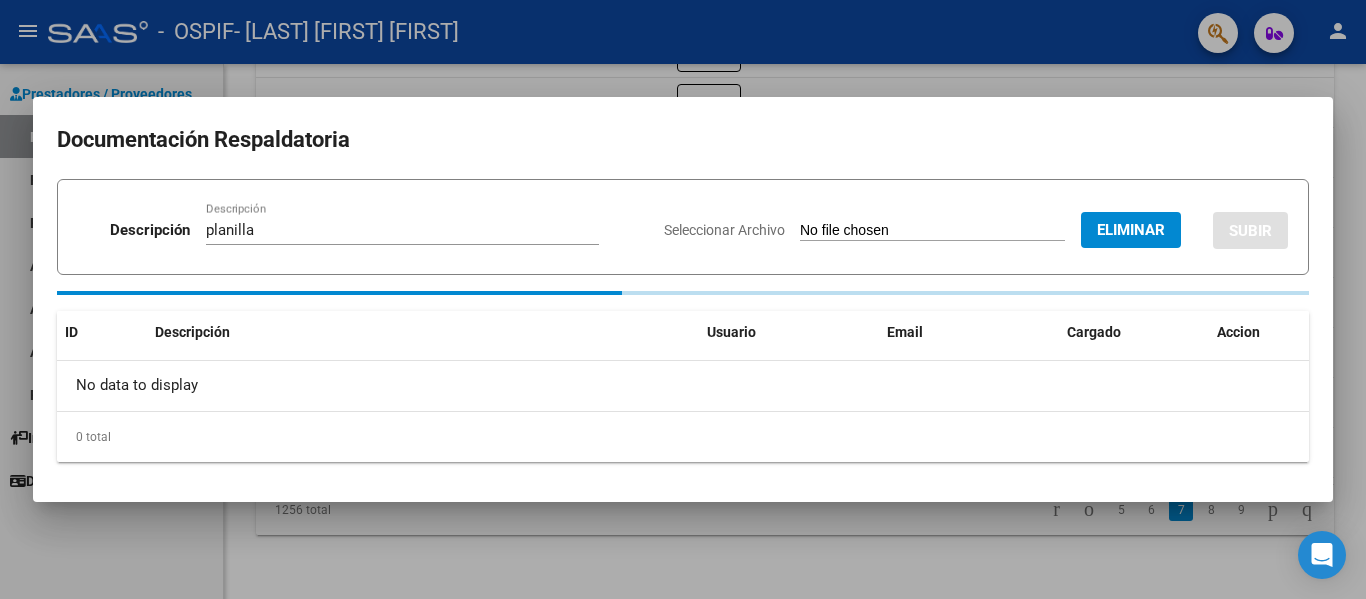 type 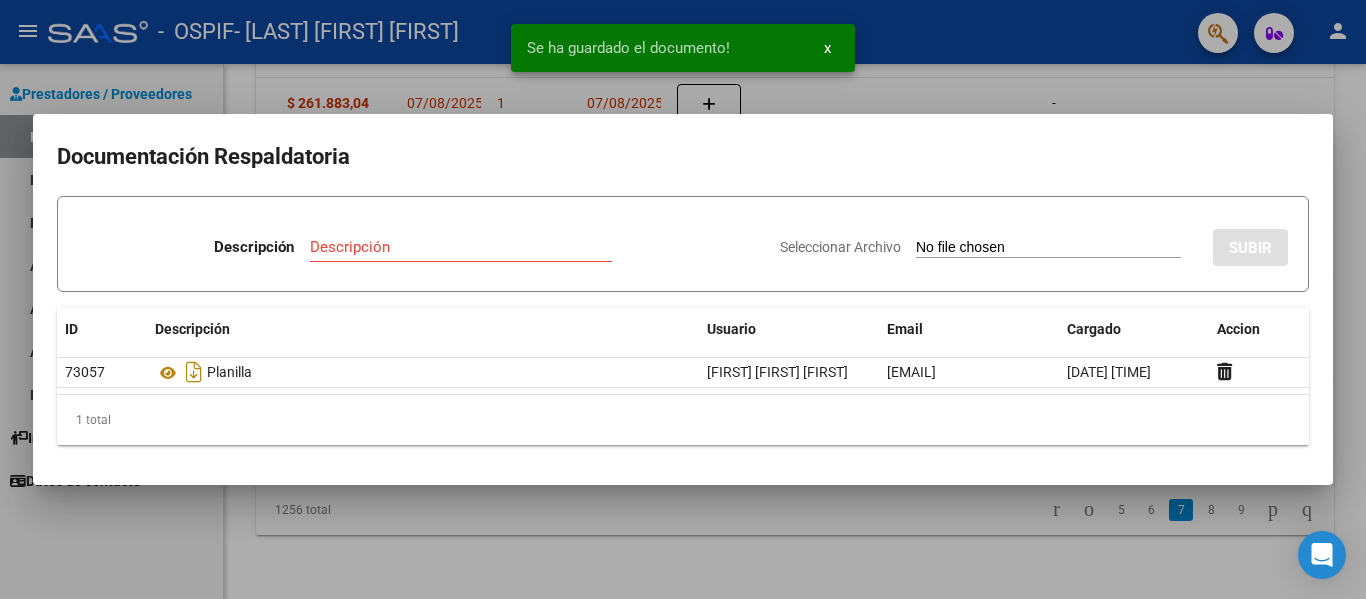 click at bounding box center (683, 299) 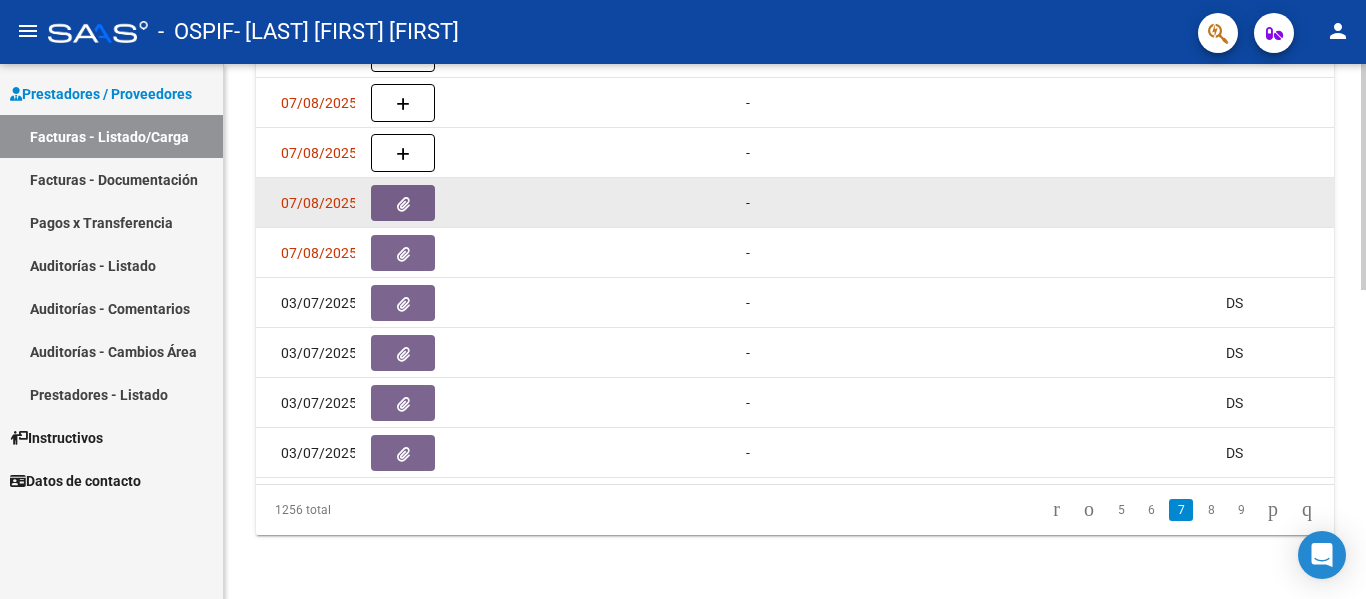 scroll, scrollTop: 0, scrollLeft: 1079, axis: horizontal 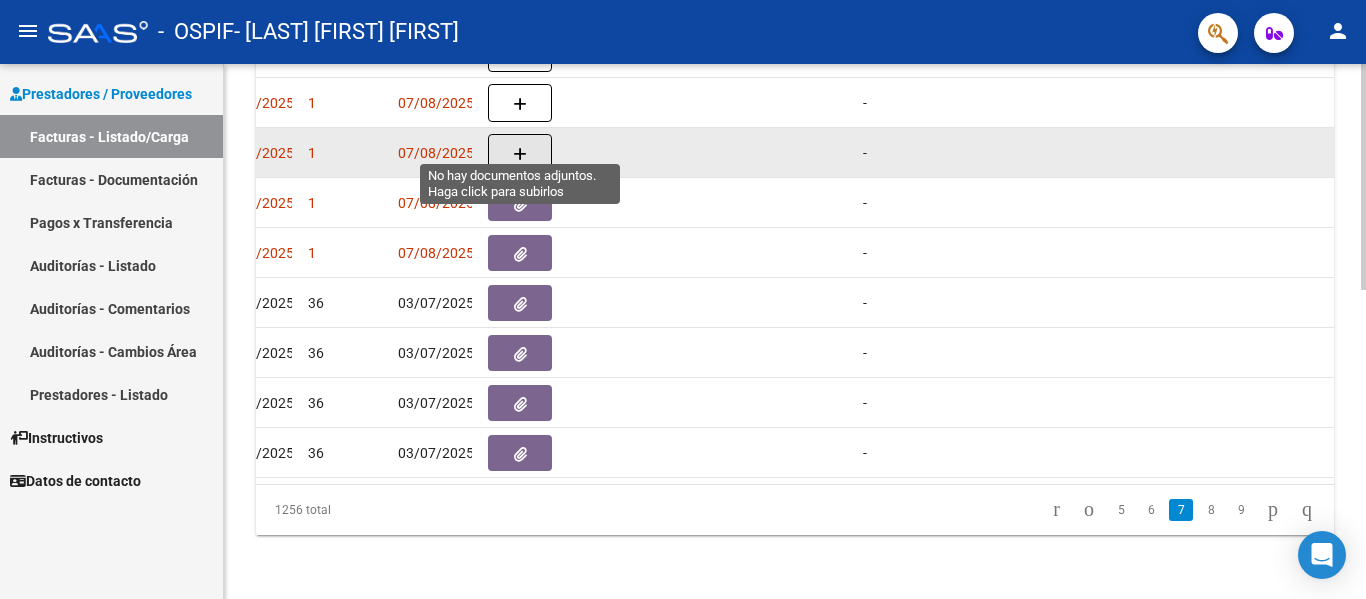 click 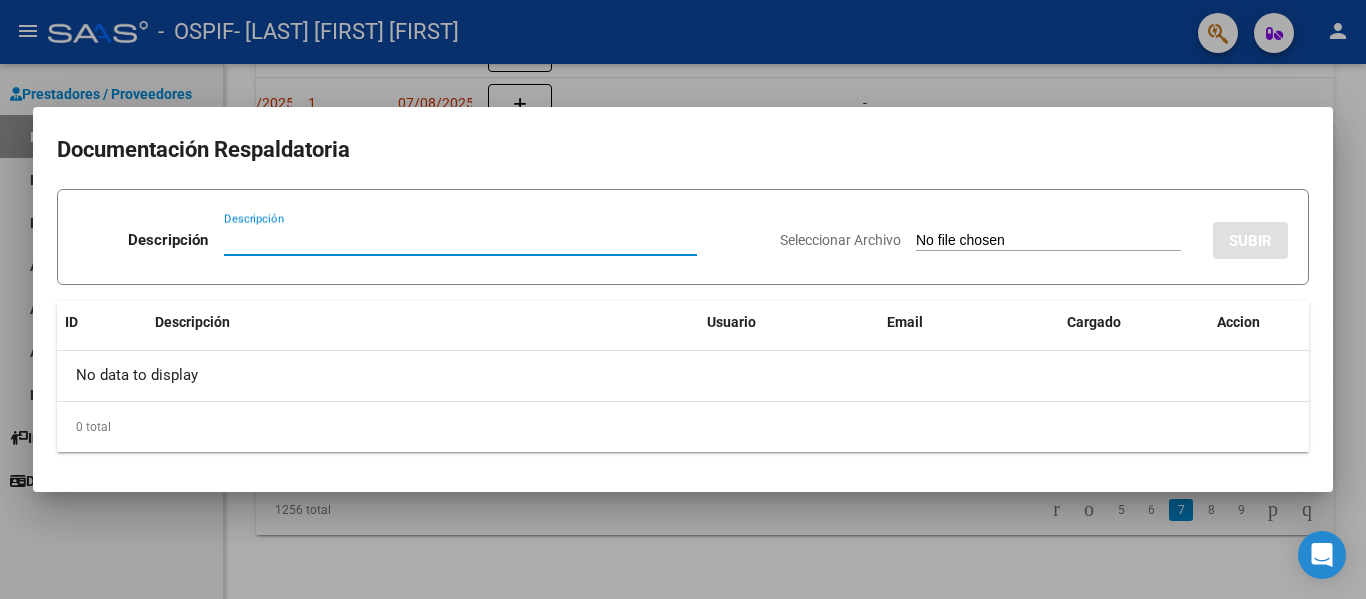click on "Descripción" at bounding box center (460, 240) 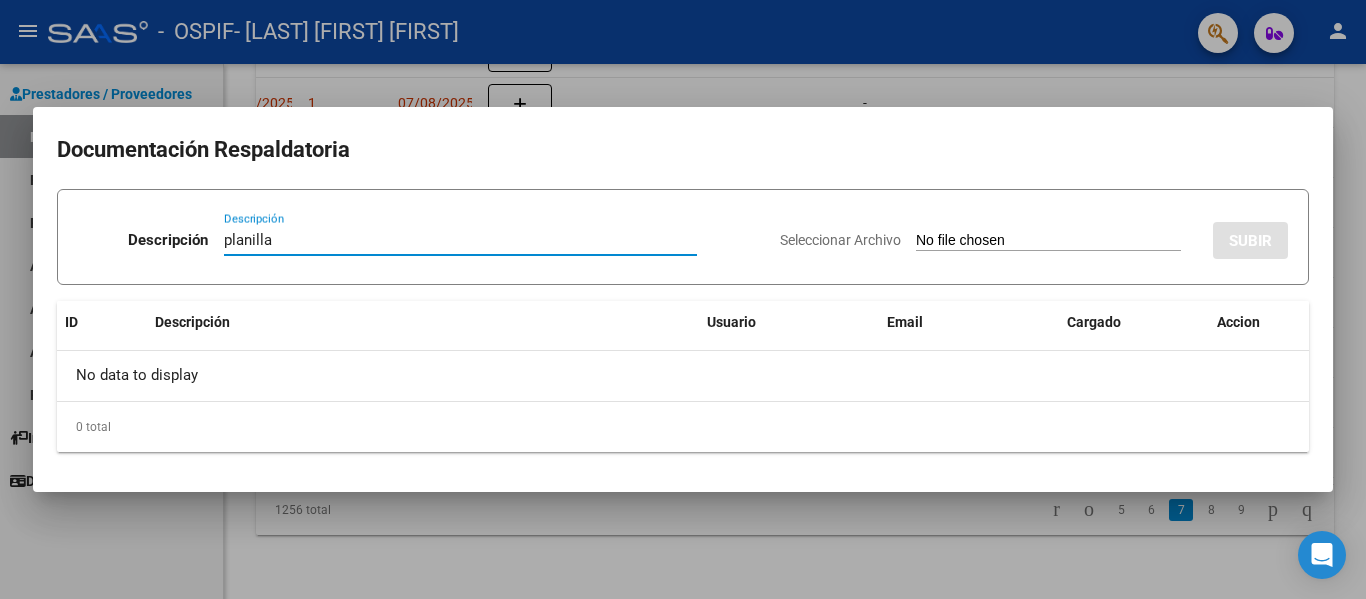 type on "planilla" 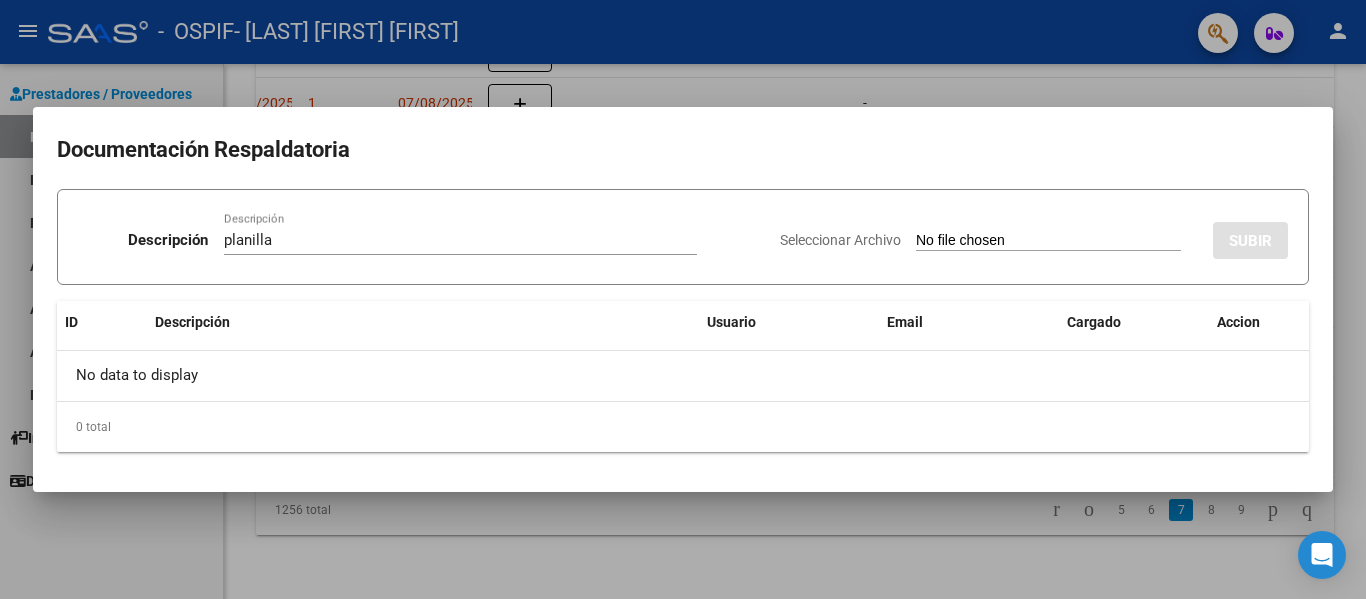 click on "Seleccionar Archivo" at bounding box center [1048, 241] 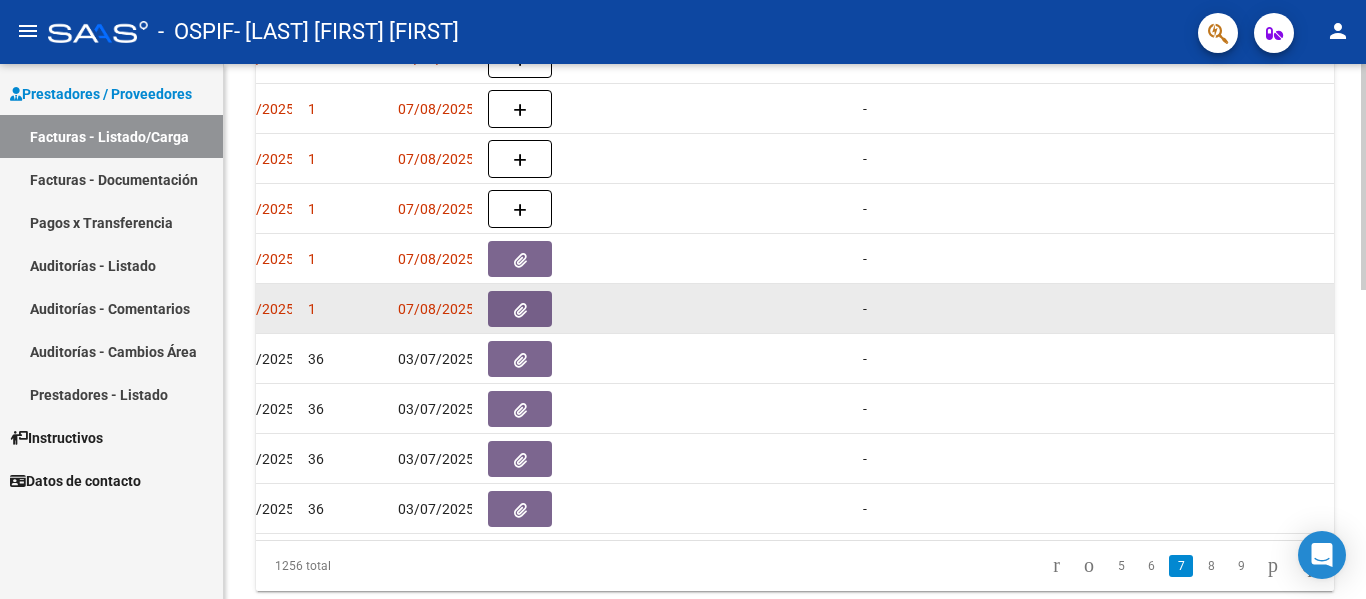 scroll, scrollTop: 658, scrollLeft: 0, axis: vertical 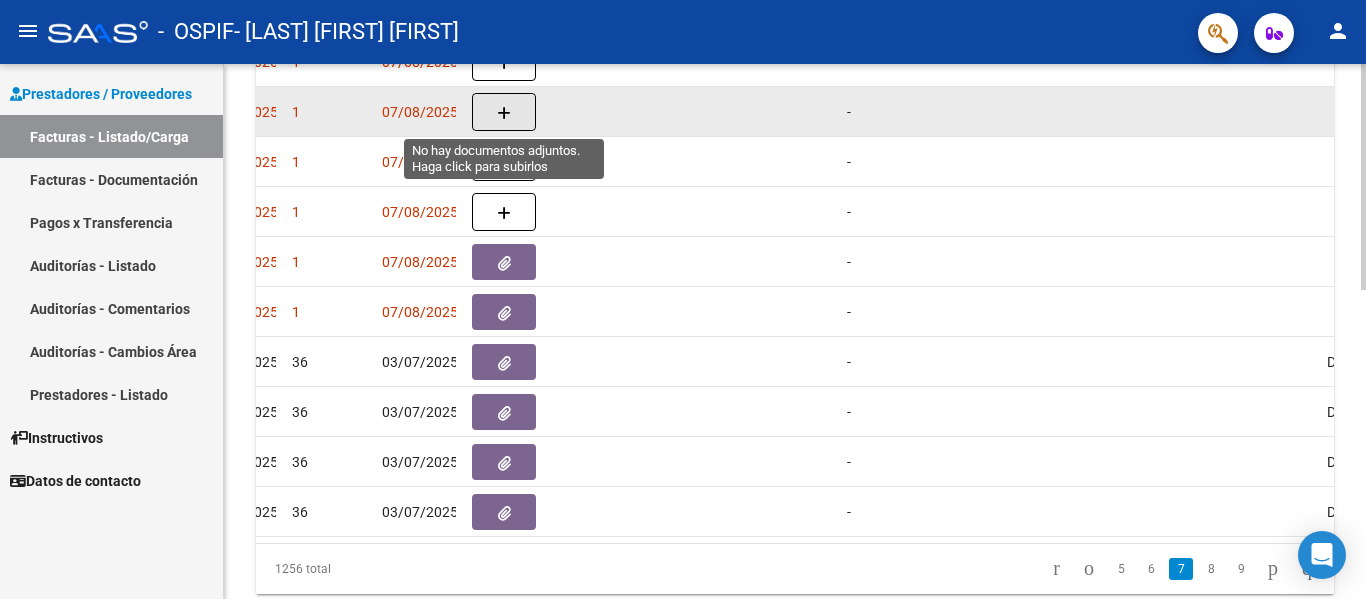 click 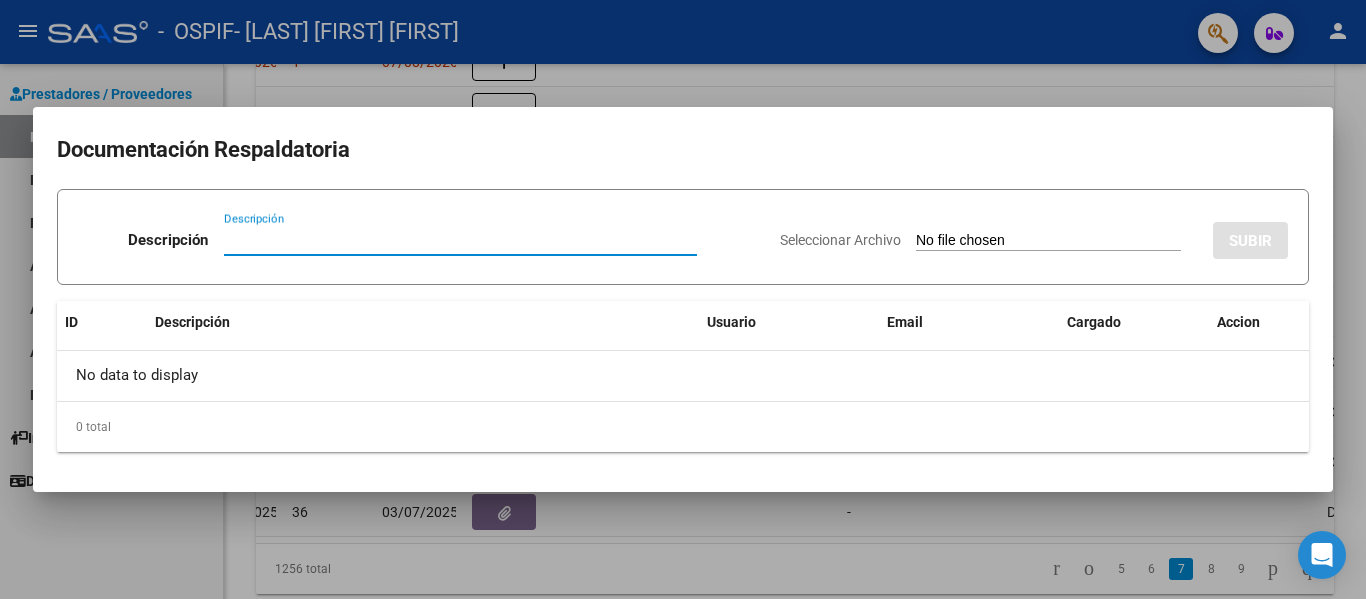 click on "Descripción" at bounding box center [460, 240] 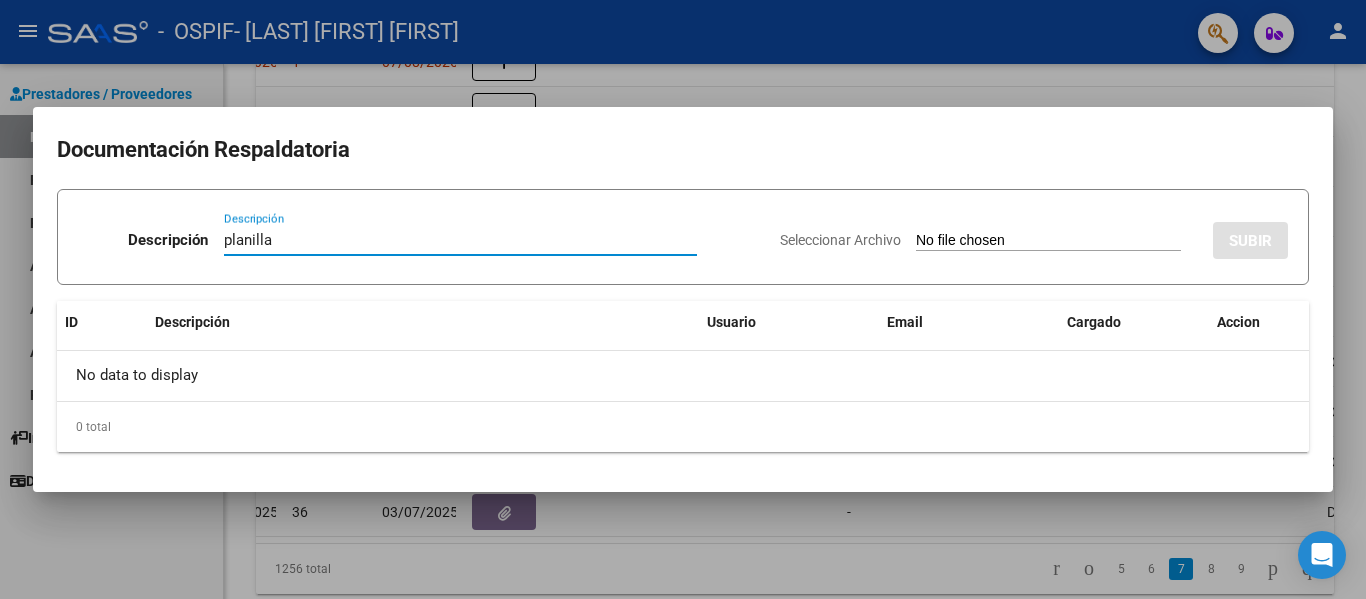 type on "planilla" 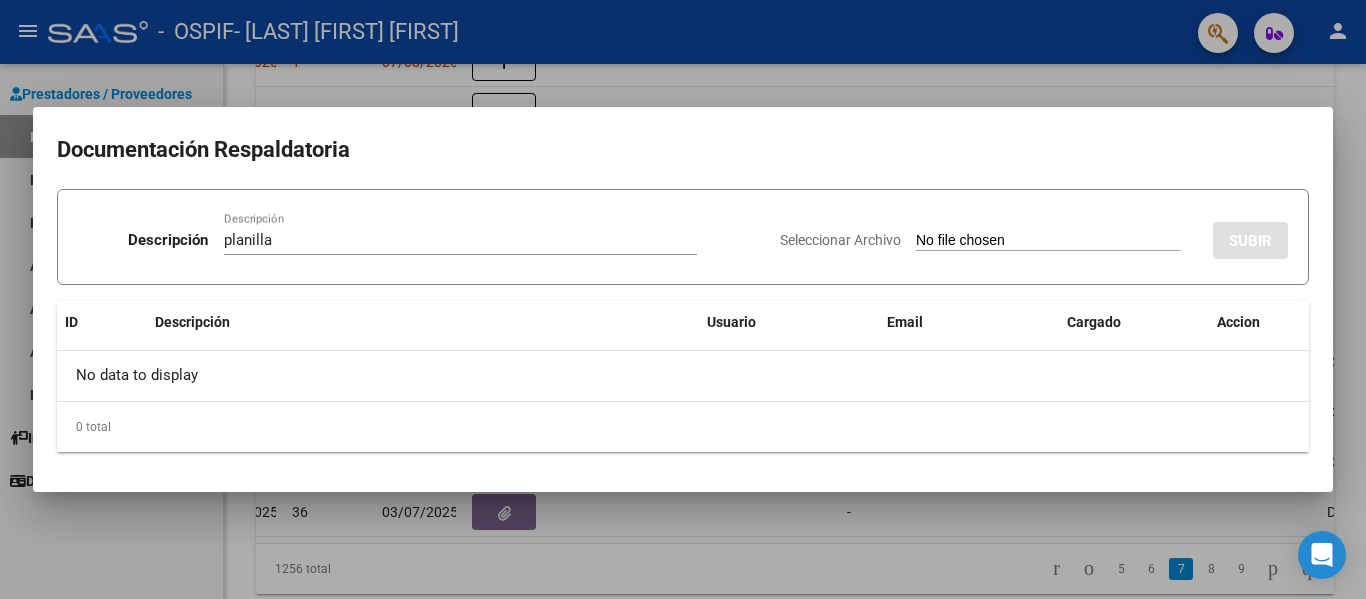 type on "C:\fakepath\[LAST] [FIRST] [FIRST] [DATE].pdf" 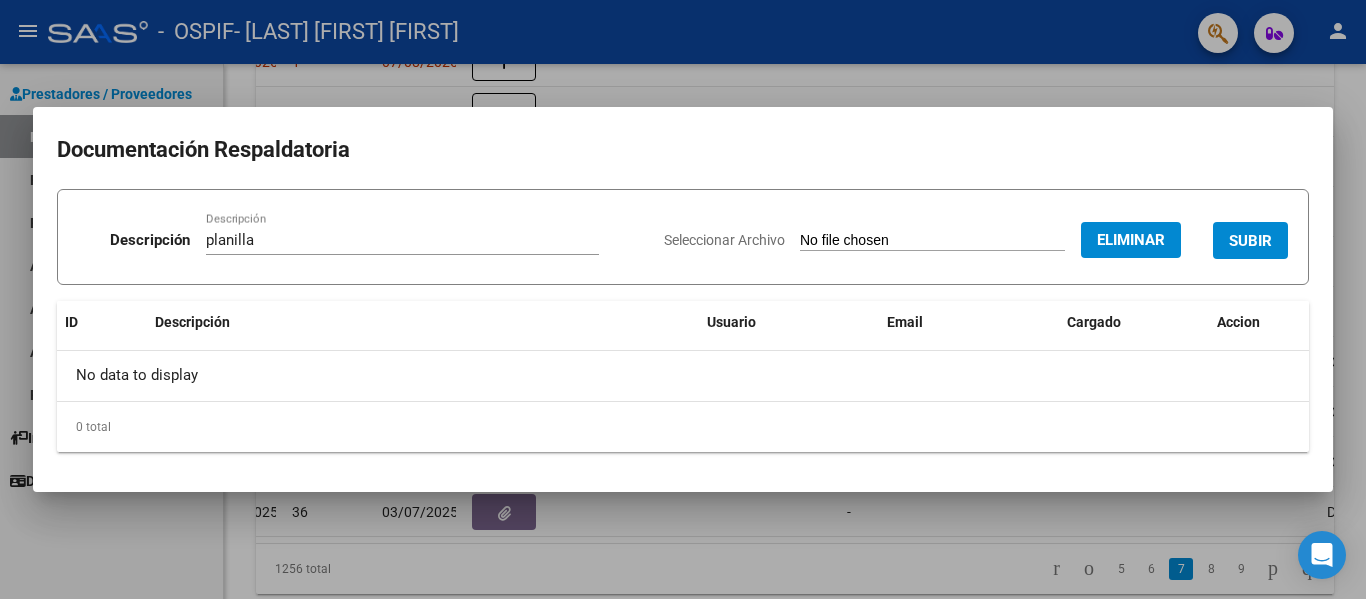 click on "SUBIR" at bounding box center (1250, 241) 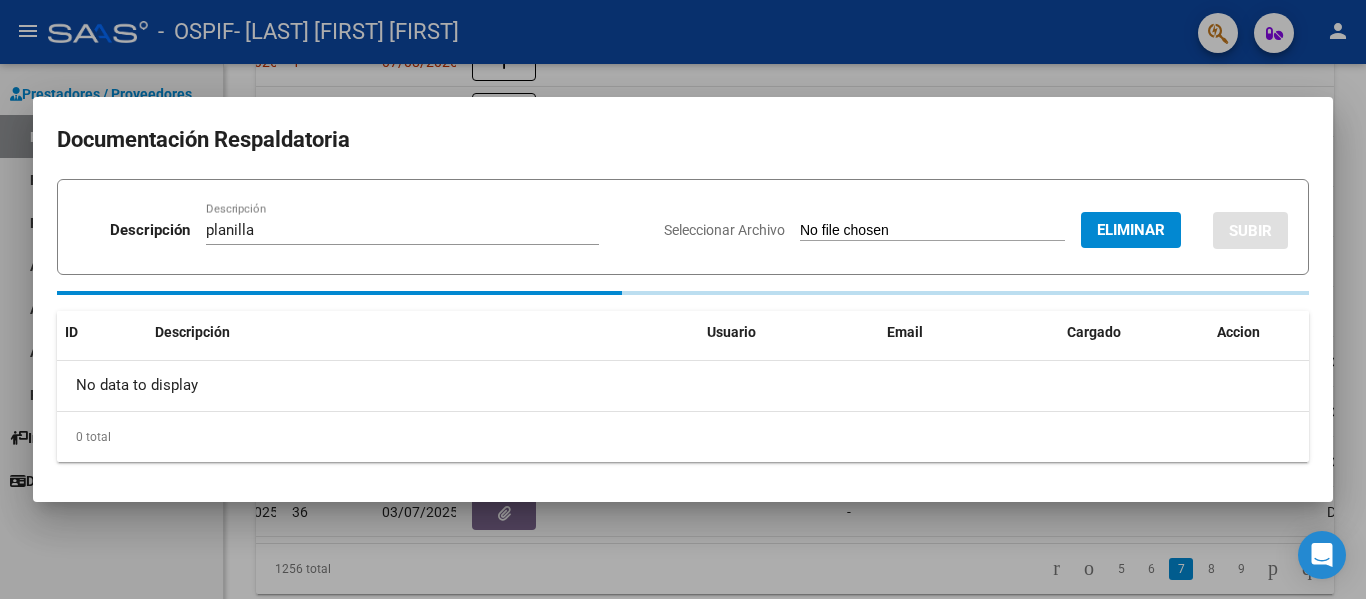 type 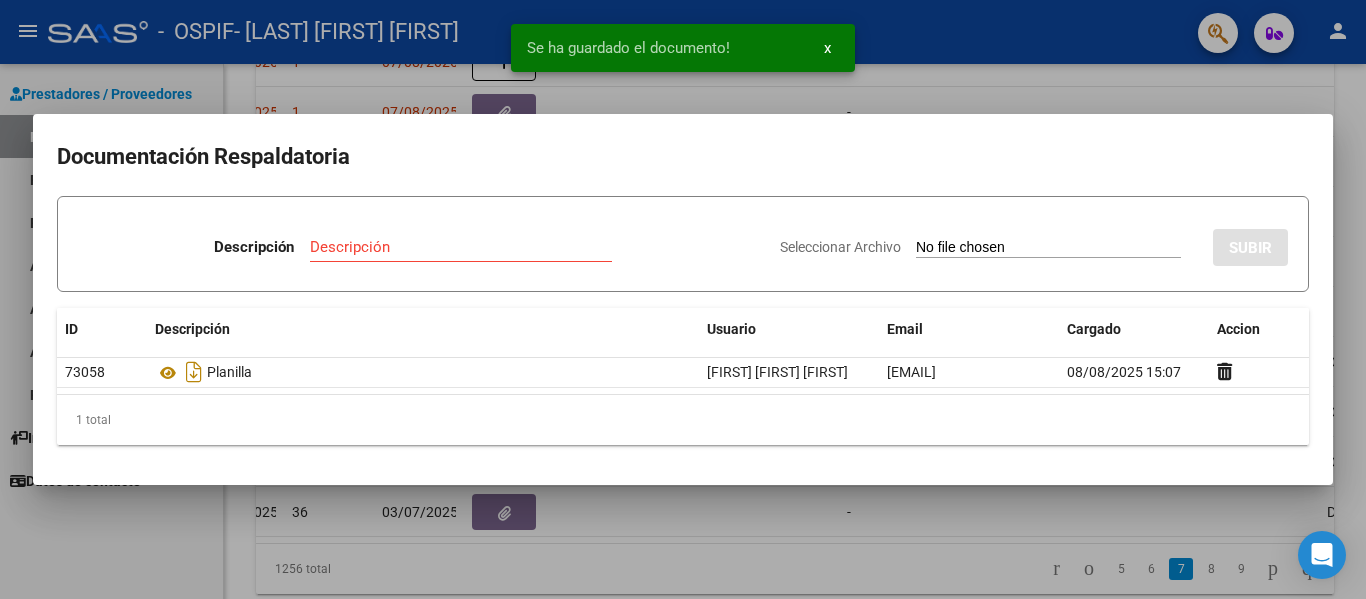click at bounding box center [683, 299] 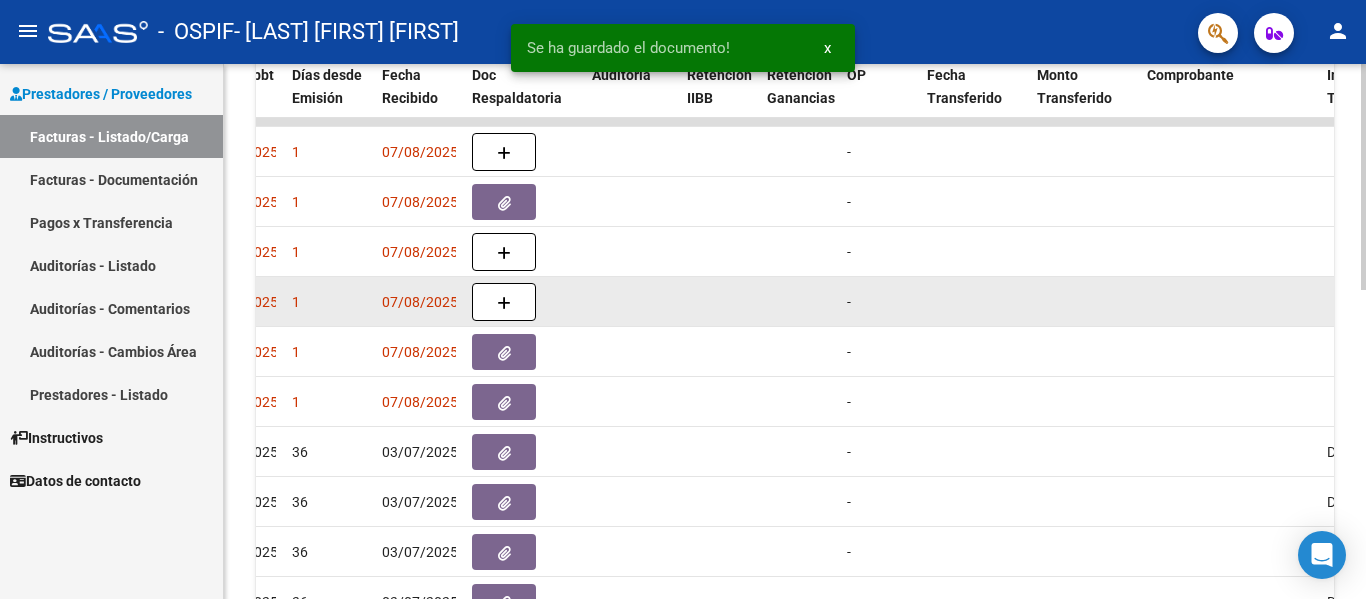 scroll, scrollTop: 564, scrollLeft: 0, axis: vertical 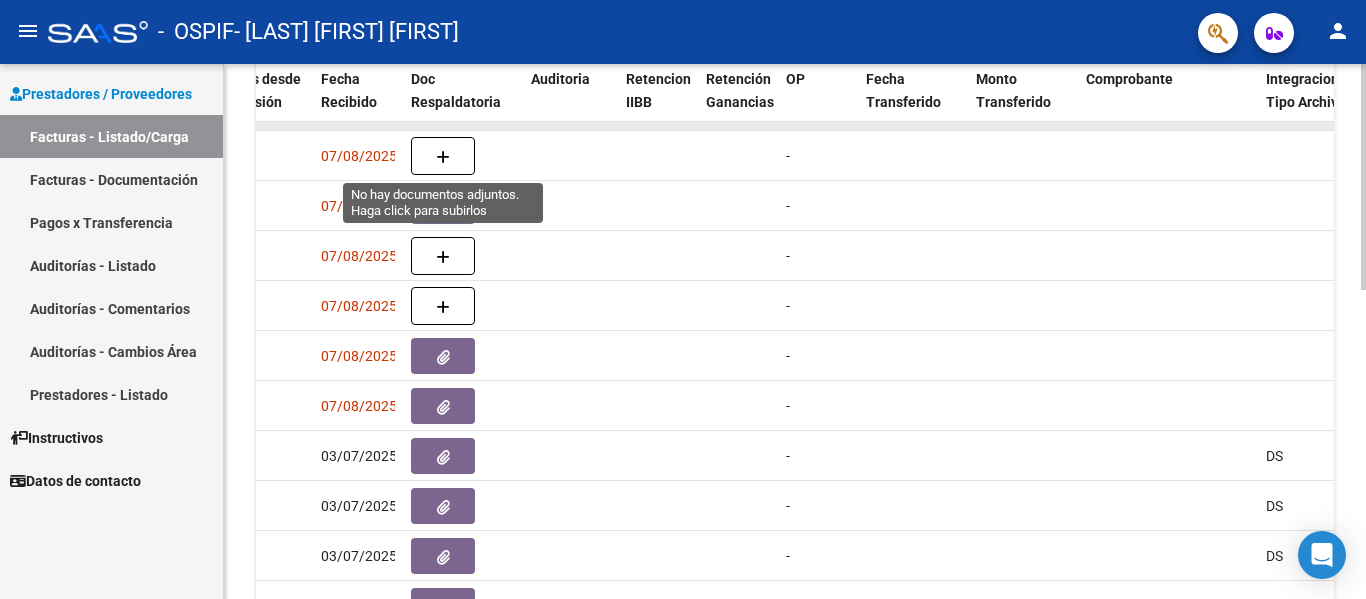 drag, startPoint x: 460, startPoint y: 152, endPoint x: 448, endPoint y: 127, distance: 27.730848 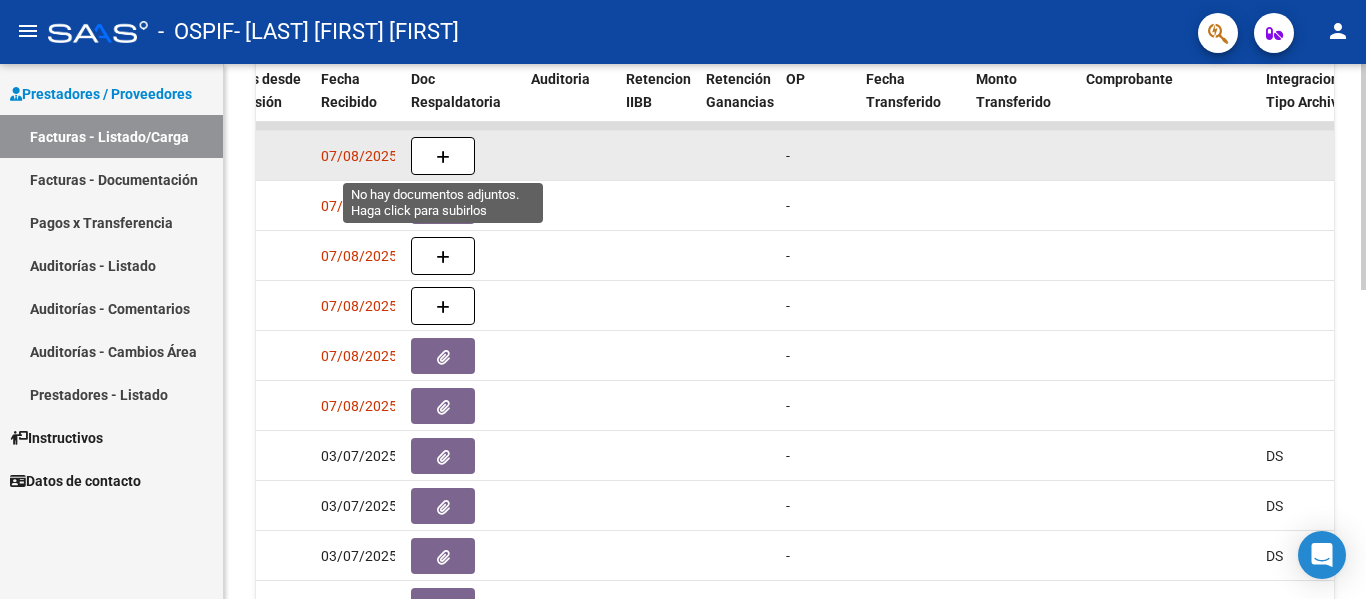 click 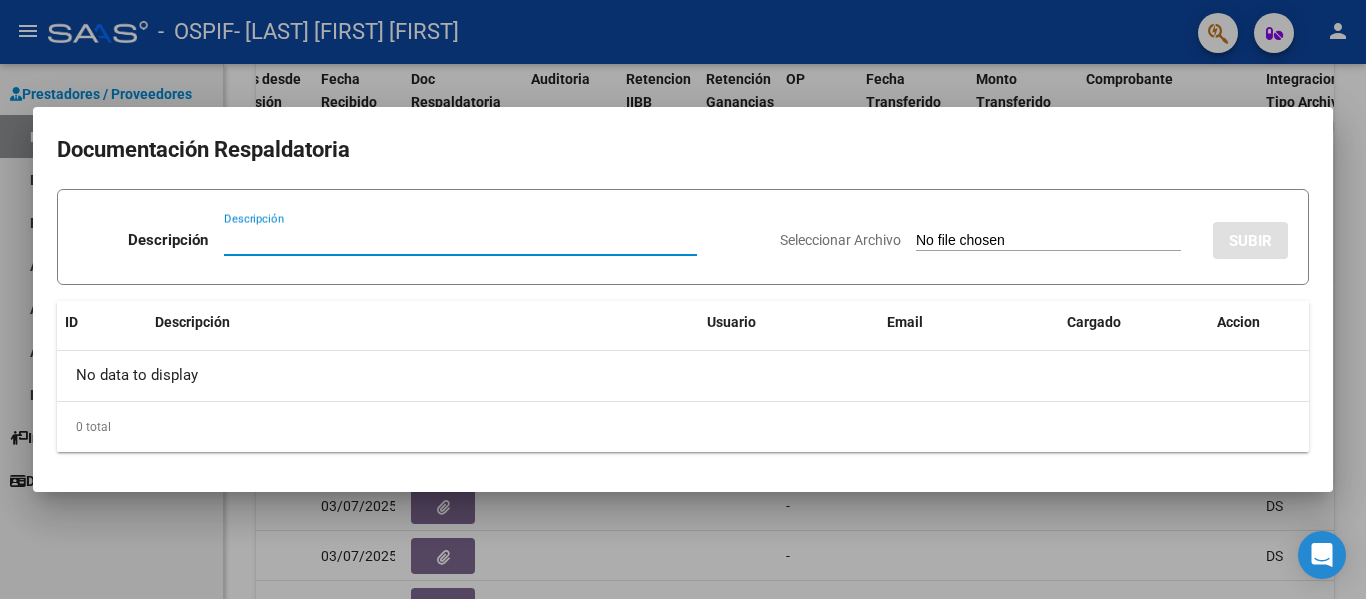click on "Descripción" at bounding box center (460, 240) 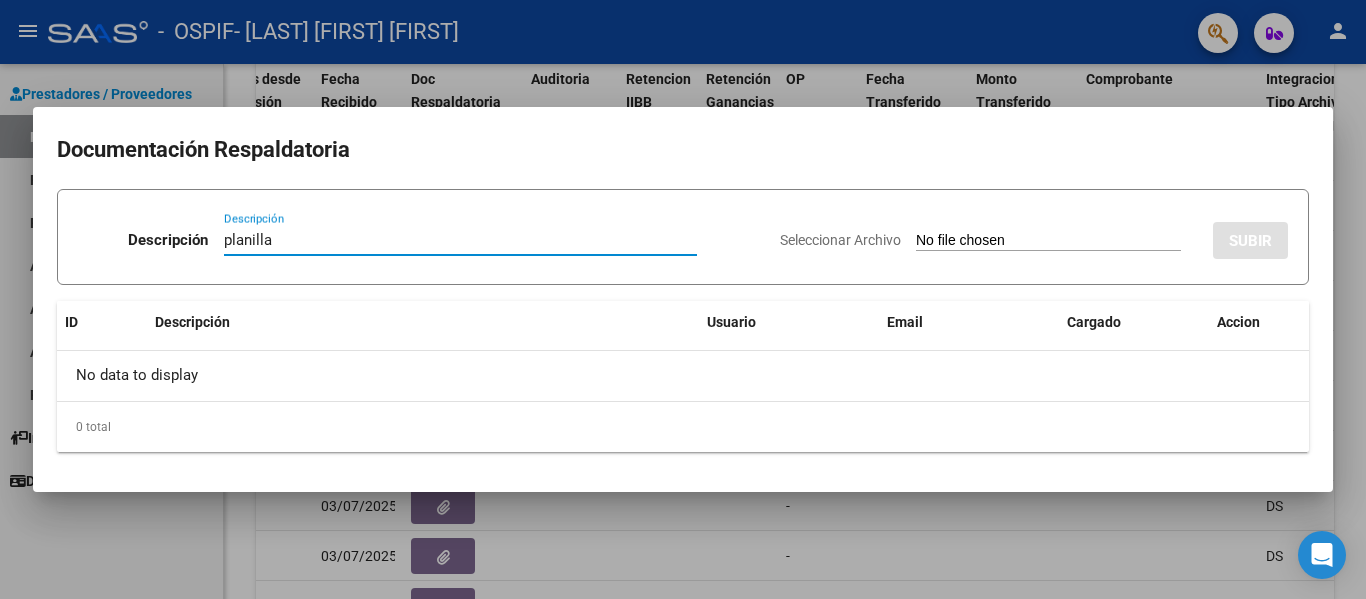 type on "planilla" 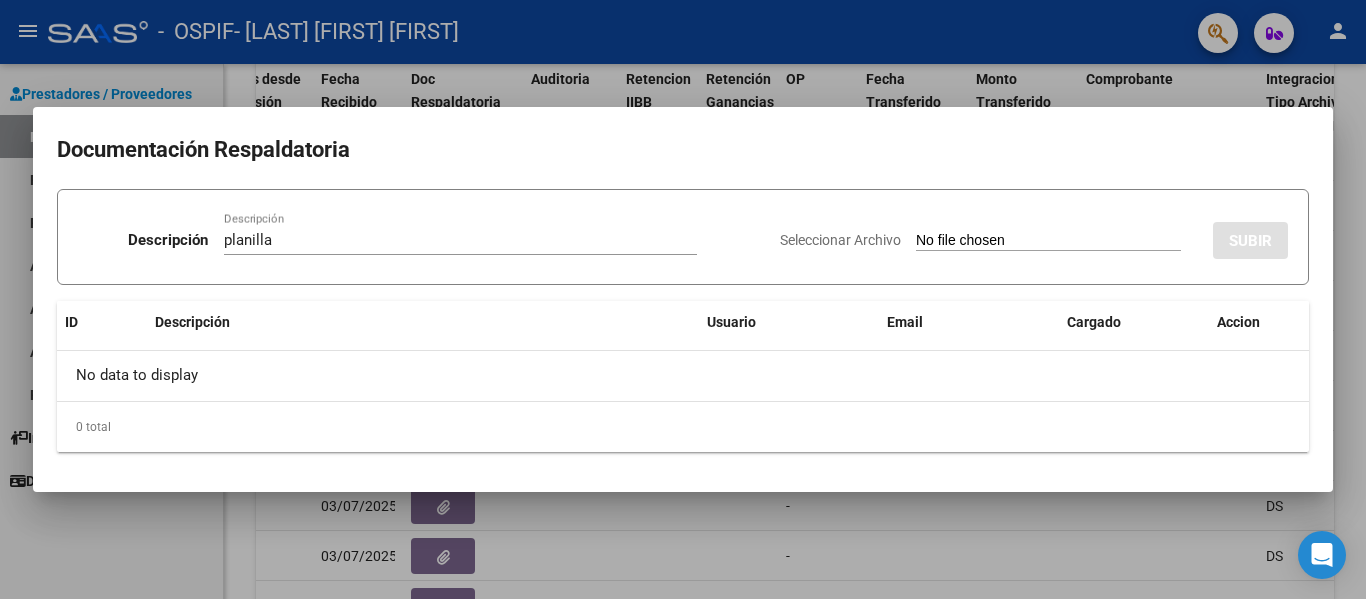 click on "Seleccionar Archivo" at bounding box center [1048, 241] 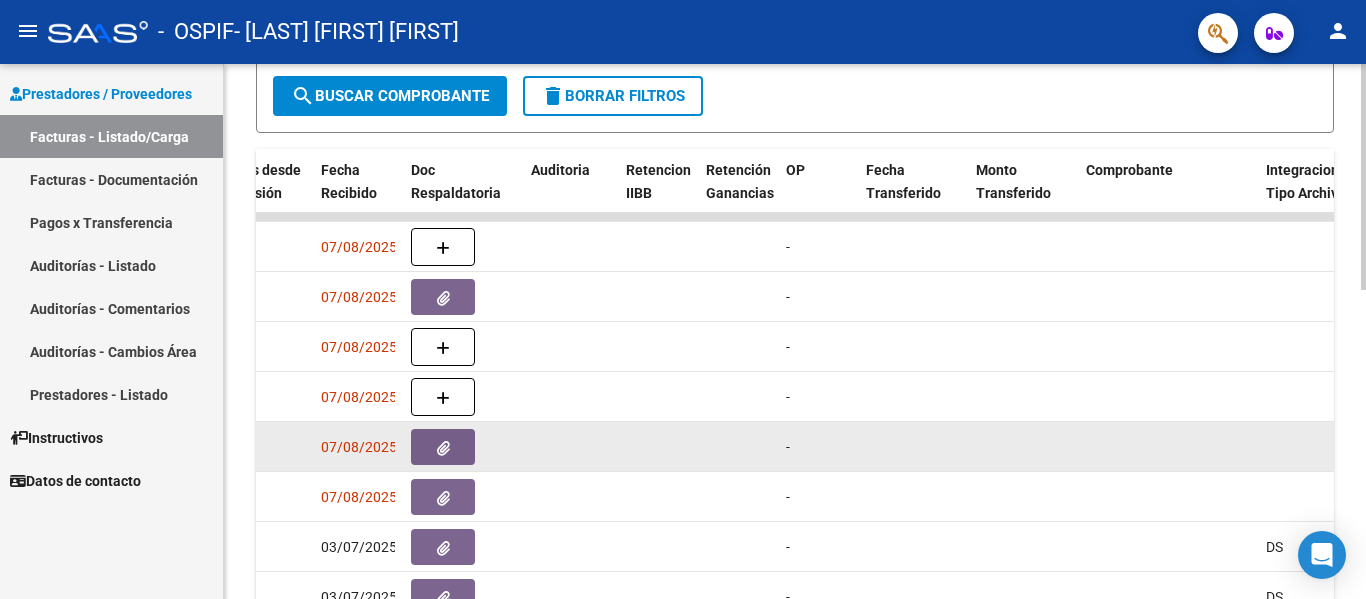 scroll, scrollTop: 472, scrollLeft: 0, axis: vertical 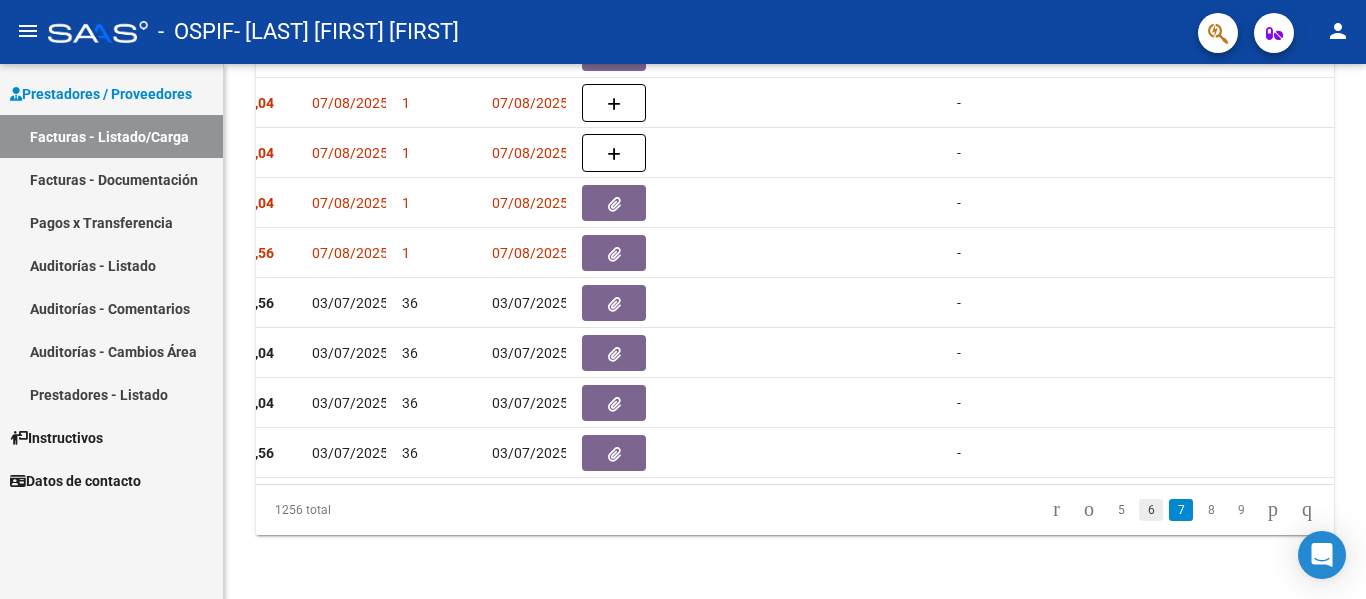 click on "6" 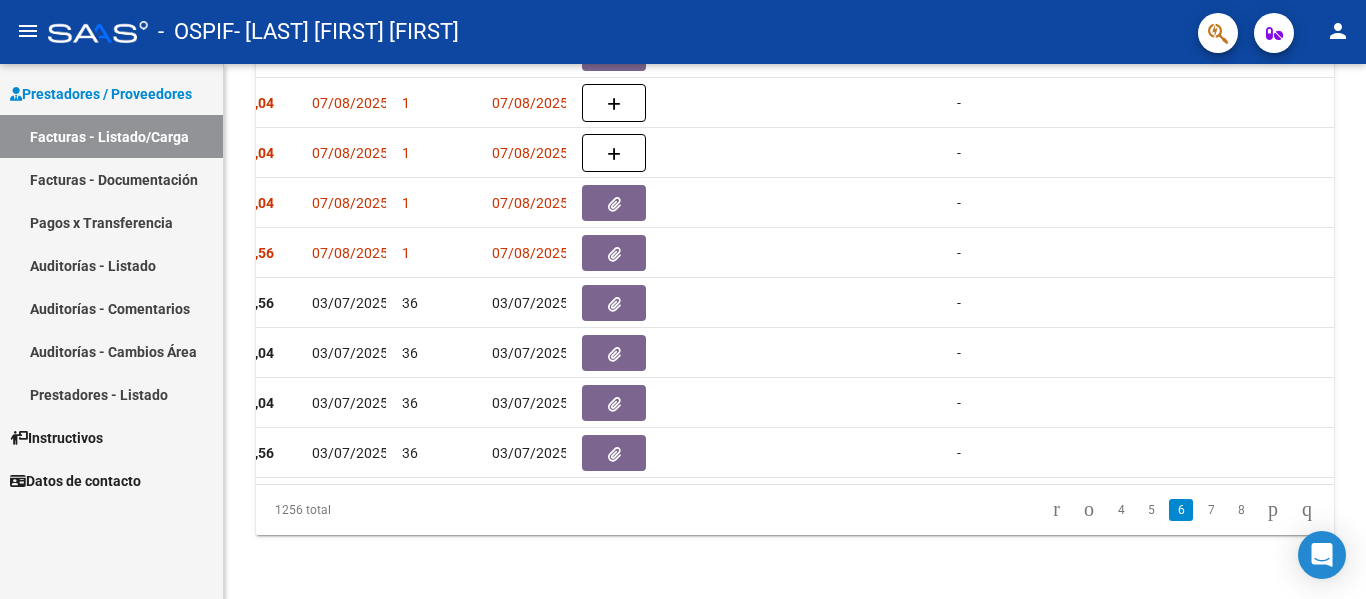 scroll, scrollTop: 733, scrollLeft: 0, axis: vertical 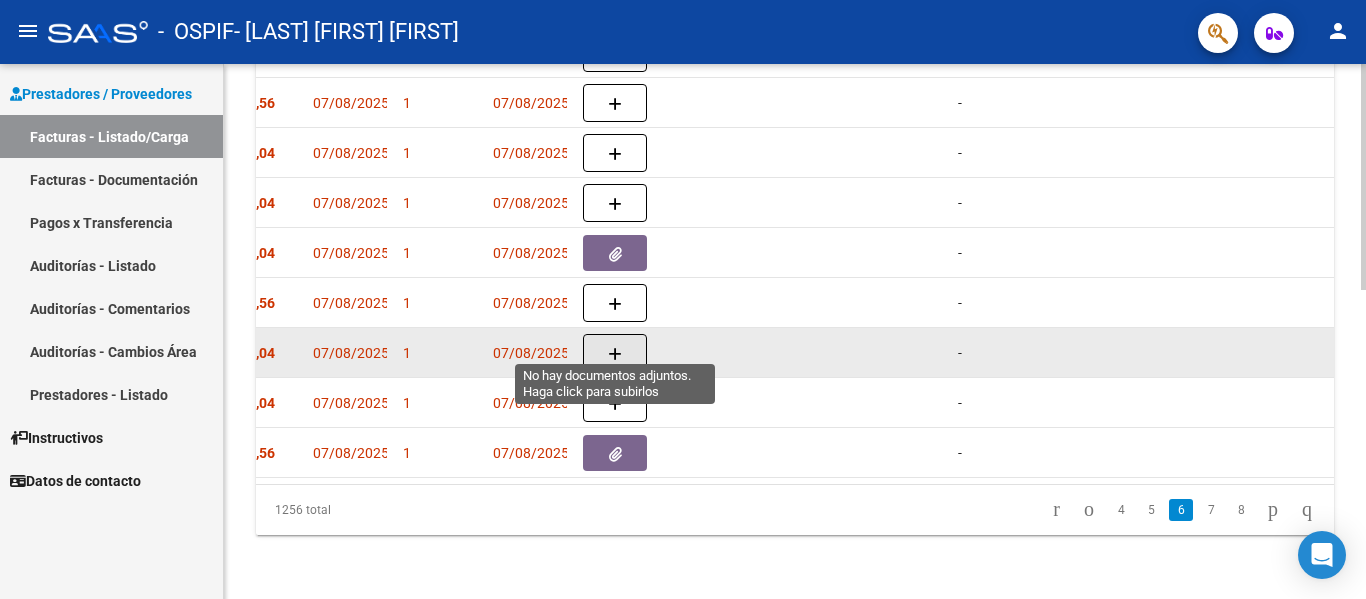 click 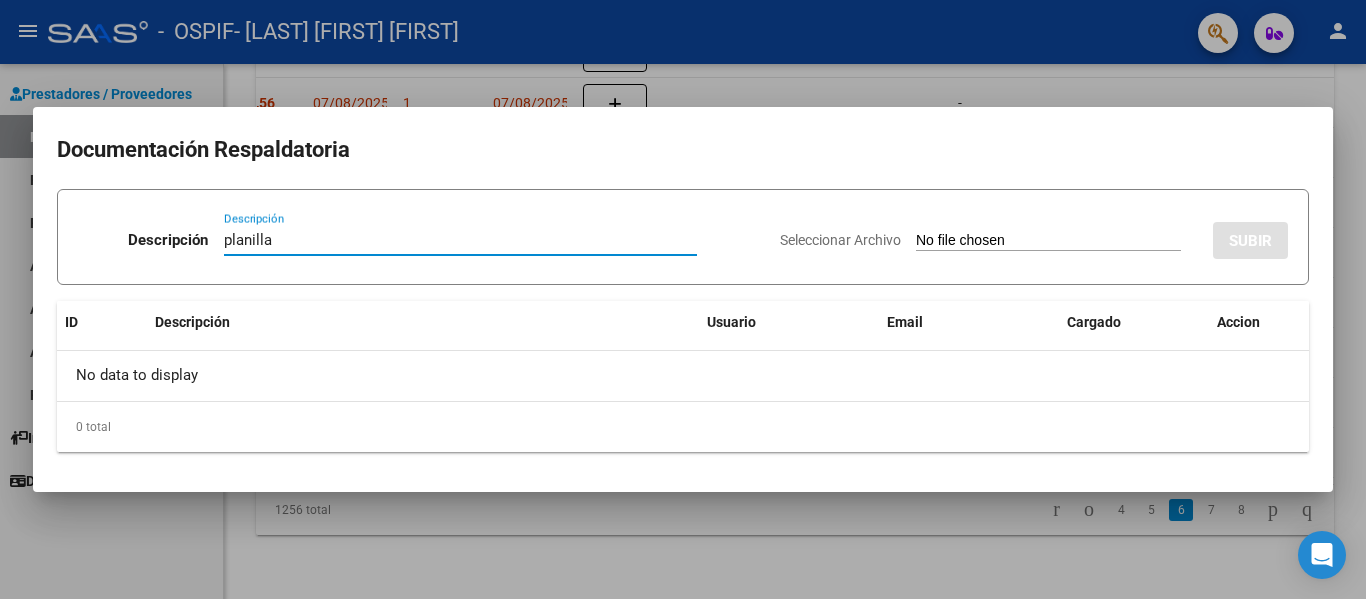 type on "planilla" 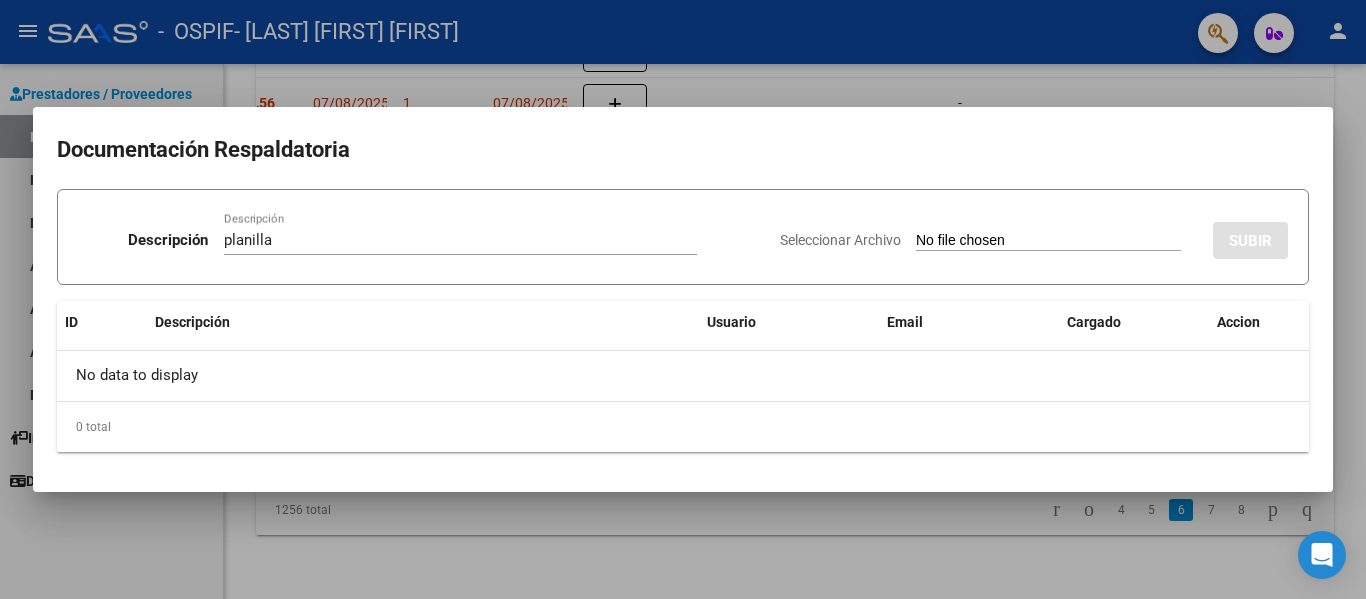 click on "Seleccionar Archivo" at bounding box center (1048, 241) 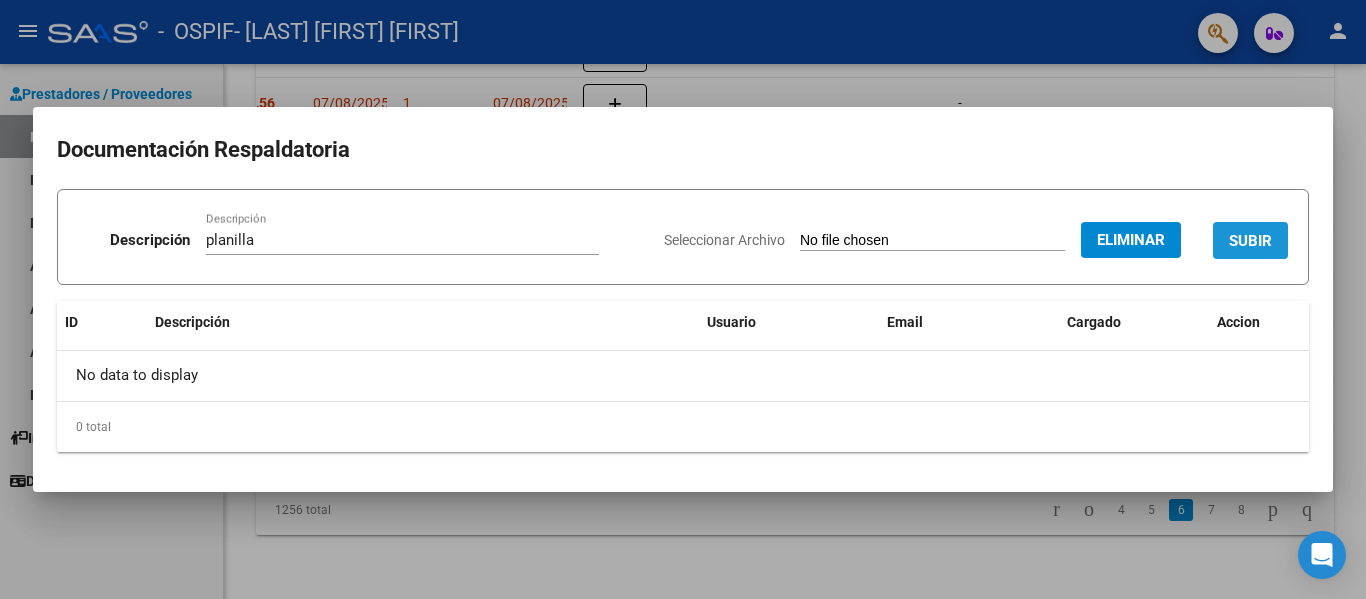 click on "SUBIR" at bounding box center [1250, 241] 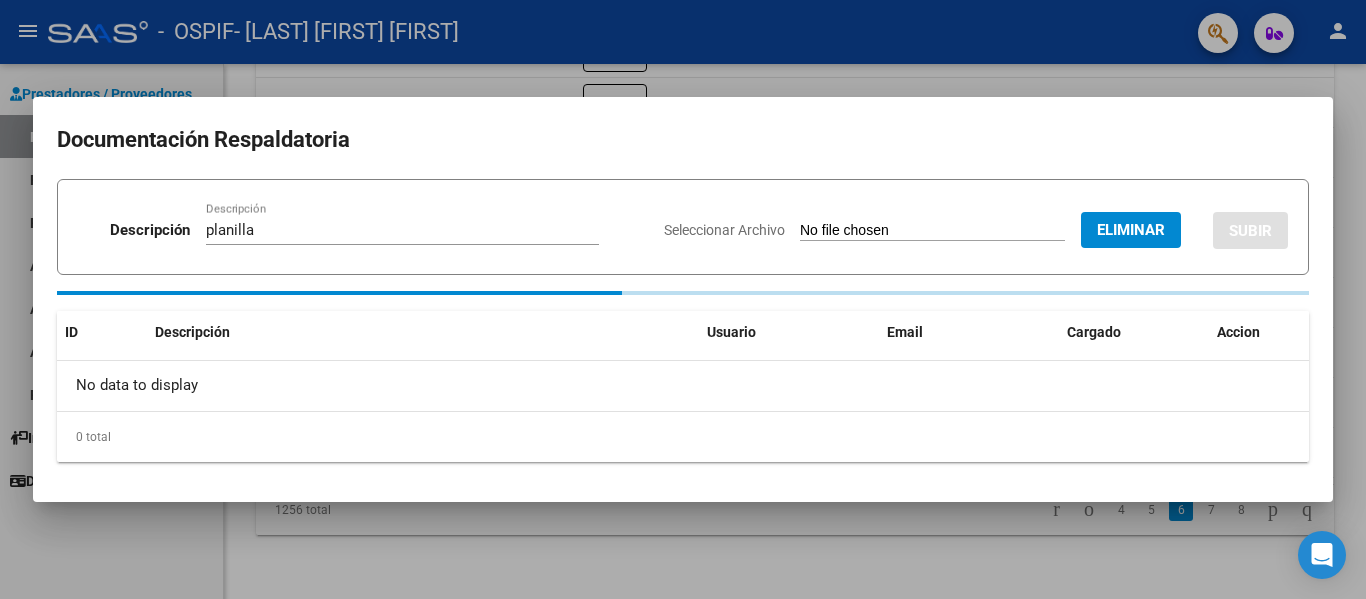 type 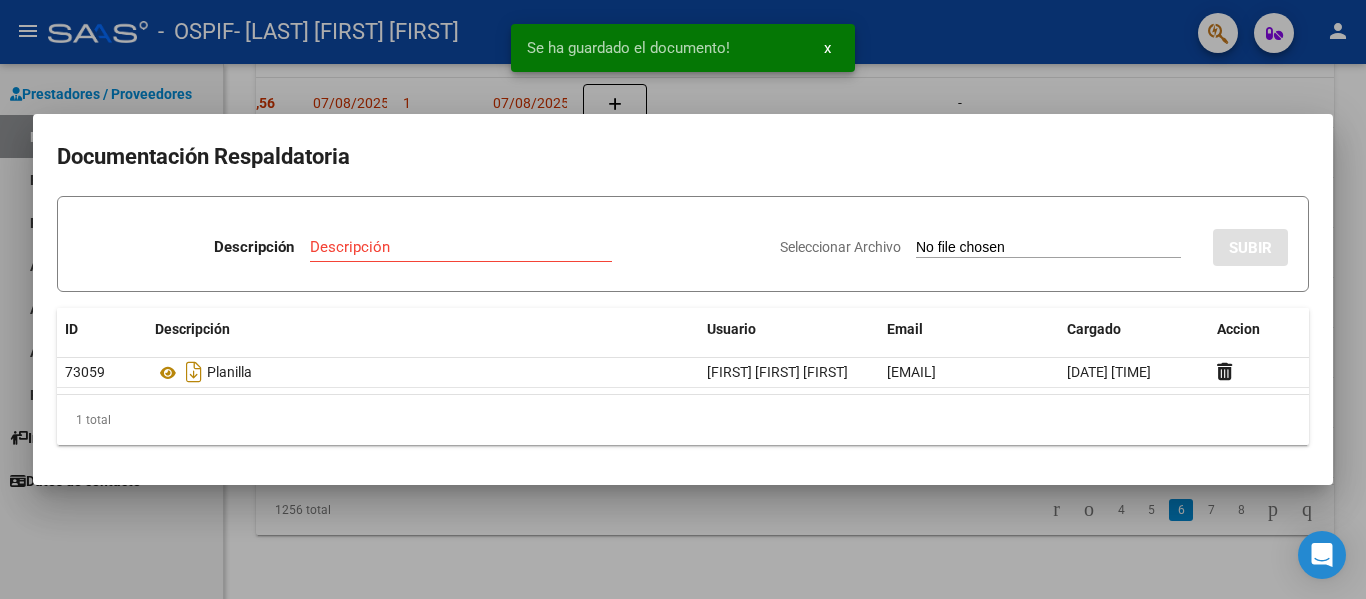 click at bounding box center (683, 299) 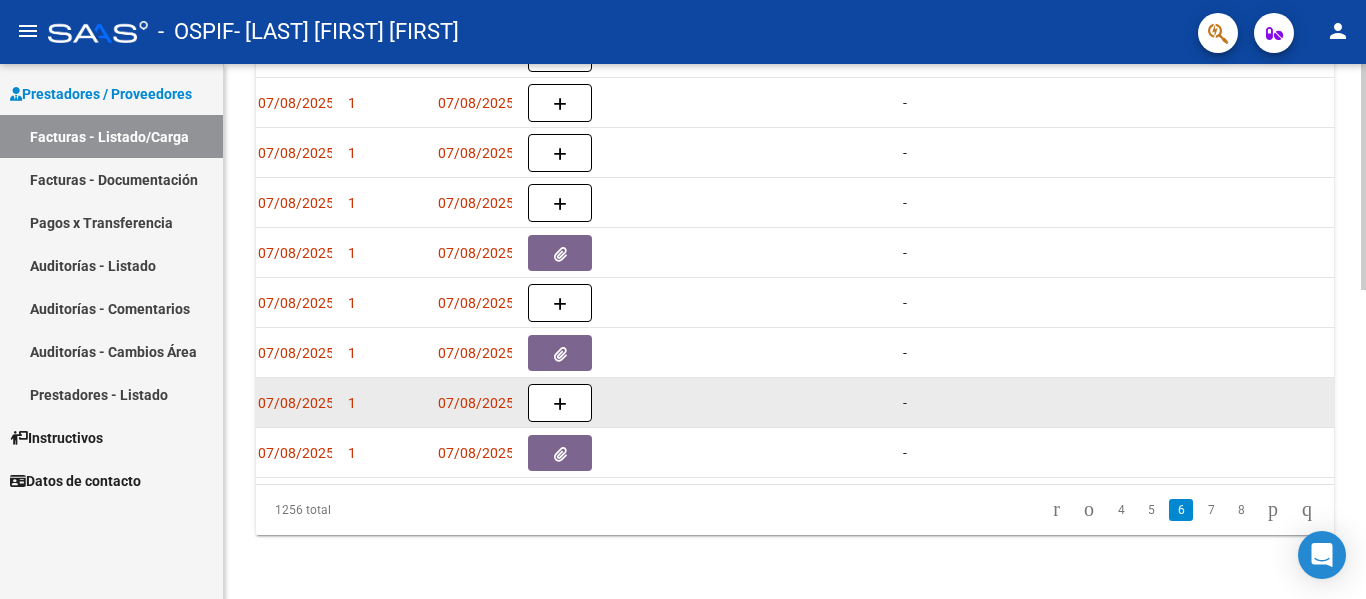scroll, scrollTop: 0, scrollLeft: 1037, axis: horizontal 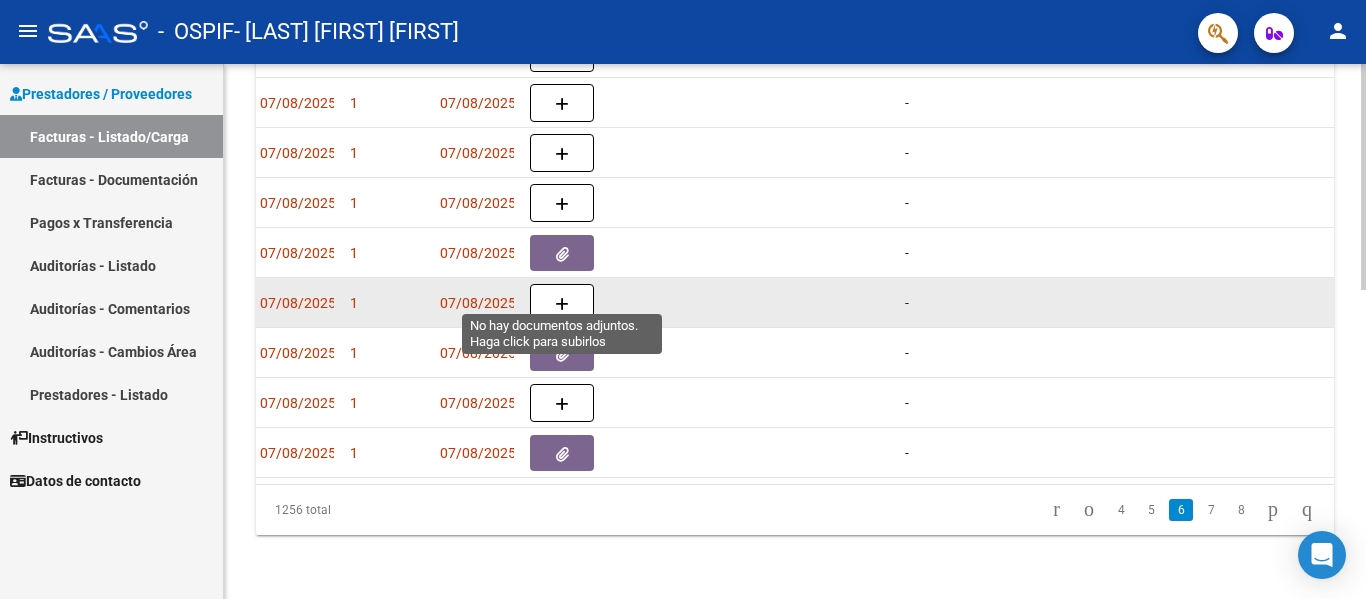 click 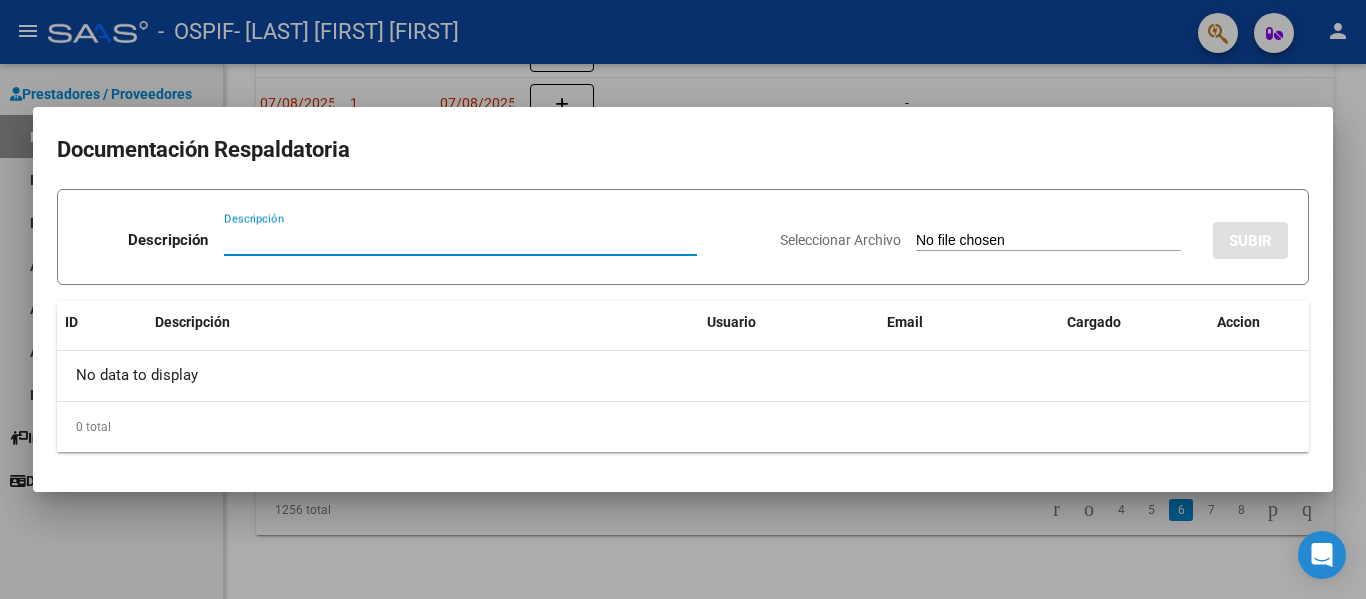 click on "Descripción" at bounding box center [460, 240] 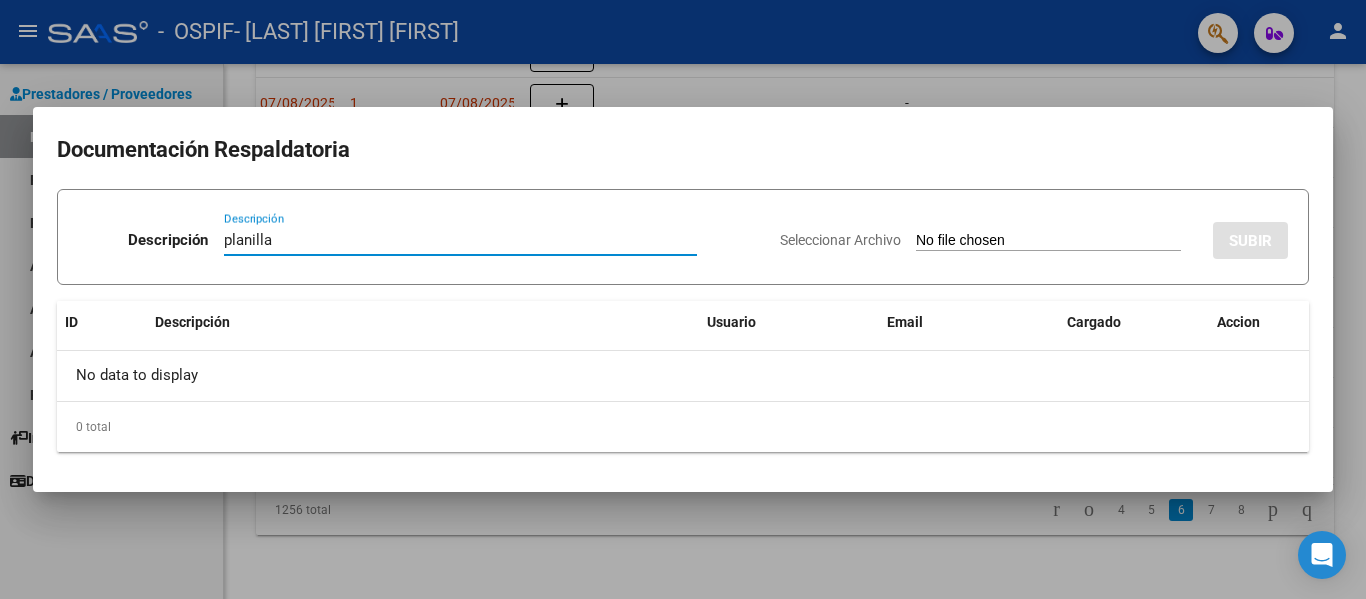 type on "planilla" 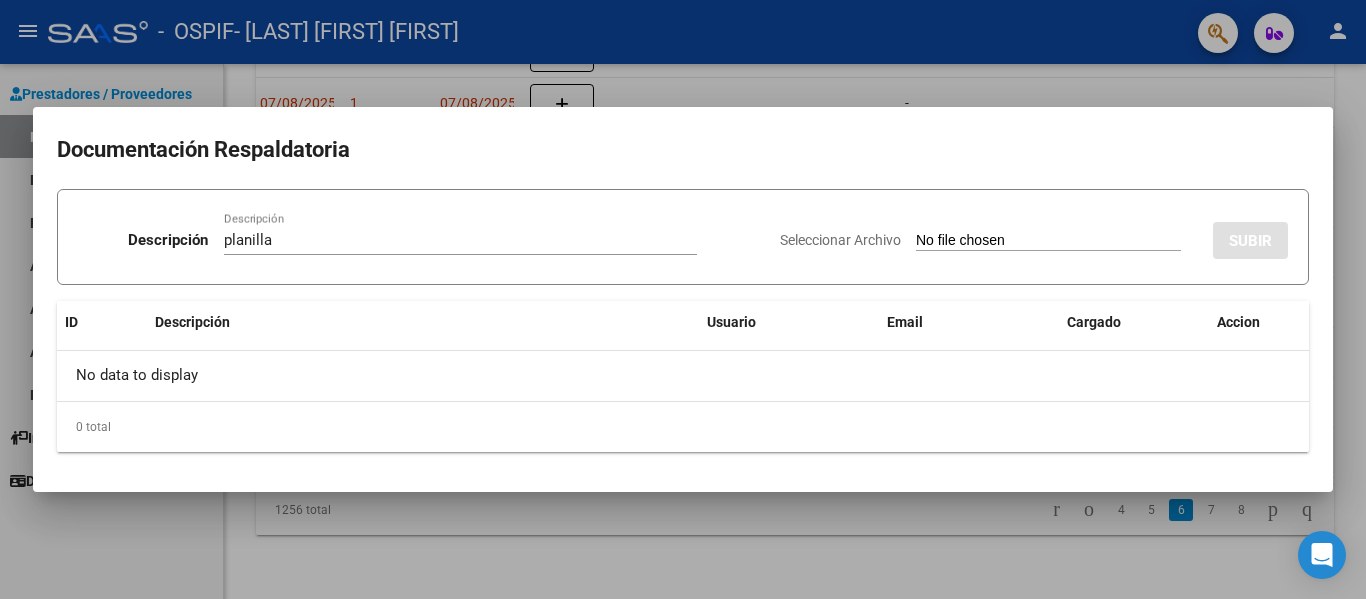 type on "C:\fakepath\Coutinho da Silva 202507.pdf" 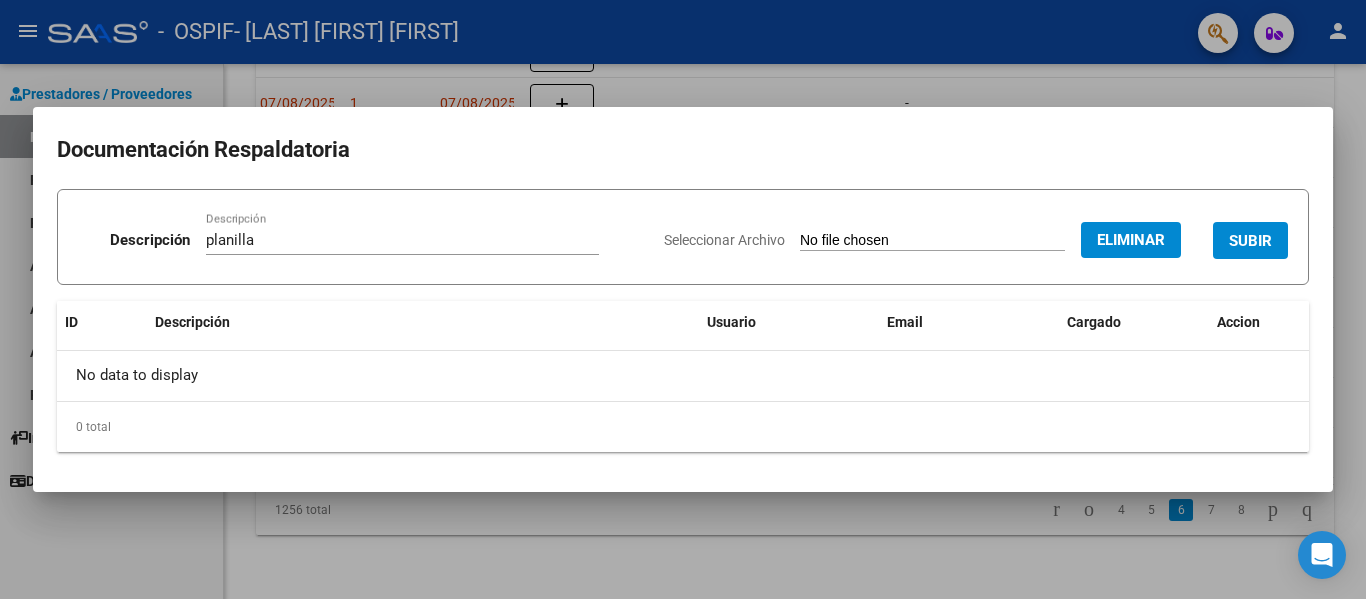 click on "SUBIR" at bounding box center [1250, 240] 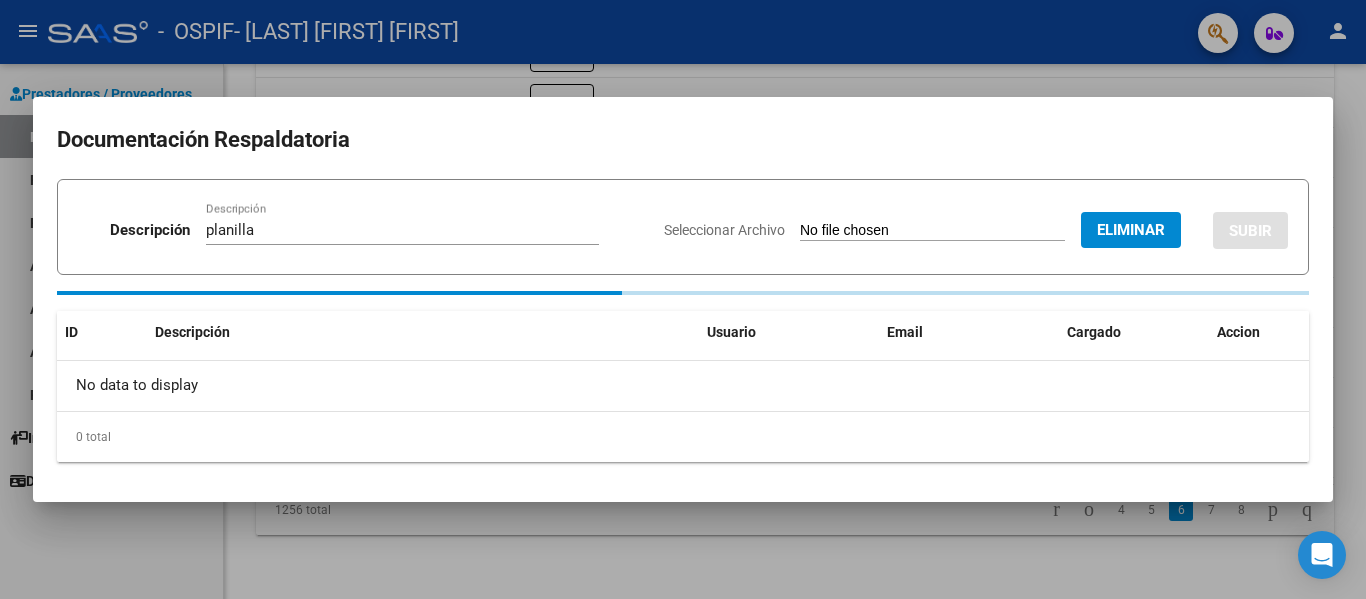 type 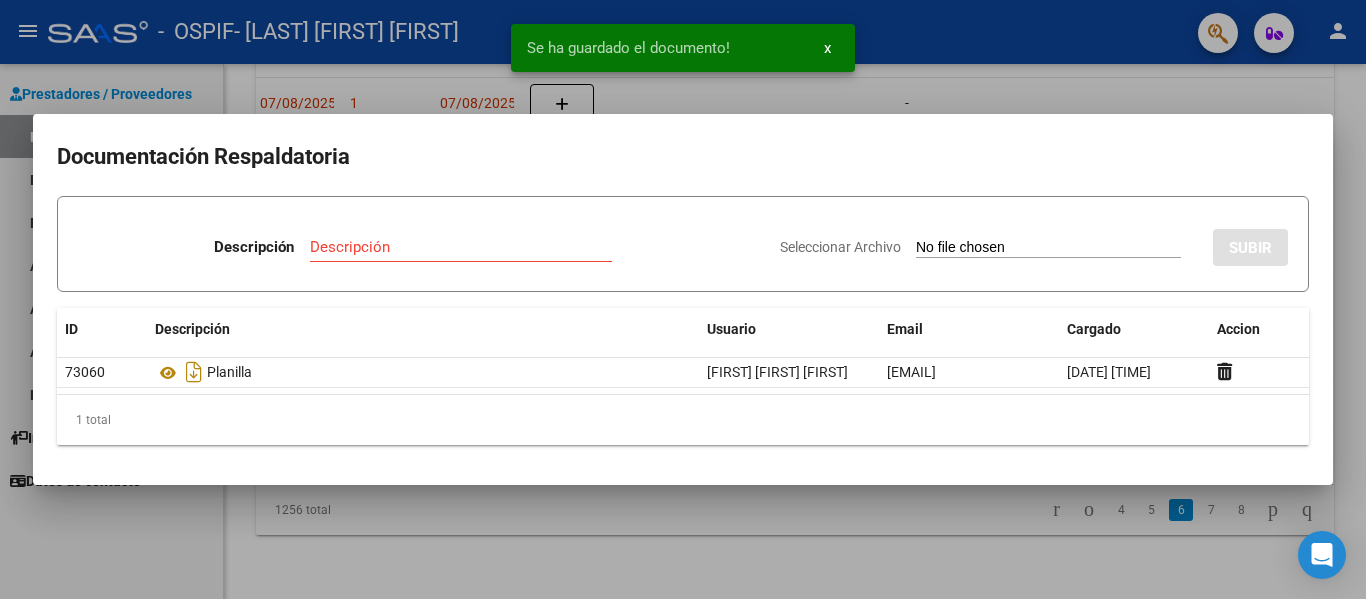 click at bounding box center (683, 299) 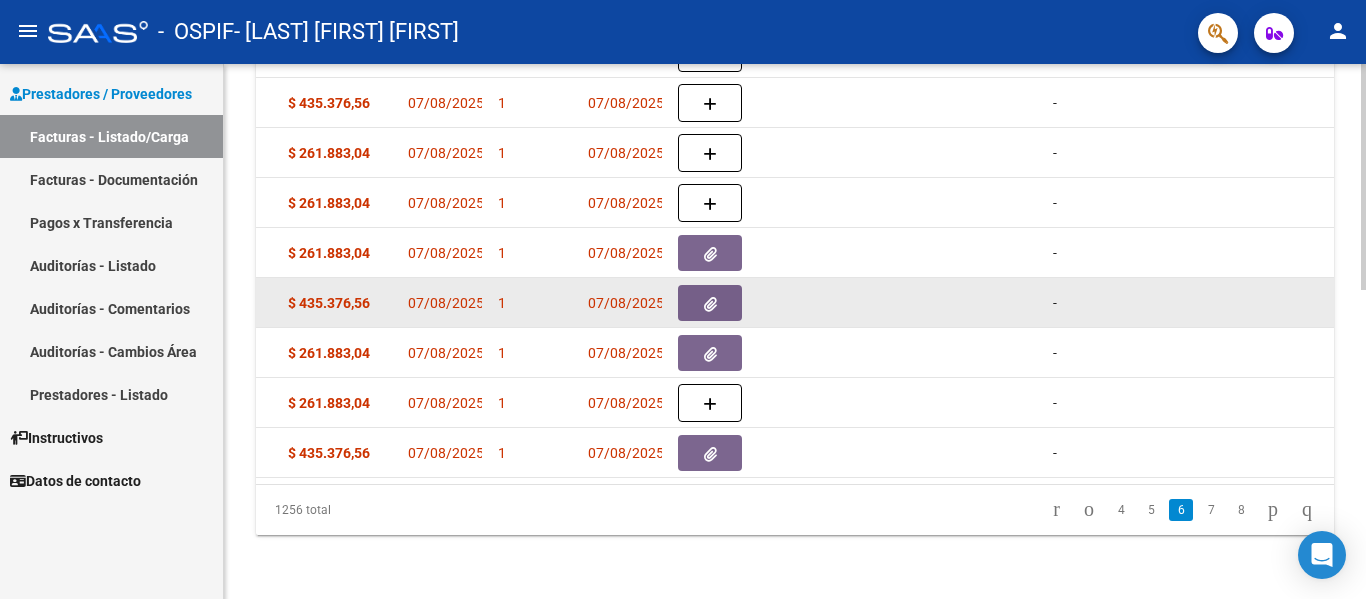 scroll, scrollTop: 0, scrollLeft: 829, axis: horizontal 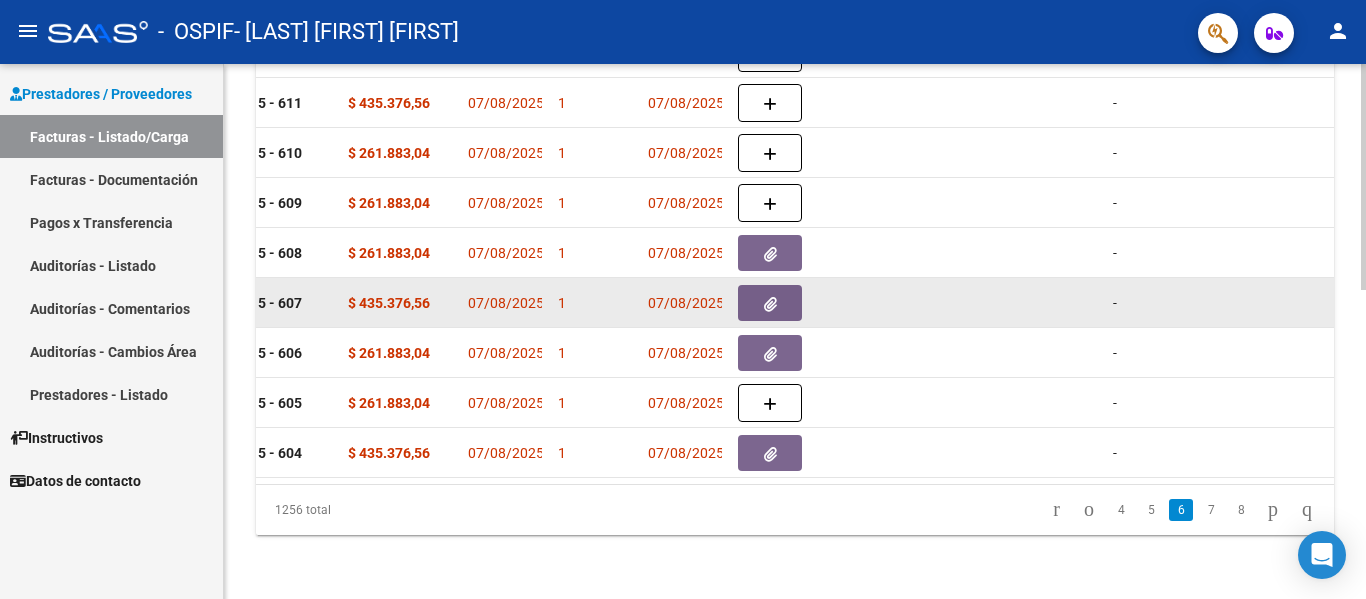 click on "07/08/2025" 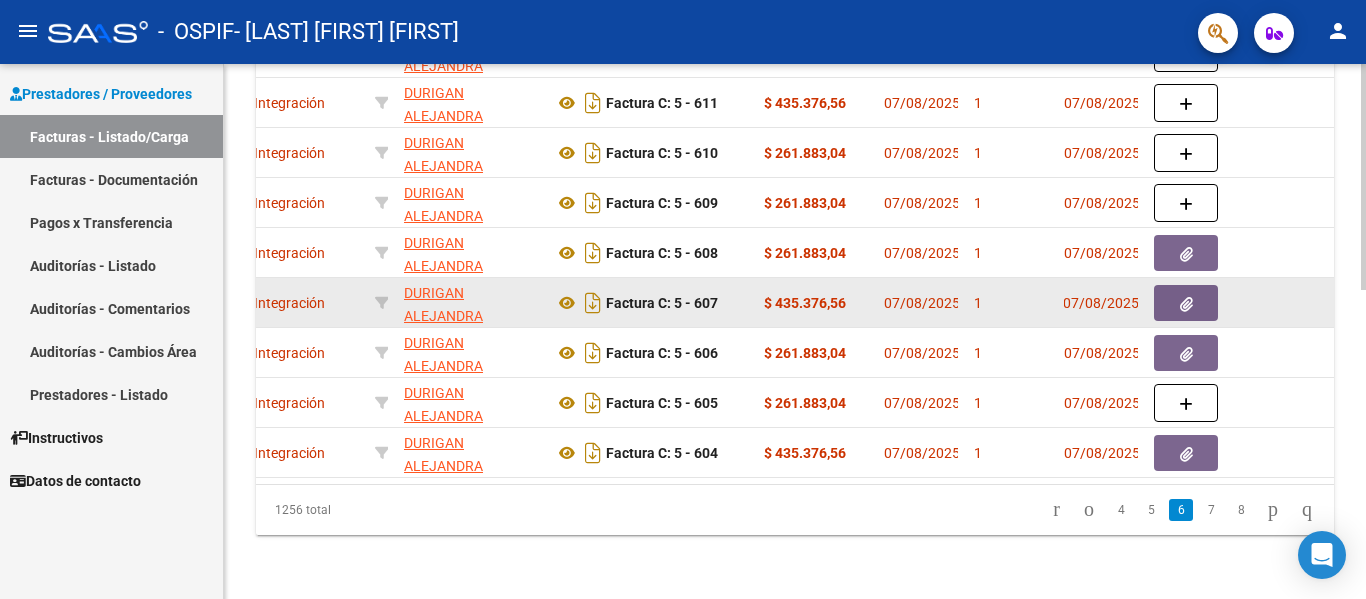 scroll, scrollTop: 0, scrollLeft: 488, axis: horizontal 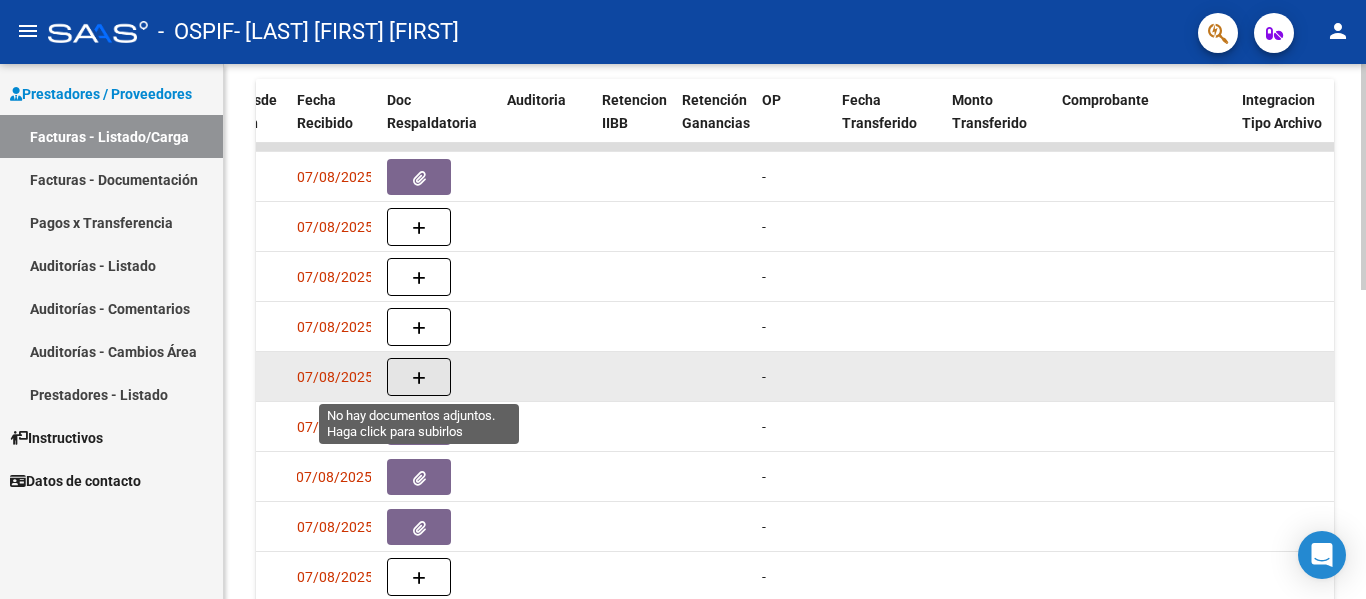 click 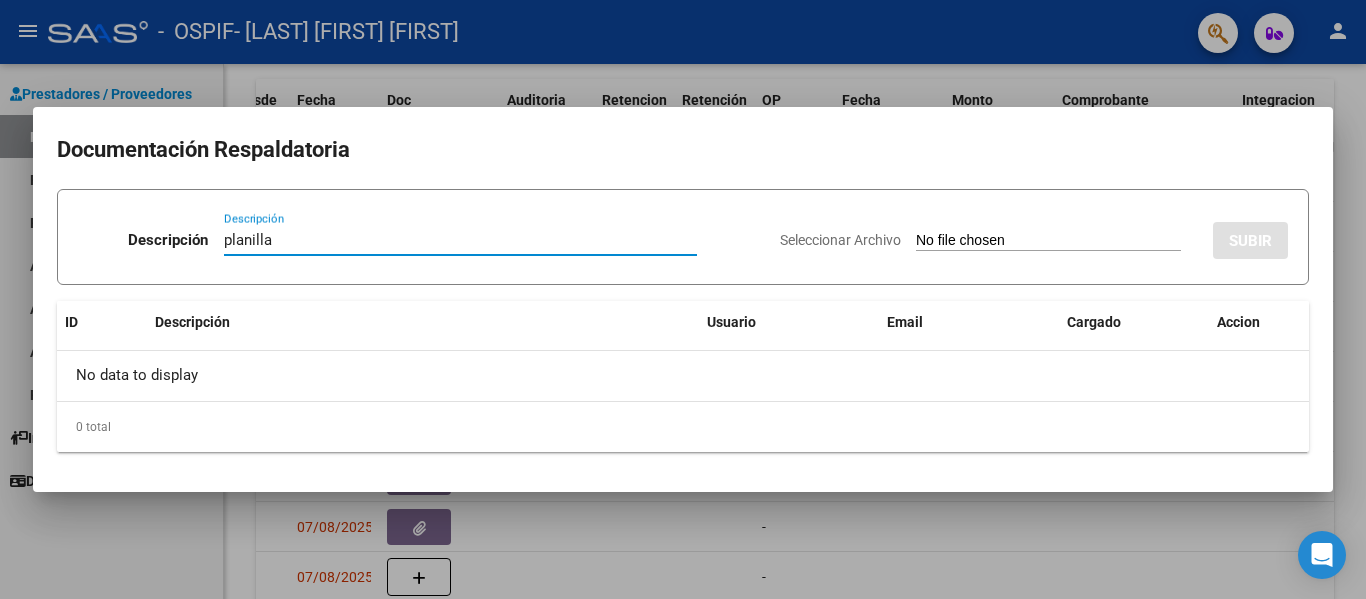 type on "planilla" 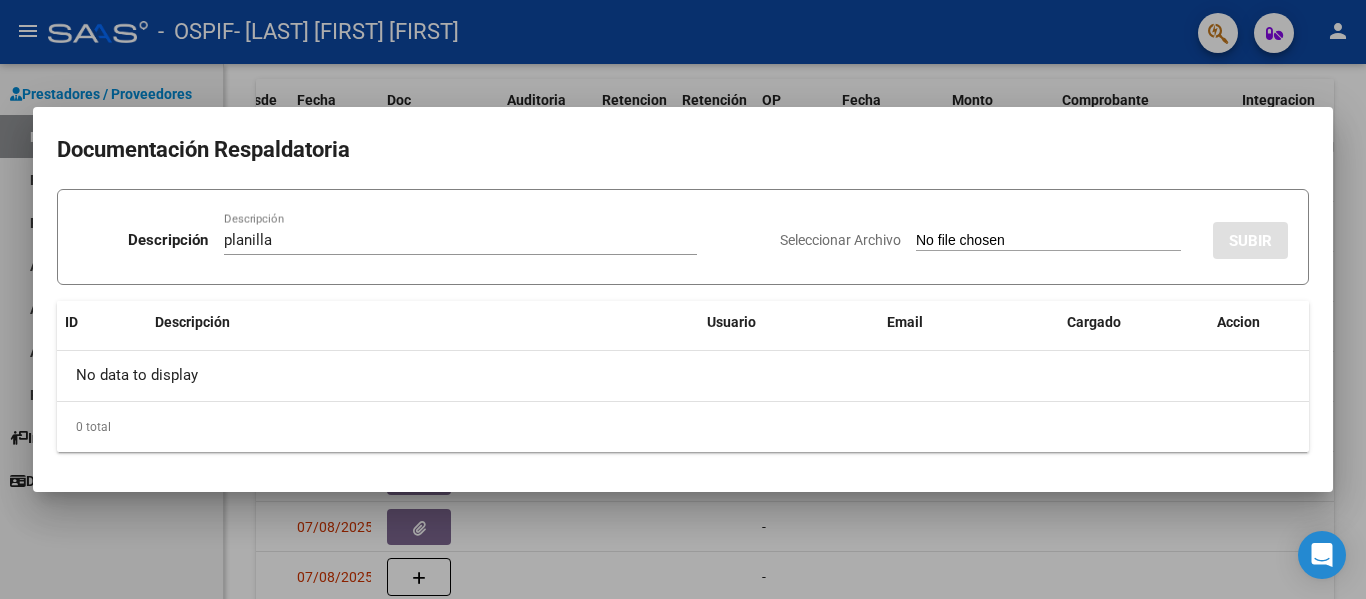 click on "Seleccionar Archivo" at bounding box center (1048, 241) 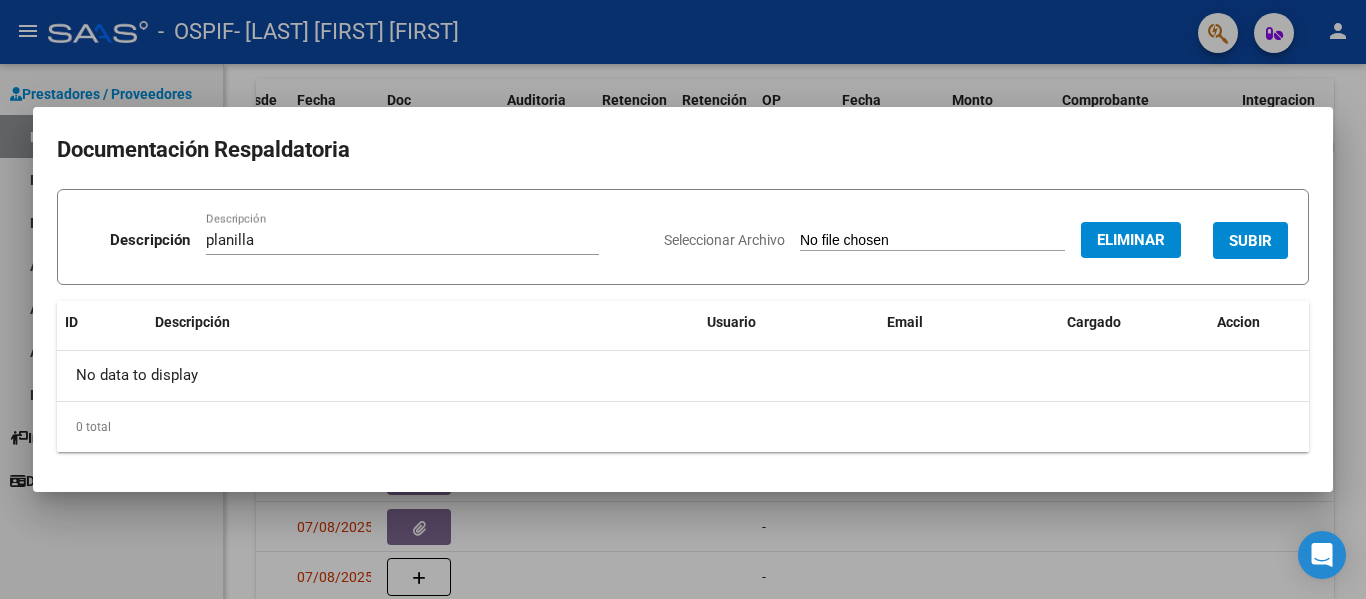click on "SUBIR" at bounding box center [1250, 241] 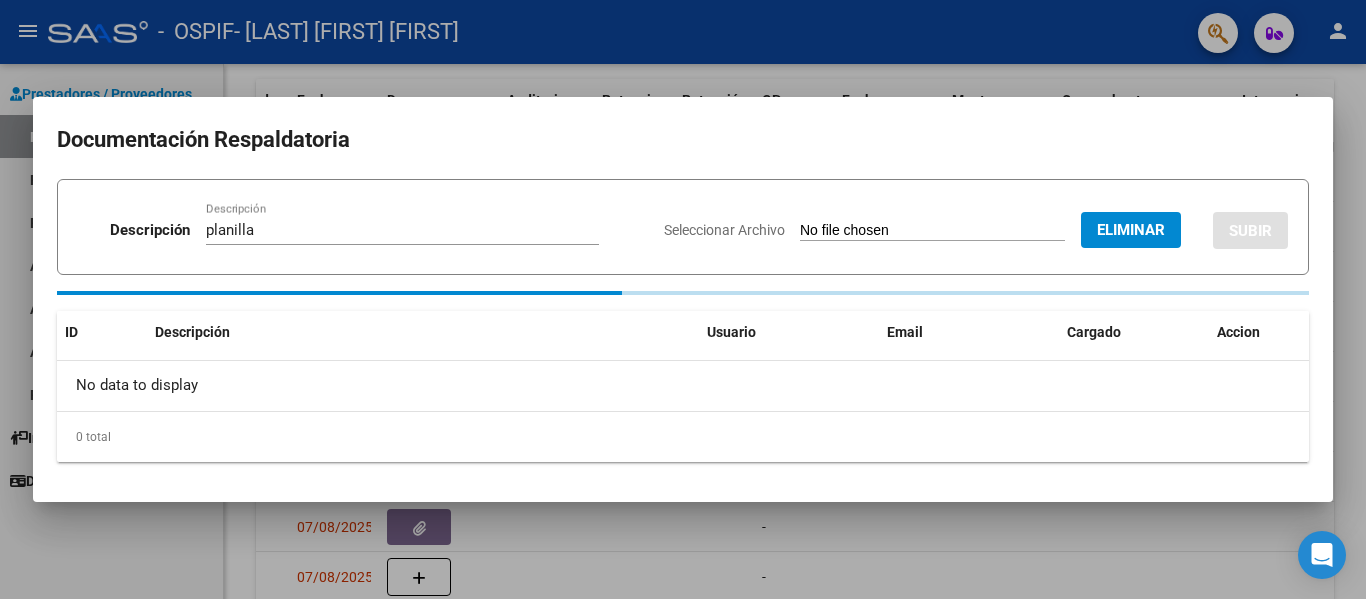 type 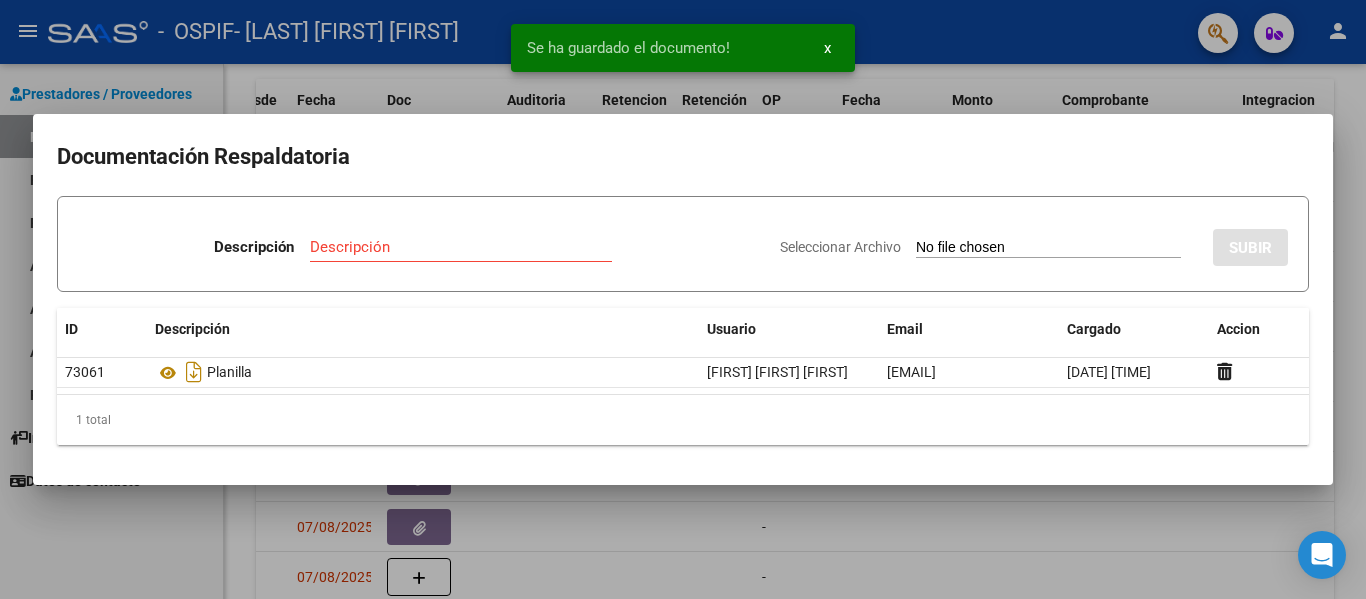 click at bounding box center (683, 299) 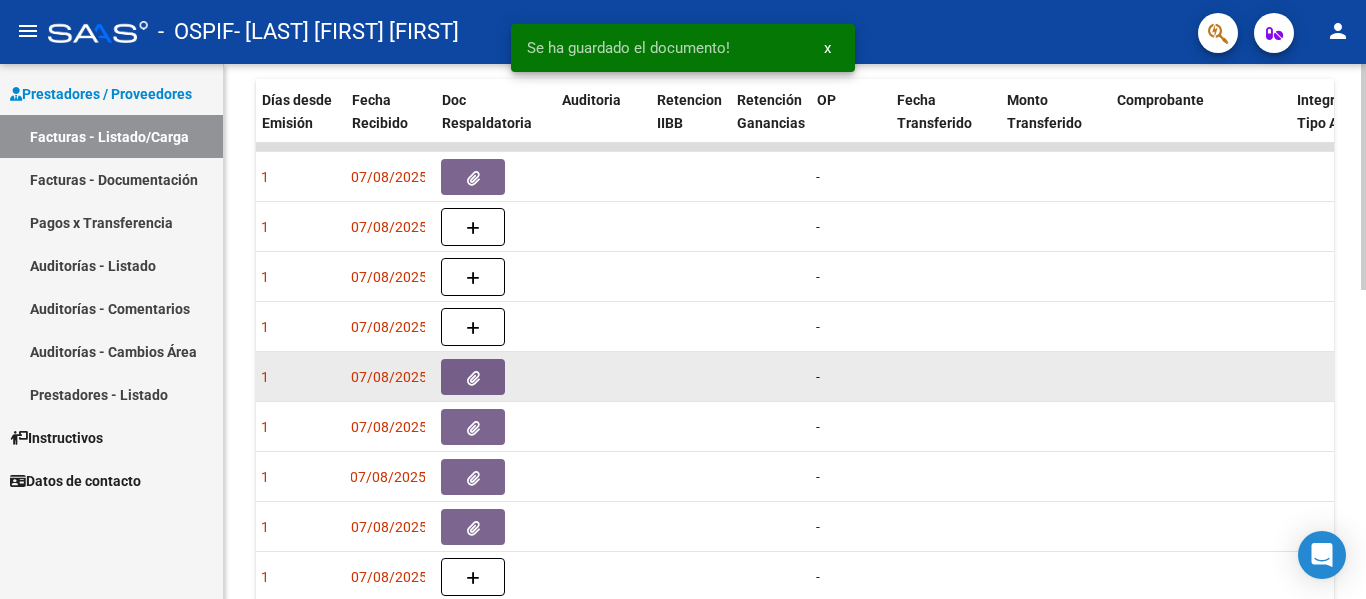 scroll, scrollTop: 0, scrollLeft: 1125, axis: horizontal 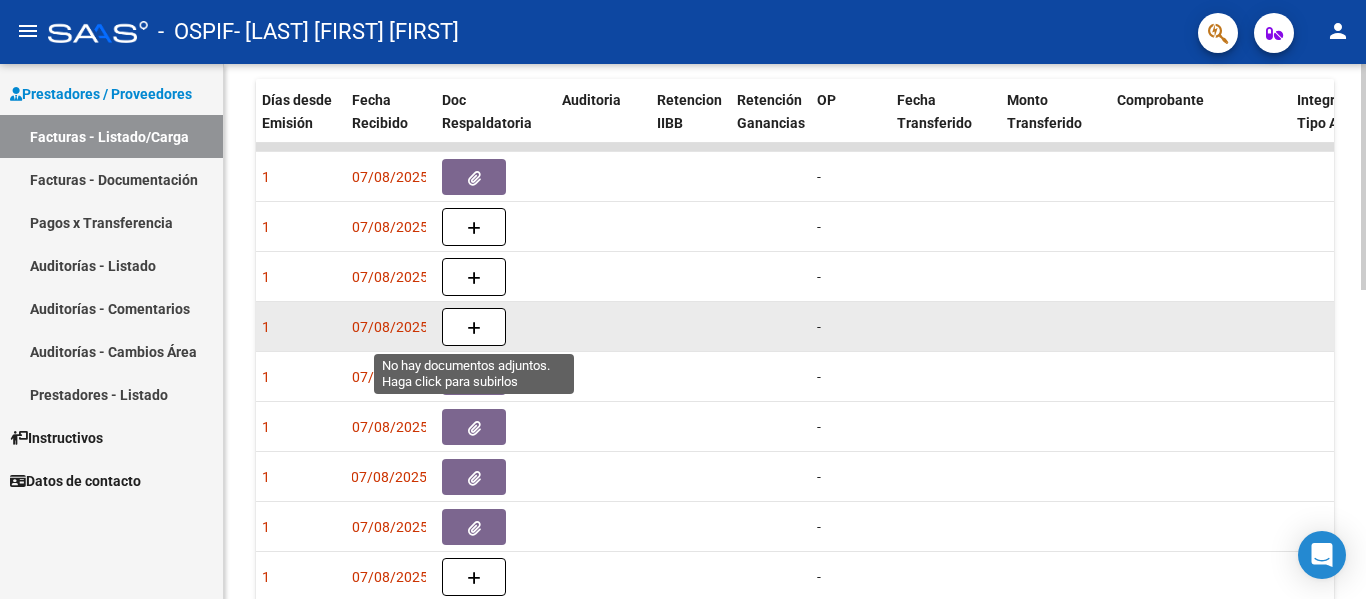 click 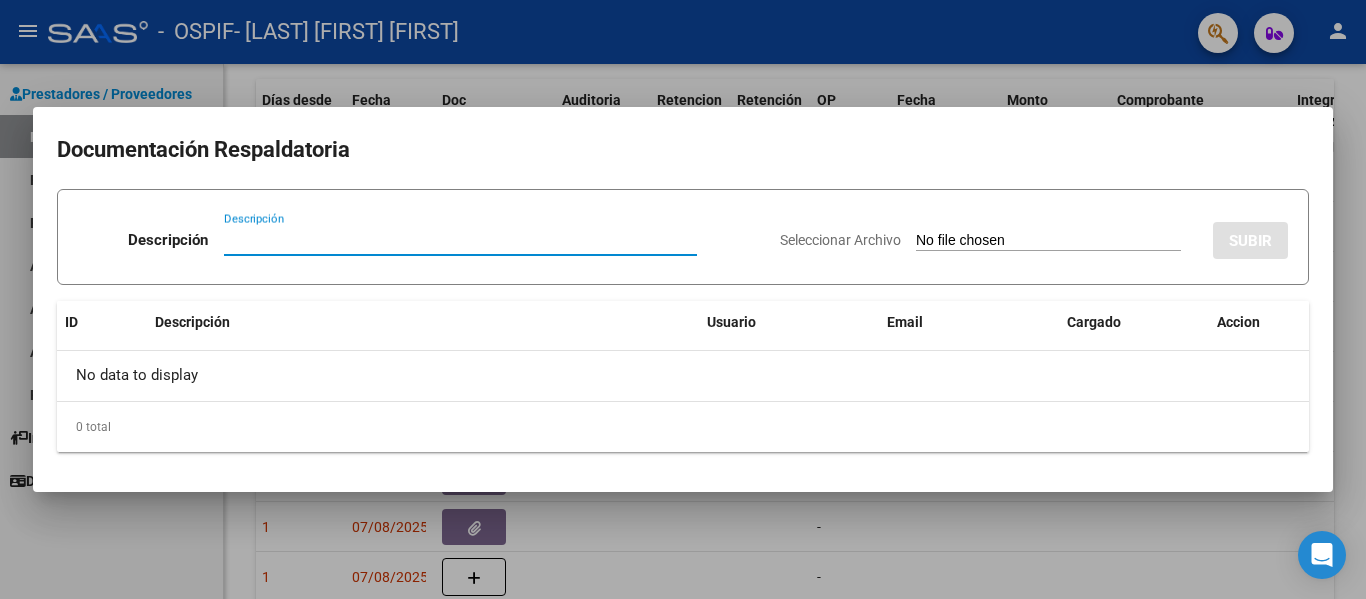 click on "Descripción" at bounding box center [460, 240] 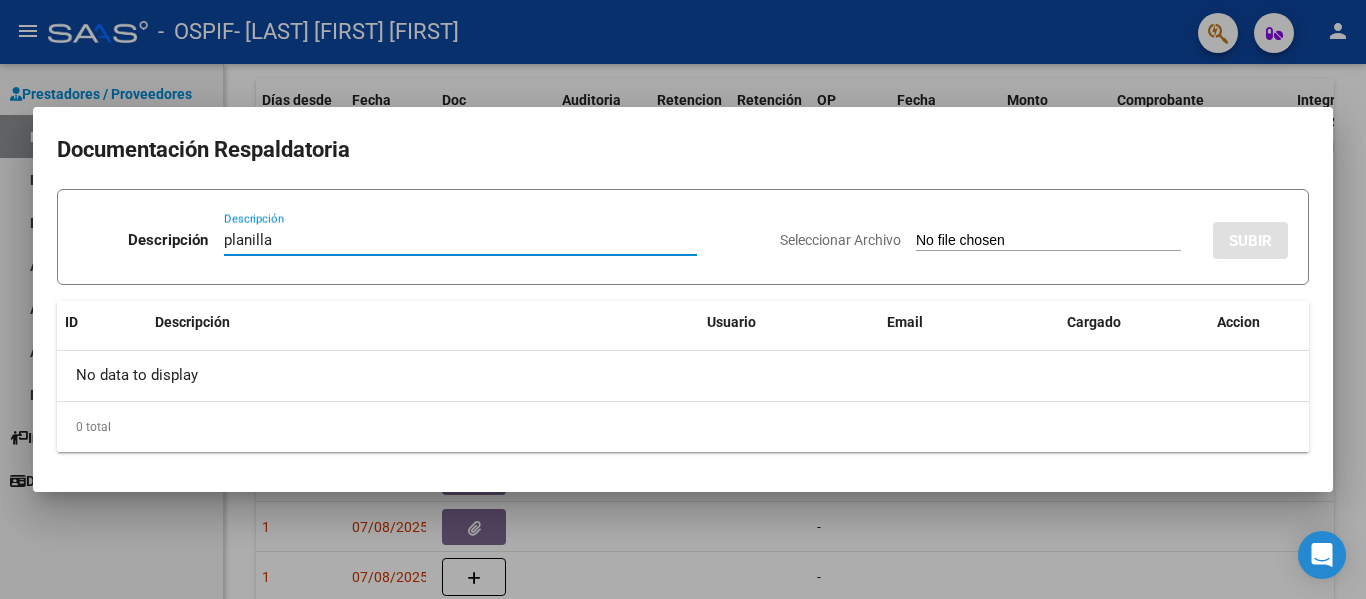 type on "planilla" 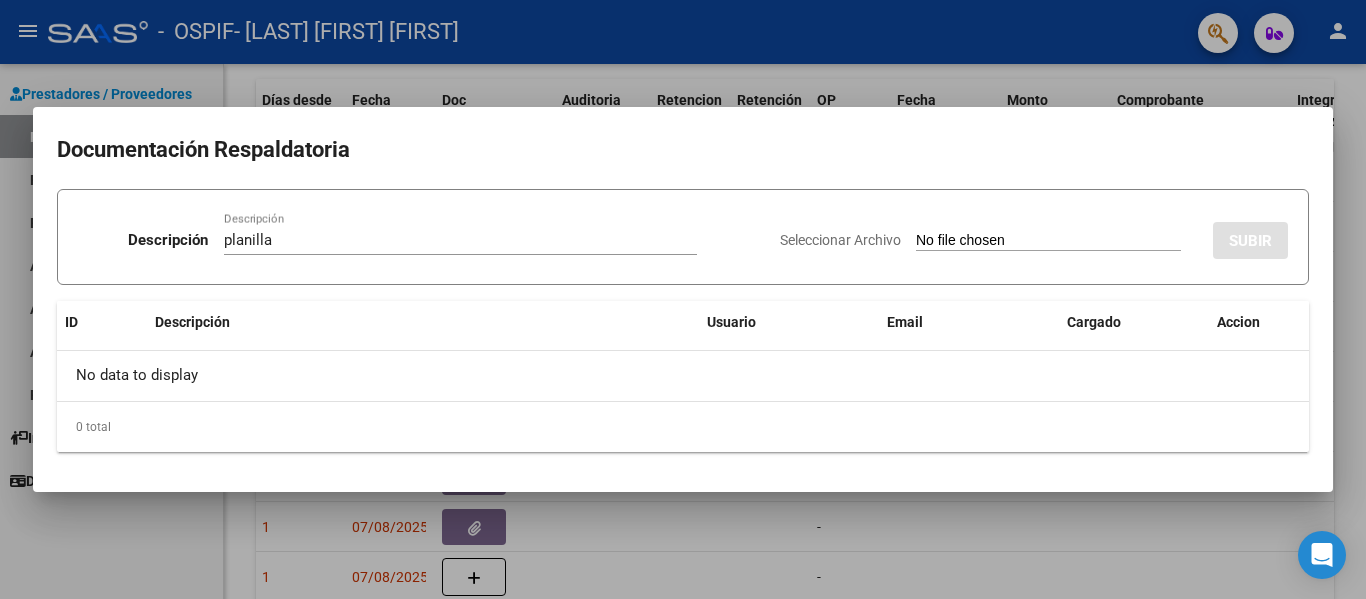 type on "C:\fakepath\[LAST] [FIRST] [DATE].pdf" 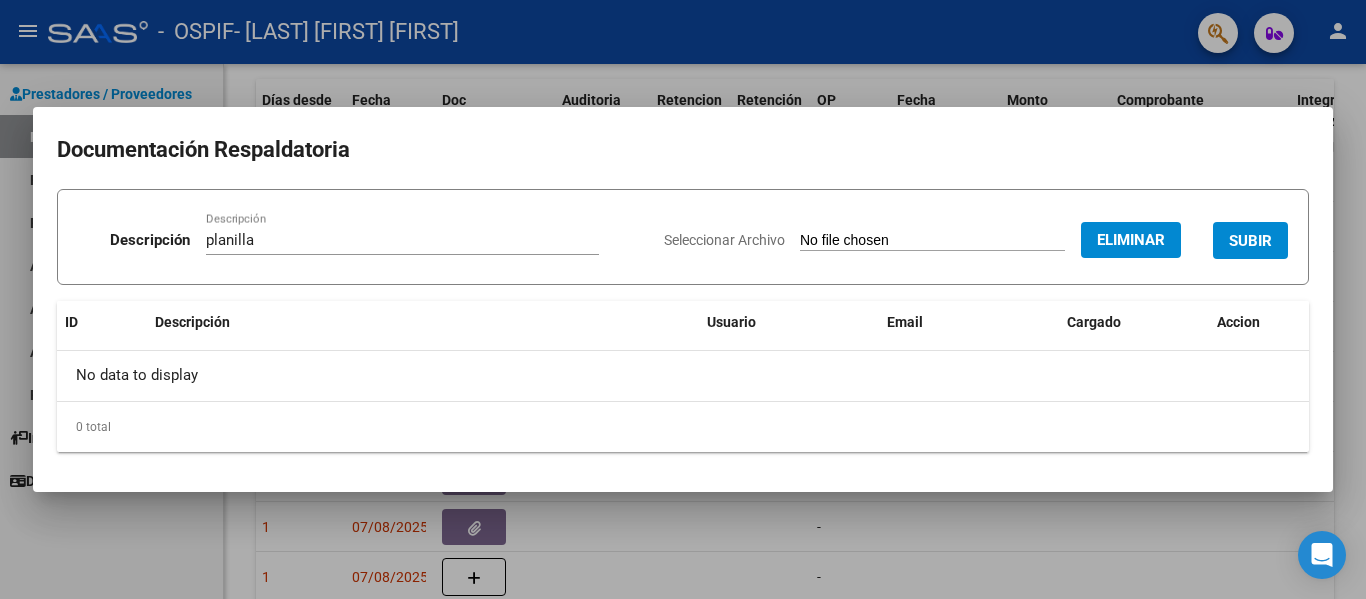 click on "SUBIR" at bounding box center (1250, 240) 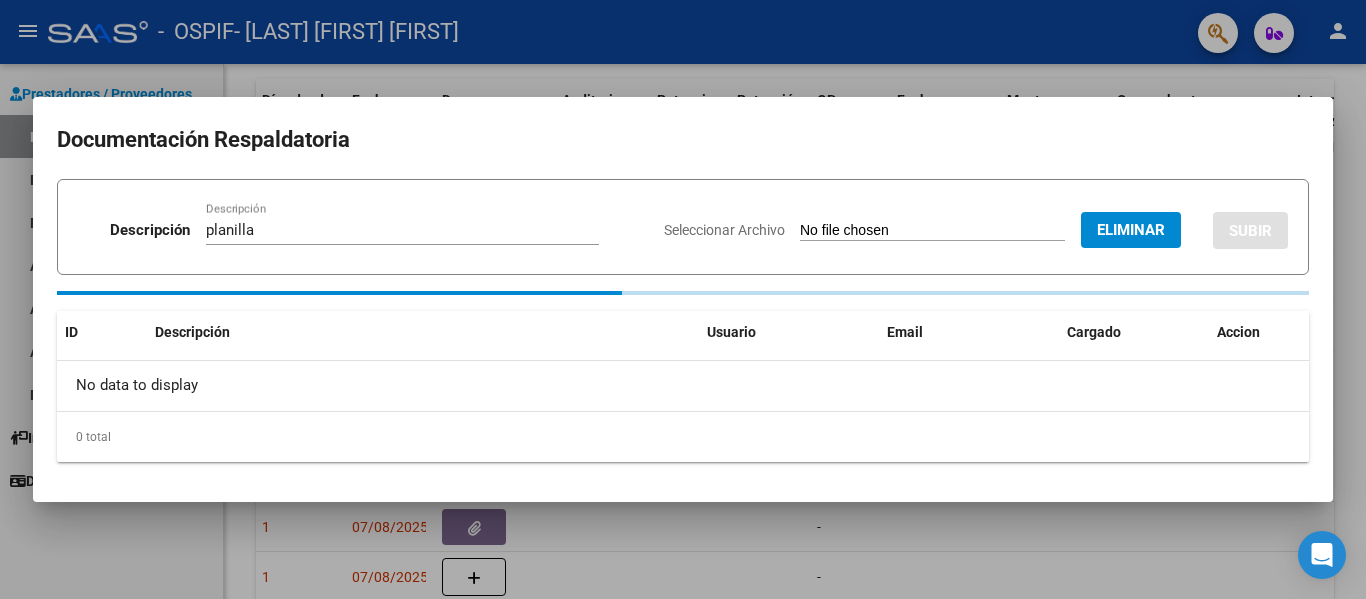 type 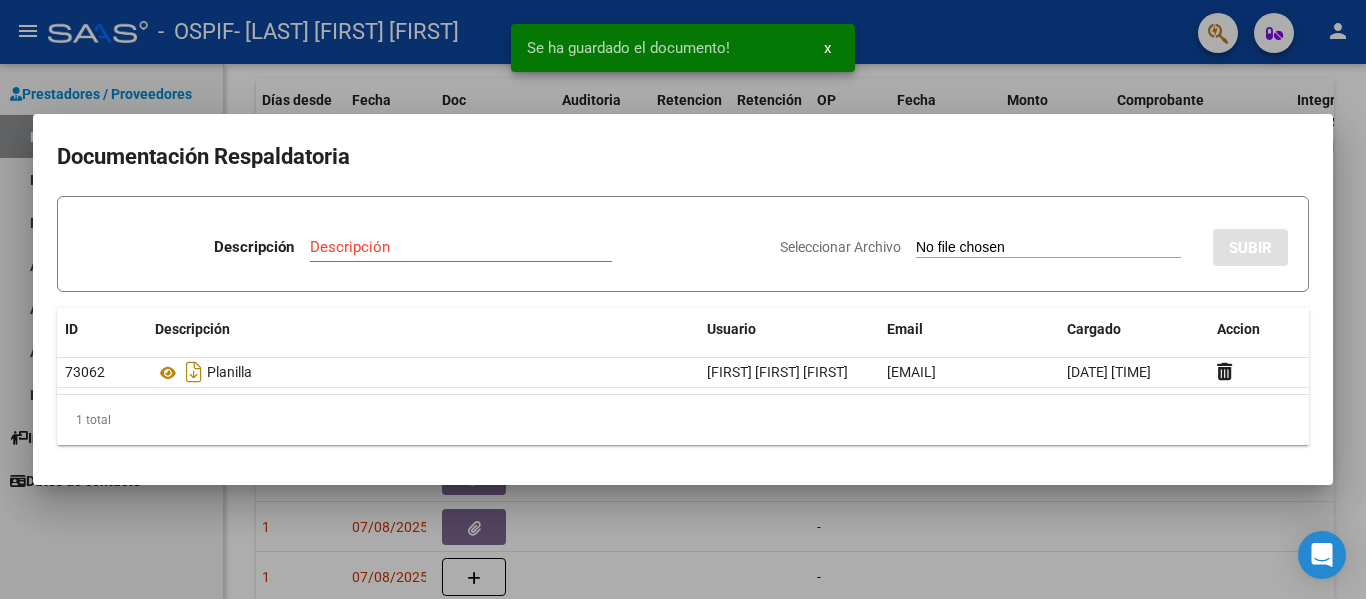 click at bounding box center [683, 299] 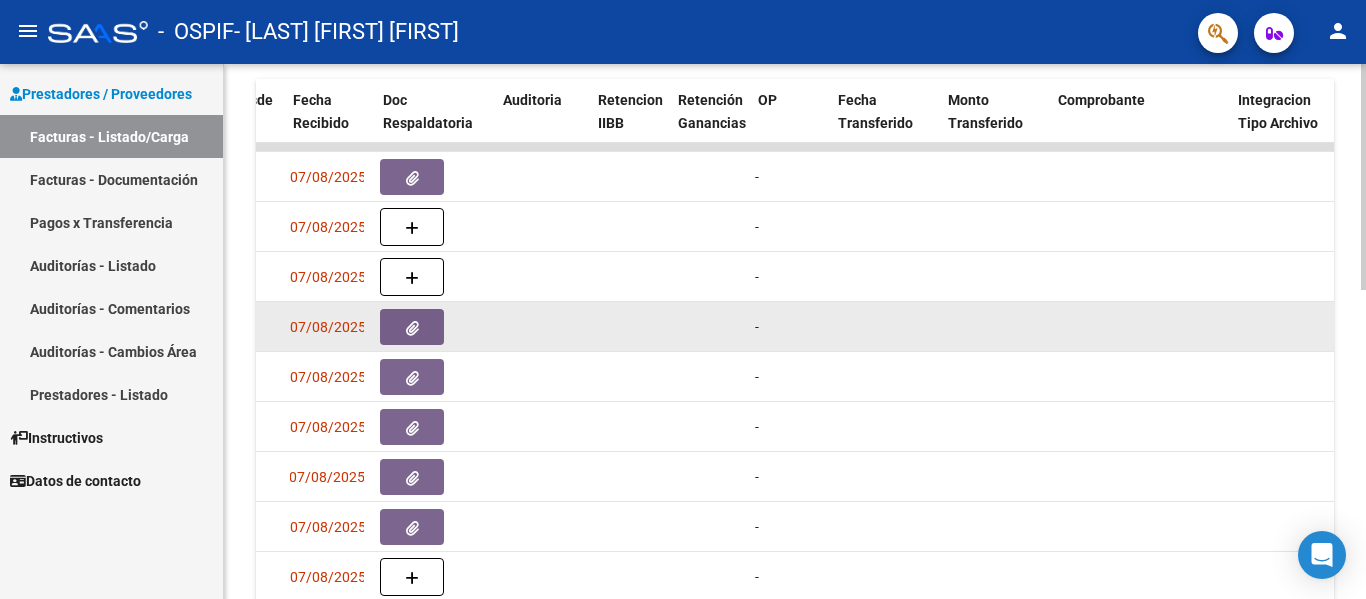 scroll, scrollTop: 0, scrollLeft: 1179, axis: horizontal 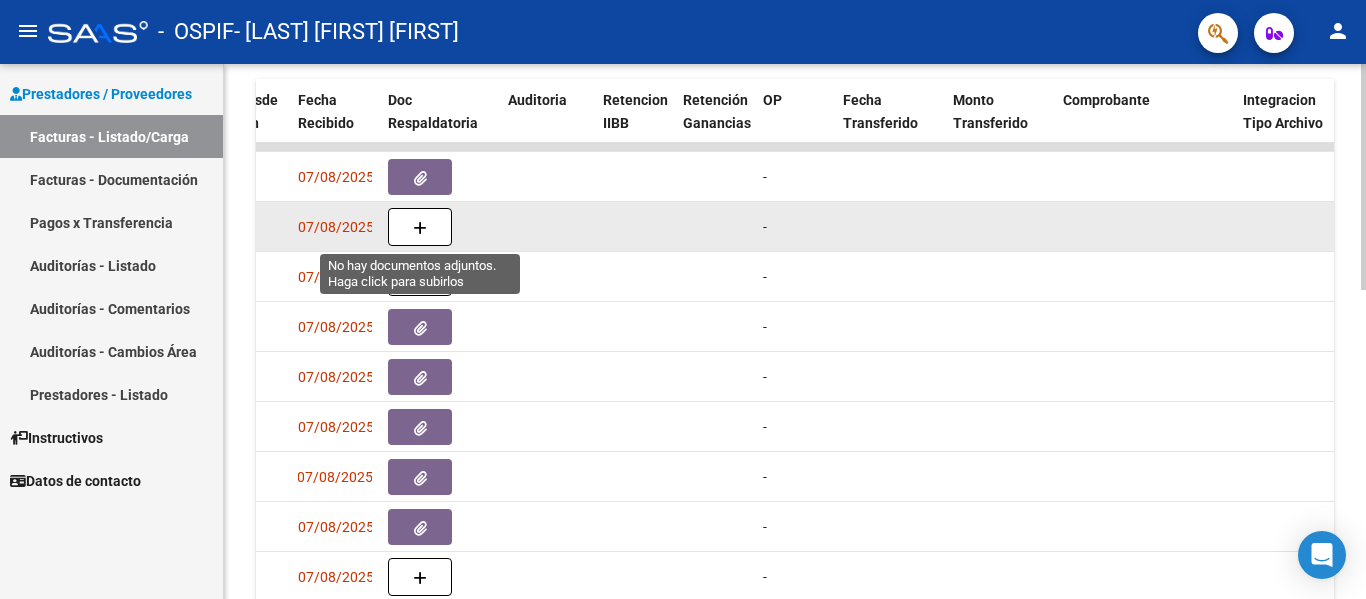 click 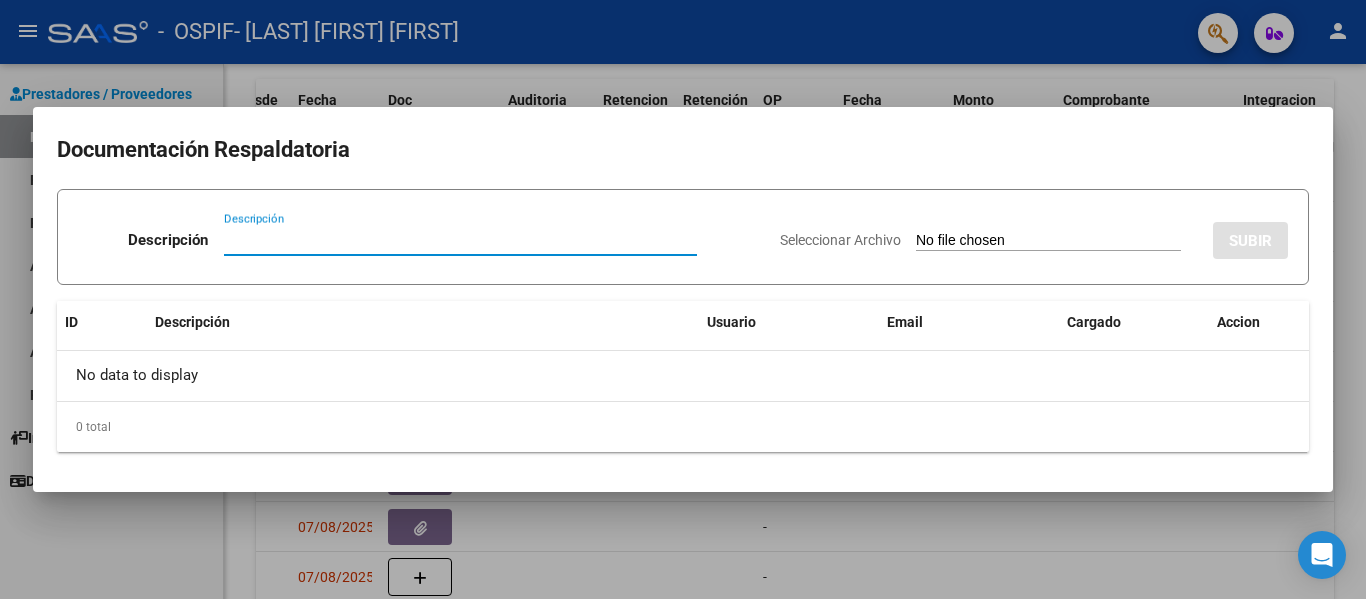 click on "Descripción" at bounding box center (460, 240) 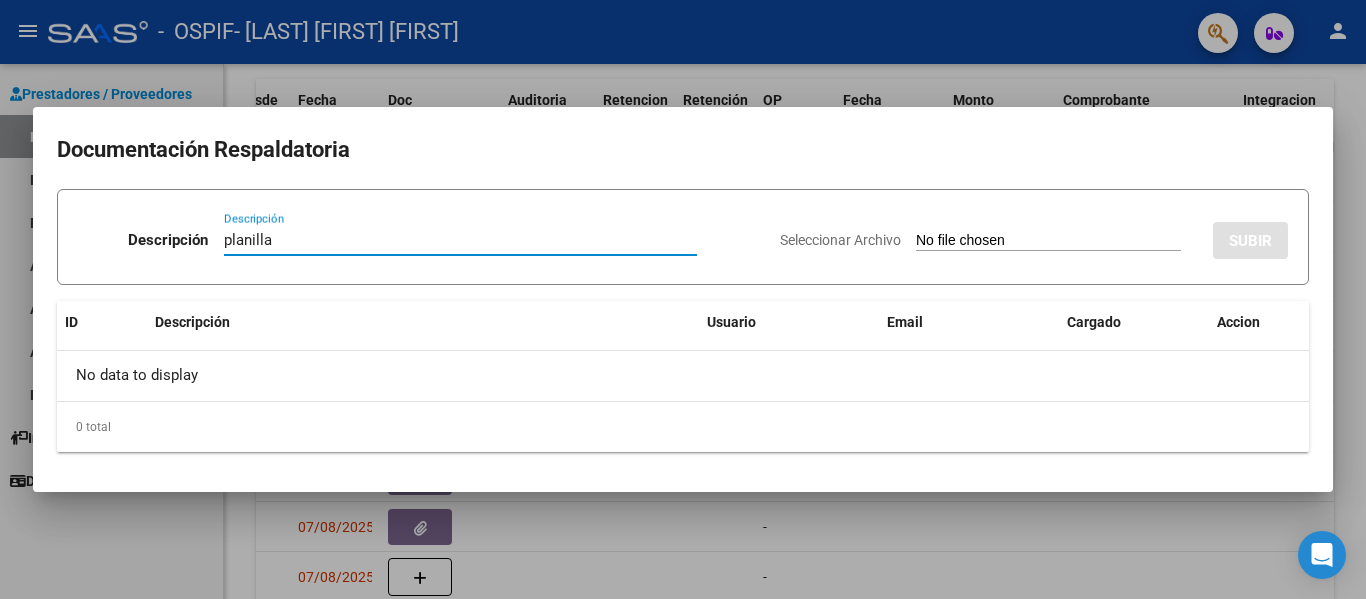 type on "planilla" 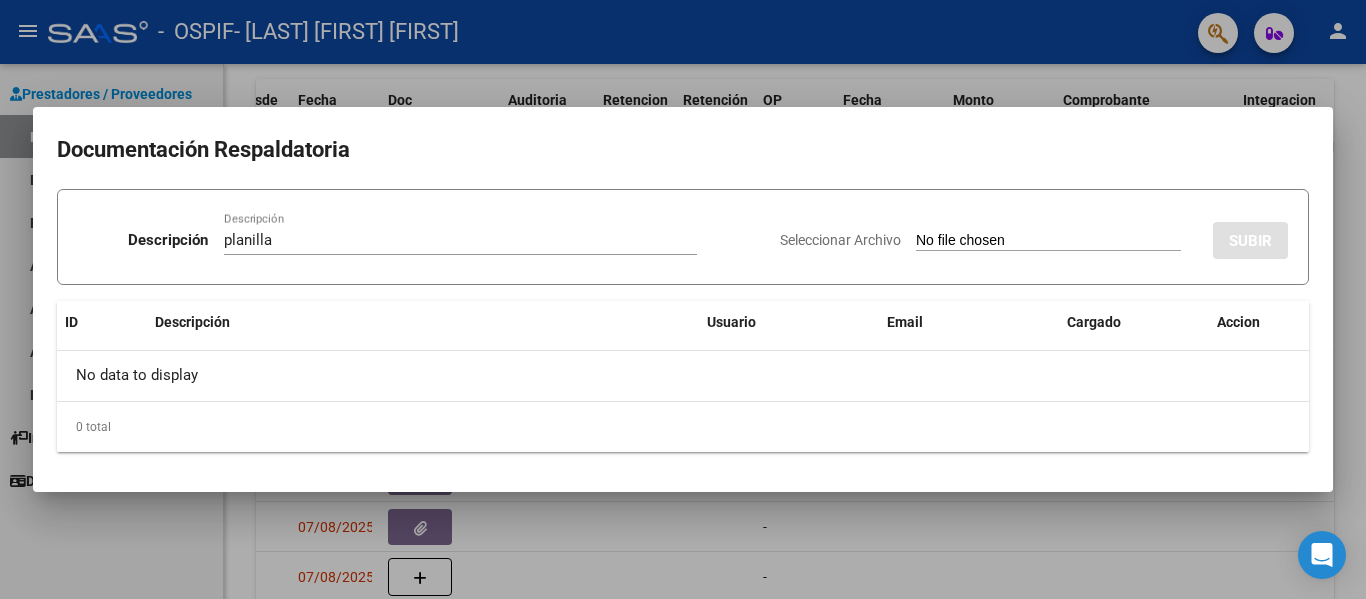 click on "Seleccionar Archivo" at bounding box center (1048, 241) 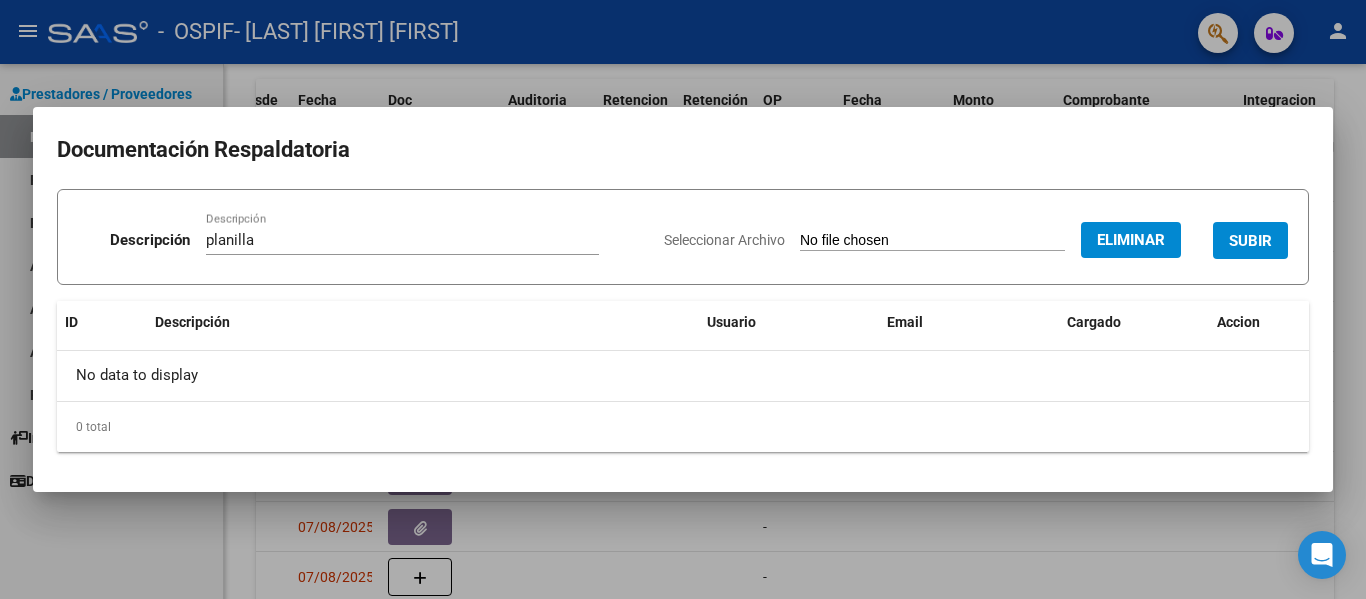 click on "SUBIR" at bounding box center [1250, 240] 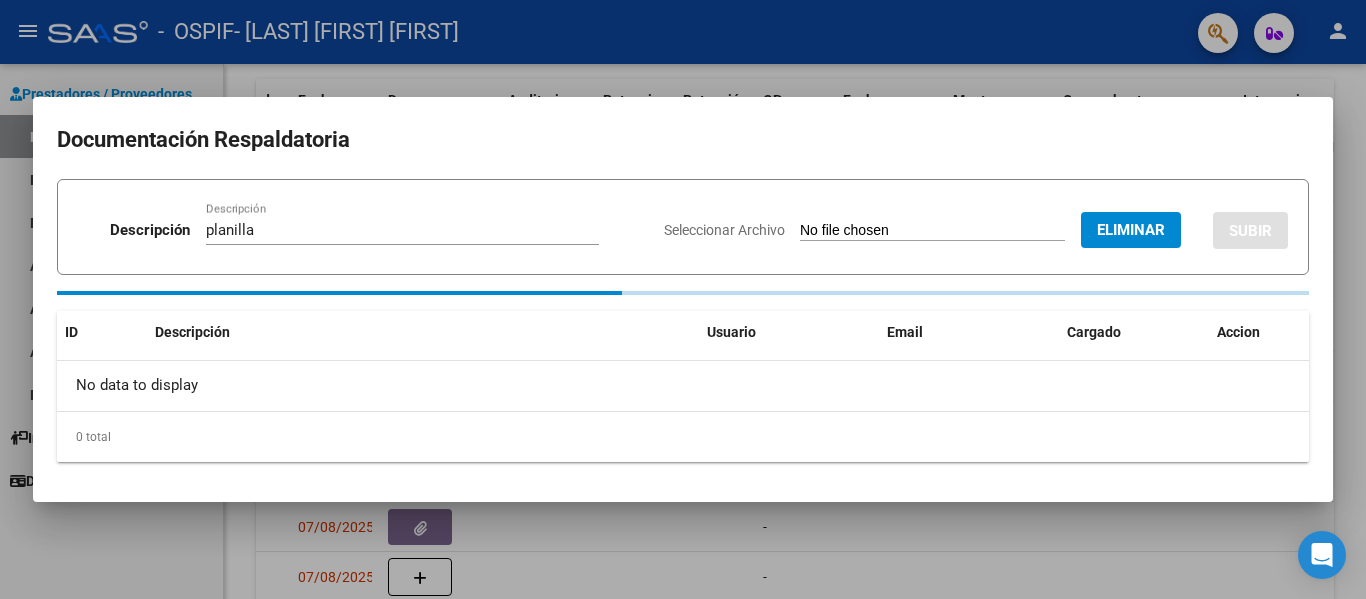 type 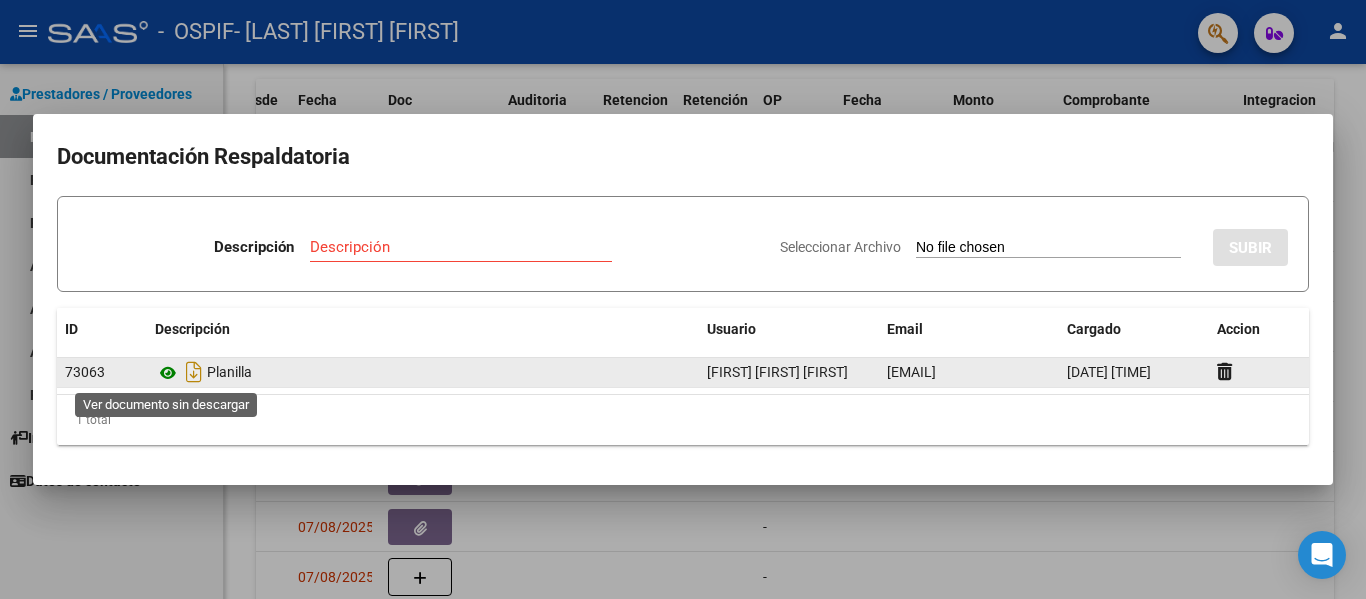 click 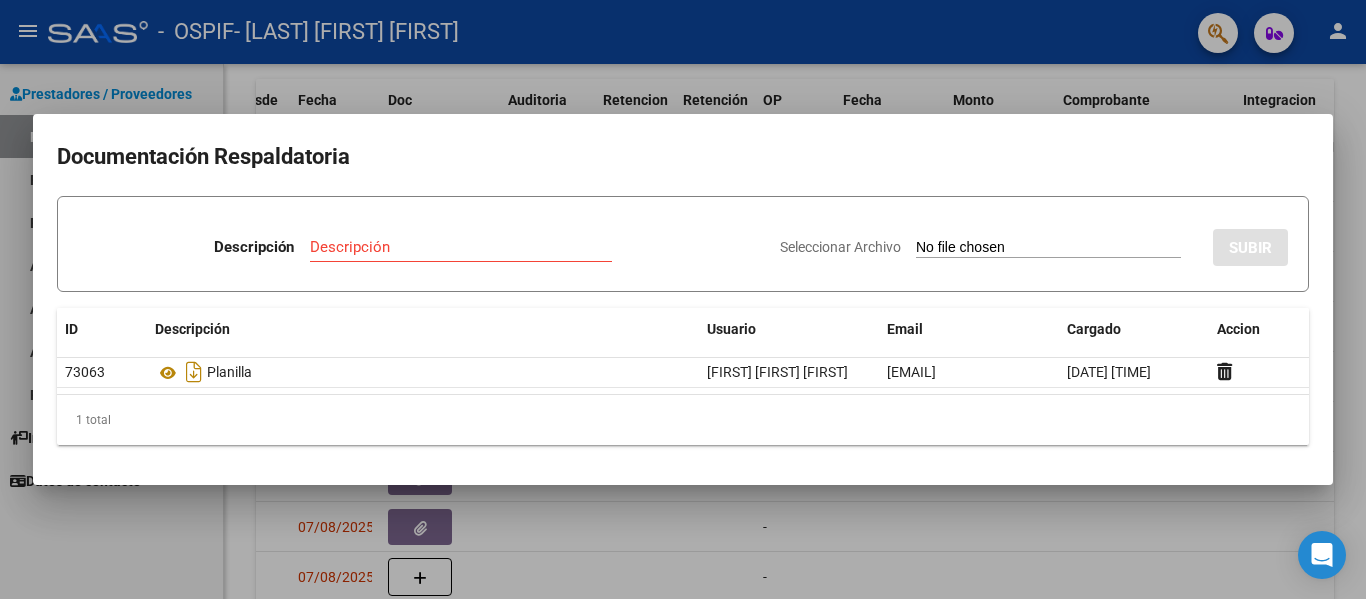 click at bounding box center [683, 299] 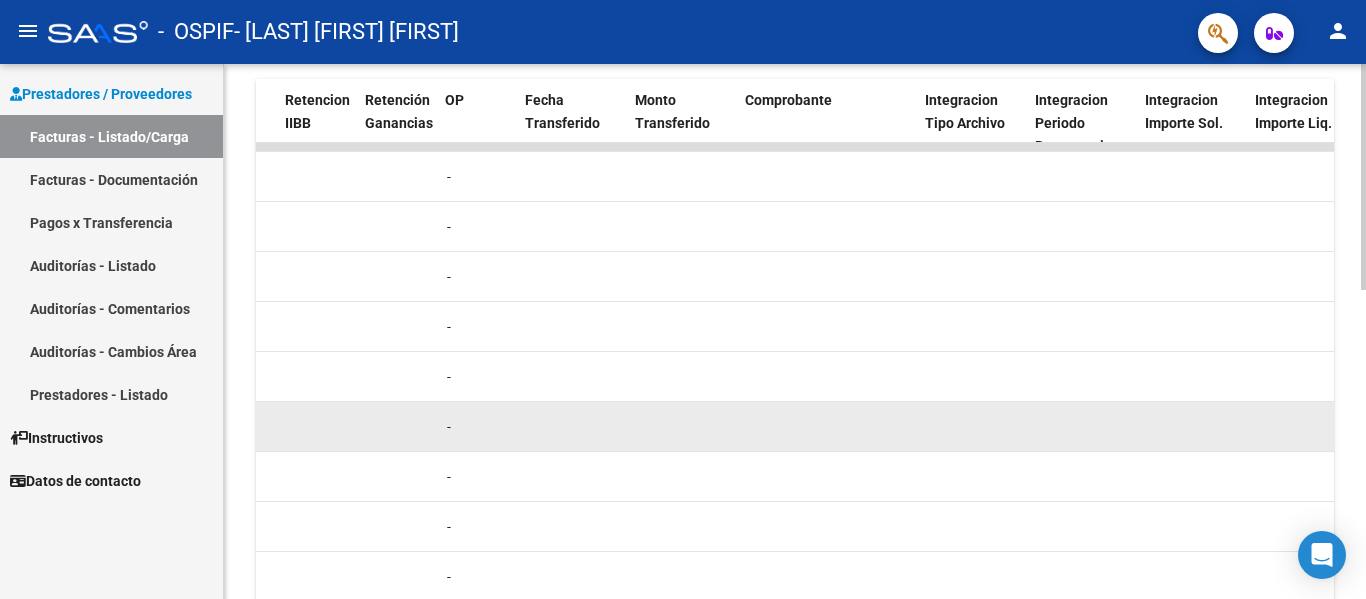 scroll, scrollTop: 0, scrollLeft: 1492, axis: horizontal 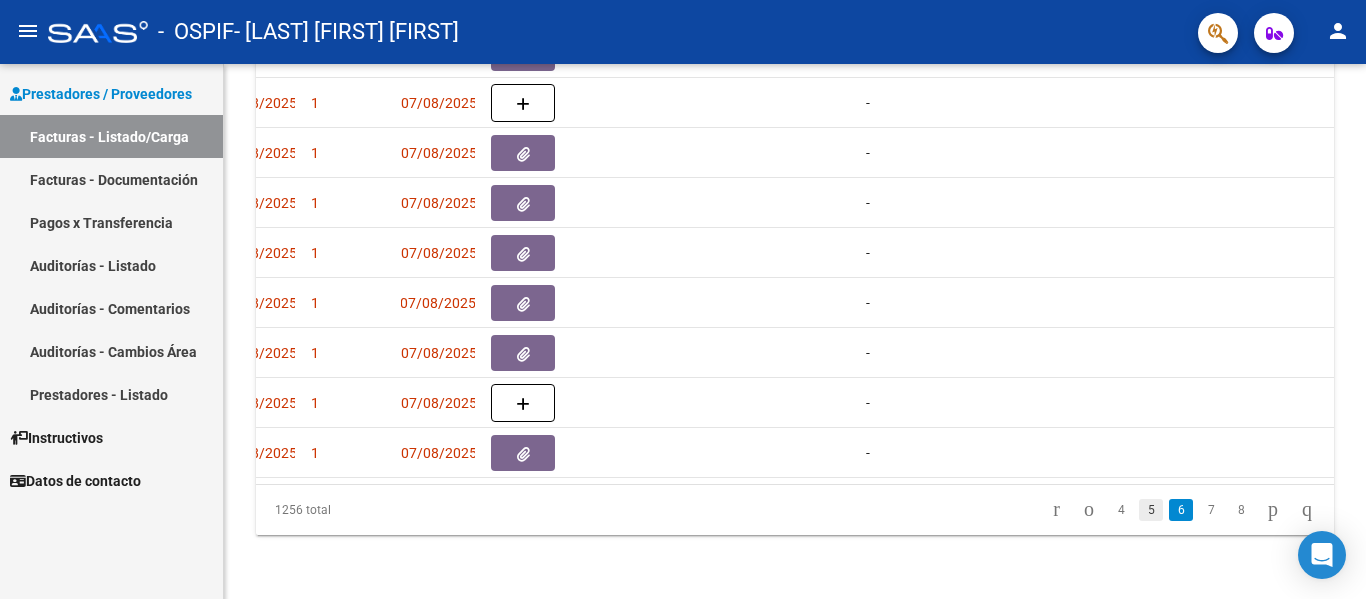 click on "5" 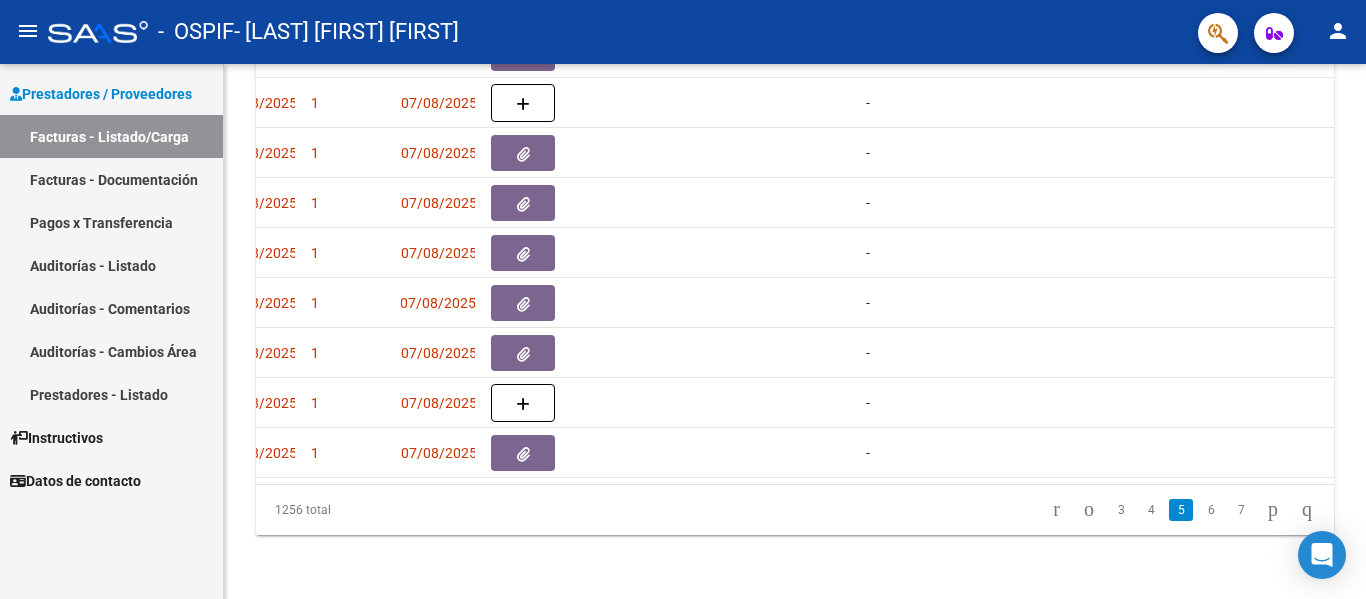 scroll, scrollTop: 738, scrollLeft: 0, axis: vertical 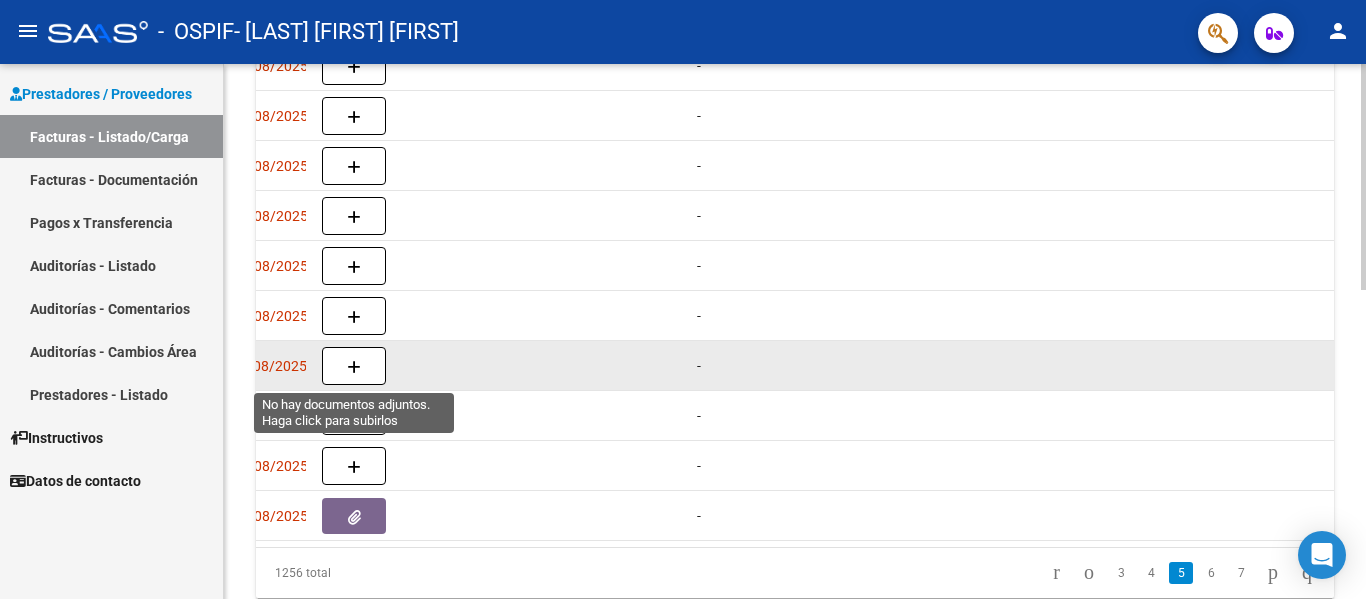 click 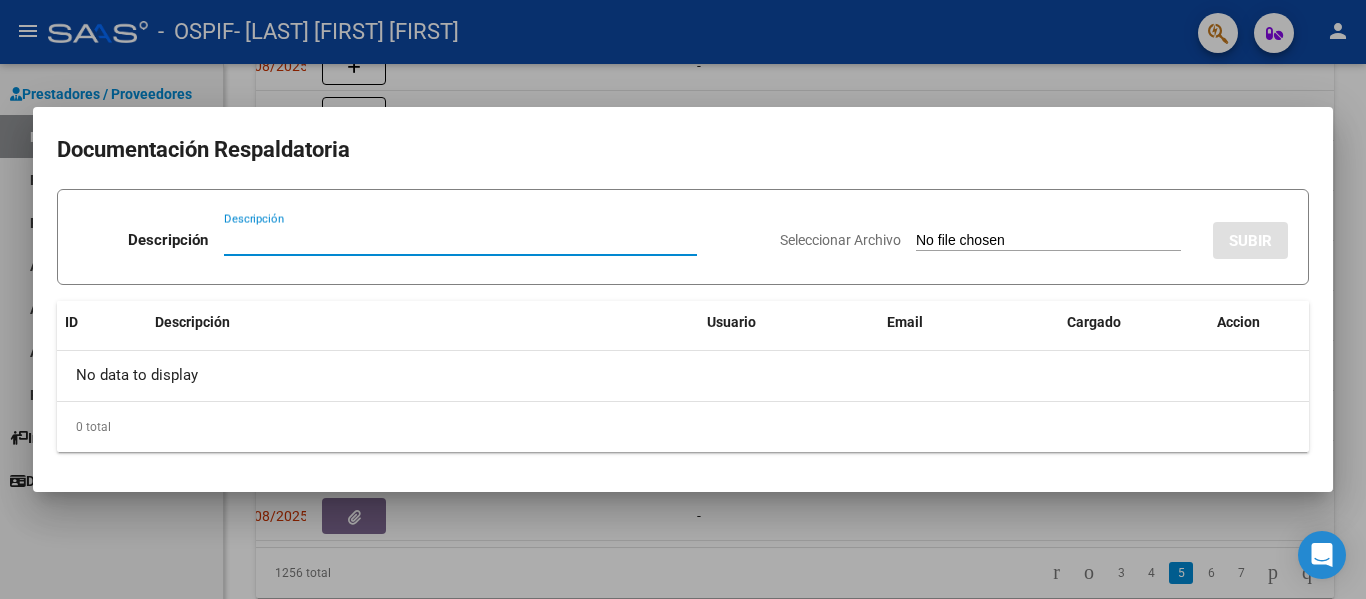 click on "Descripción" at bounding box center [460, 240] 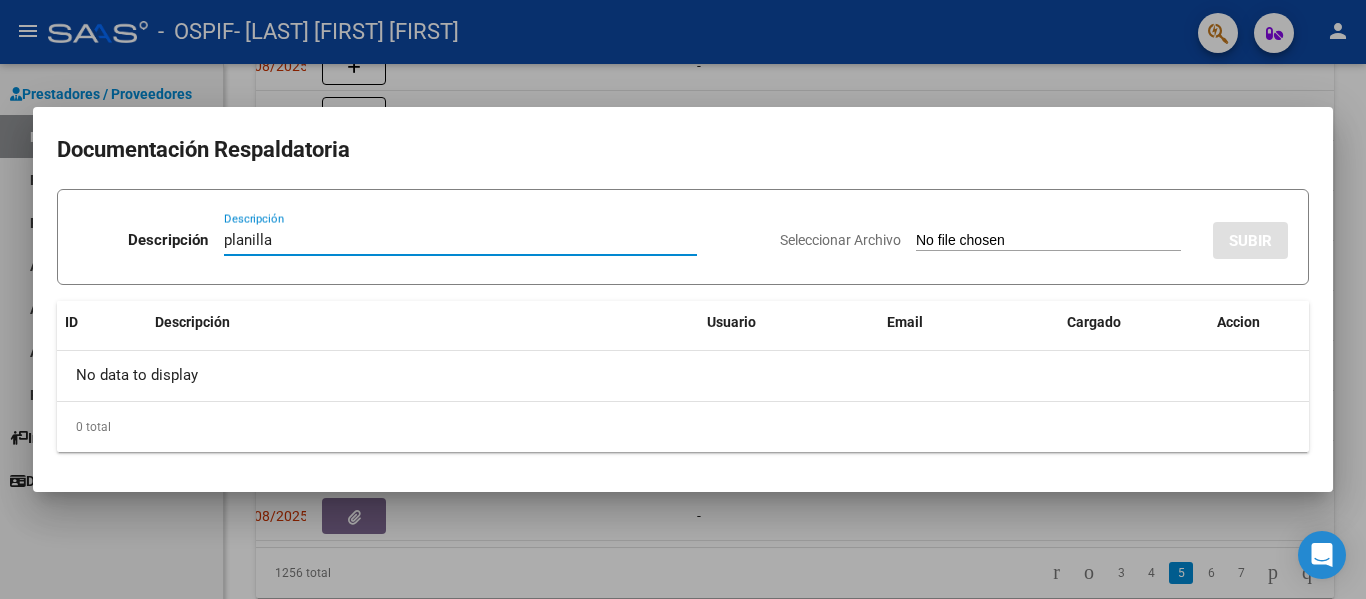 type on "planilla" 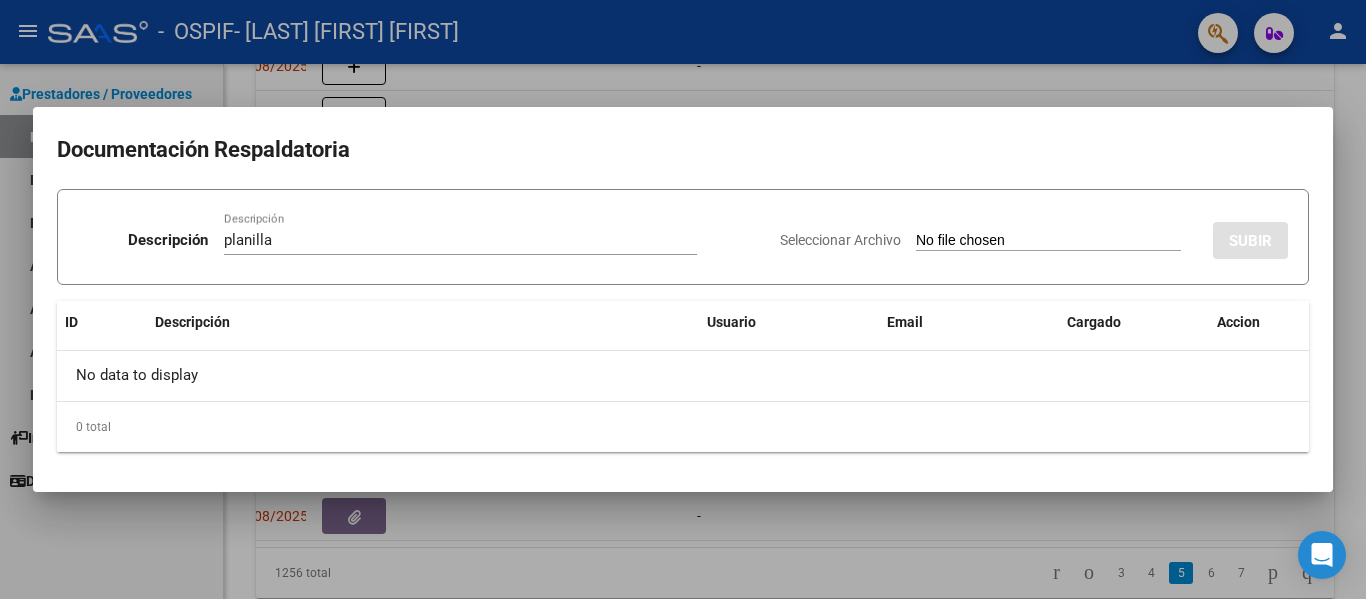 click on "Seleccionar Archivo" at bounding box center (1048, 241) 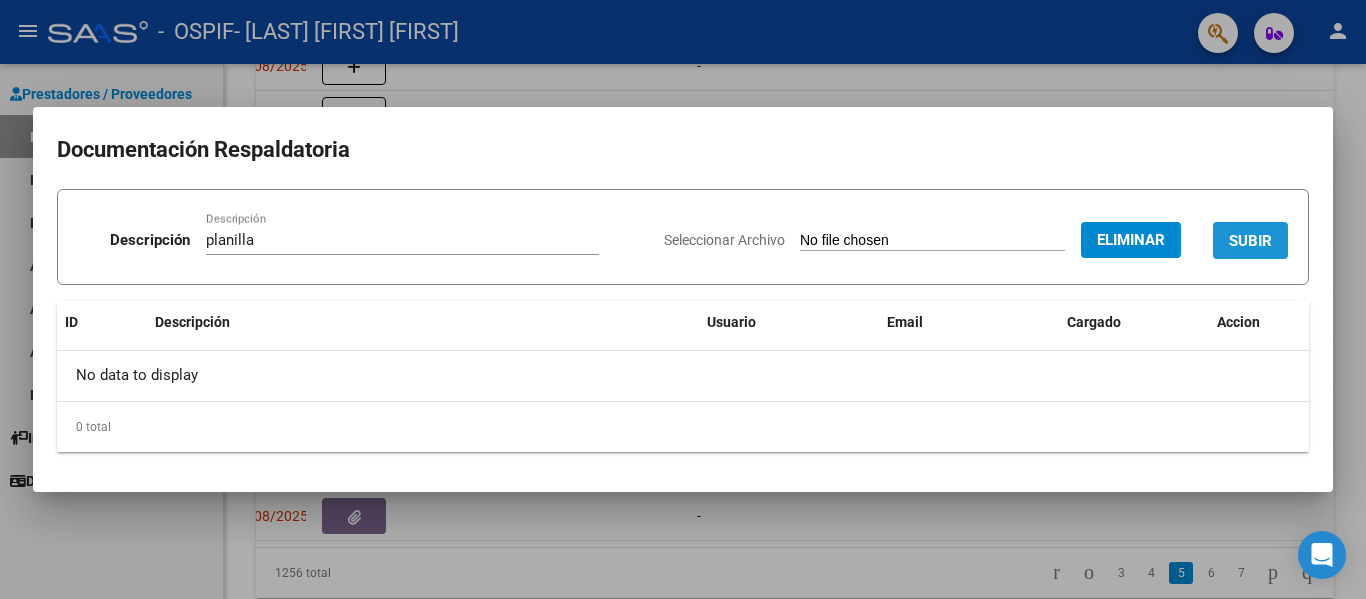 click on "SUBIR" at bounding box center (1250, 240) 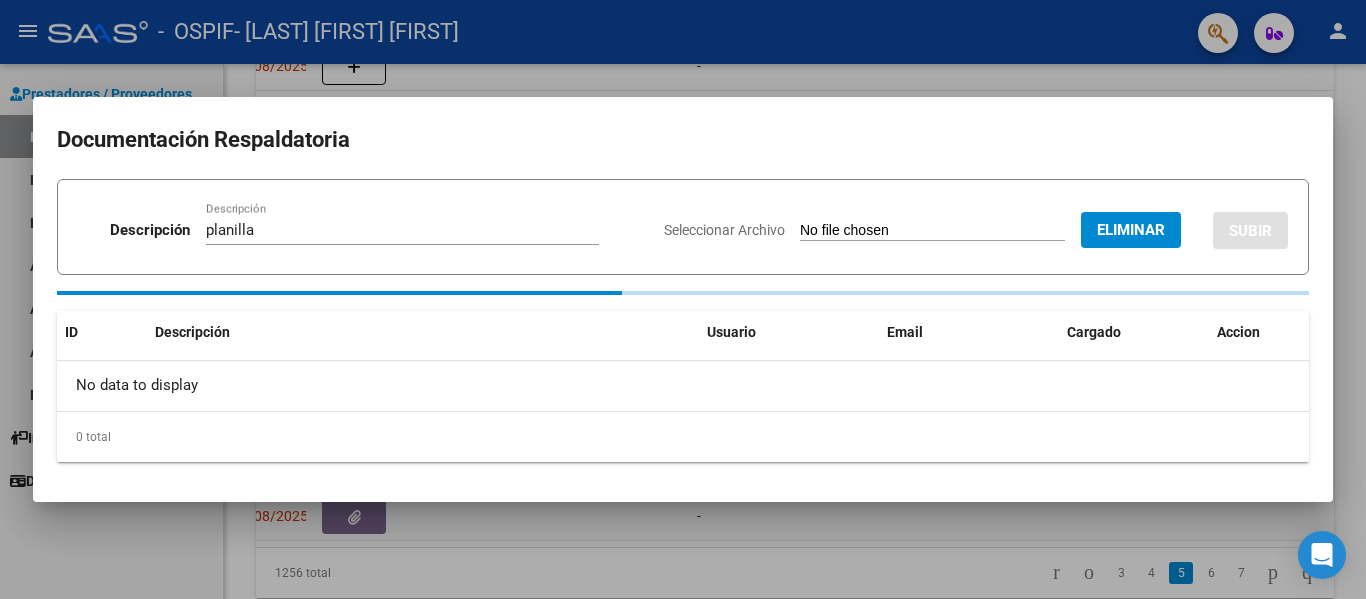 type 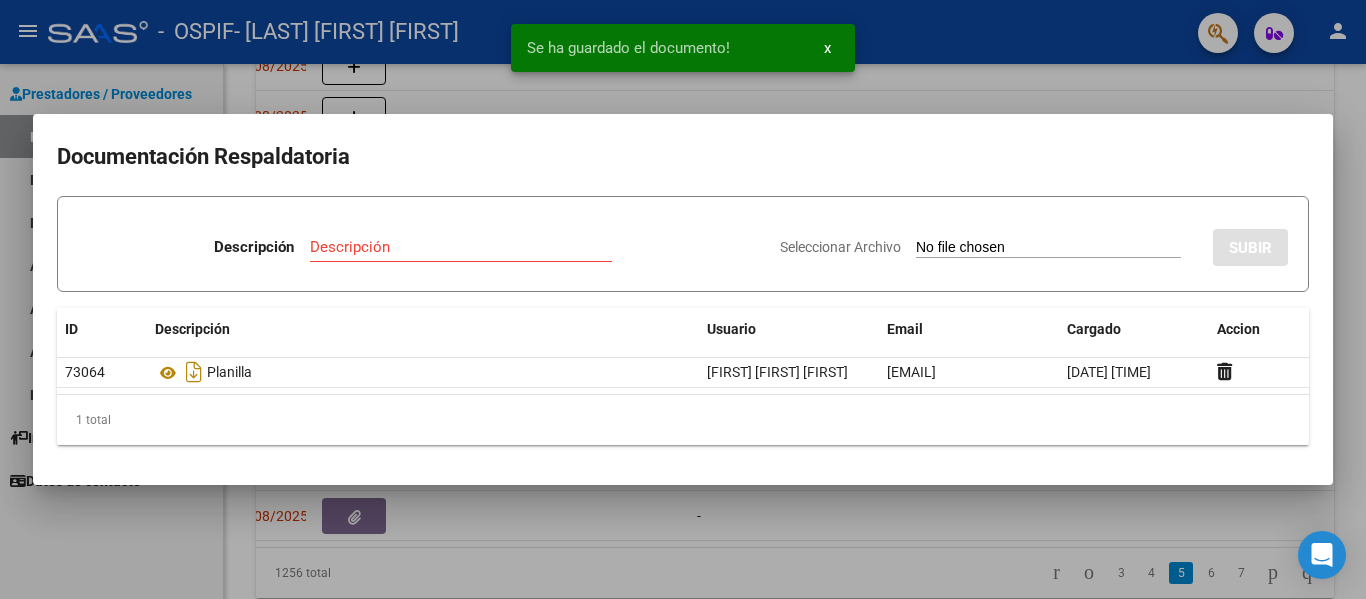 click at bounding box center [683, 299] 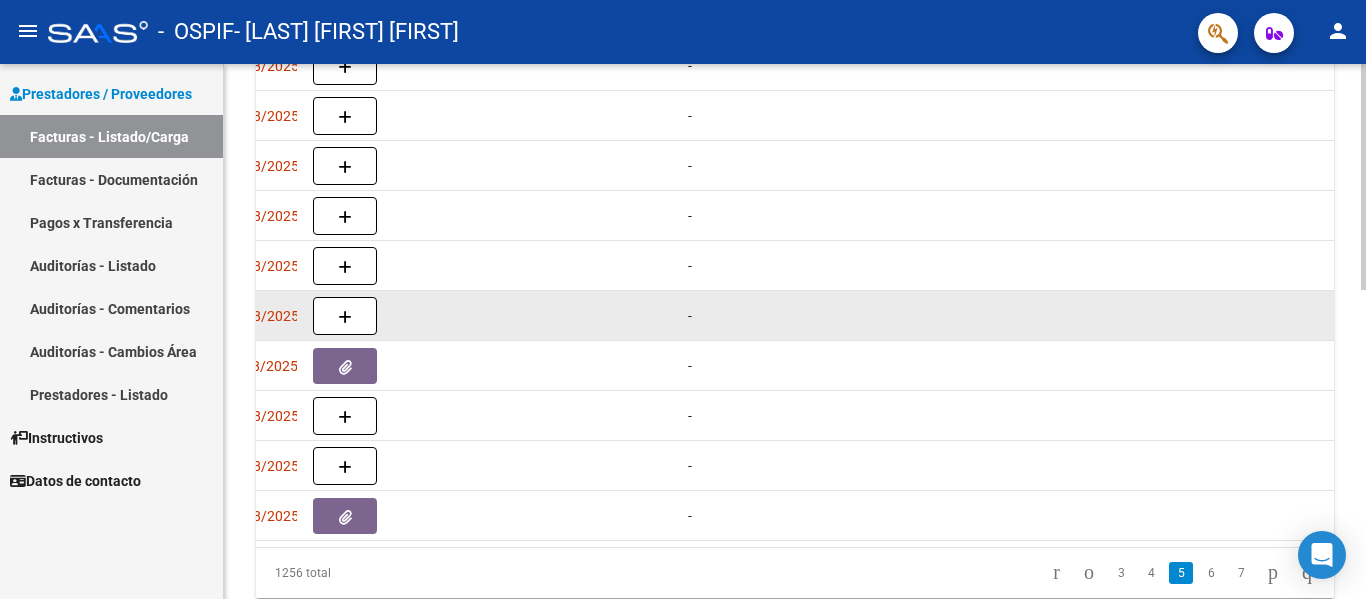 scroll, scrollTop: 0, scrollLeft: 1255, axis: horizontal 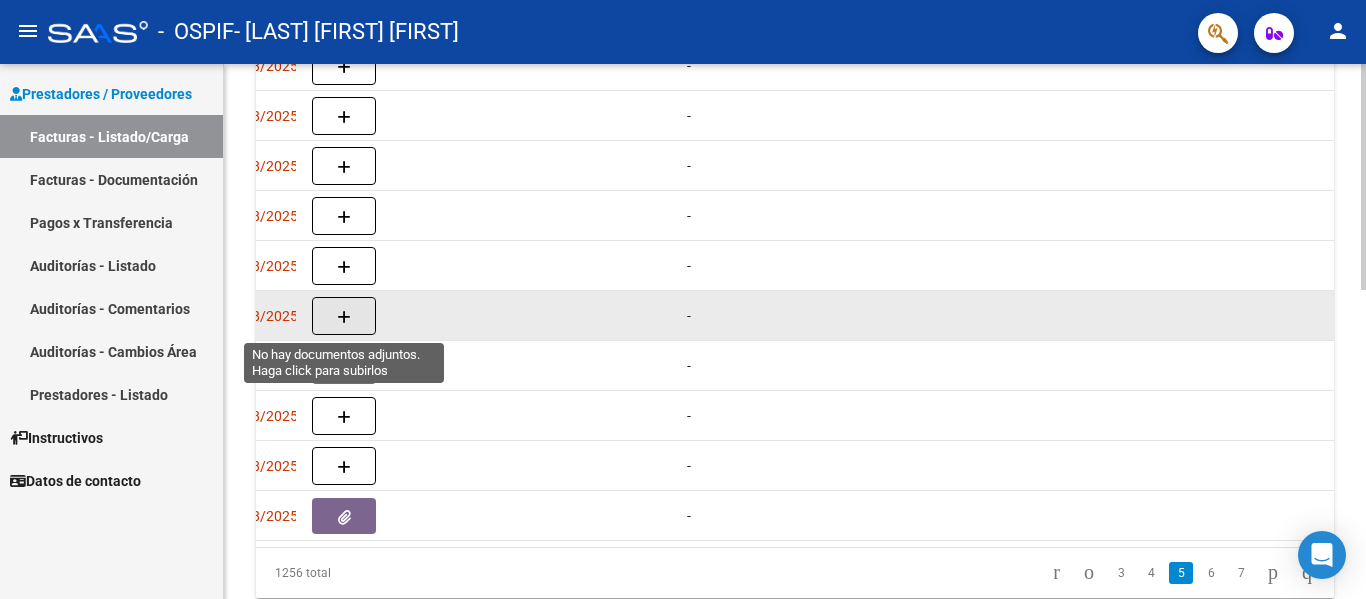 click 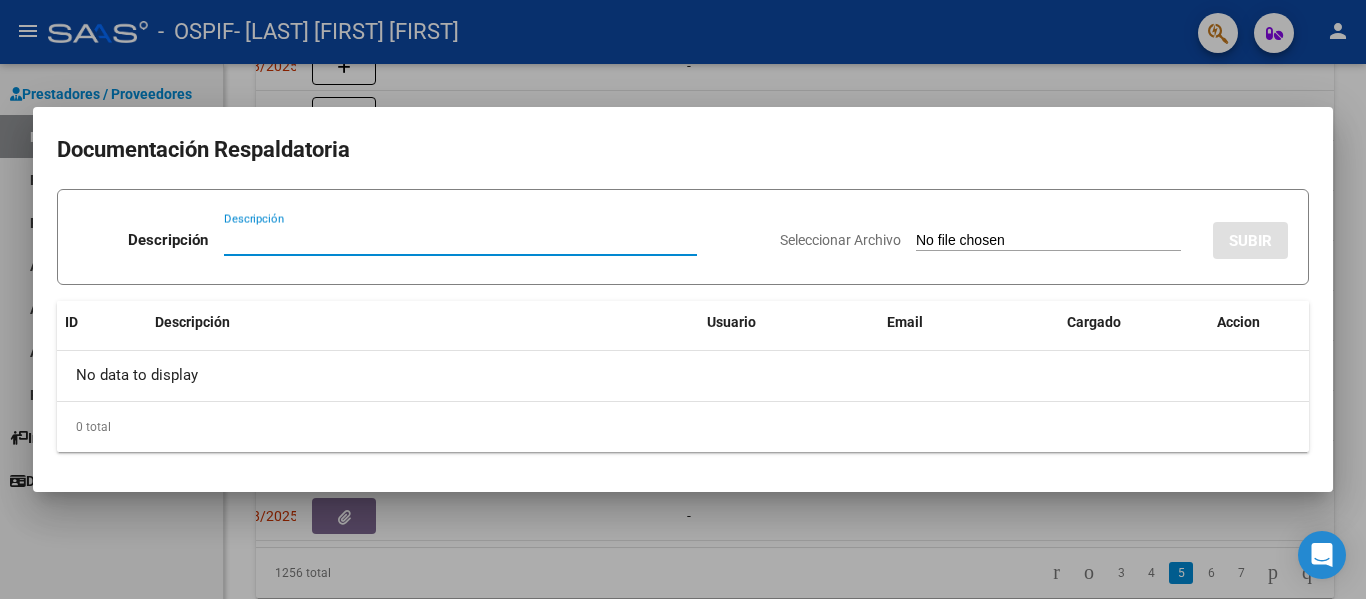 click on "Descripción" at bounding box center (460, 240) 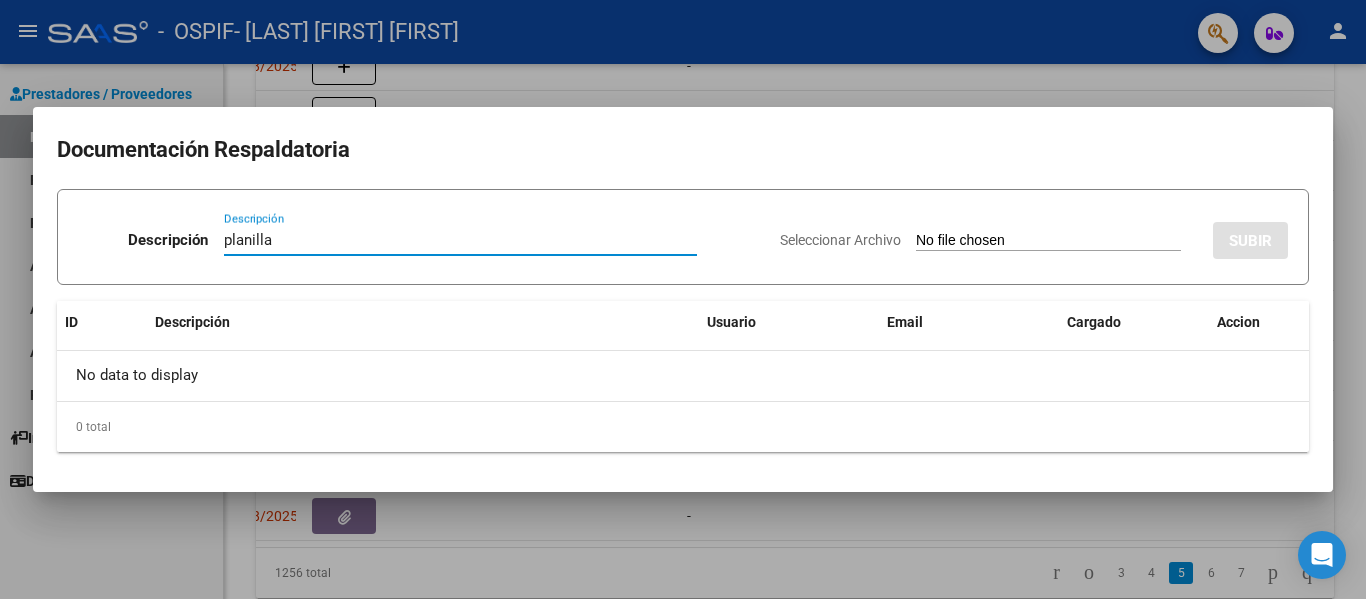 type on "planilla" 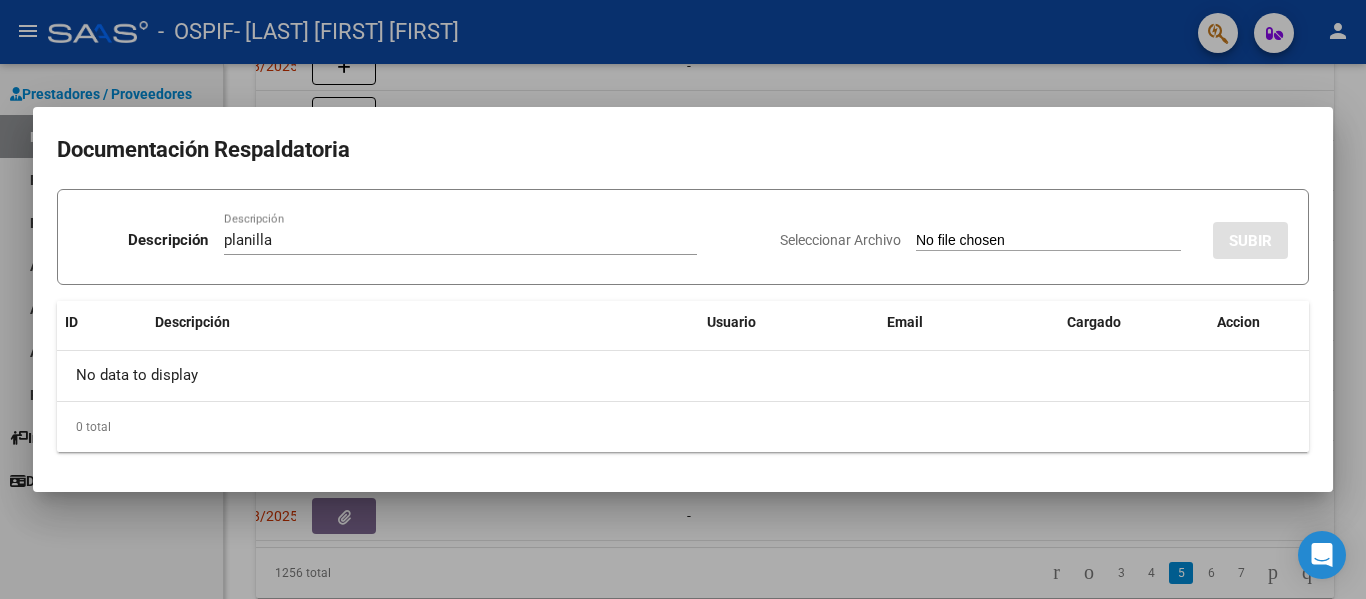 click on "Seleccionar Archivo" at bounding box center [1048, 241] 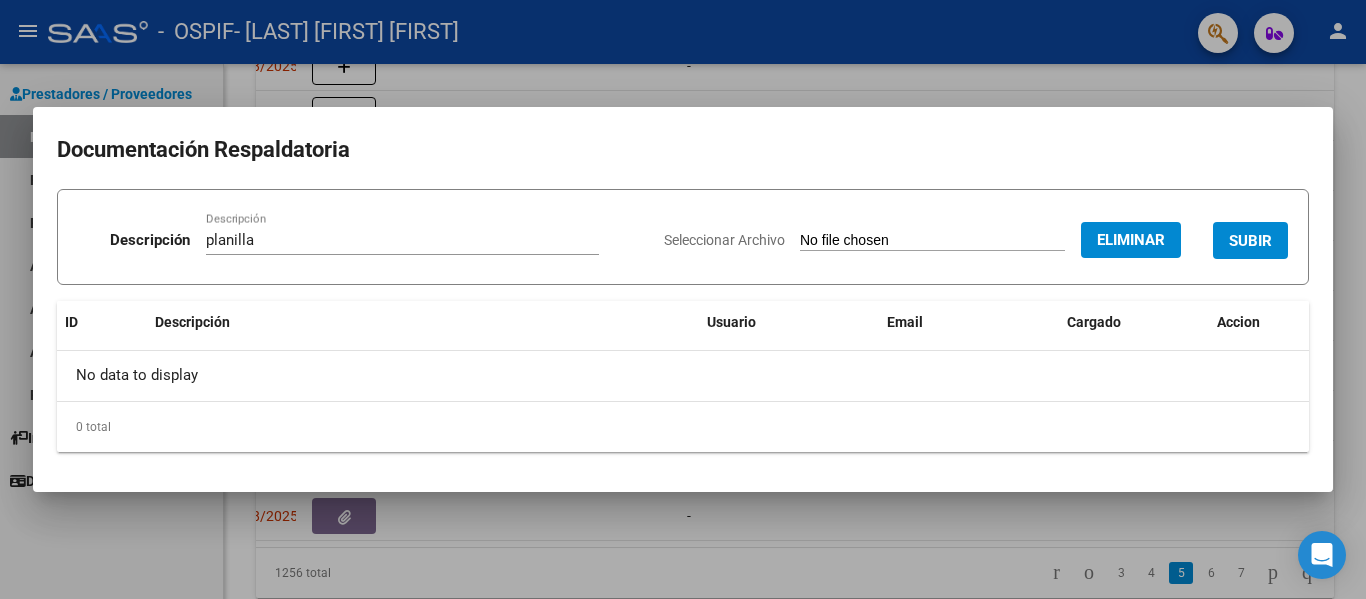 click on "SUBIR" at bounding box center [1250, 241] 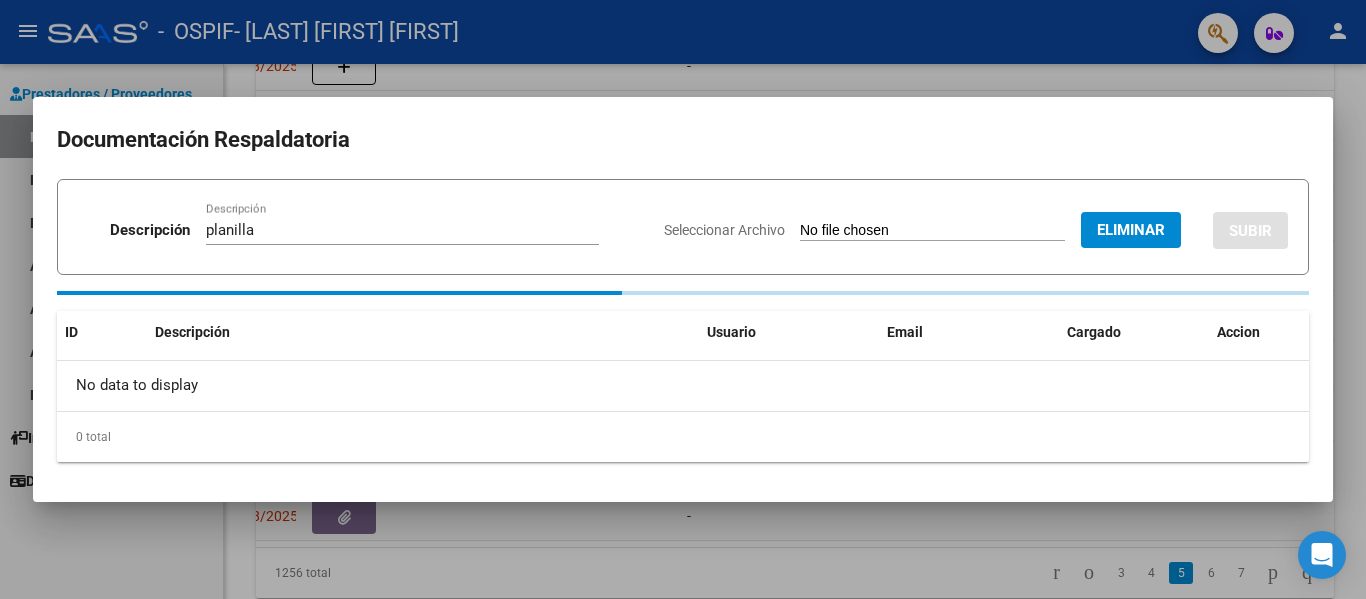type 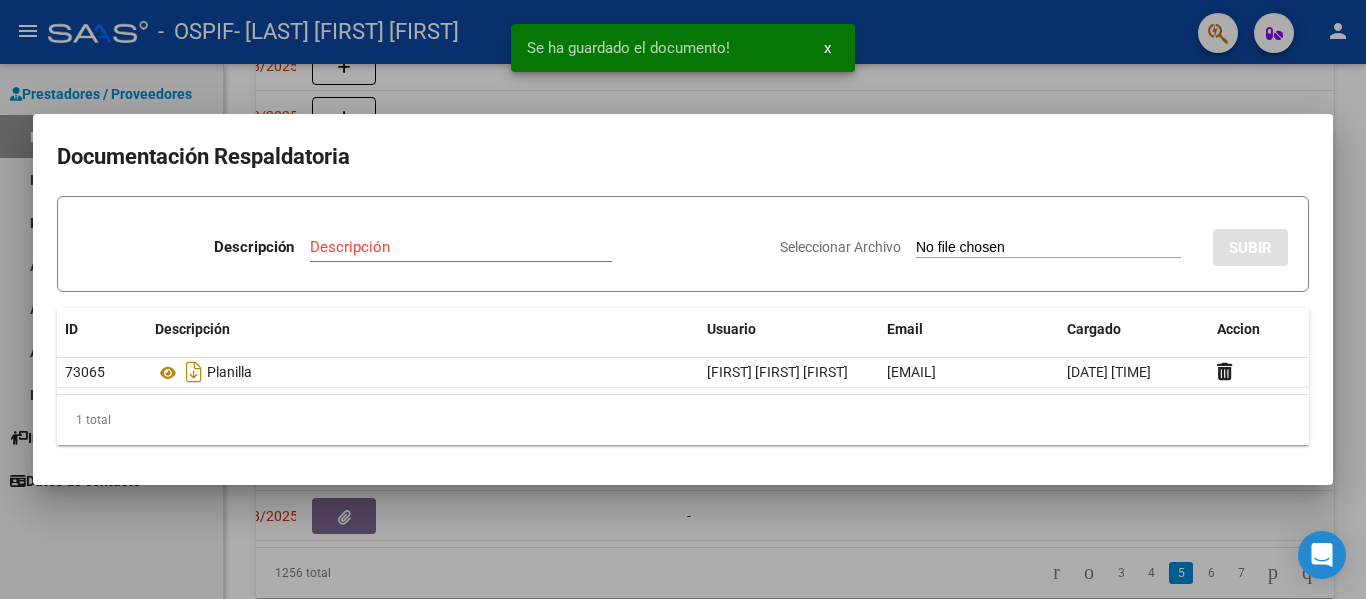 click on "Se ha guardado el documento! x" at bounding box center [683, 48] 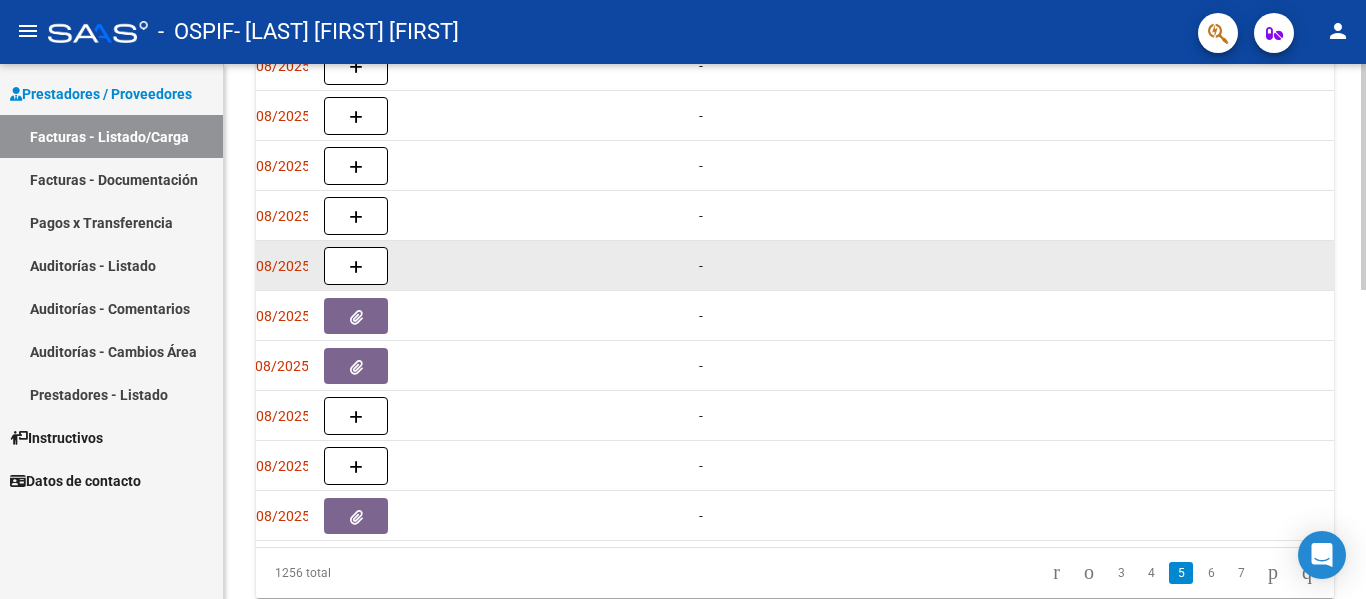 scroll, scrollTop: 0, scrollLeft: 1244, axis: horizontal 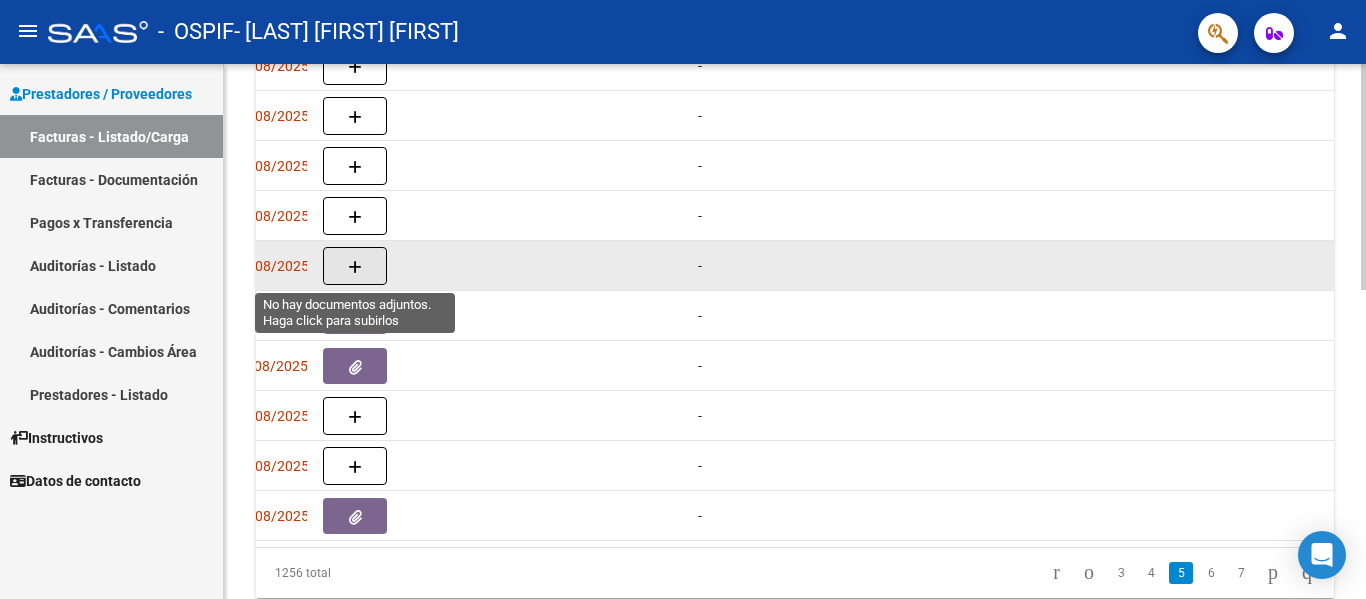 click 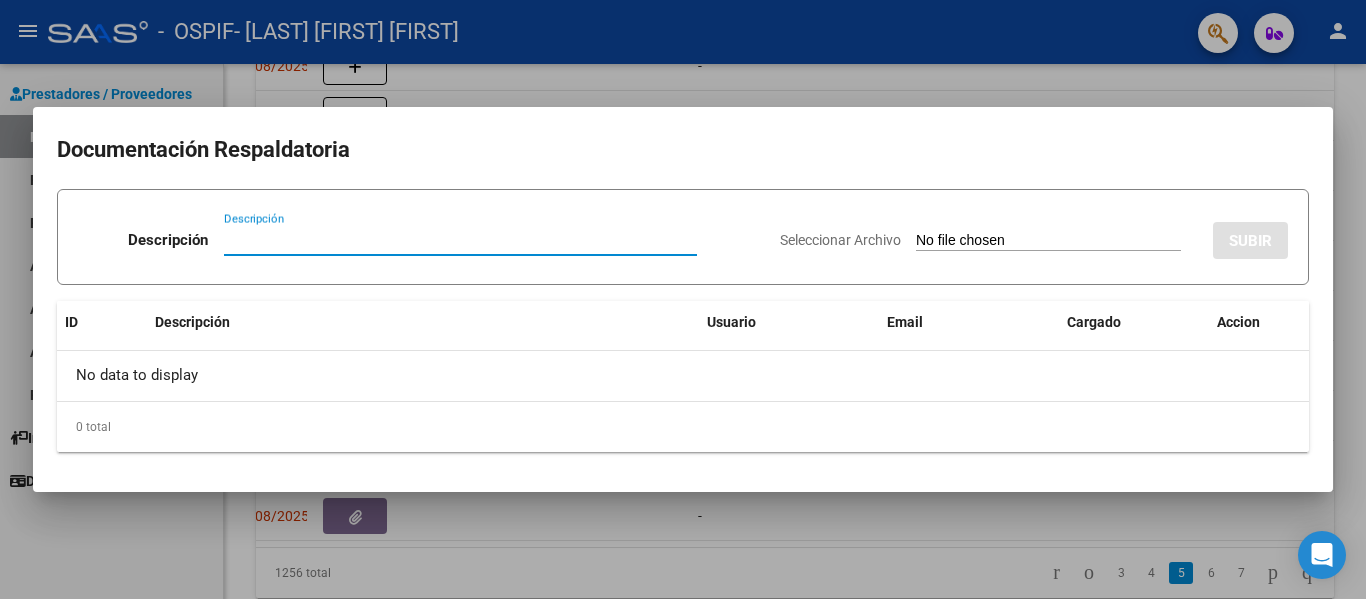 click on "Descripción" at bounding box center (460, 240) 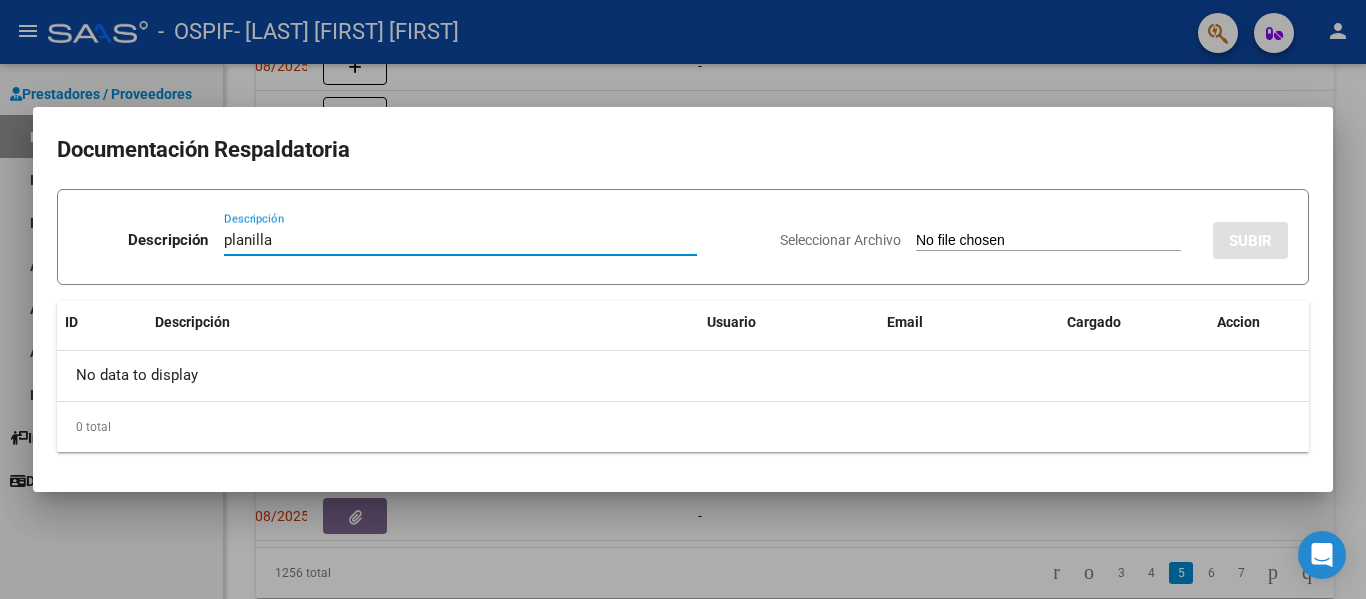 type on "planilla" 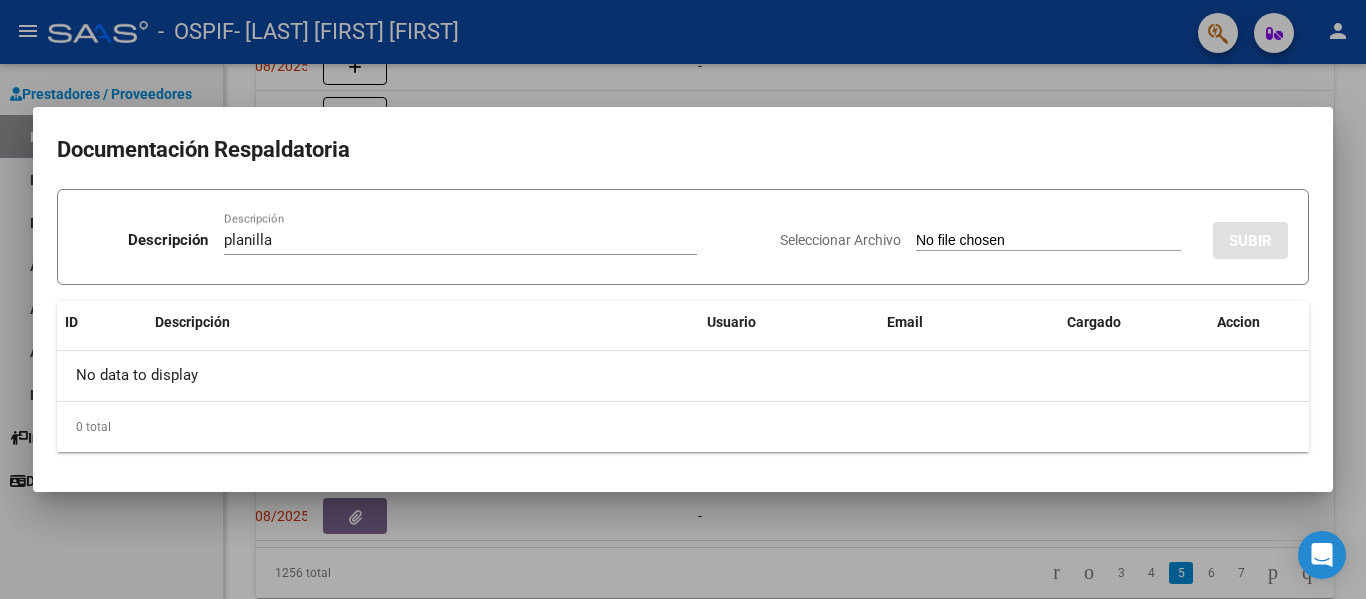 type on "C:\fakepath\Gesa 202507.pdf" 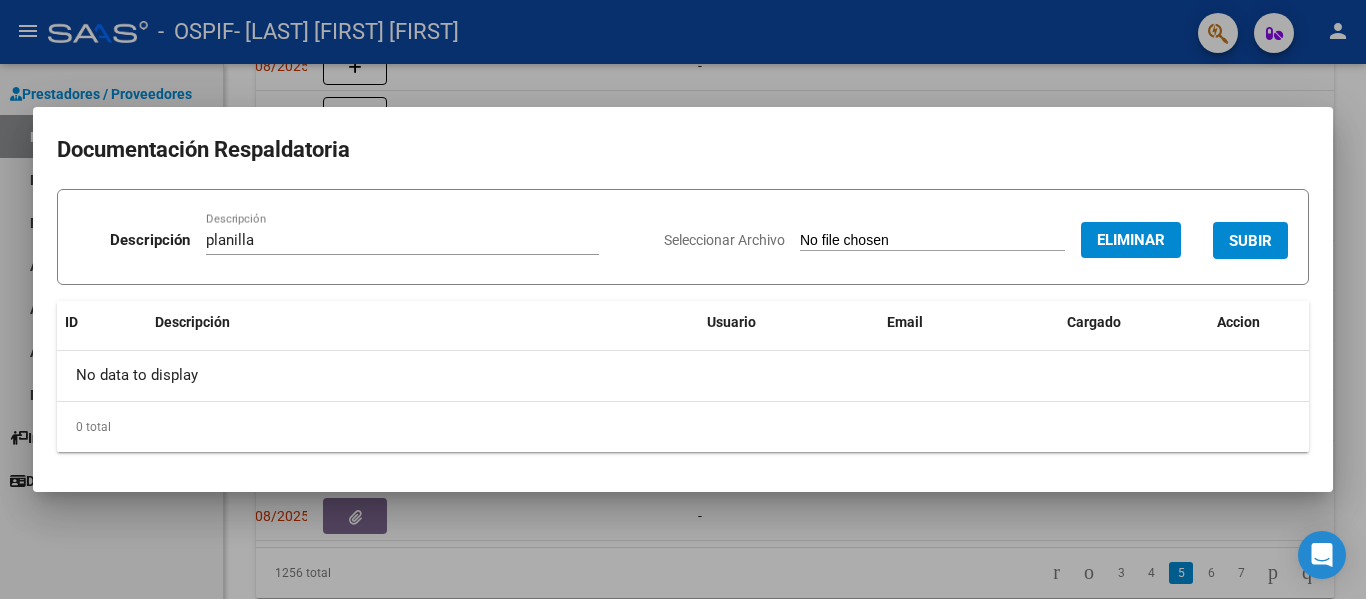 click on "SUBIR" at bounding box center (1250, 241) 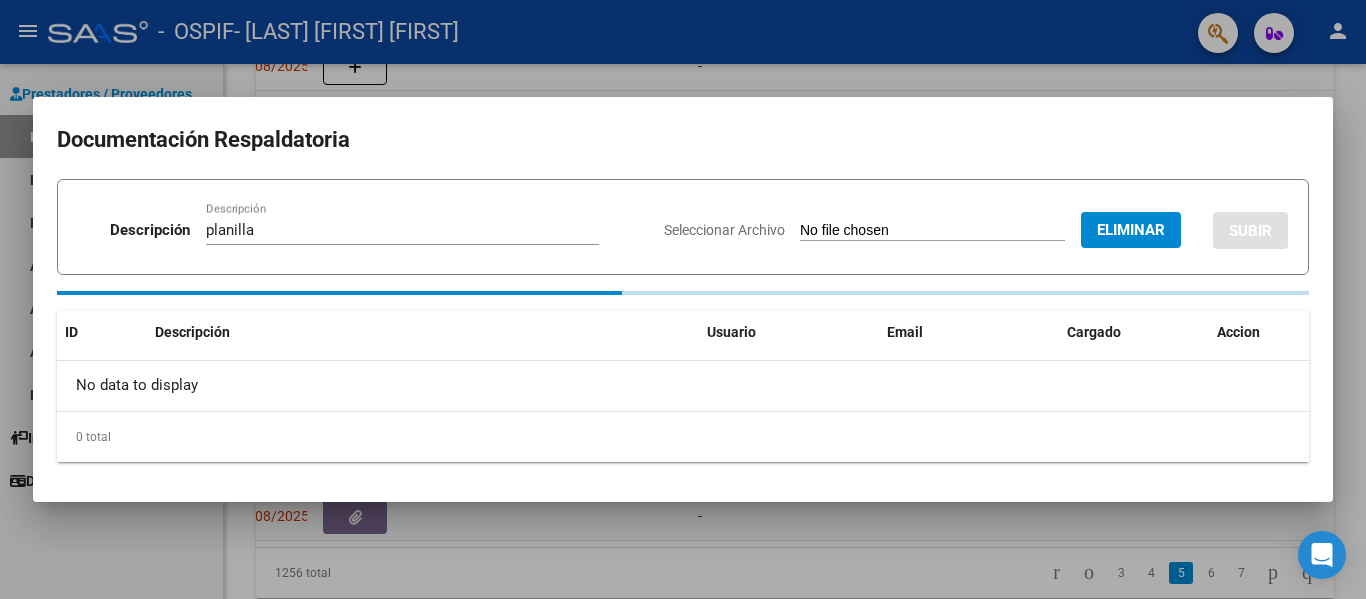 type 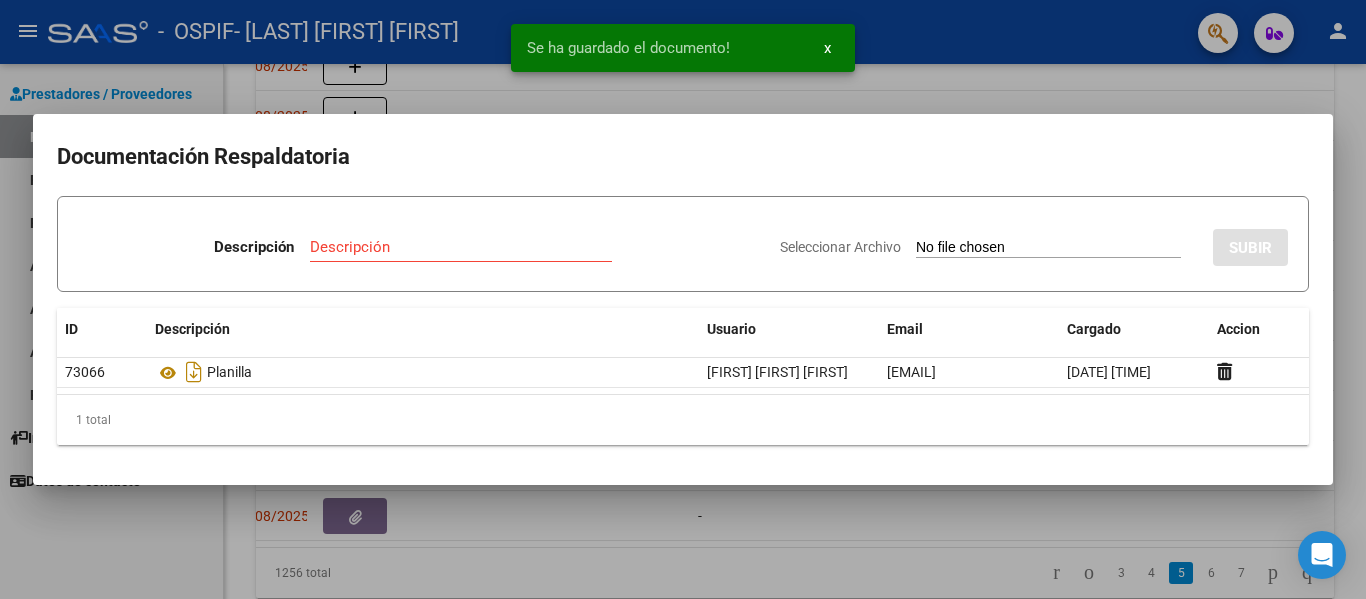 click at bounding box center (683, 299) 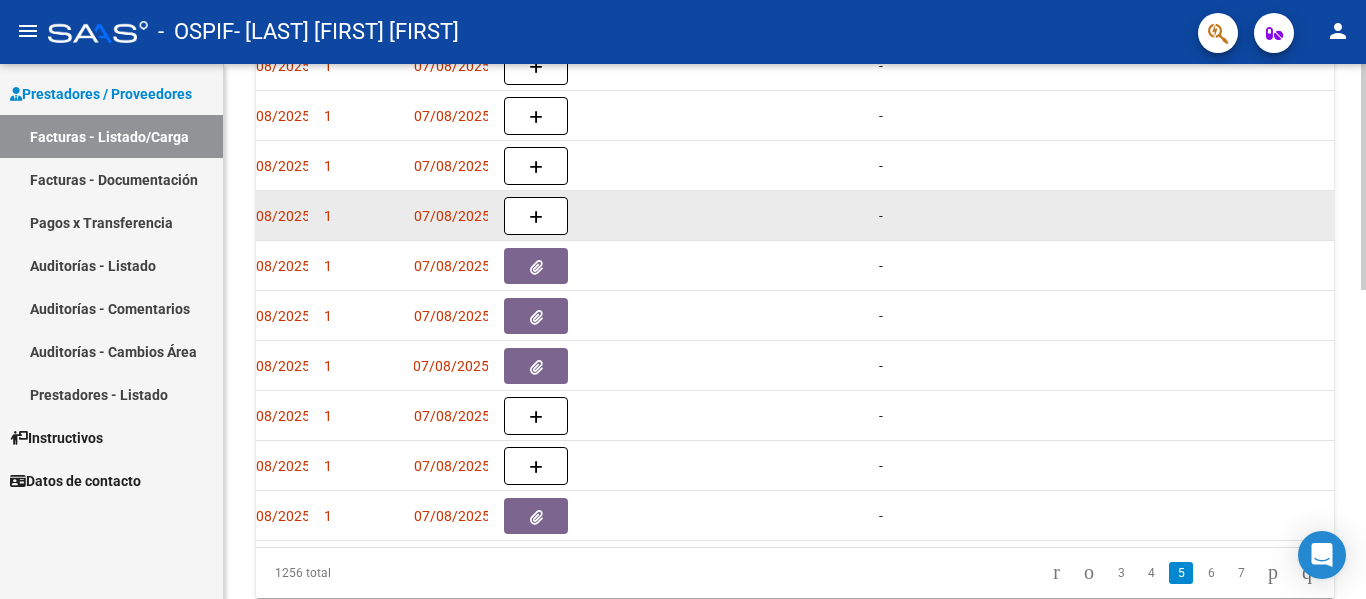 scroll, scrollTop: 0, scrollLeft: 1060, axis: horizontal 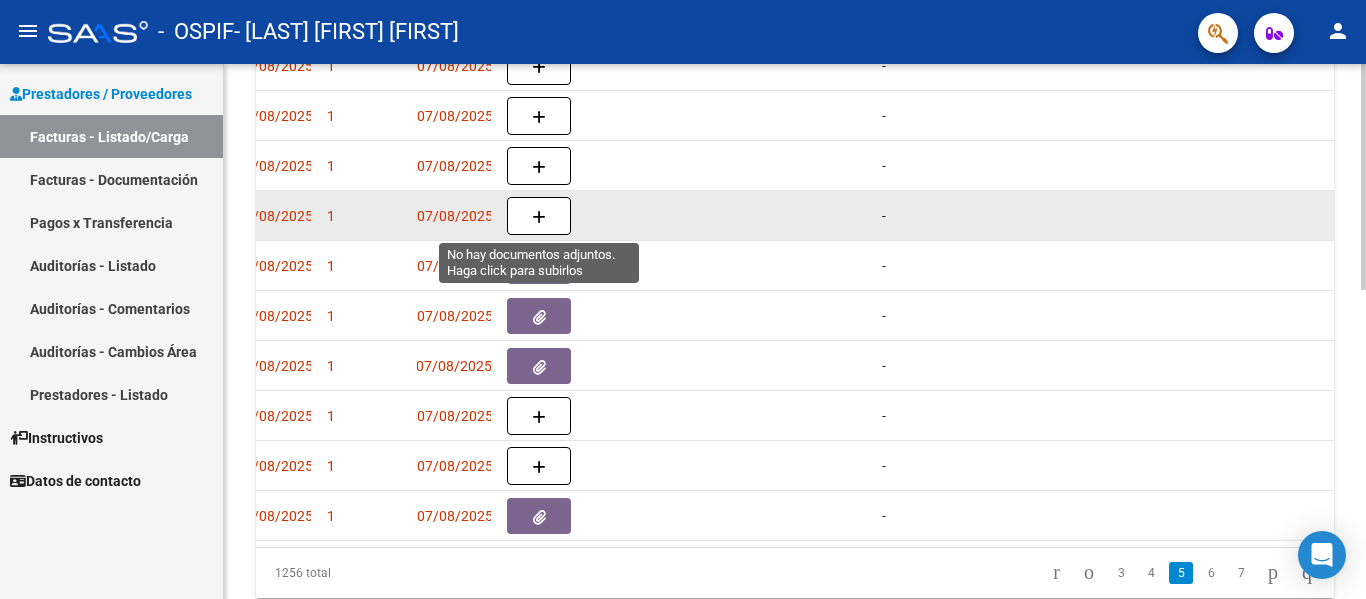 click 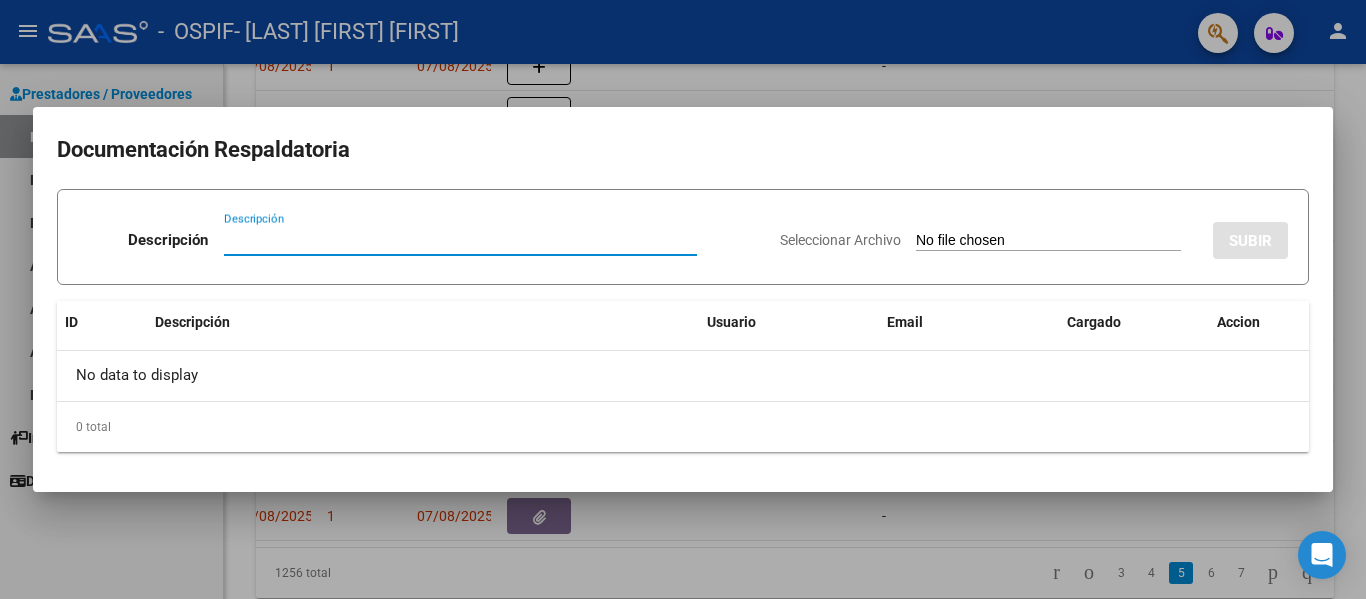 click on "Descripción" at bounding box center [460, 240] 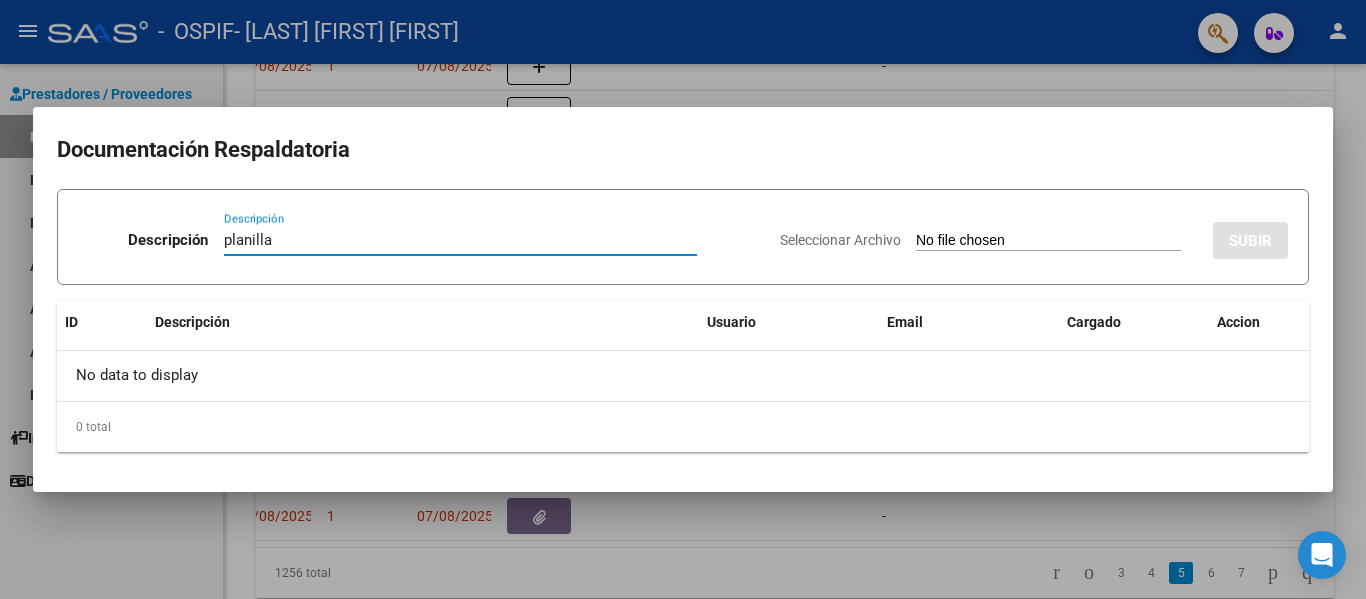type on "planilla" 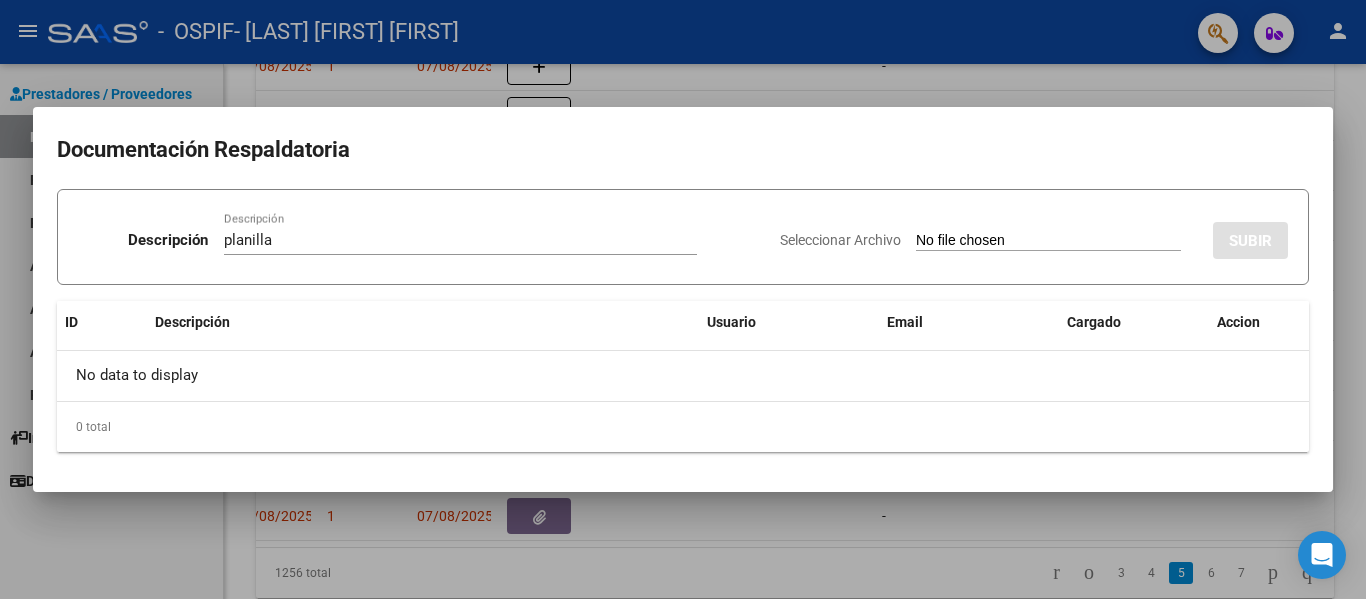 type on "C:\fakepath\Giménez Santino 202507.pdf" 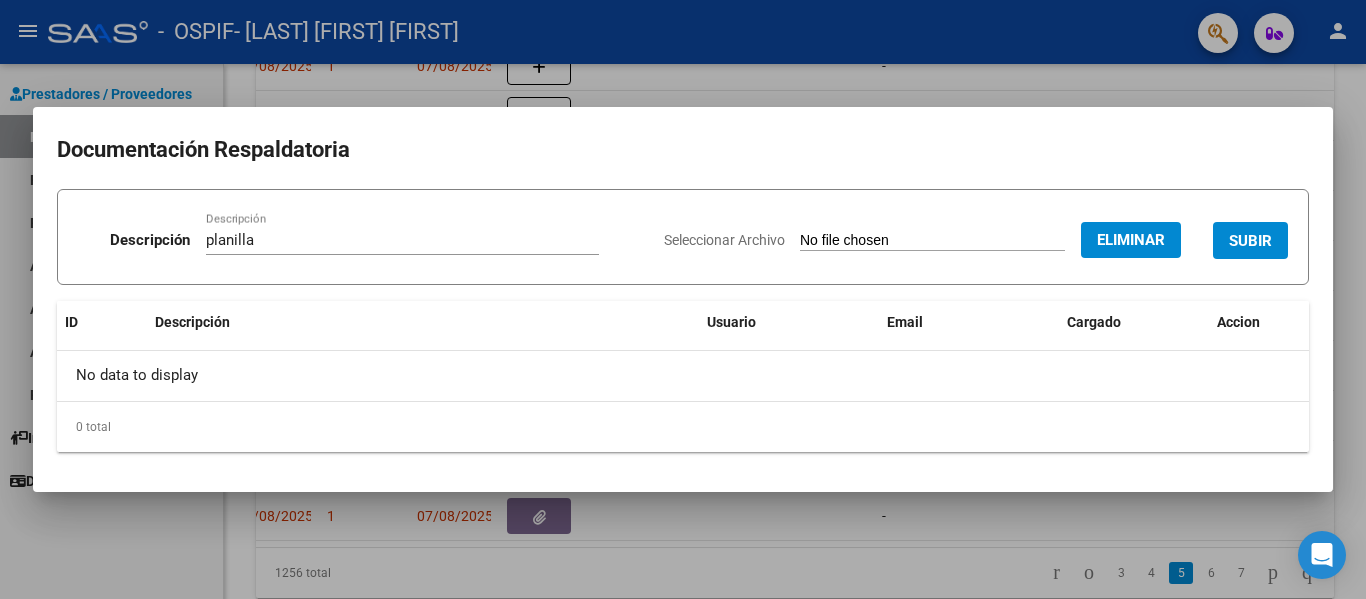 click on "SUBIR" at bounding box center [1250, 241] 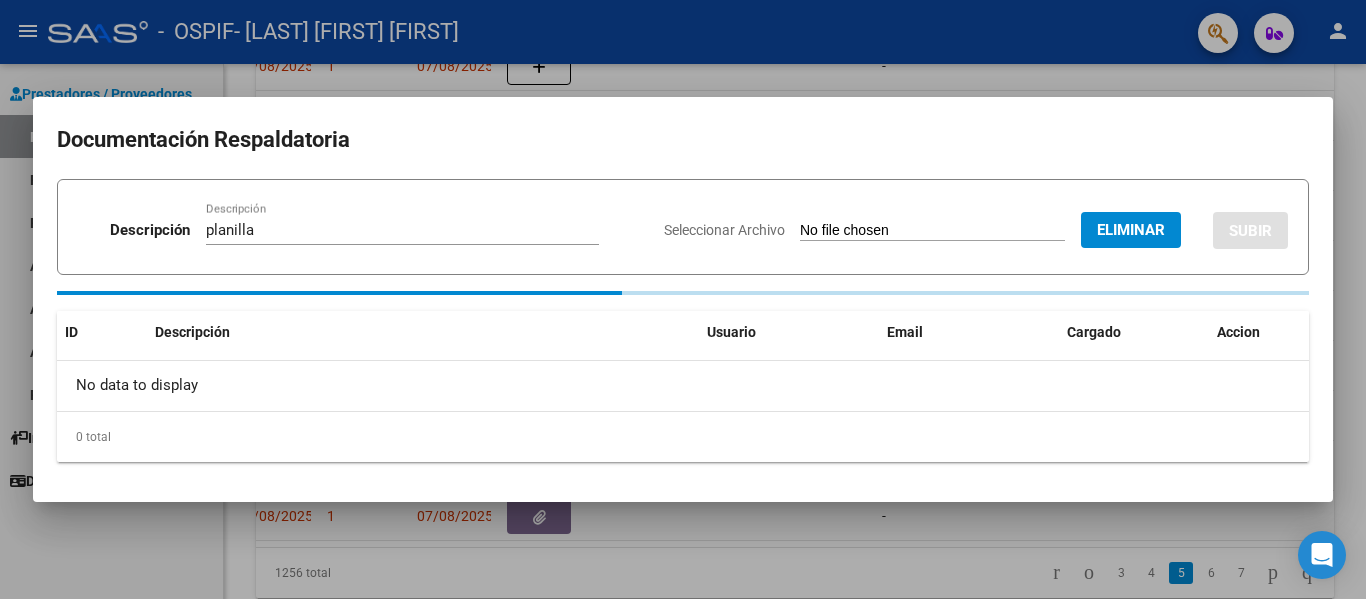 type 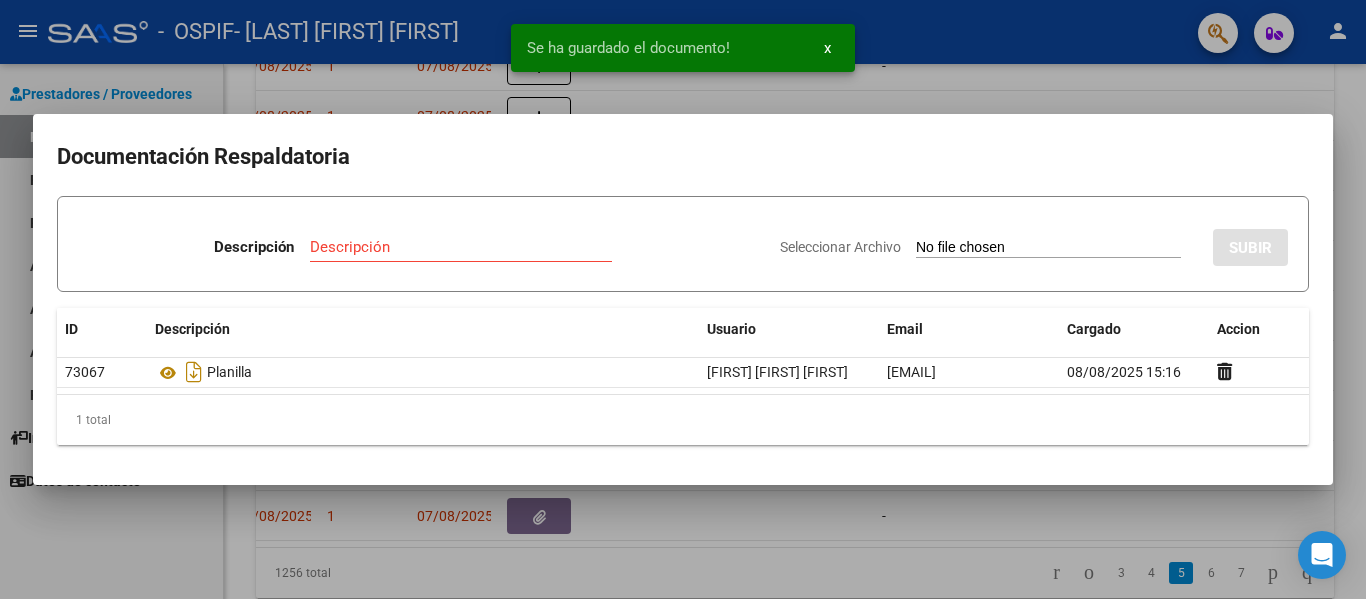 click at bounding box center [683, 299] 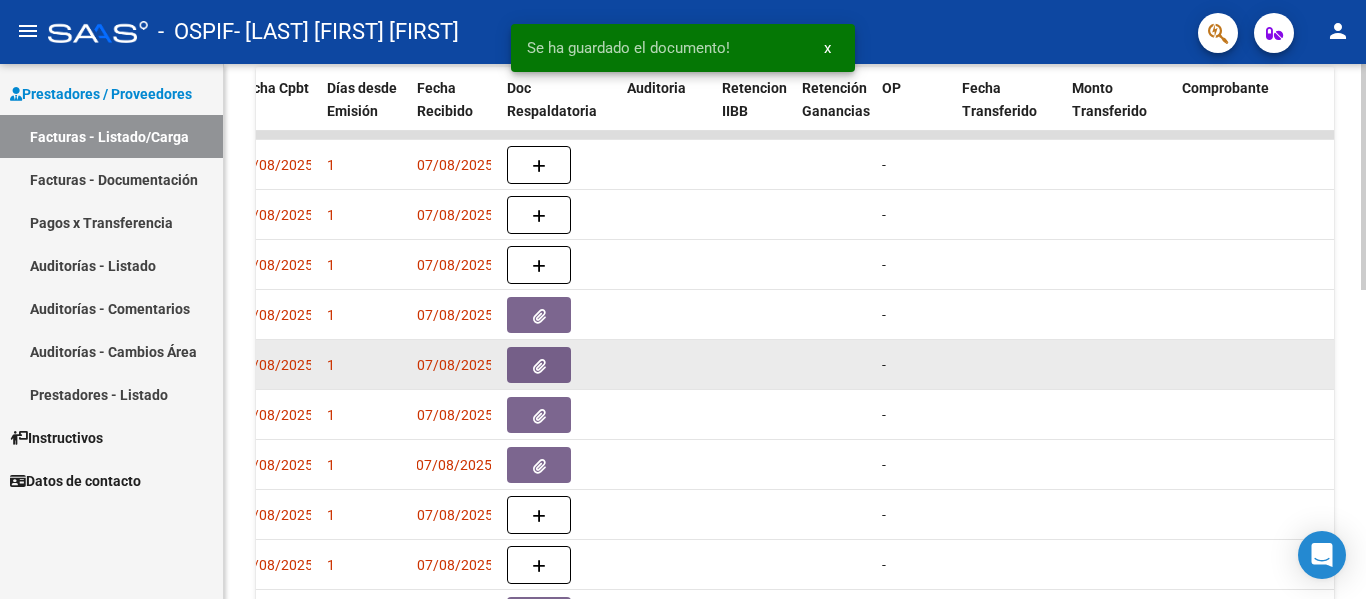 scroll, scrollTop: 554, scrollLeft: 0, axis: vertical 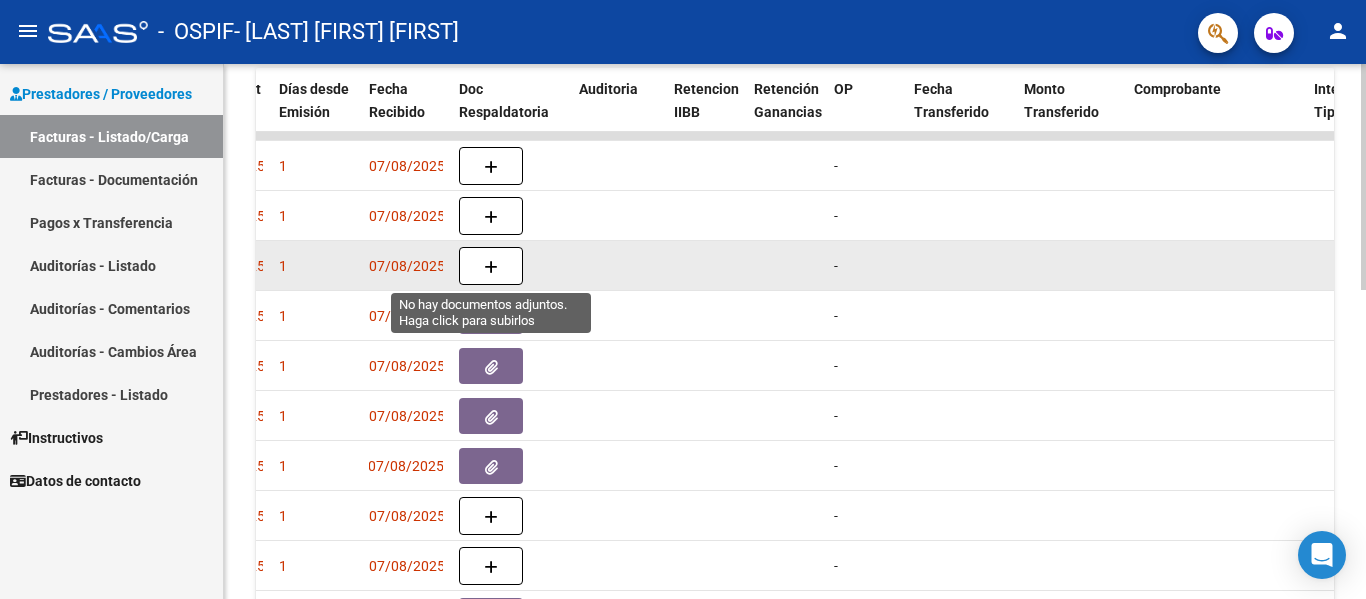 click 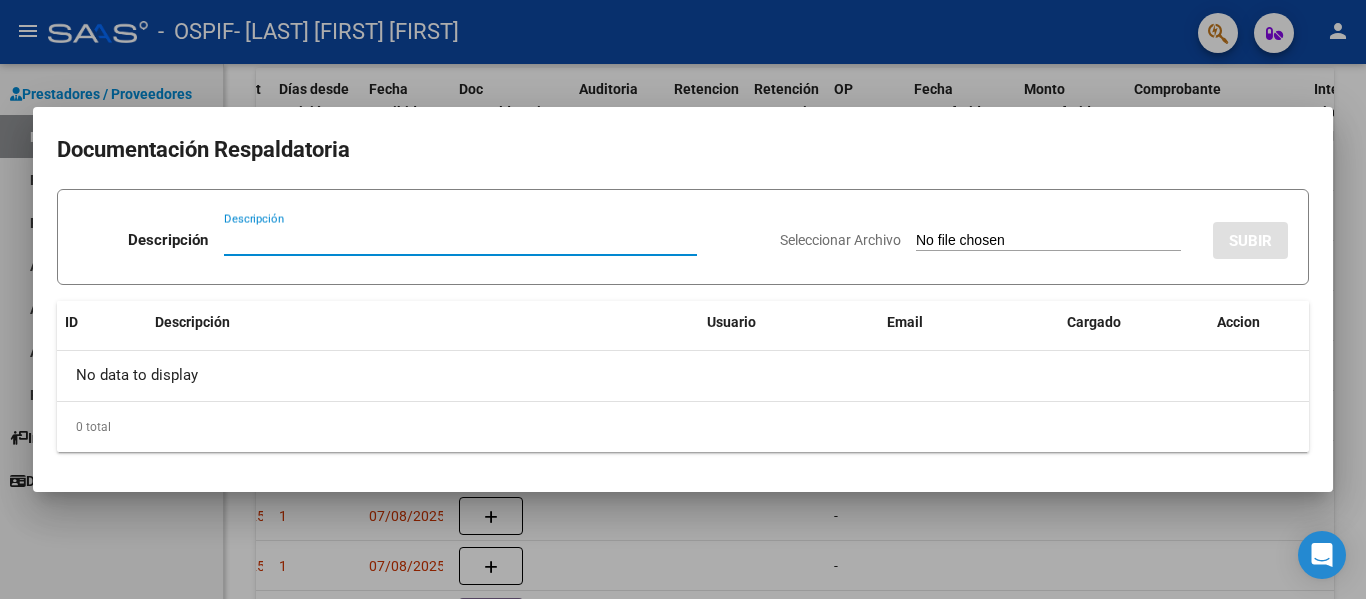 click on "Descripción" at bounding box center (460, 240) 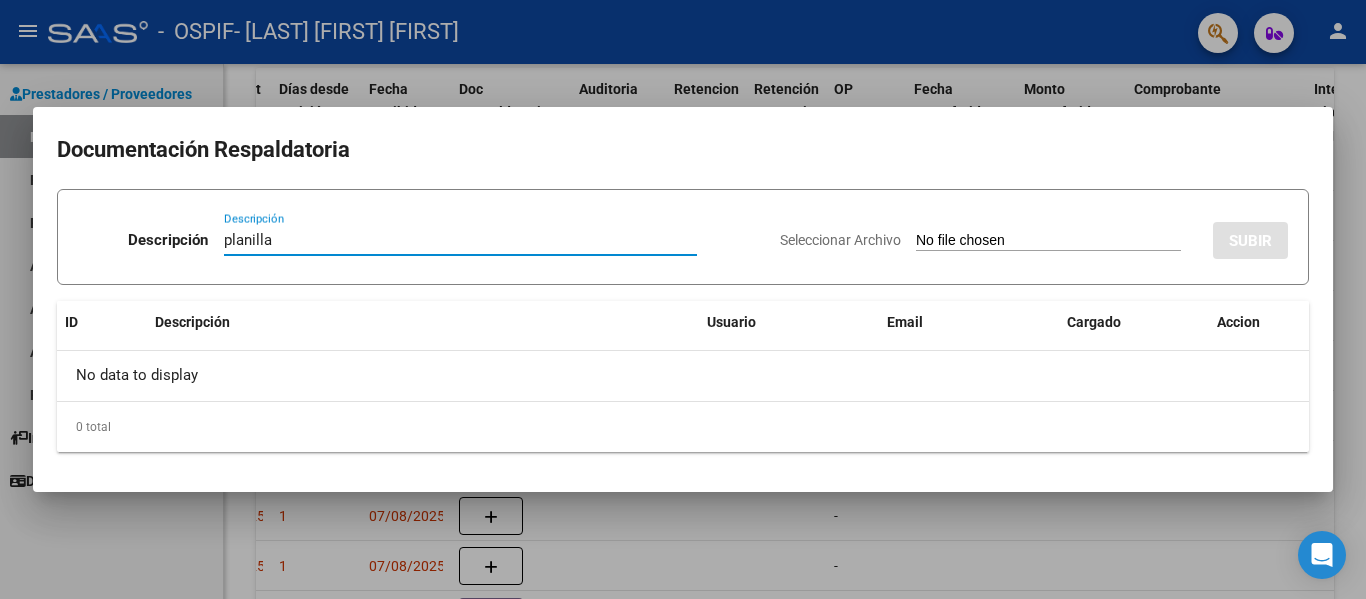 type on "planilla" 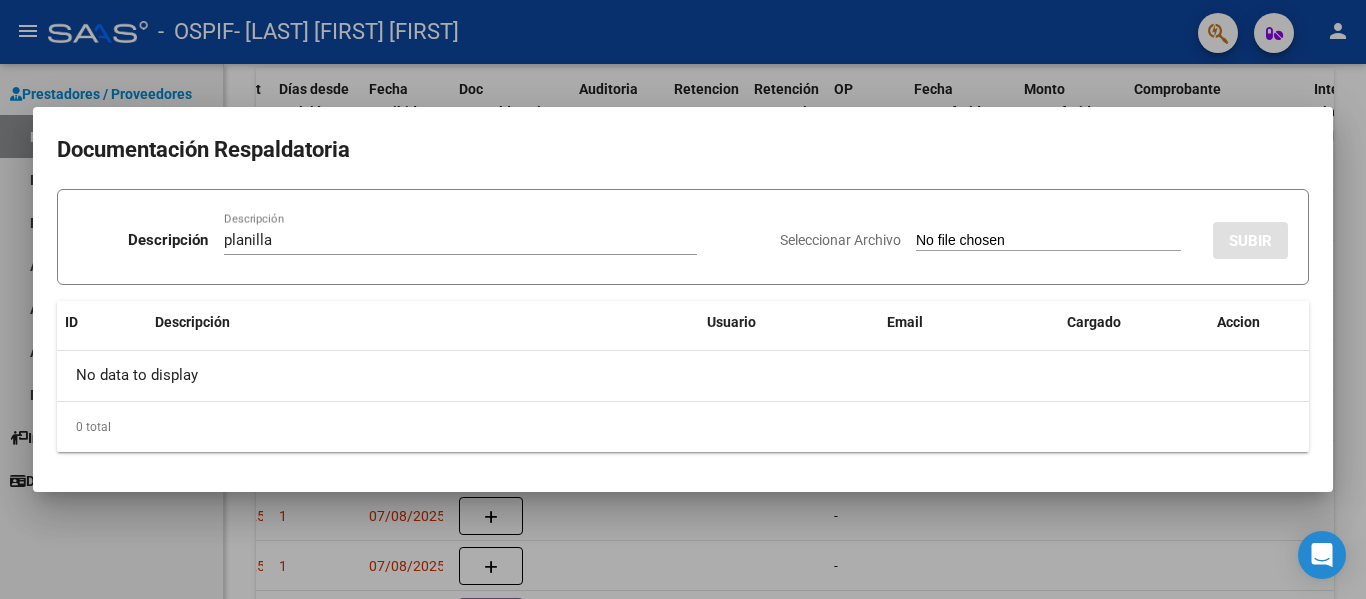 type on "C:\fakepath\[LAST] [FIRST] [DATE].pdf" 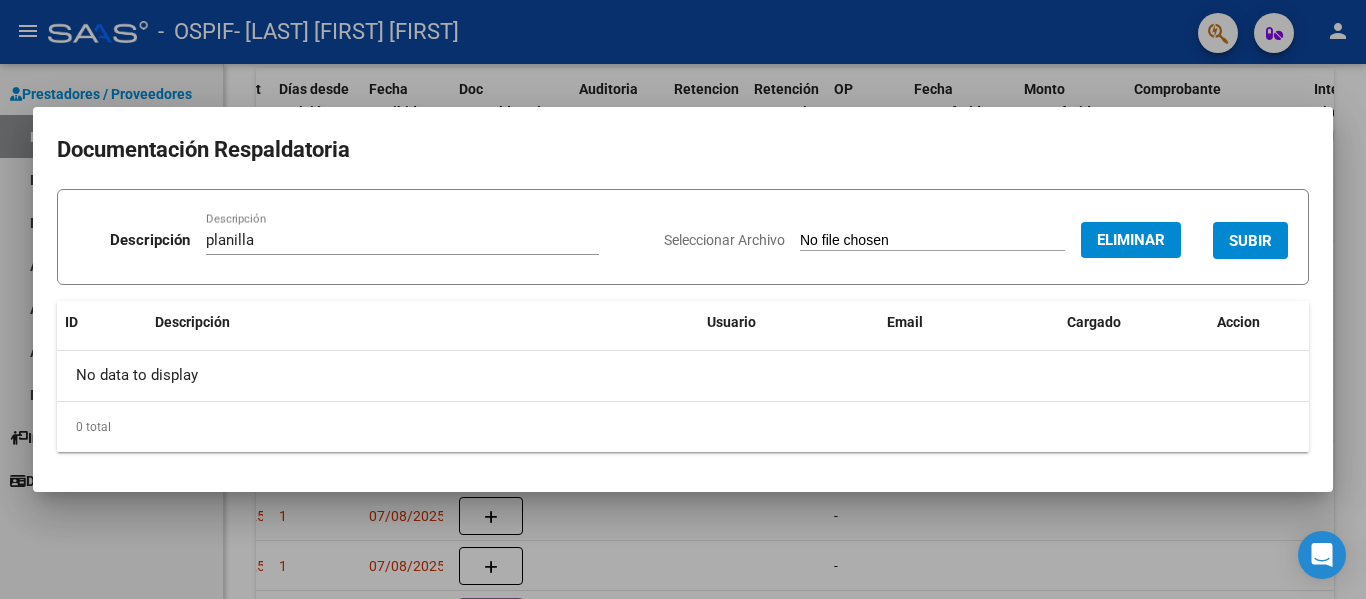 click on "SUBIR" at bounding box center [1250, 241] 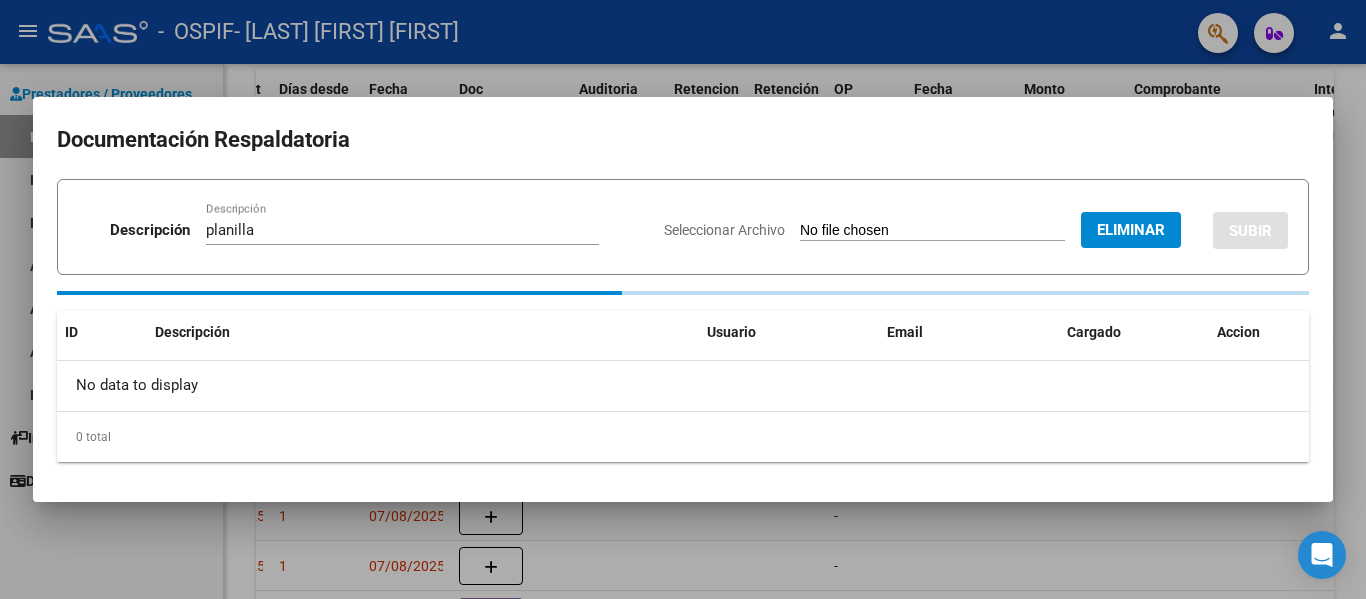 type 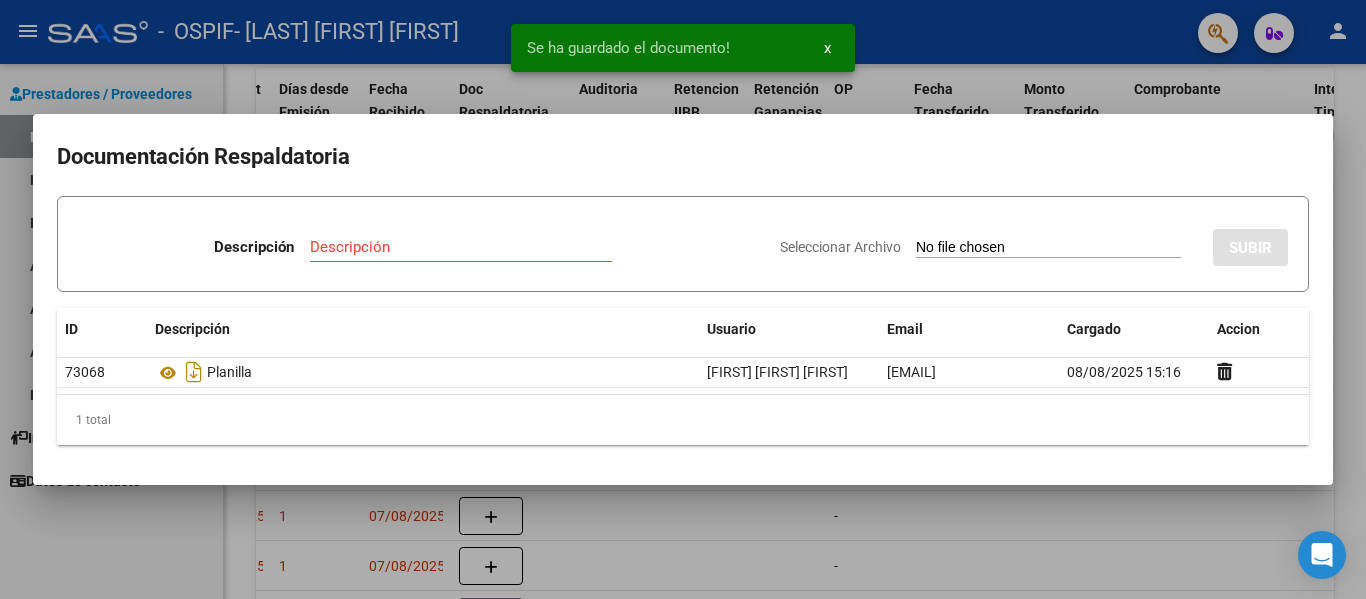 click at bounding box center (683, 299) 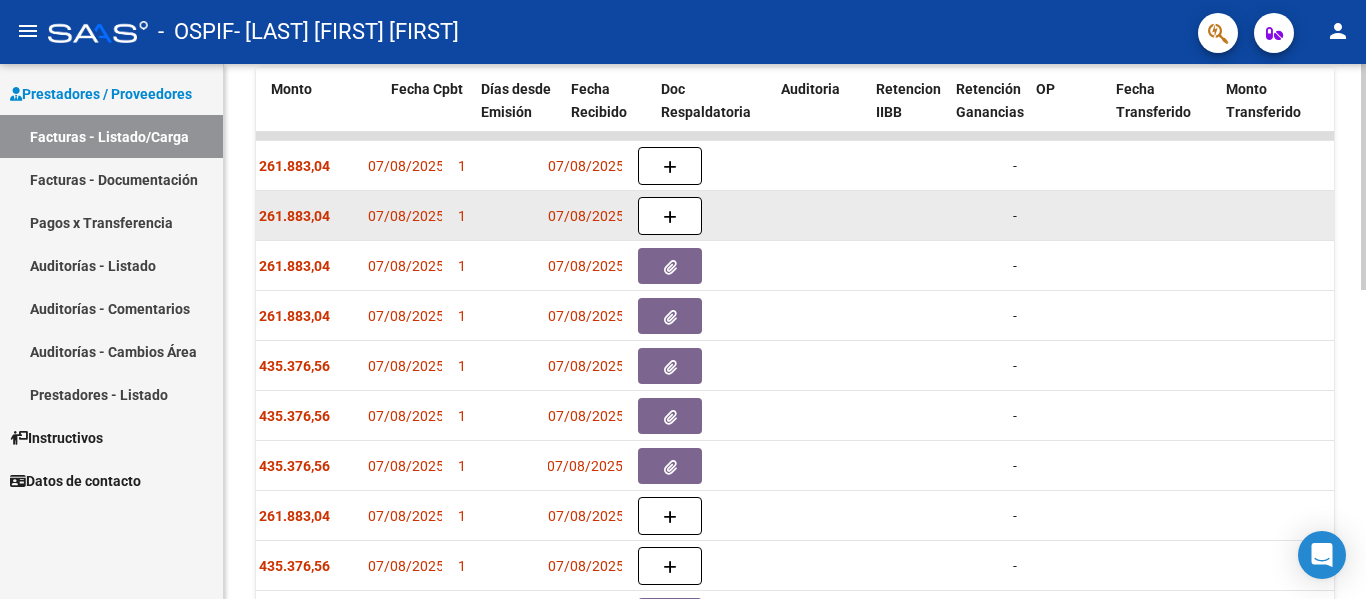 scroll, scrollTop: 0, scrollLeft: 906, axis: horizontal 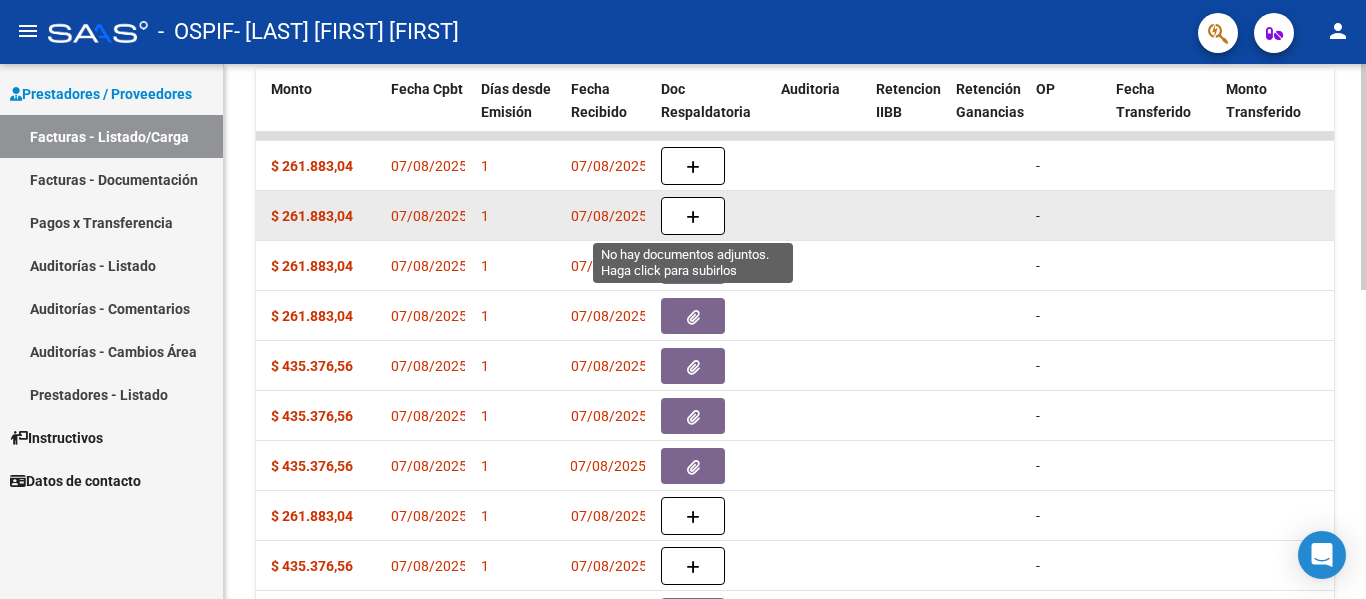 click 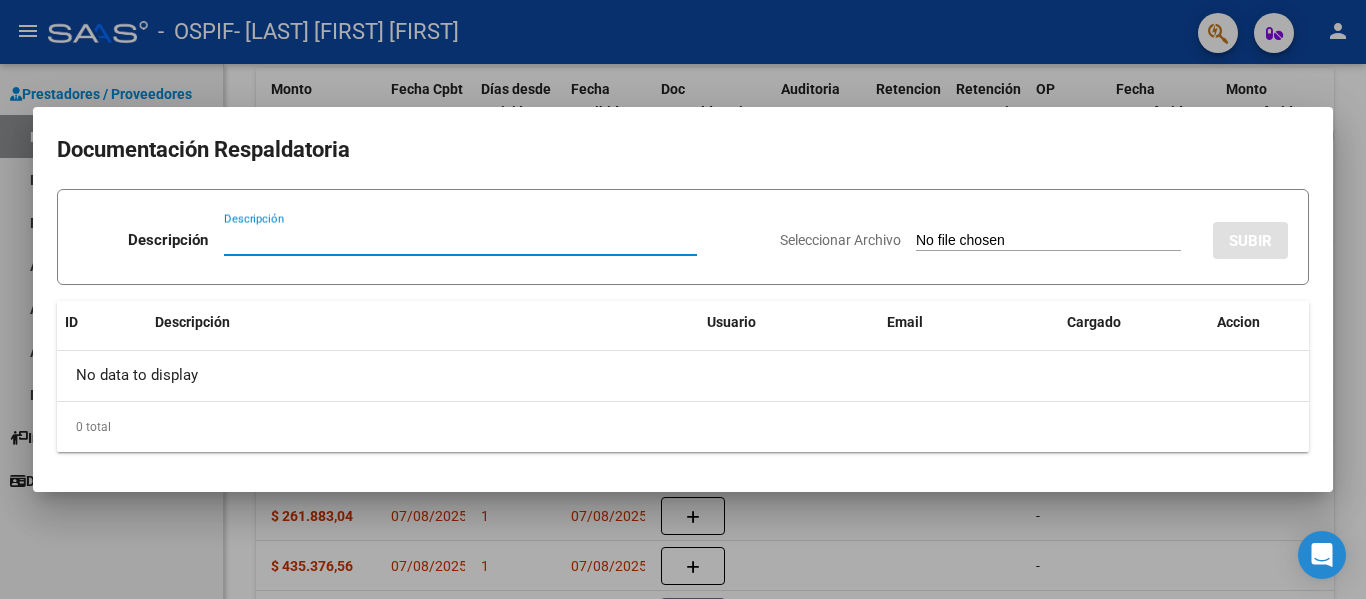 click on "Descripción" at bounding box center (460, 240) 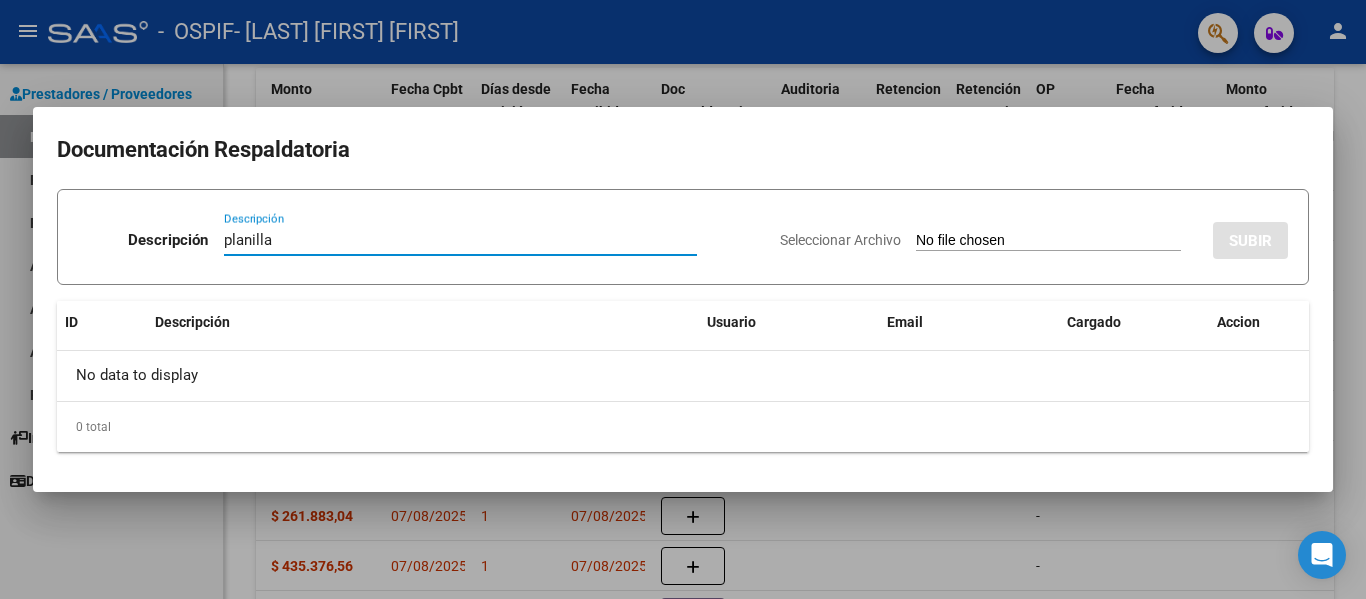 type on "planilla" 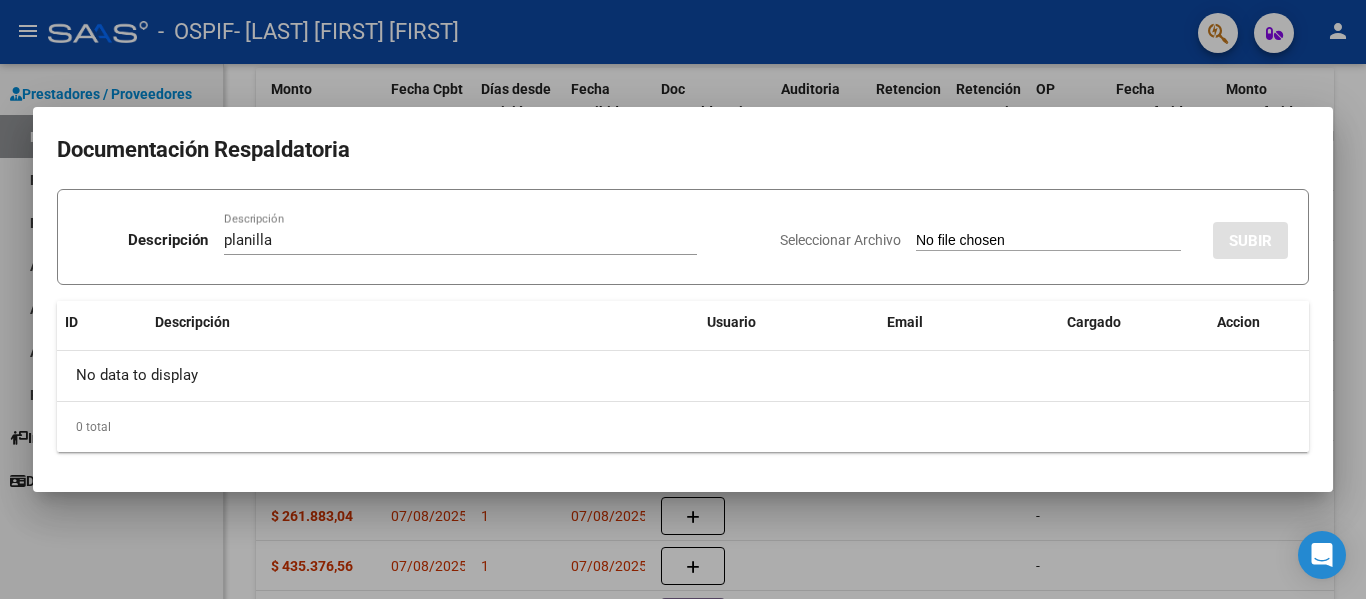click on "Seleccionar Archivo SUBIR" at bounding box center (1034, 236) 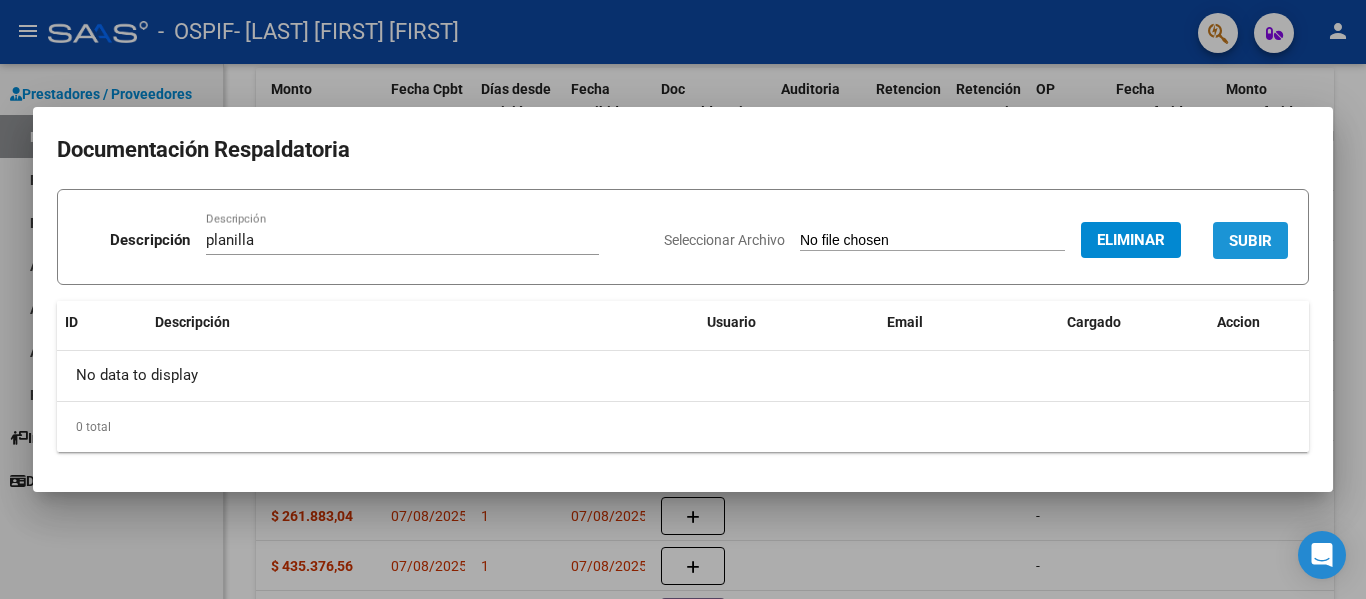 click on "SUBIR" at bounding box center (1250, 240) 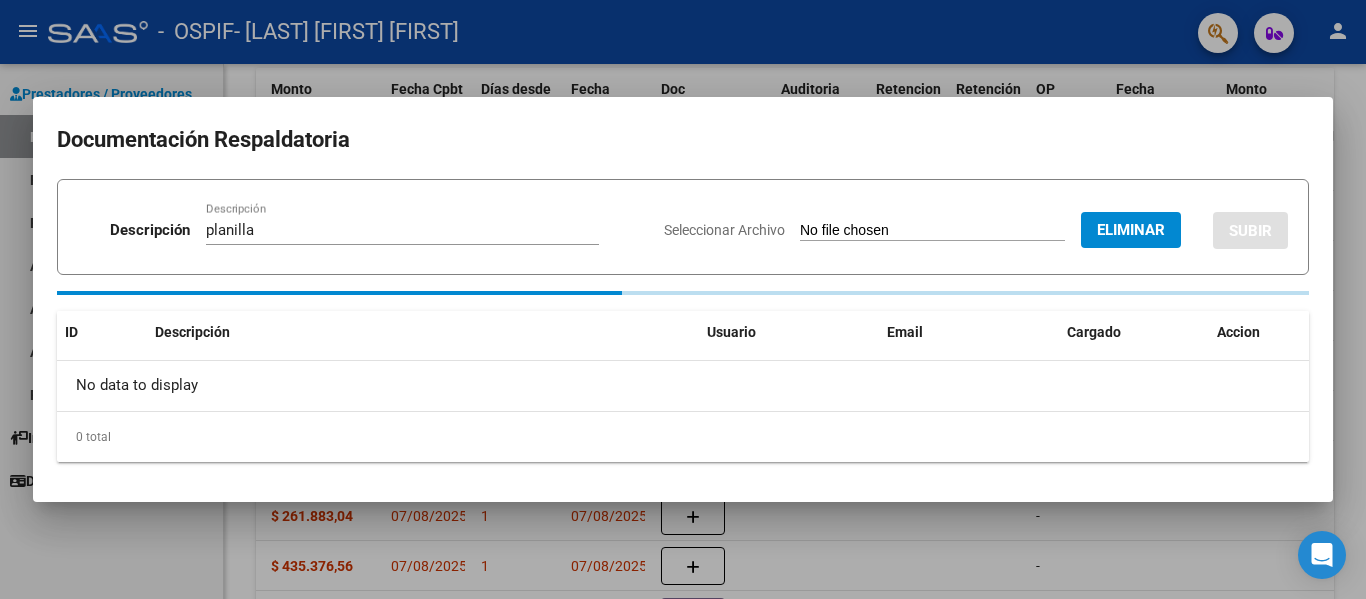 type 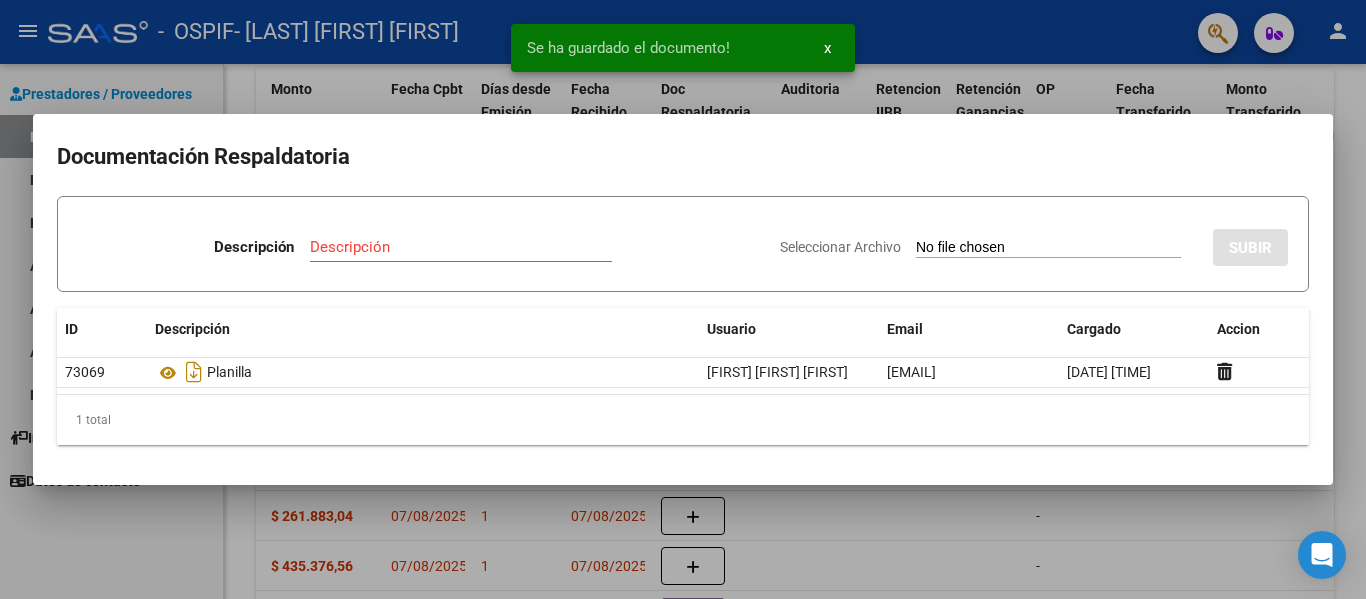 click at bounding box center (683, 299) 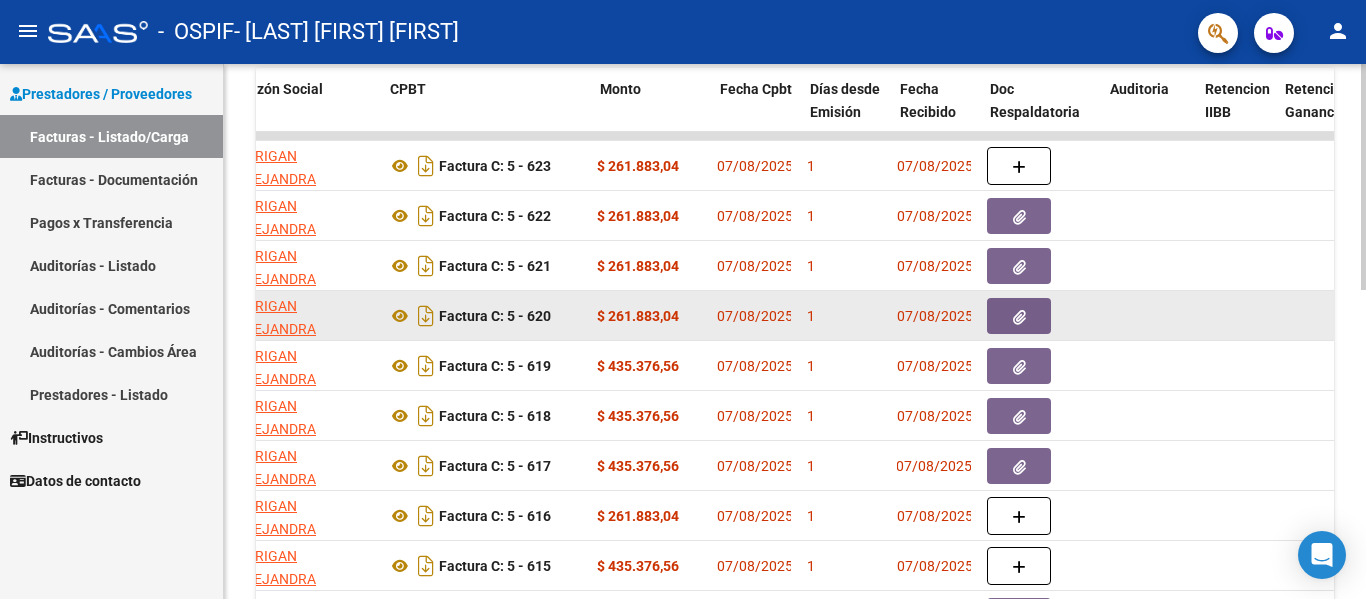 scroll, scrollTop: 0, scrollLeft: 543, axis: horizontal 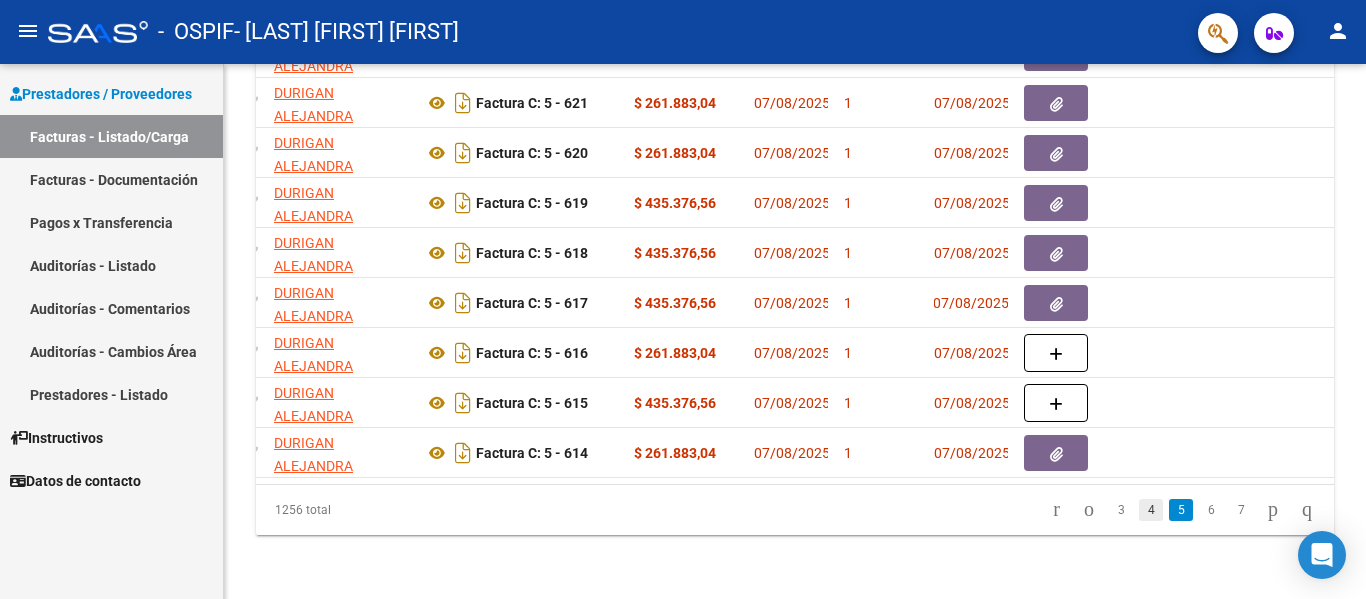 click on "4" 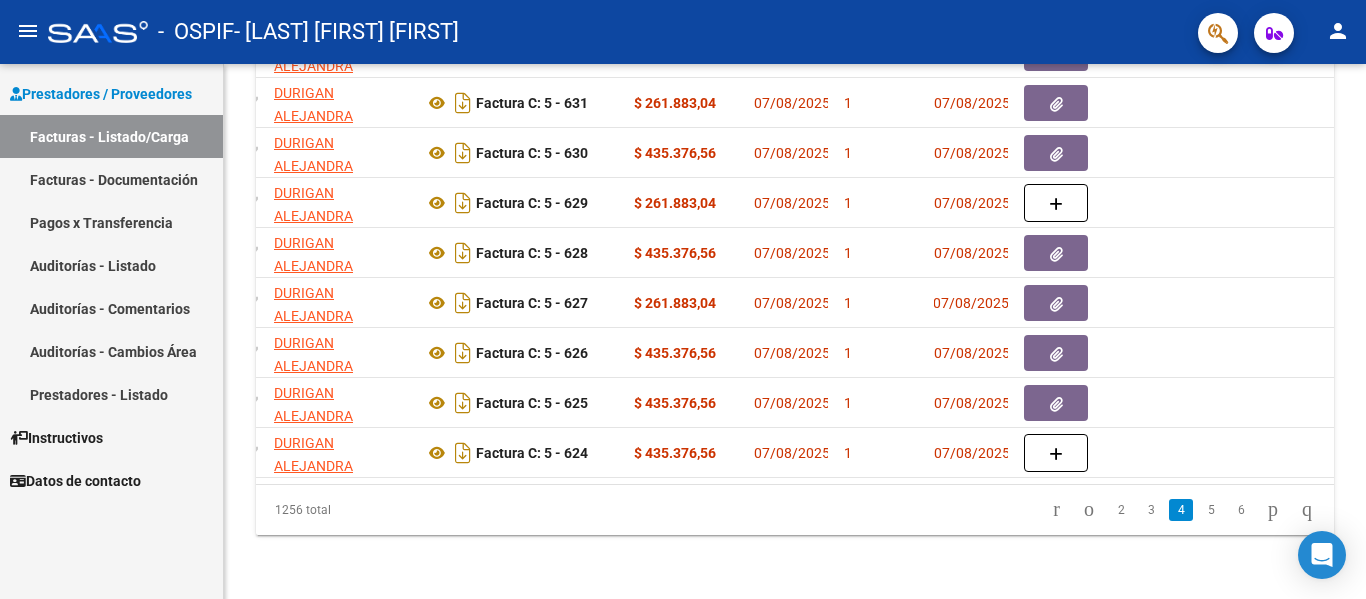 scroll, scrollTop: 733, scrollLeft: 0, axis: vertical 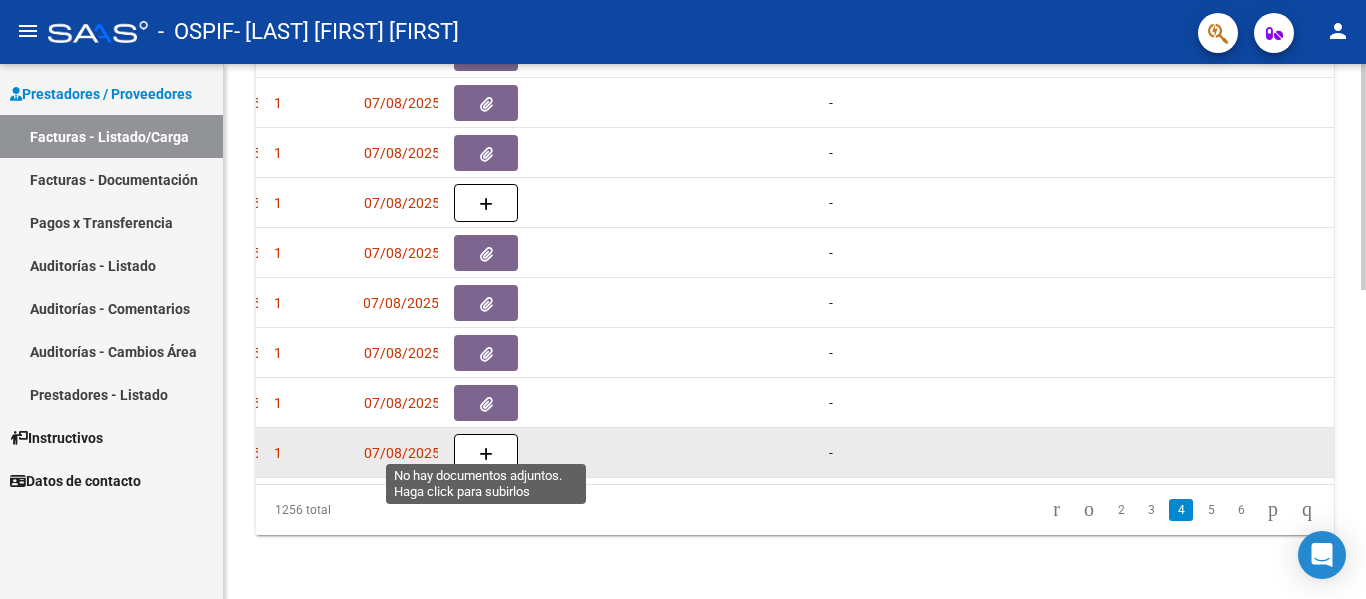 click 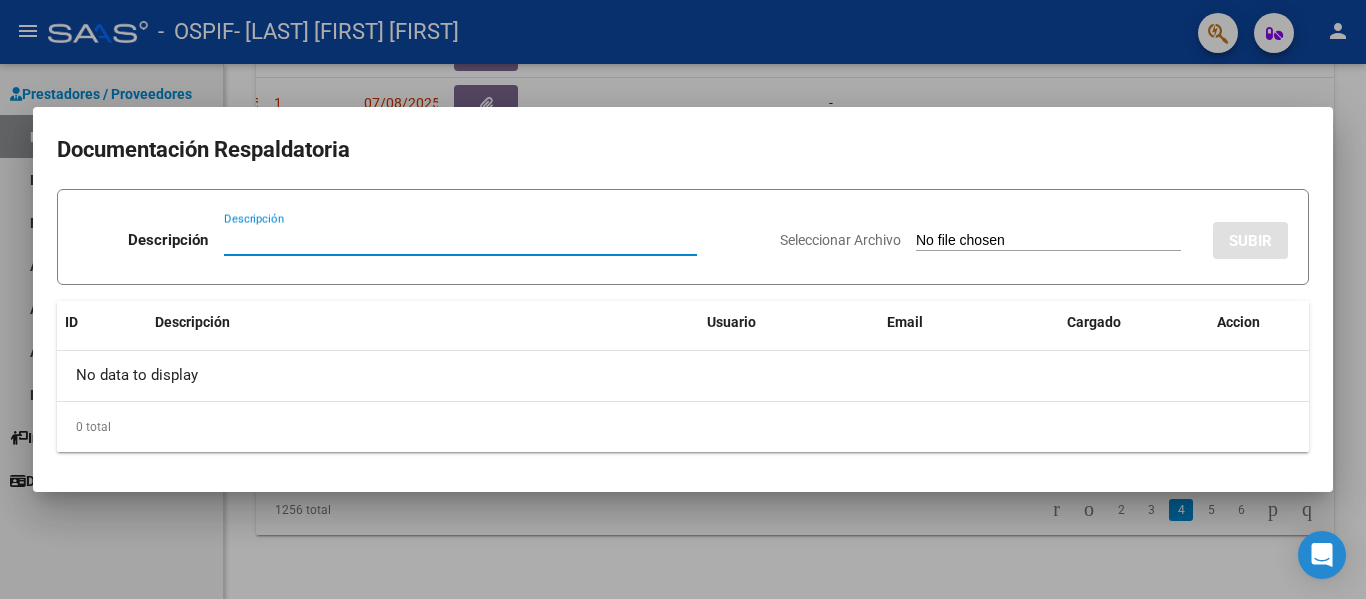 click on "Descripción" at bounding box center [460, 240] 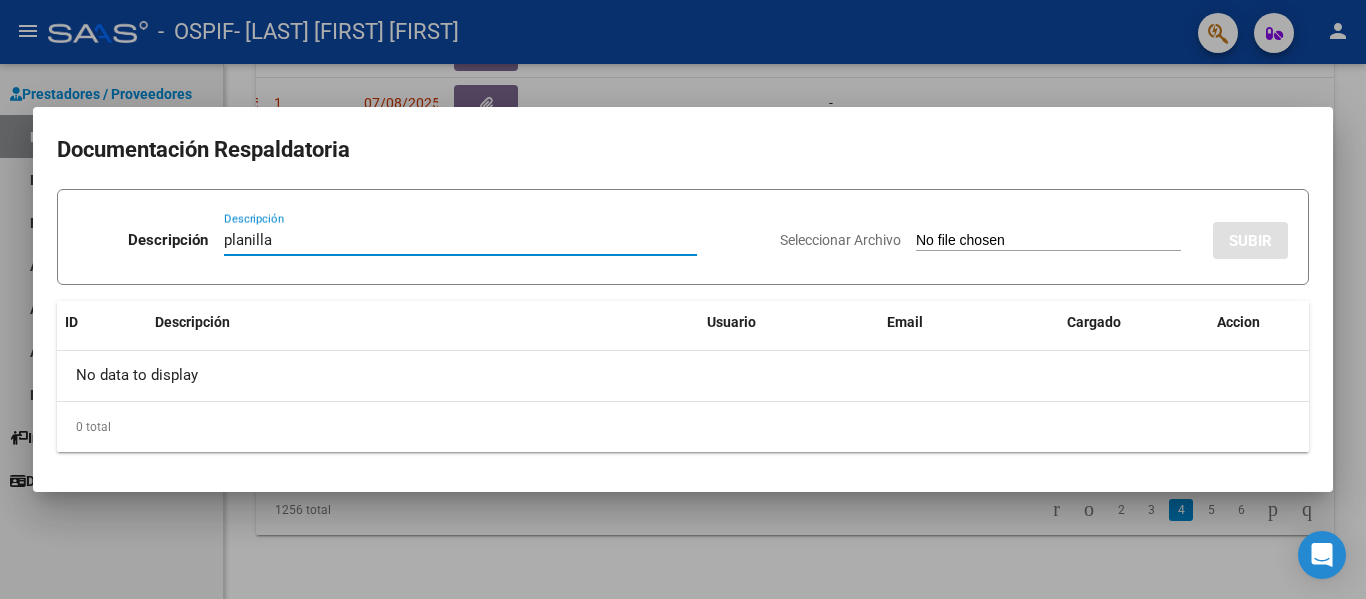 type on "planilla" 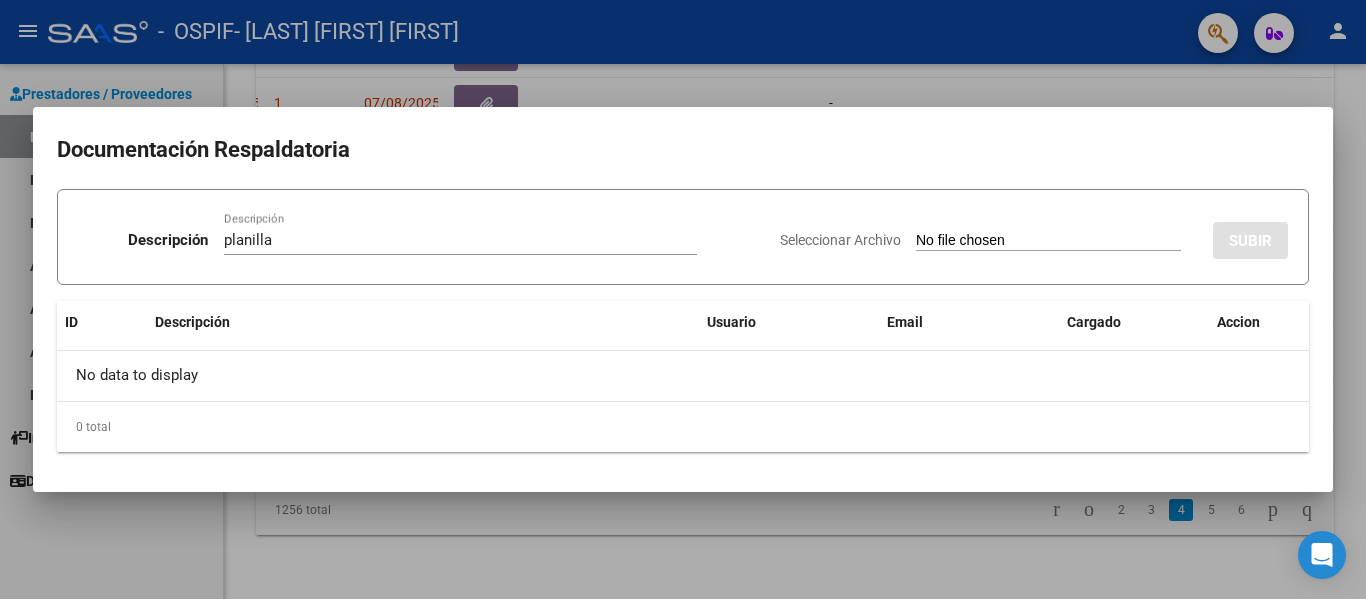 click on "Seleccionar Archivo" at bounding box center (1048, 241) 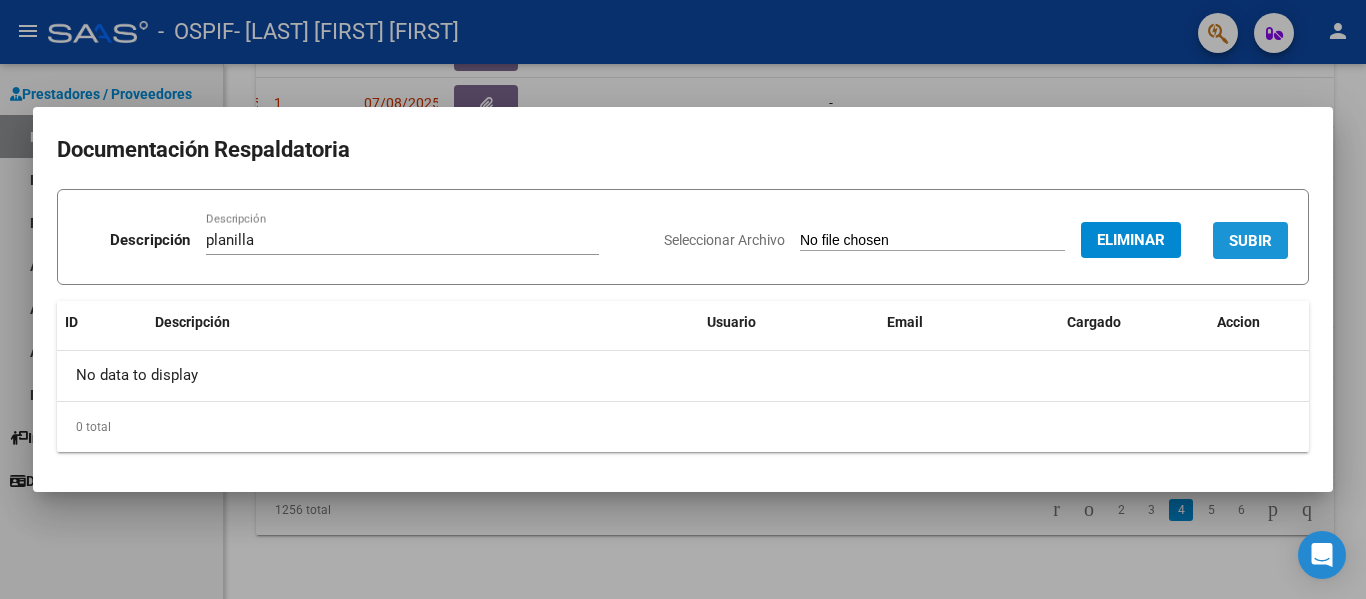 click on "SUBIR" at bounding box center [1250, 240] 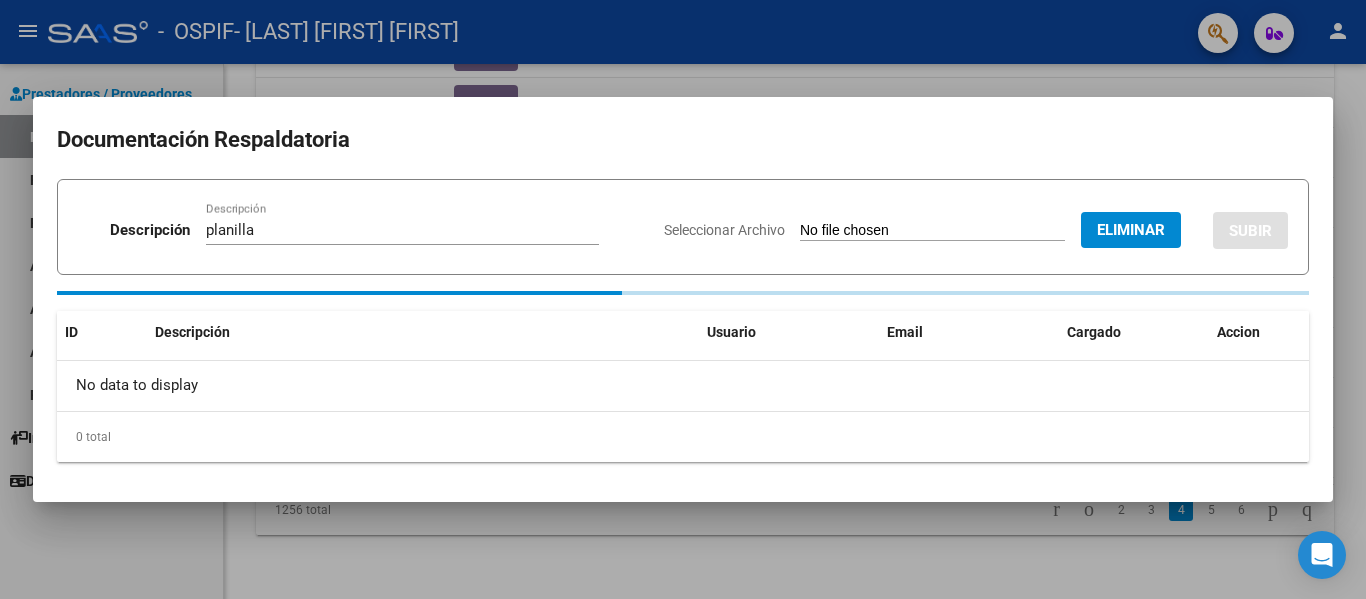 type 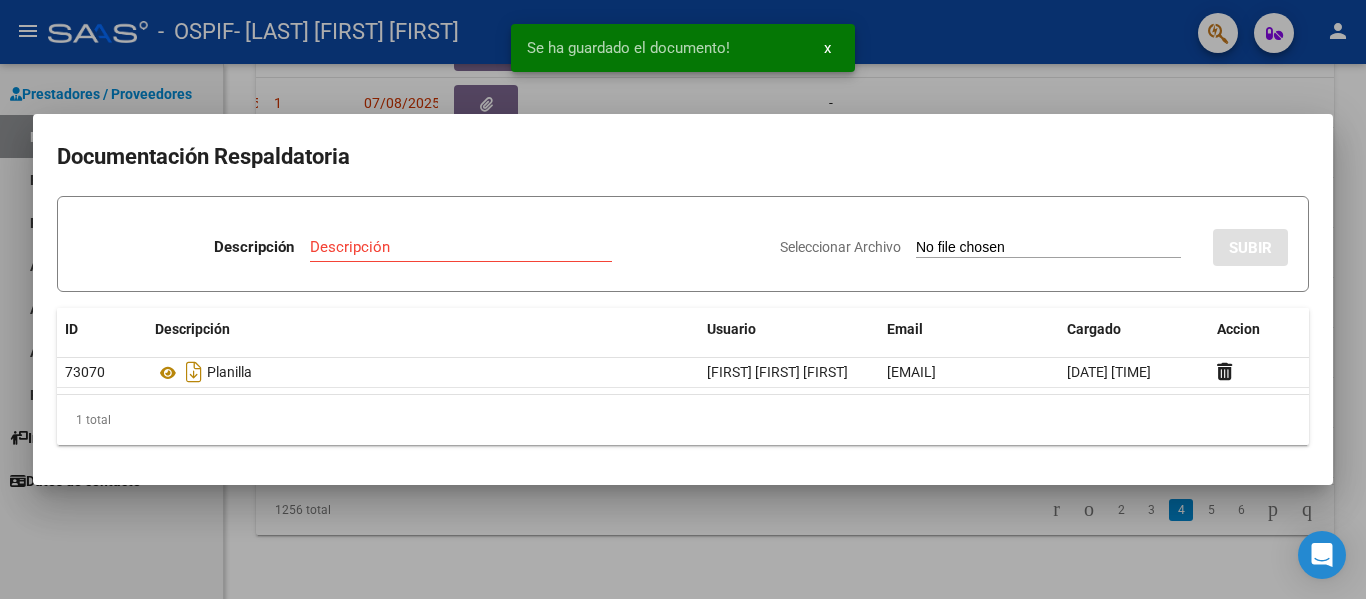click at bounding box center [683, 299] 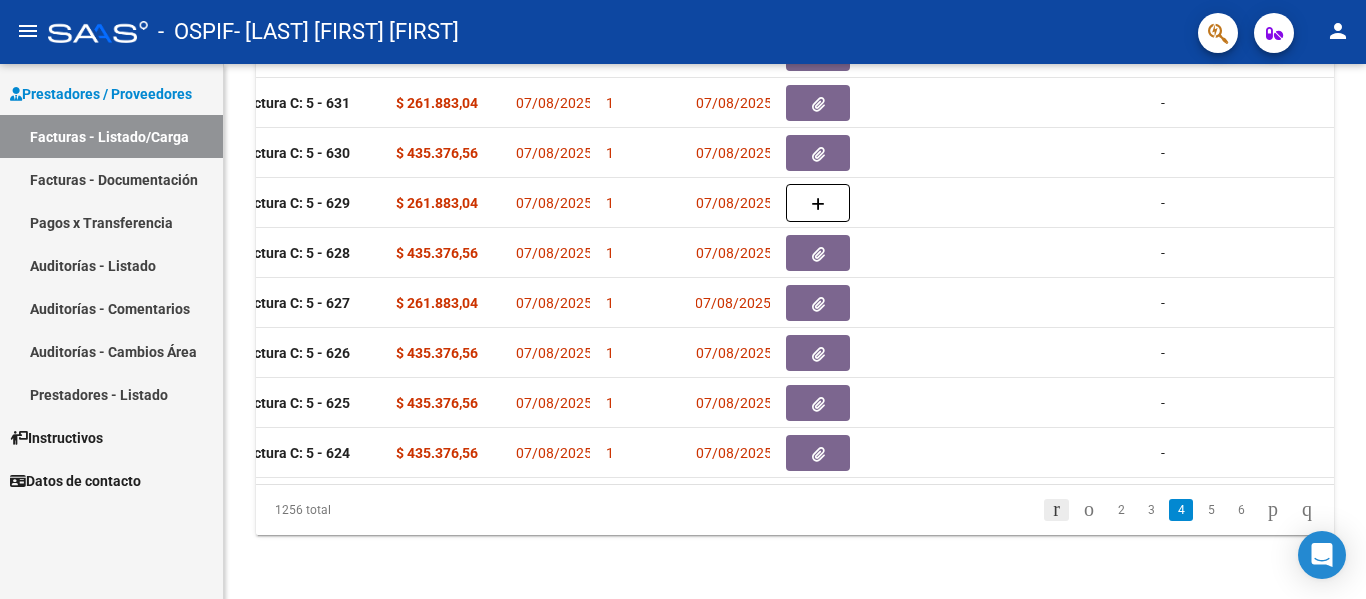scroll, scrollTop: 0, scrollLeft: 758, axis: horizontal 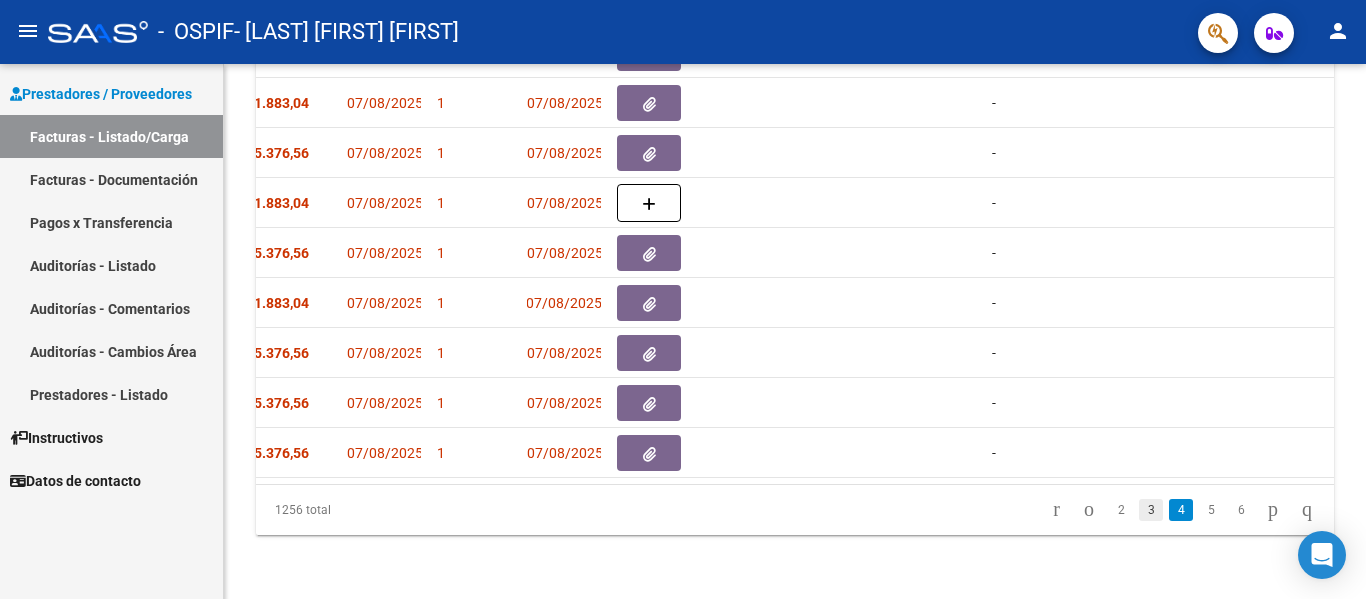 click on "3" 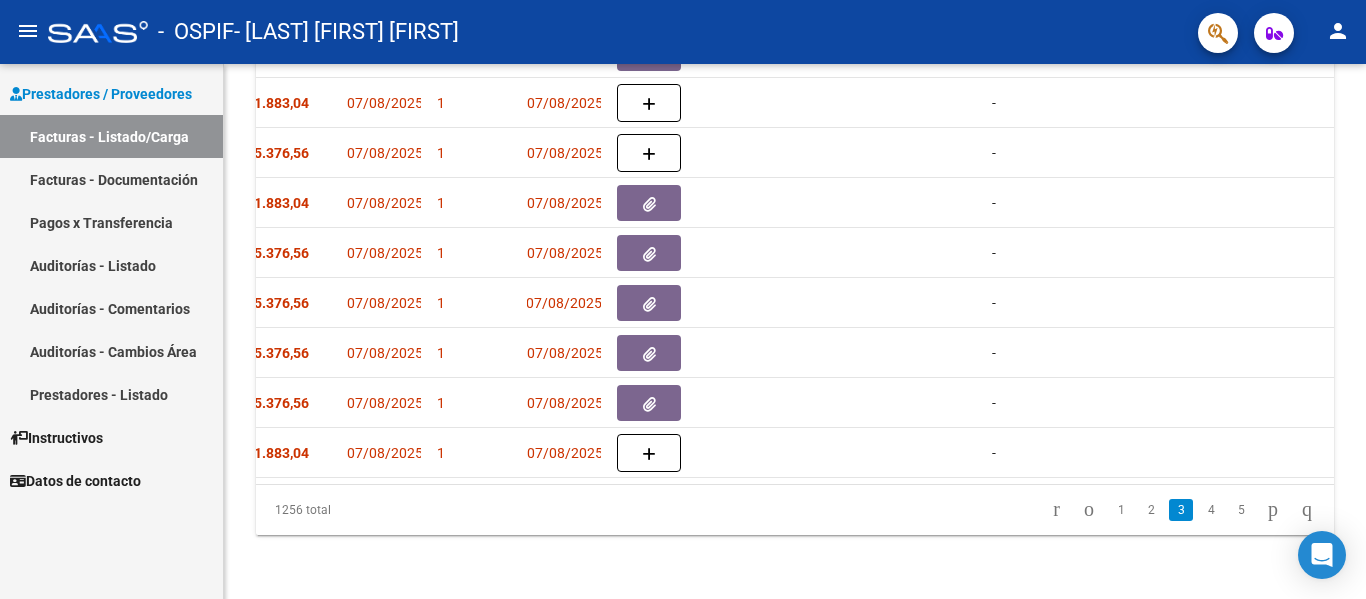 scroll, scrollTop: 733, scrollLeft: 0, axis: vertical 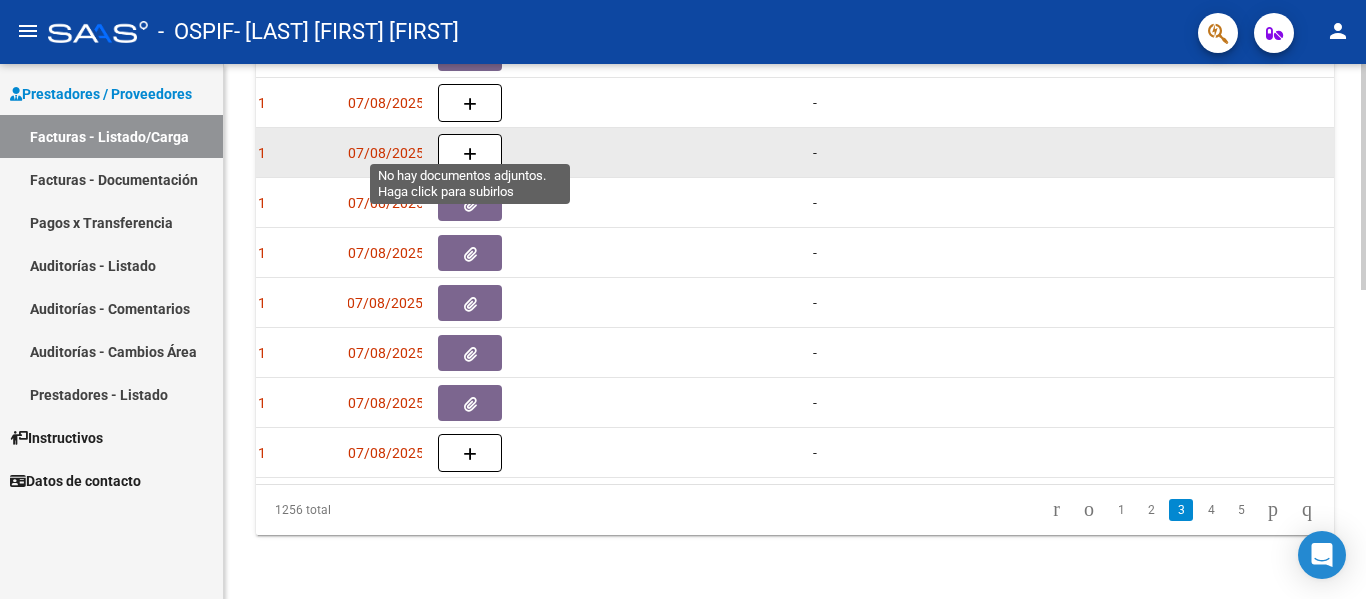 click 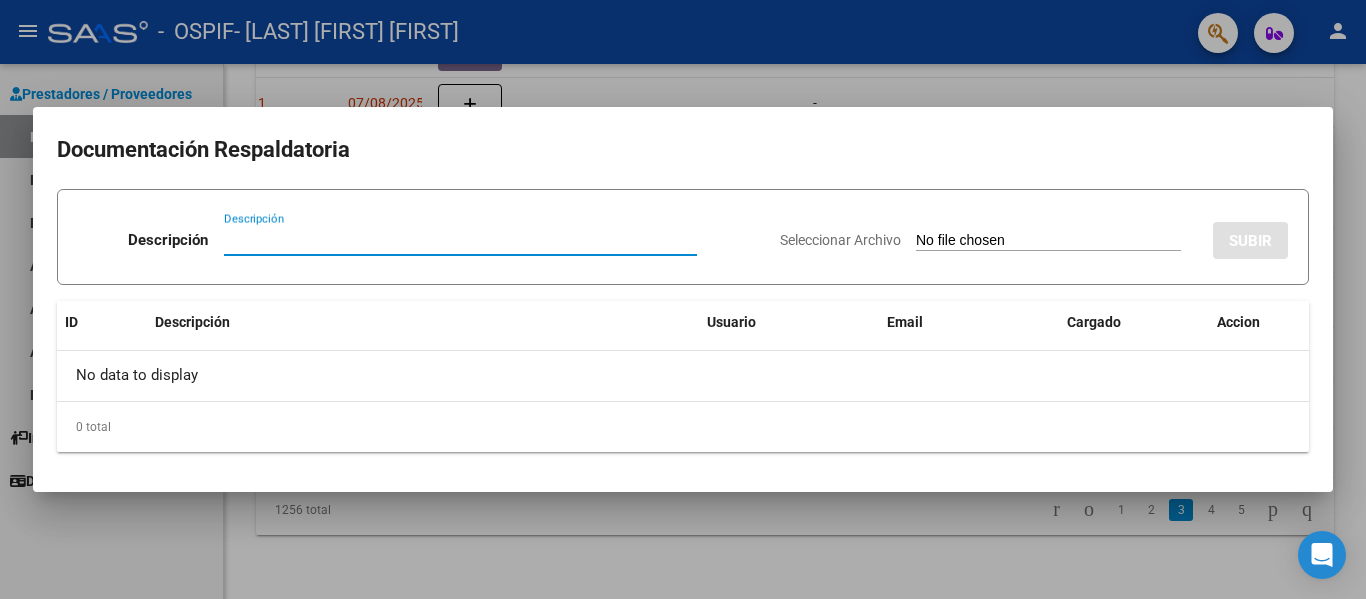 click on "Descripción" at bounding box center (460, 240) 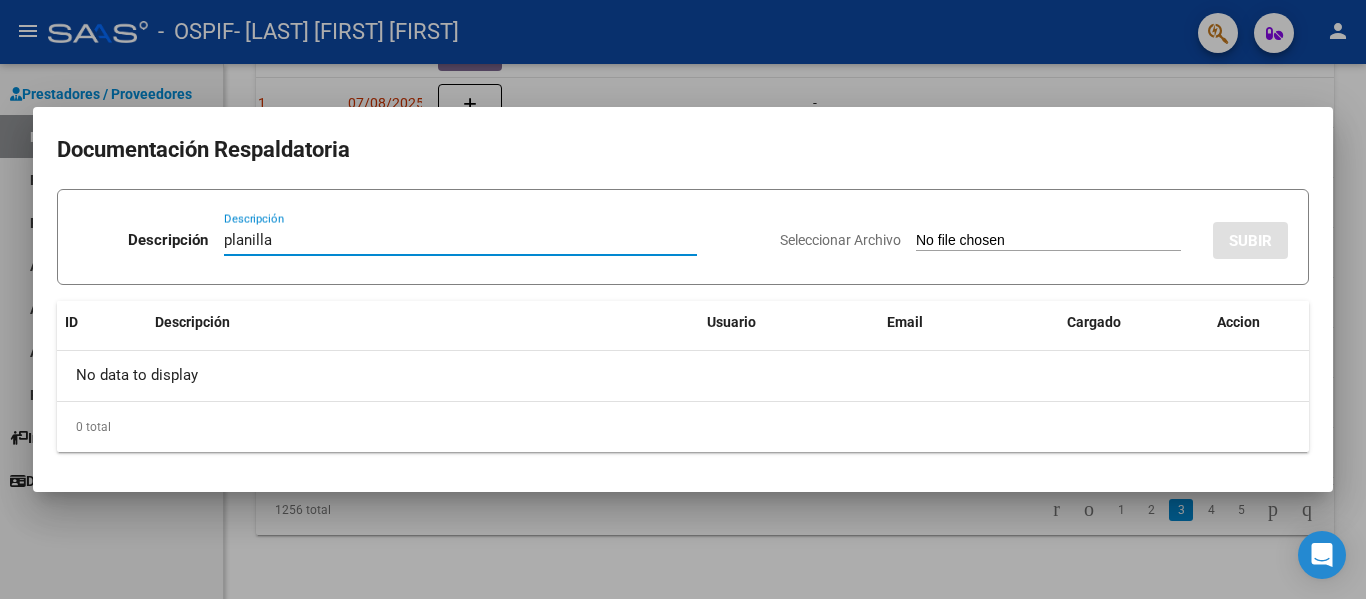 type on "planilla" 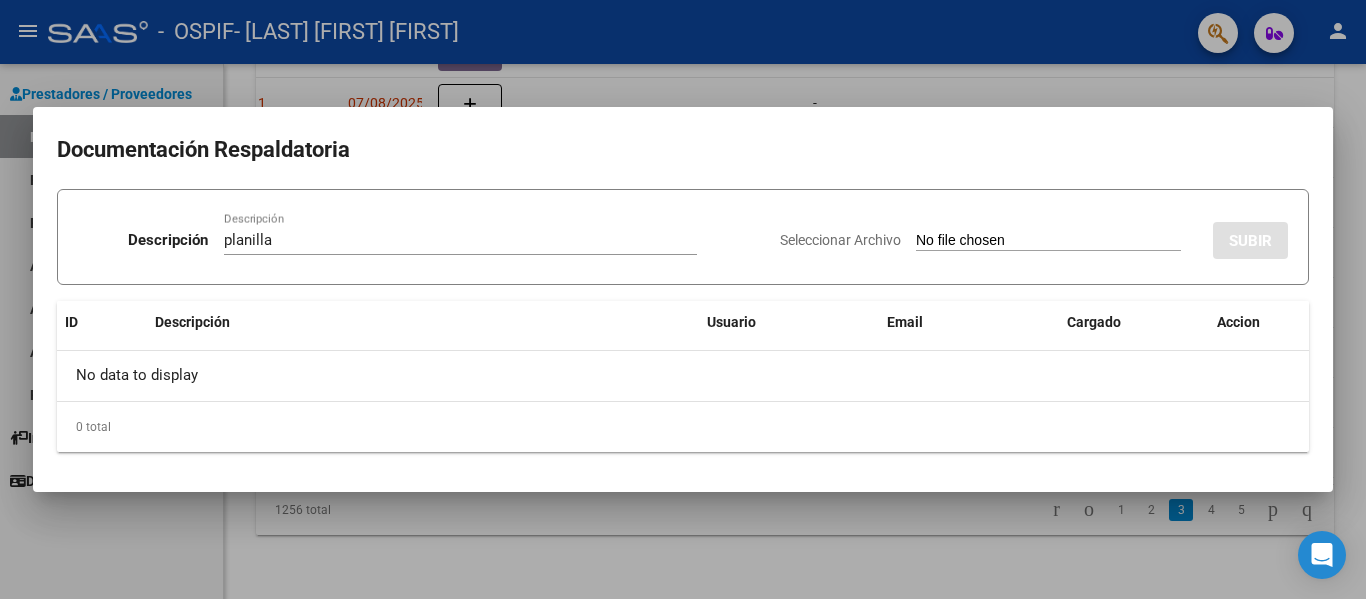 type on "C:\fakepath\[LAST] [FIRST] [DATE].pdf" 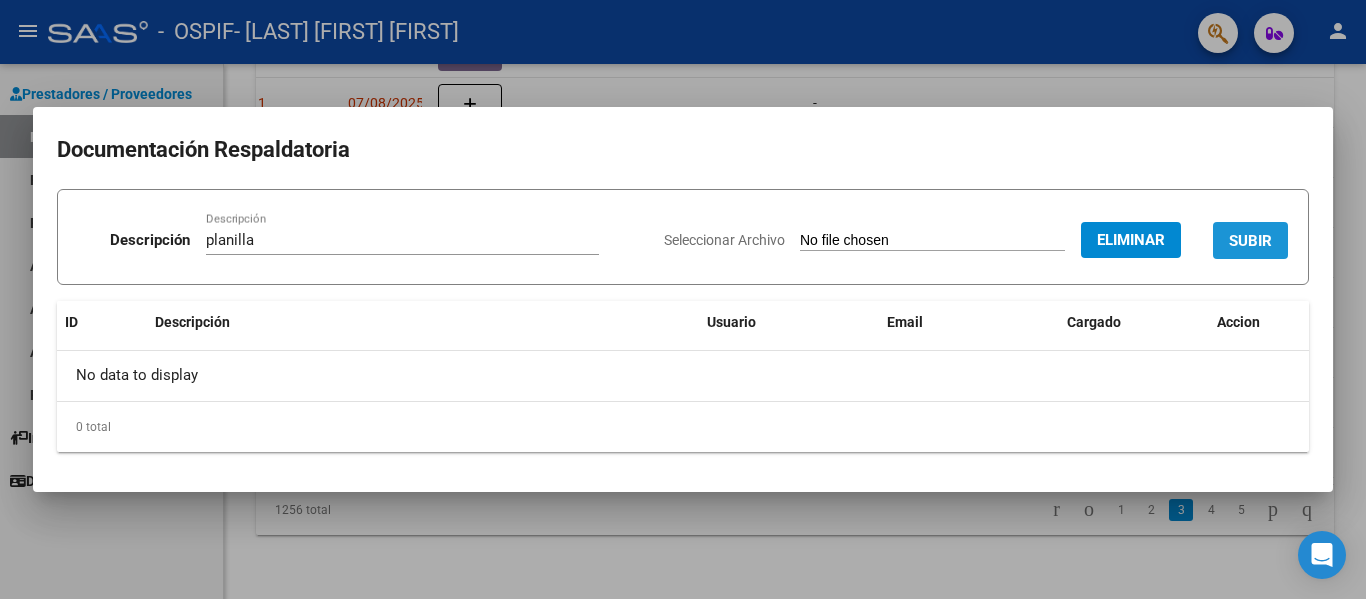 click on "SUBIR" at bounding box center (1250, 241) 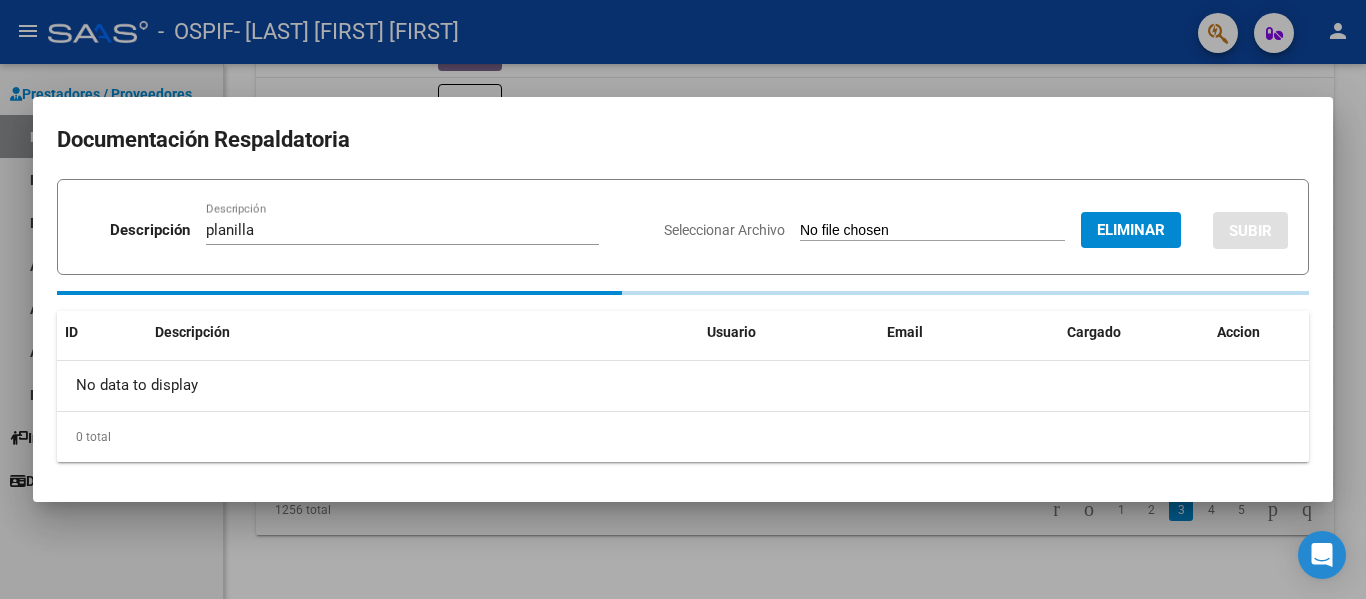 type 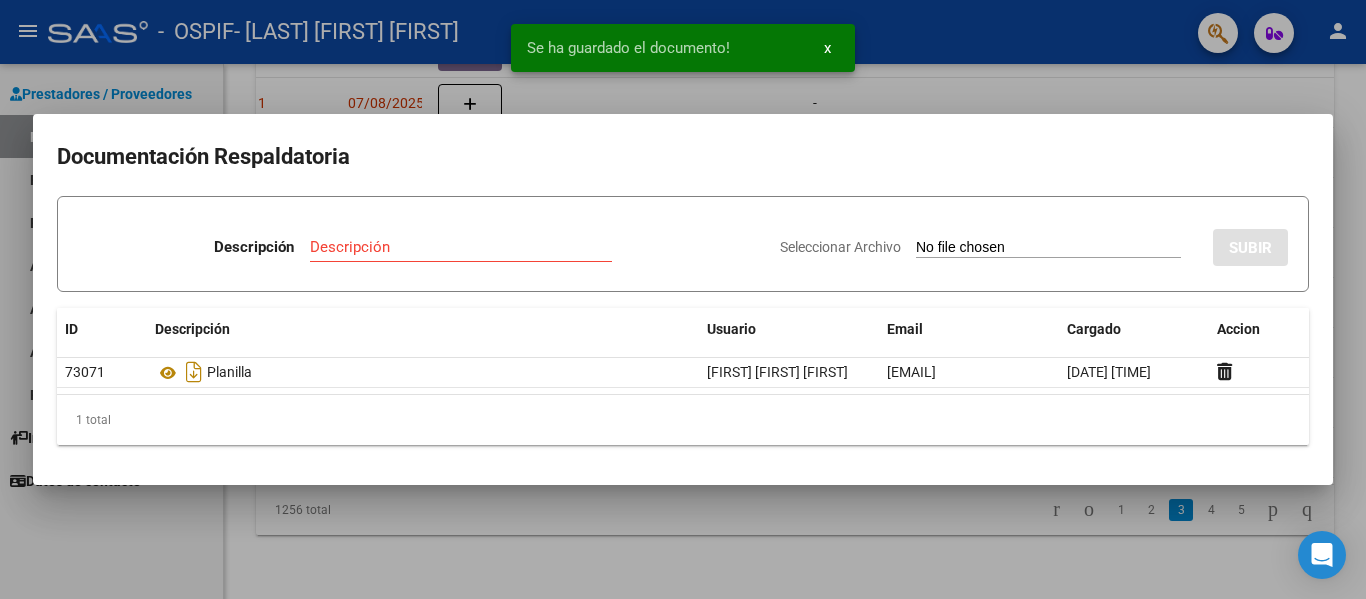click at bounding box center [683, 299] 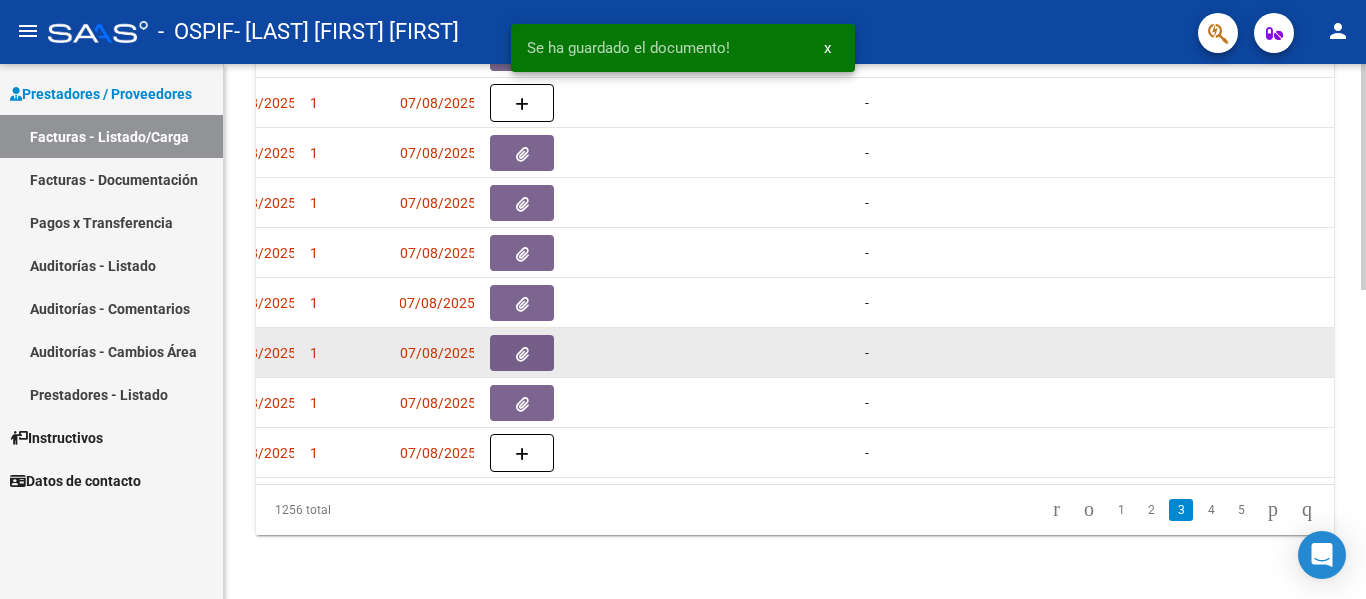 scroll, scrollTop: 0, scrollLeft: 1067, axis: horizontal 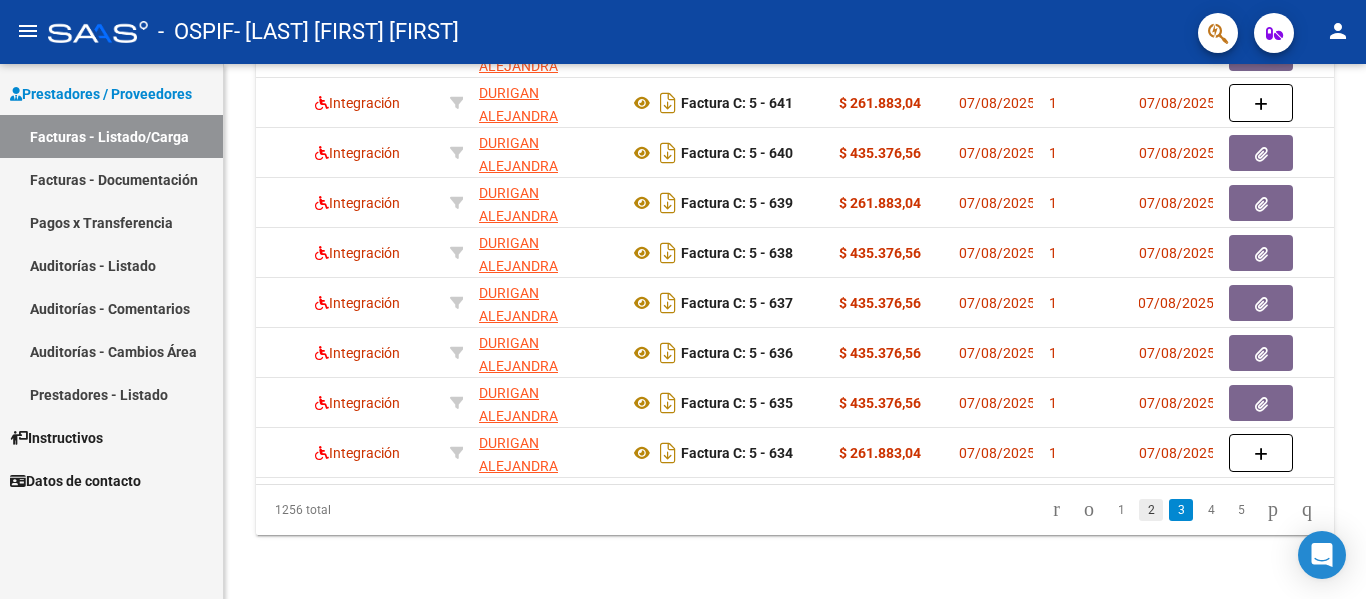 click on "2" 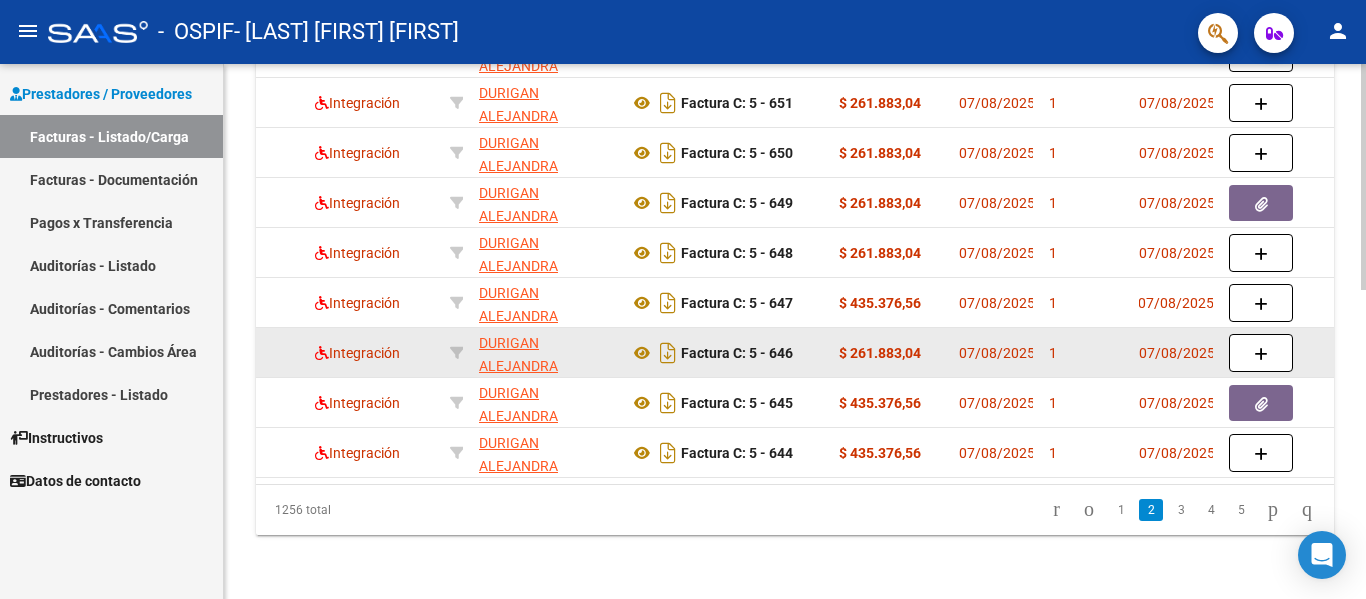 scroll, scrollTop: 0, scrollLeft: 0, axis: both 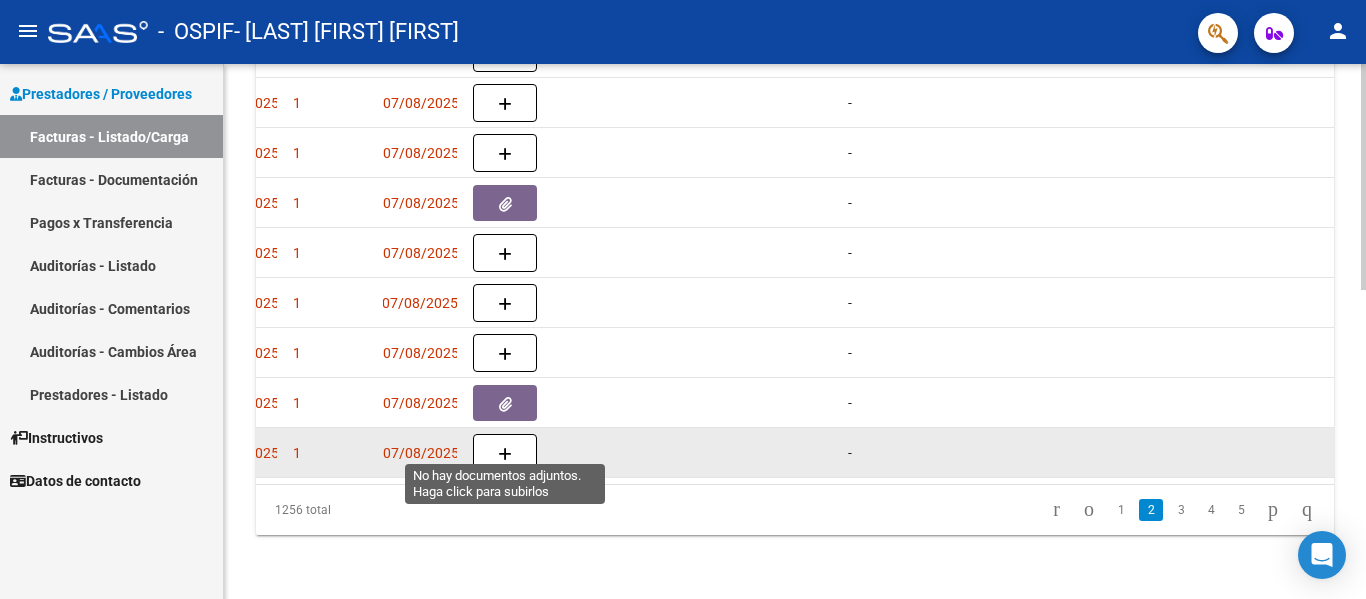 click 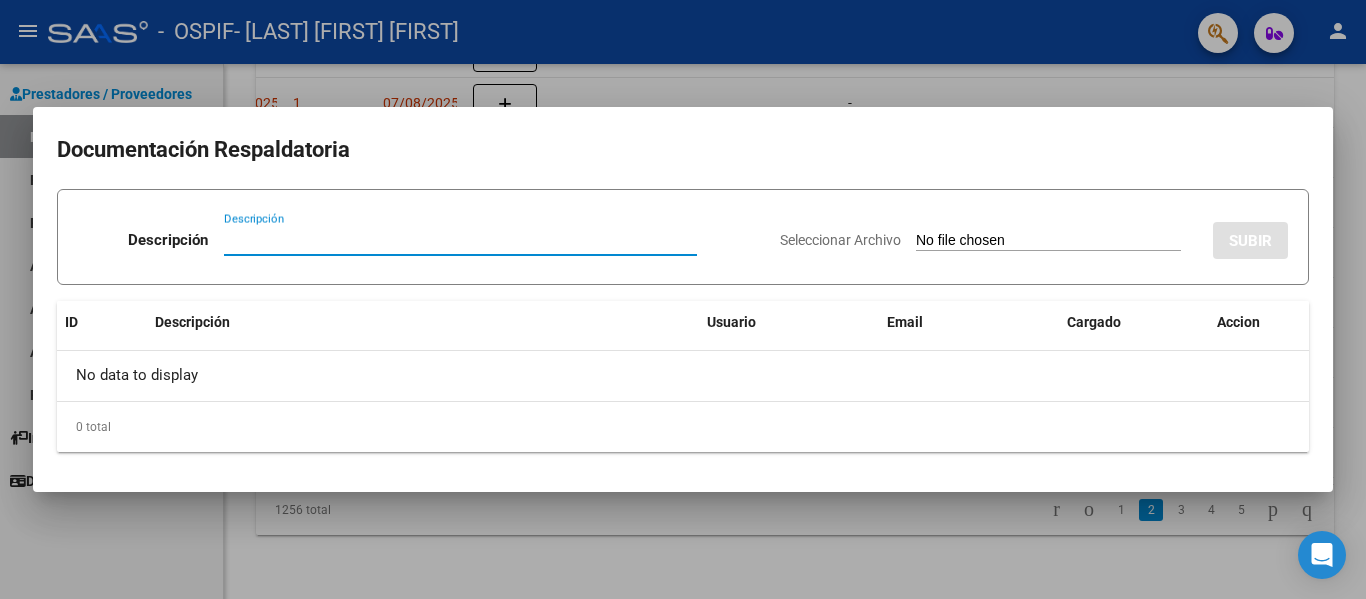 click on "Descripción" at bounding box center [460, 240] 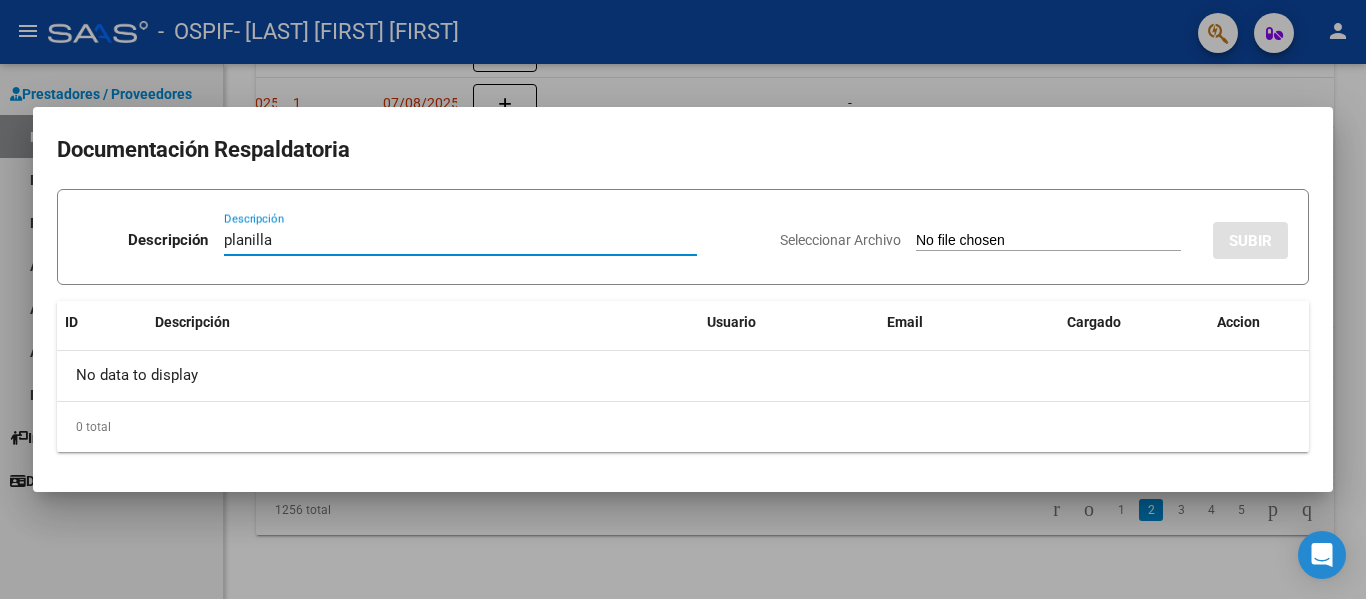 type on "planilla" 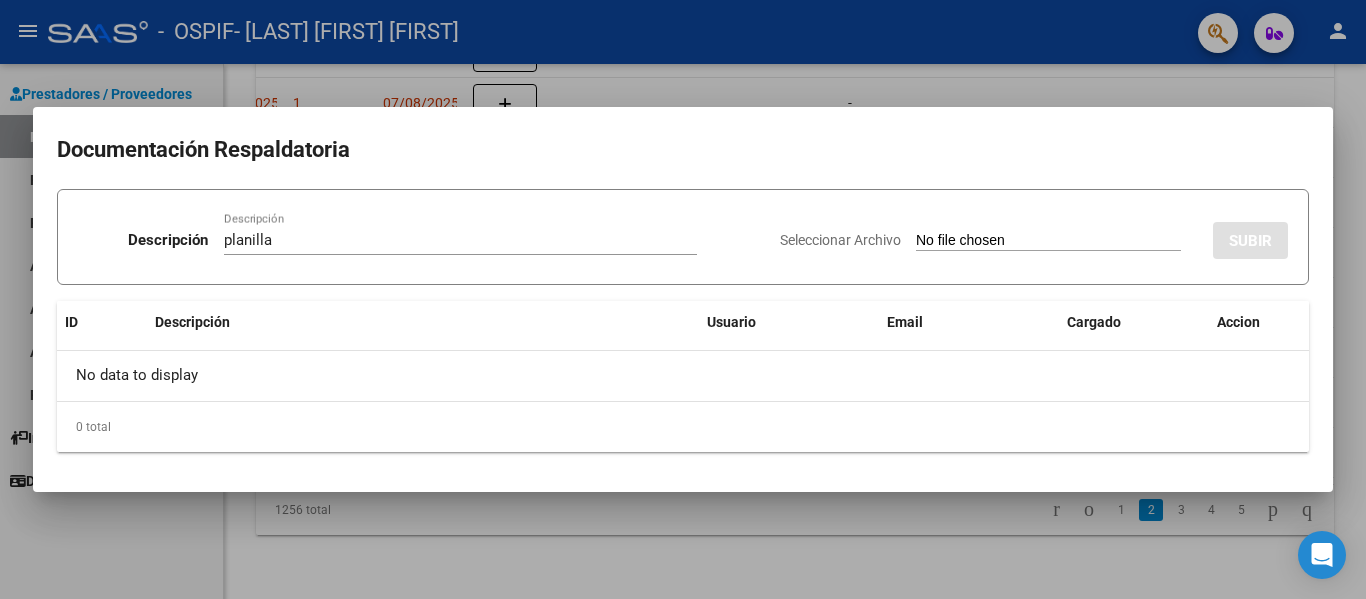 click on "Seleccionar Archivo" at bounding box center (1048, 241) 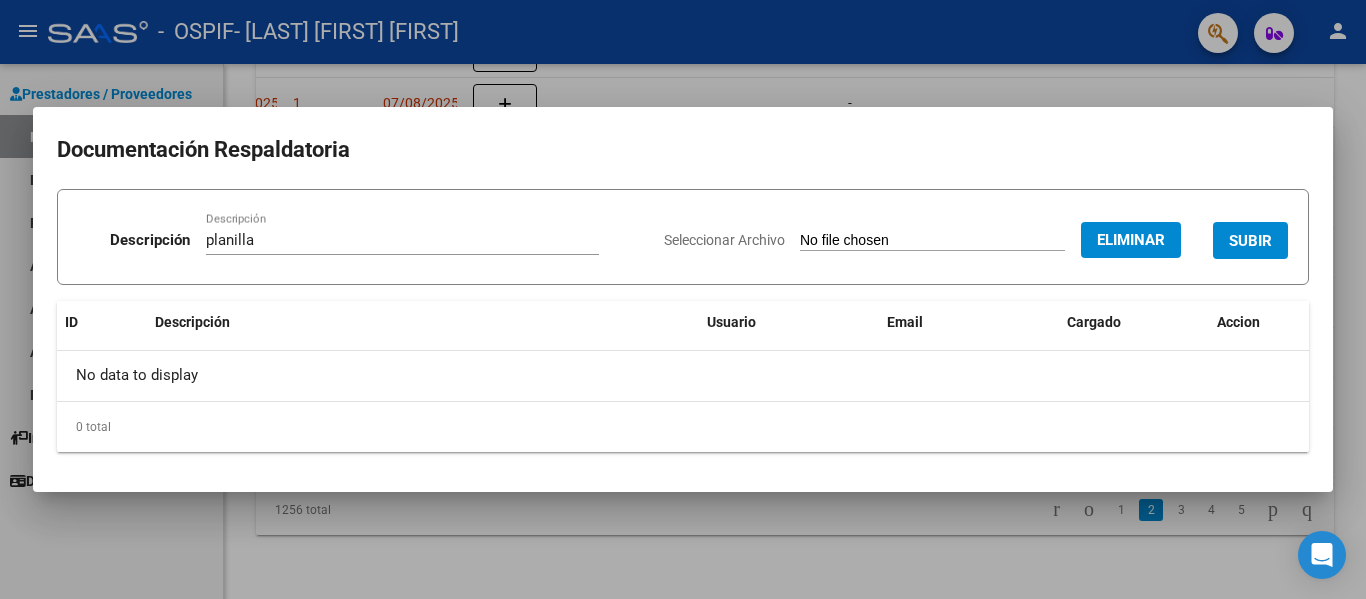 click on "SUBIR" at bounding box center [1250, 241] 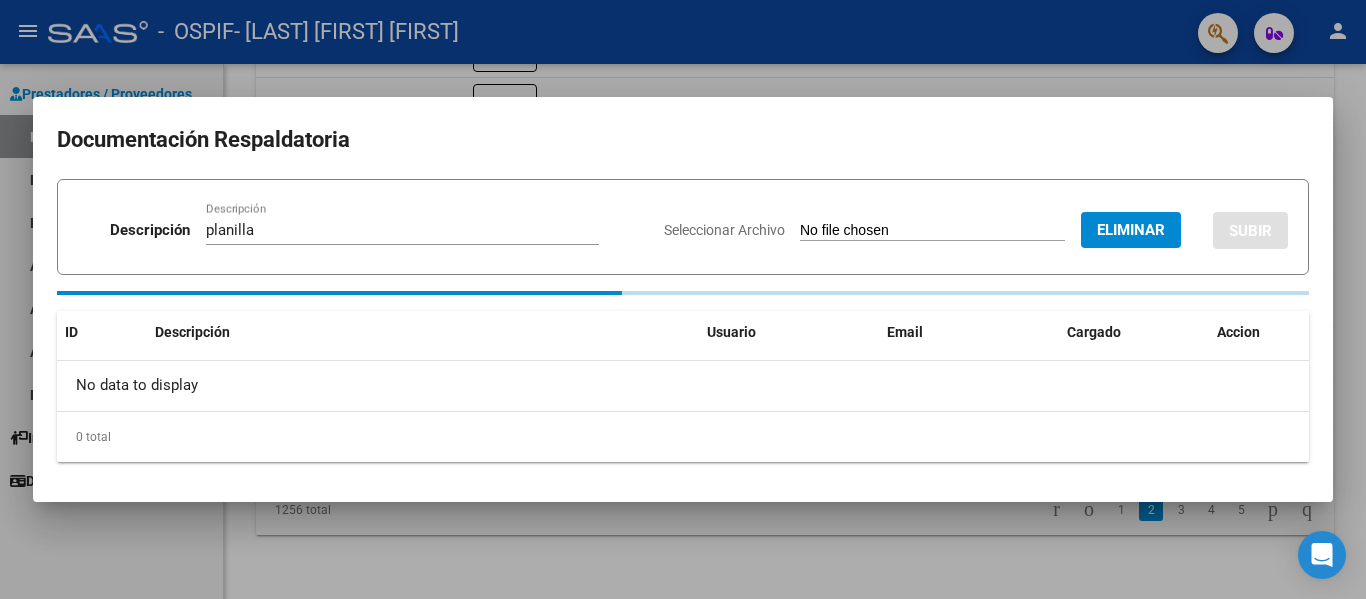 type 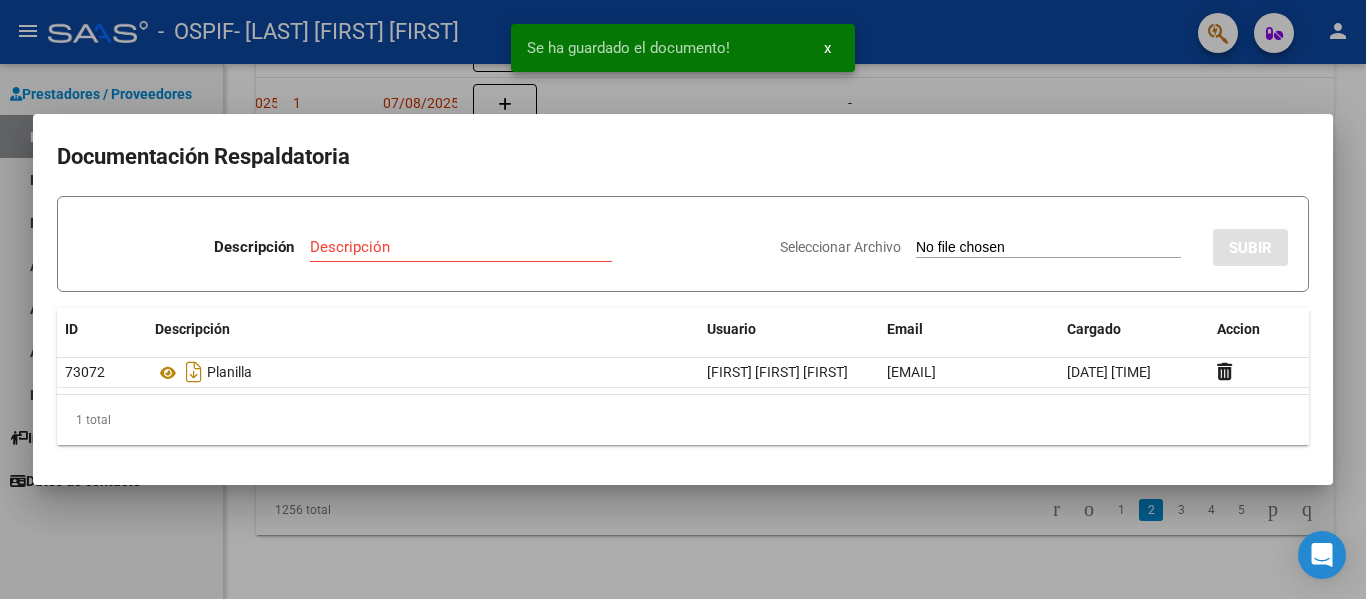 click at bounding box center [683, 299] 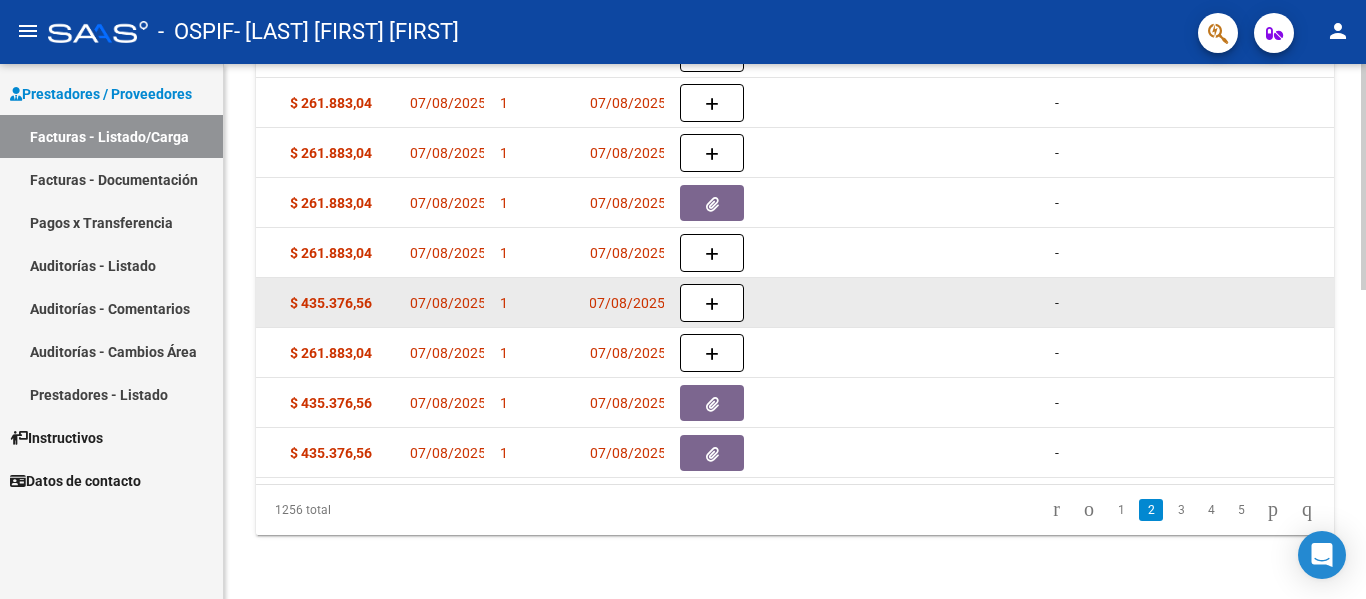 scroll, scrollTop: 0, scrollLeft: 882, axis: horizontal 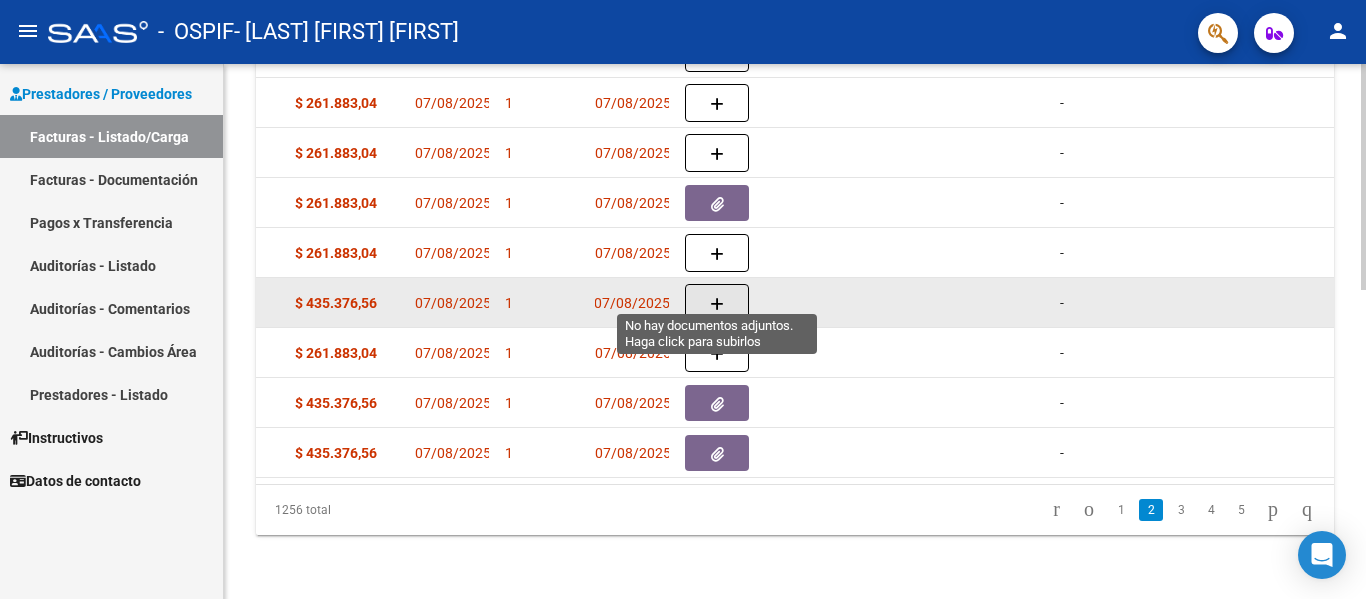 click 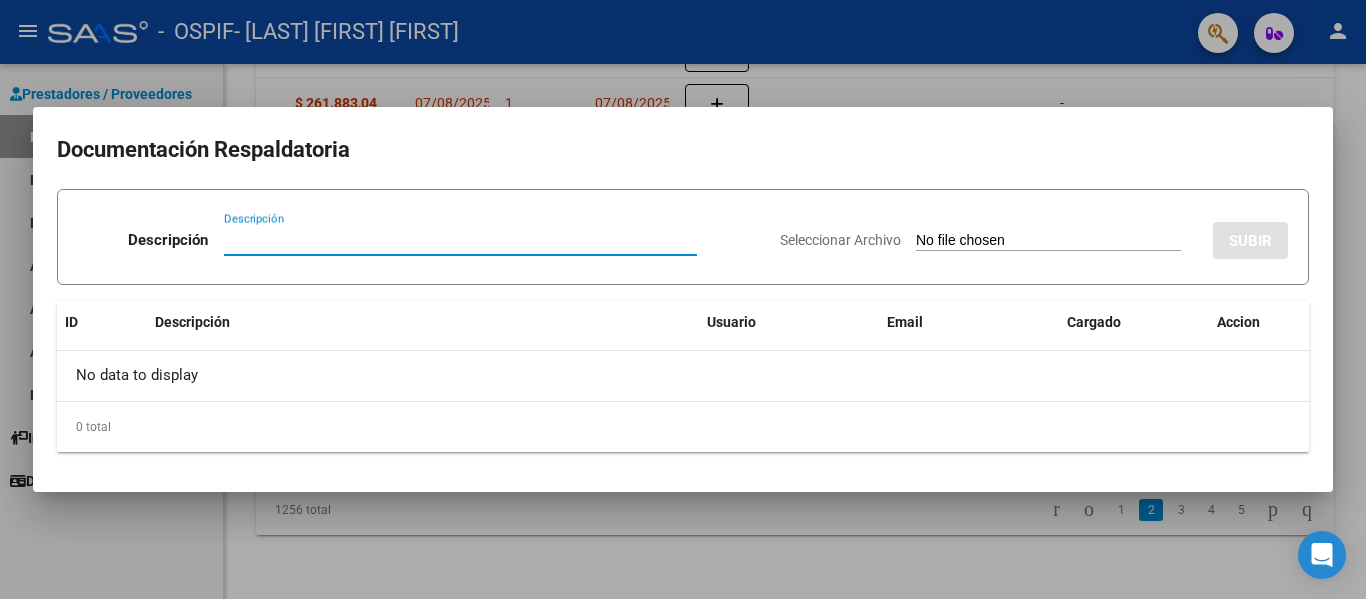 click on "Descripción" at bounding box center [460, 240] 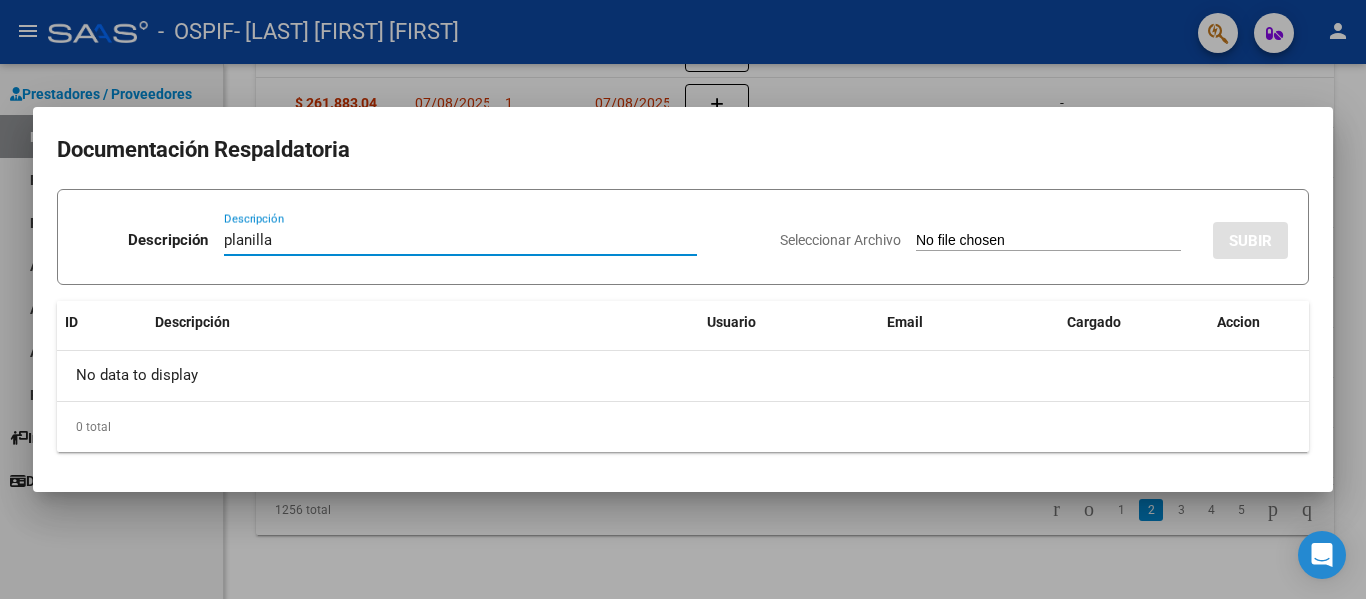 type on "planilla" 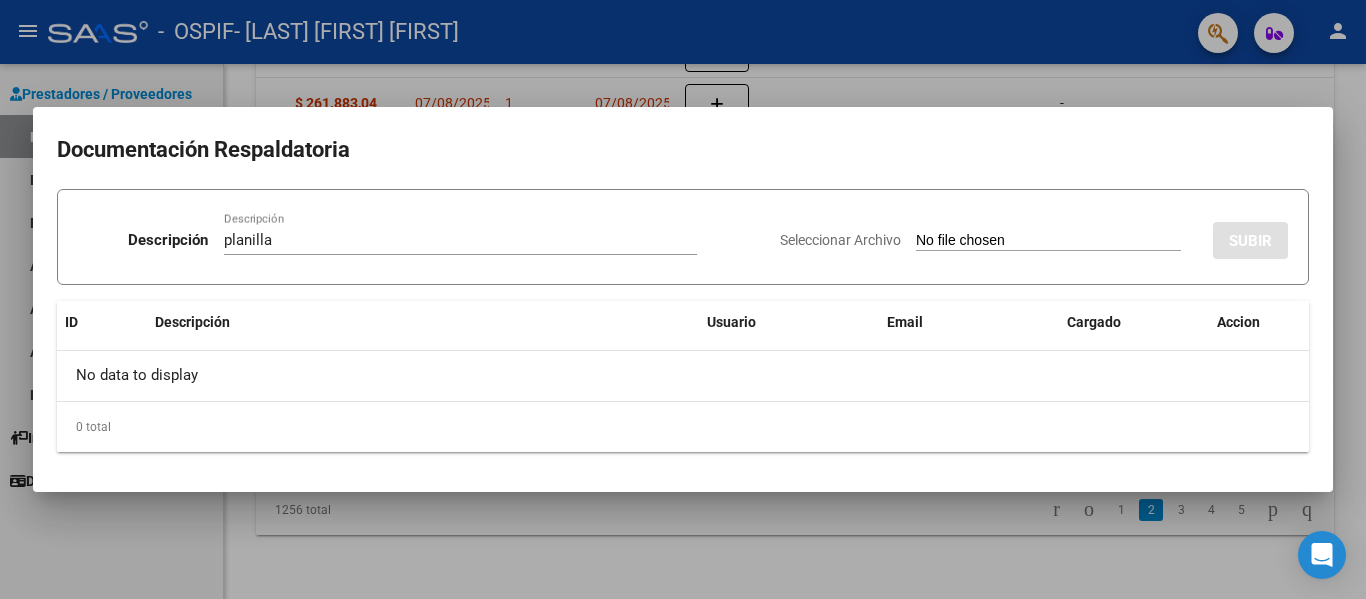 click on "Seleccionar Archivo" at bounding box center (1048, 241) 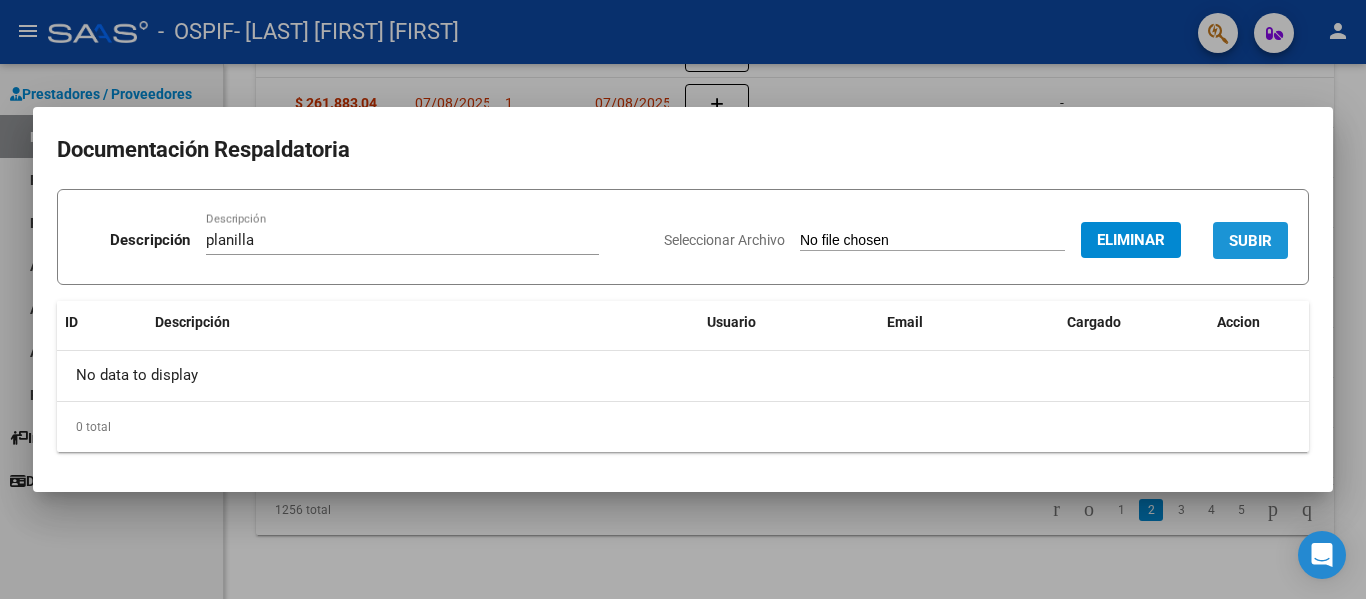 click on "SUBIR" at bounding box center (1250, 241) 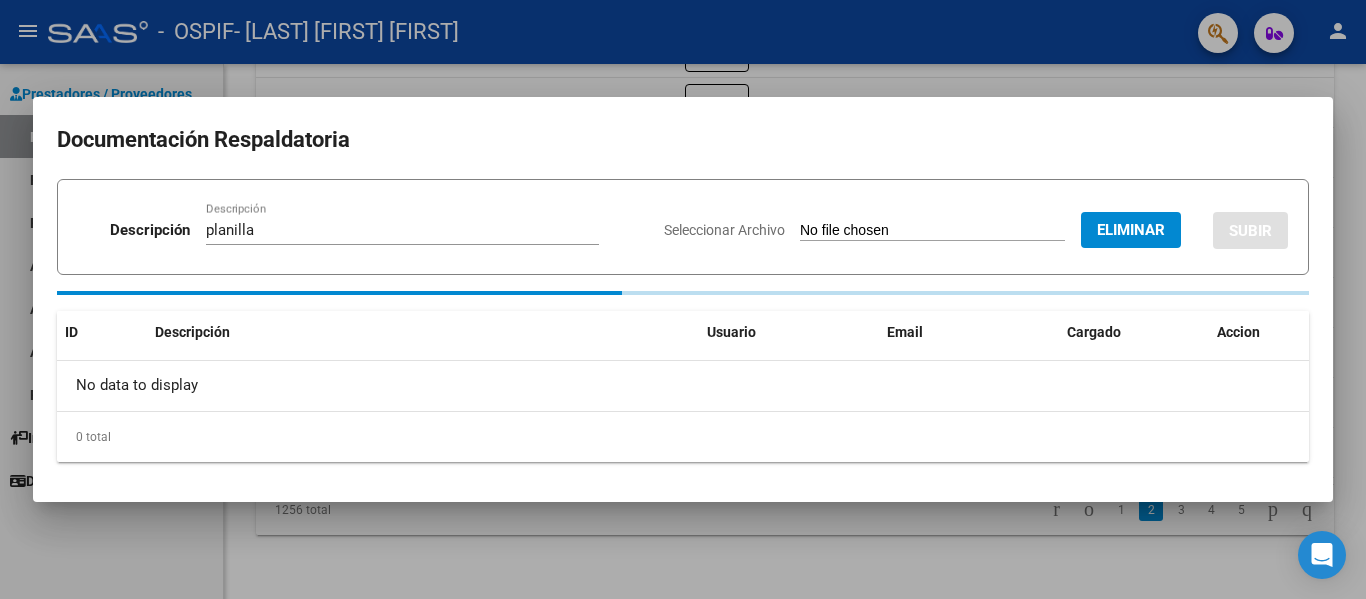 type 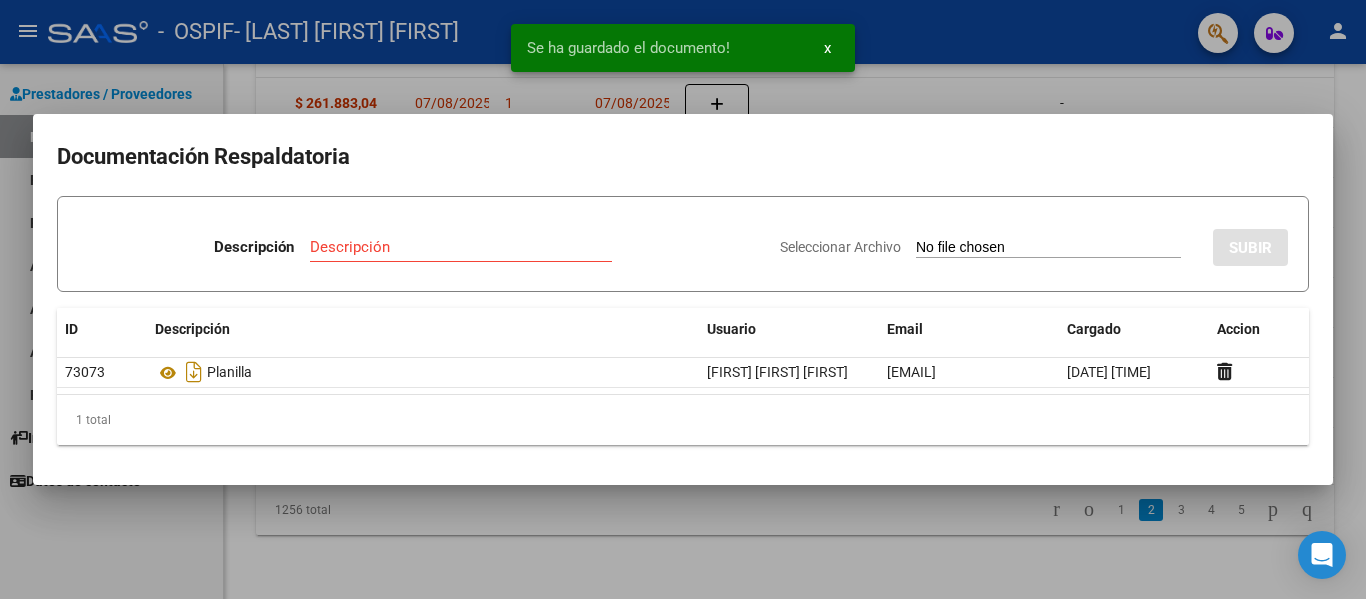click at bounding box center (683, 299) 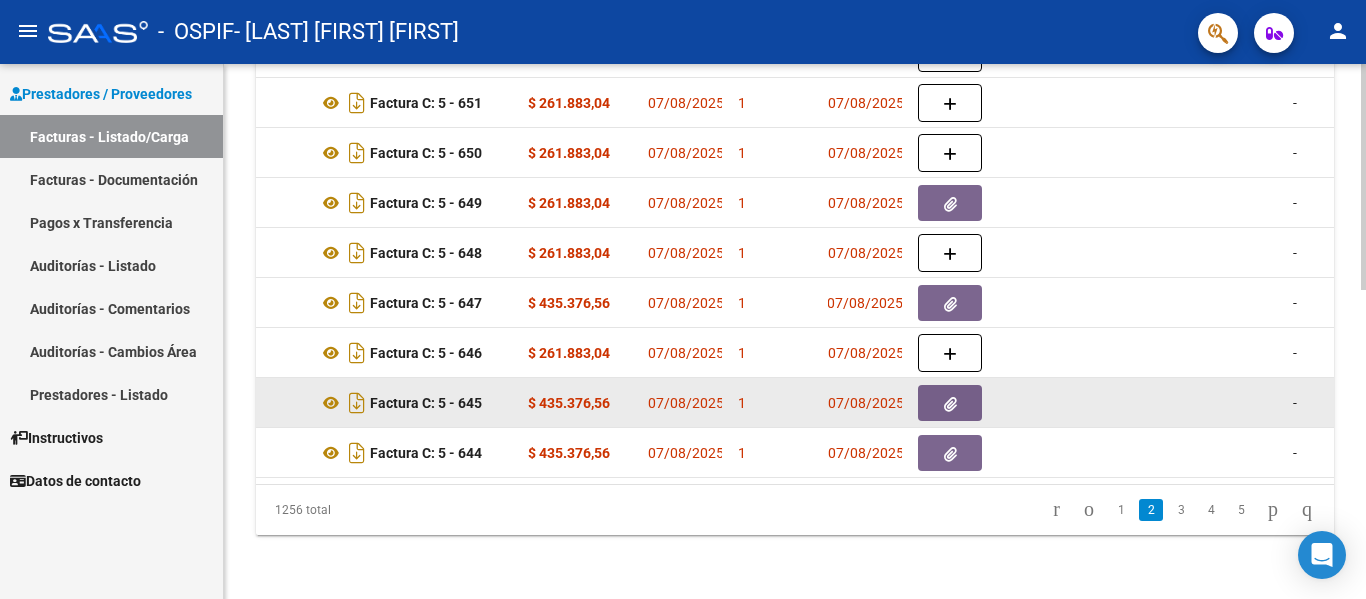 scroll, scrollTop: 0, scrollLeft: 648, axis: horizontal 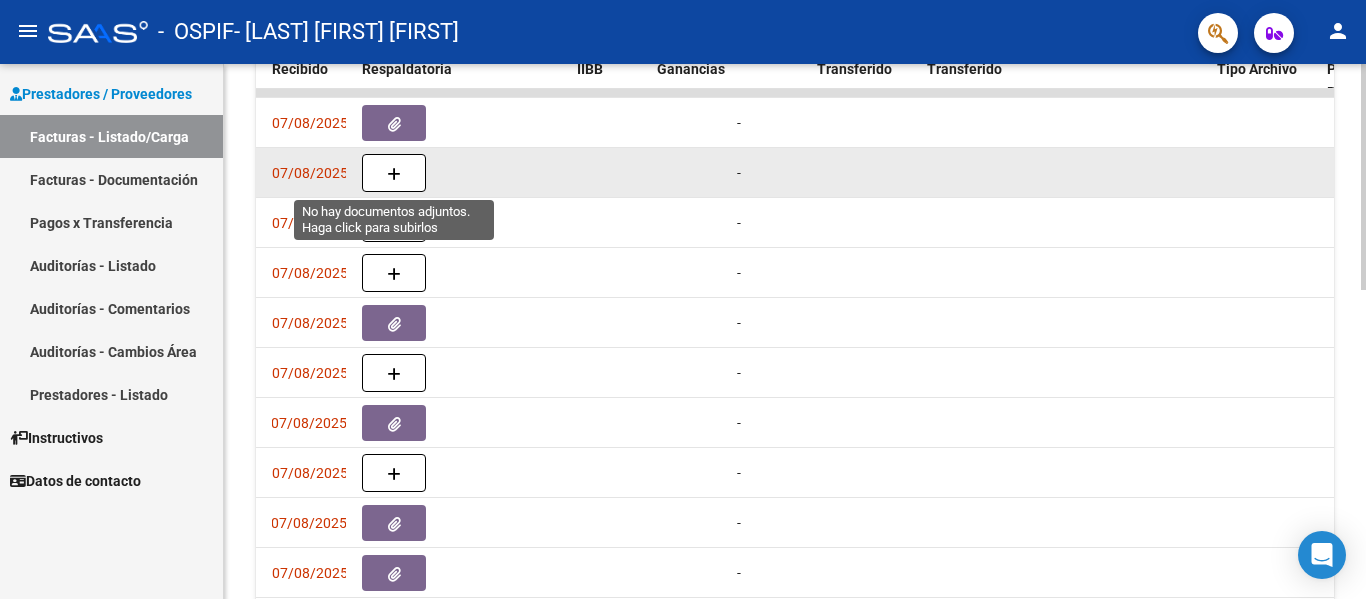click 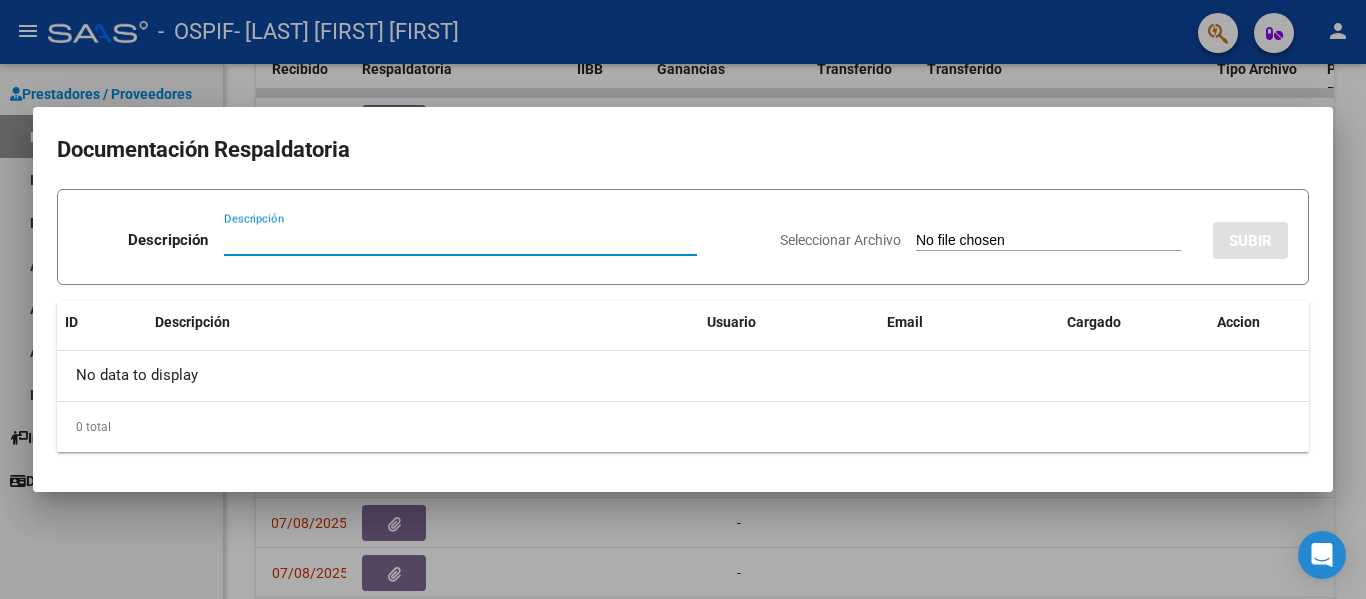 click on "Descripción" at bounding box center (460, 240) 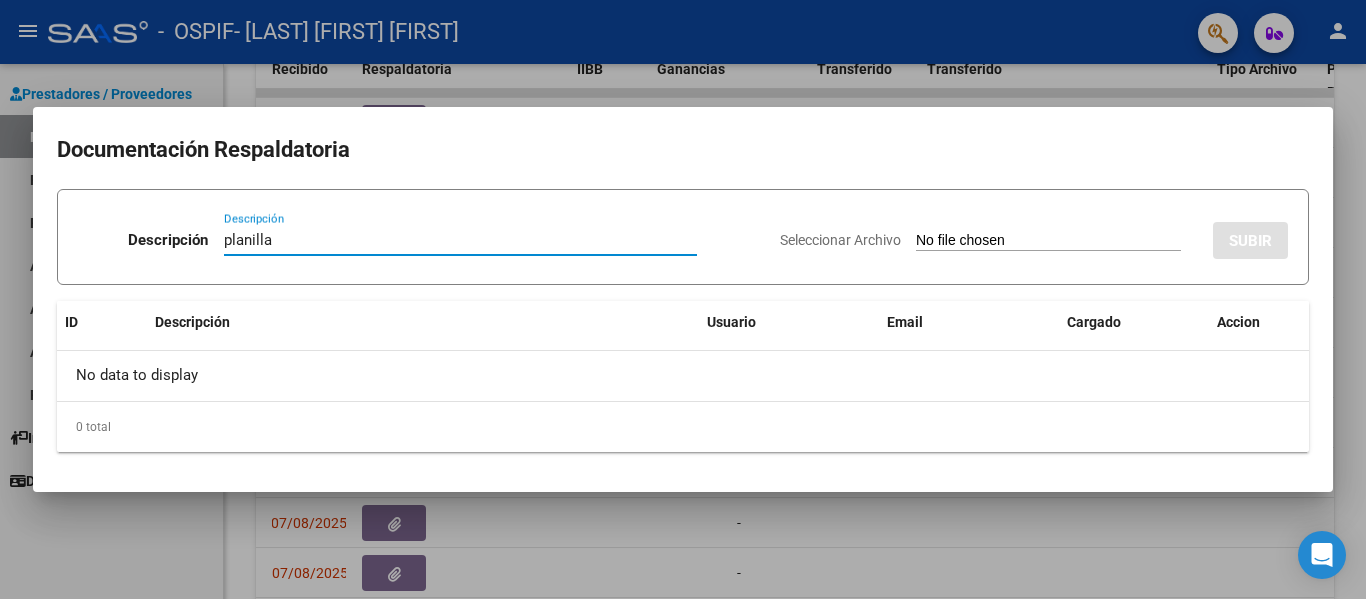 type on "planilla" 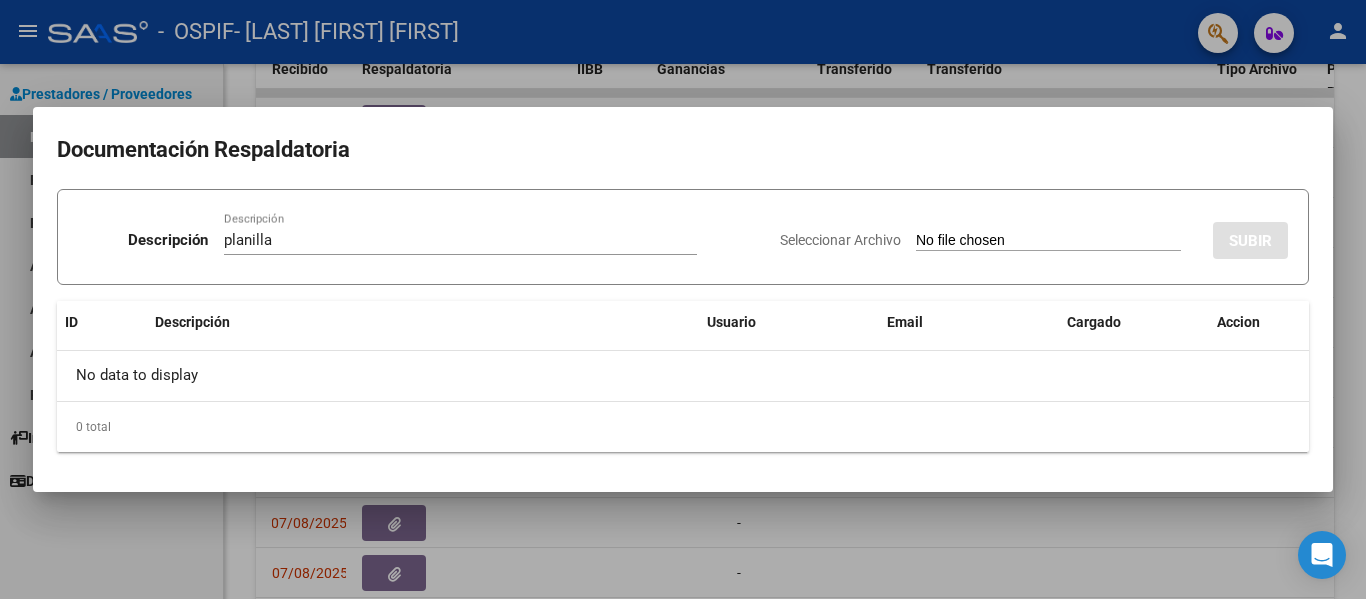 type on "C:\fakepath\[LAST] [FIRST] [DATE].pdf" 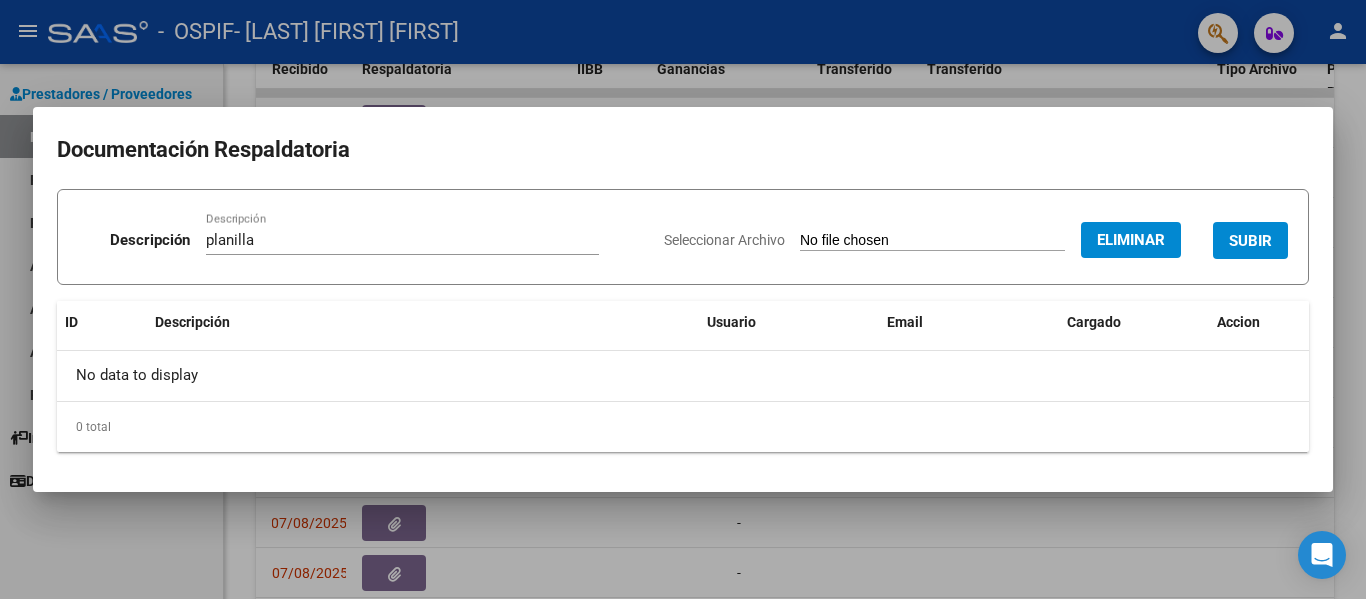 click on "SUBIR" at bounding box center (1250, 240) 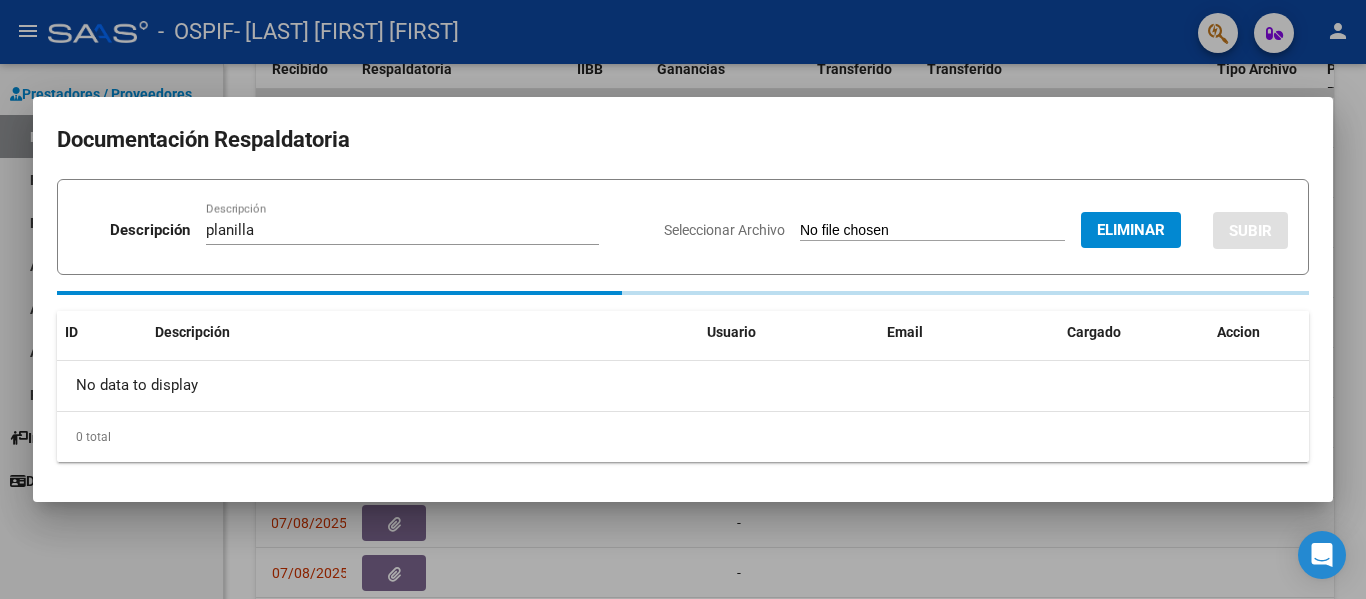 type 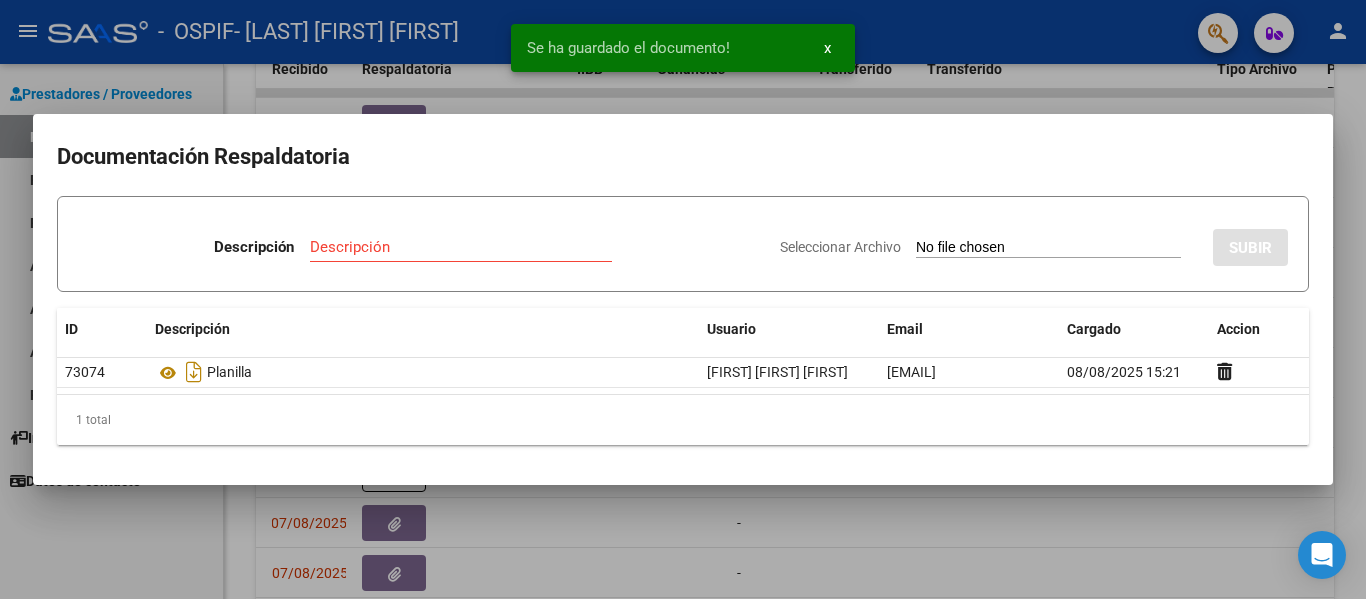 click at bounding box center (683, 299) 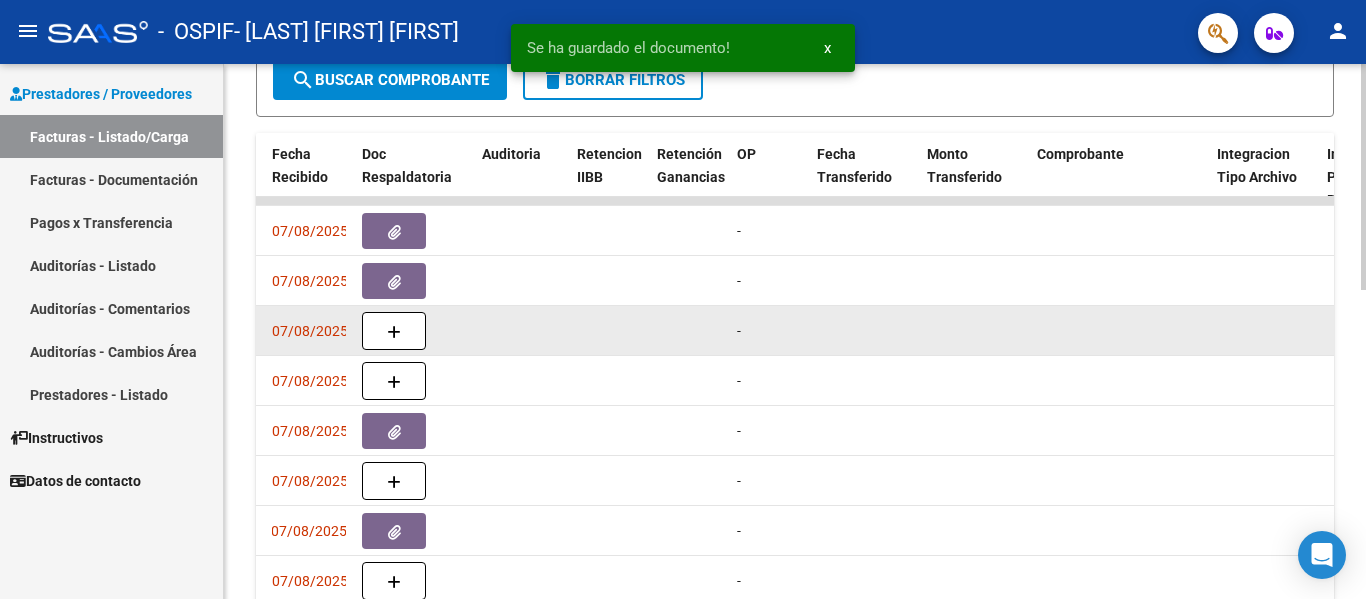 scroll, scrollTop: 488, scrollLeft: 0, axis: vertical 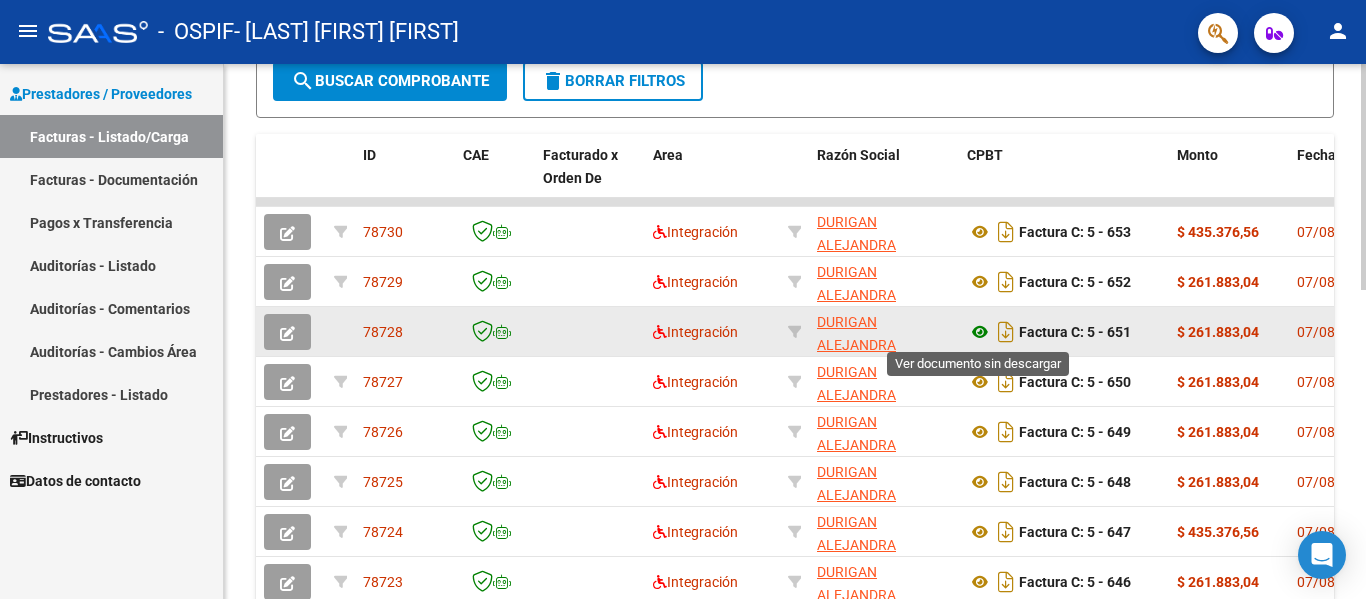 click 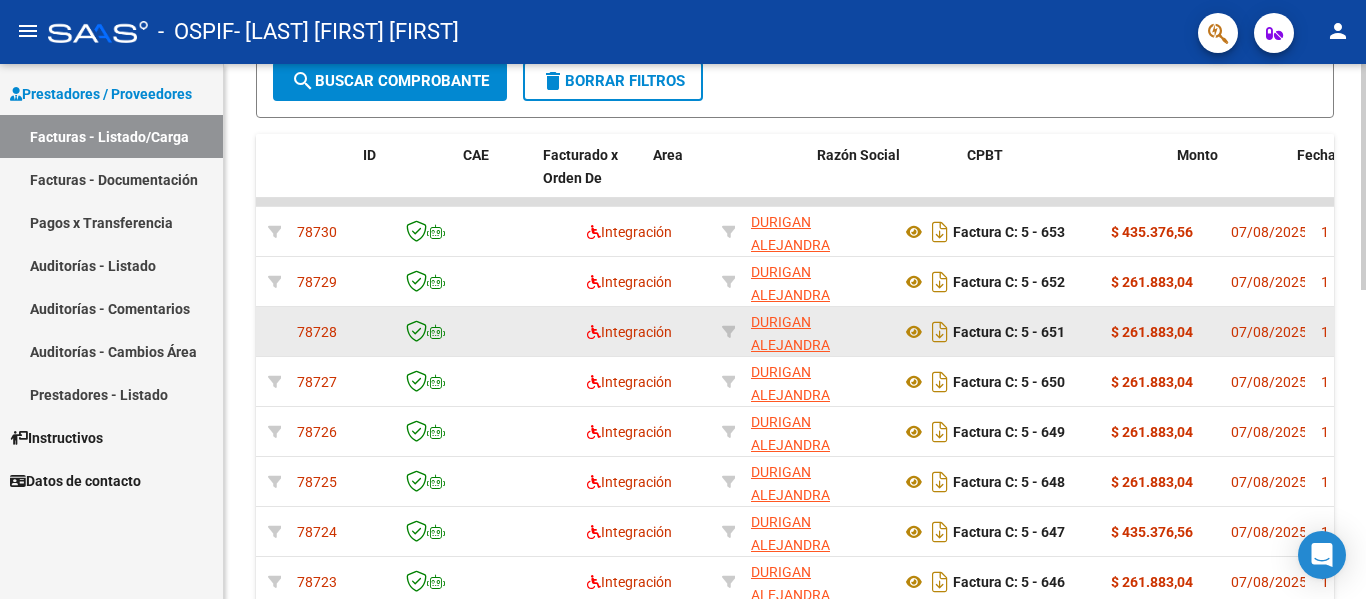 scroll, scrollTop: 0, scrollLeft: 0, axis: both 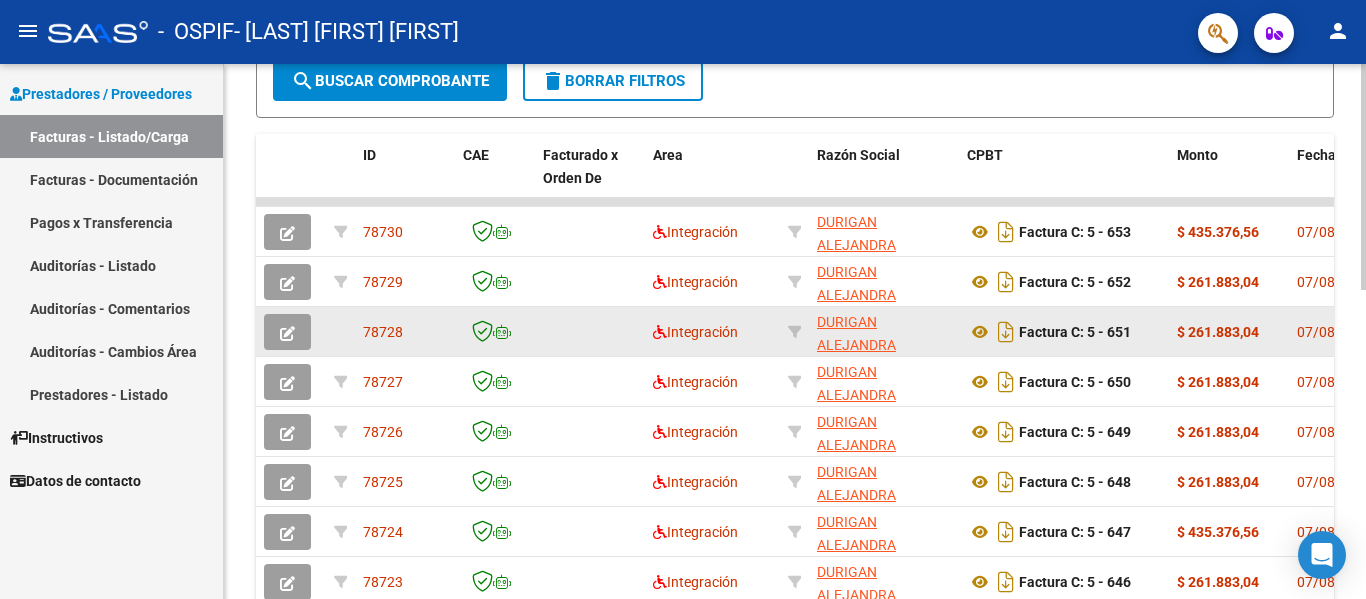 click 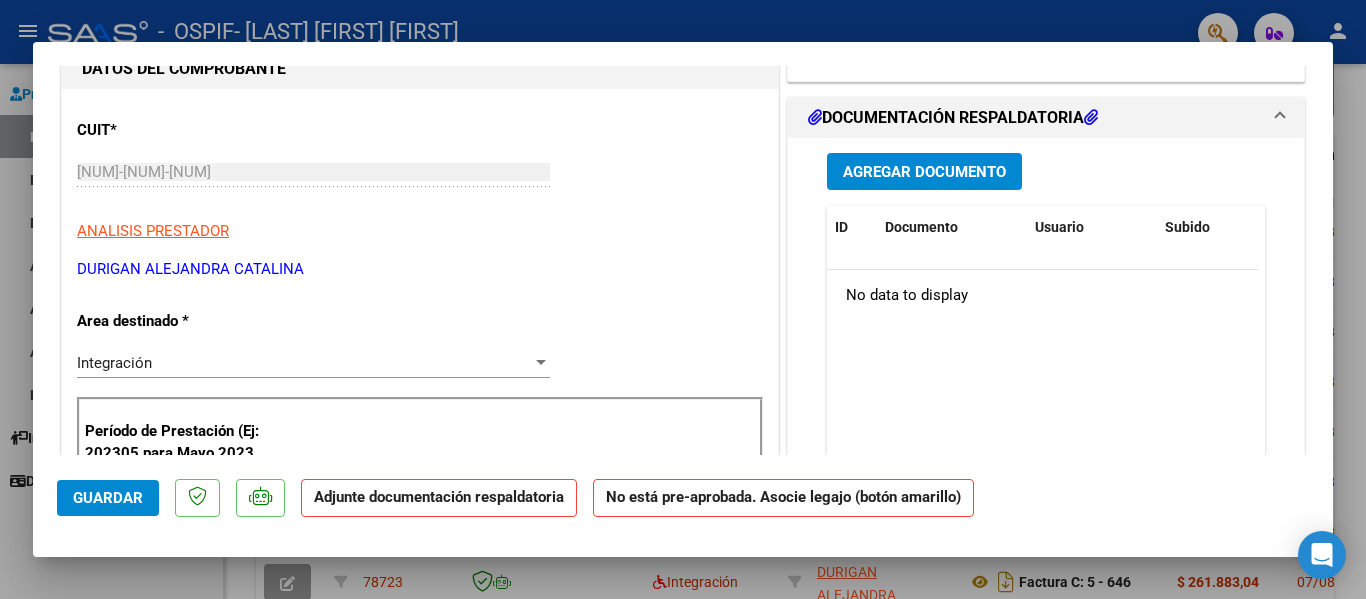 scroll, scrollTop: 0, scrollLeft: 0, axis: both 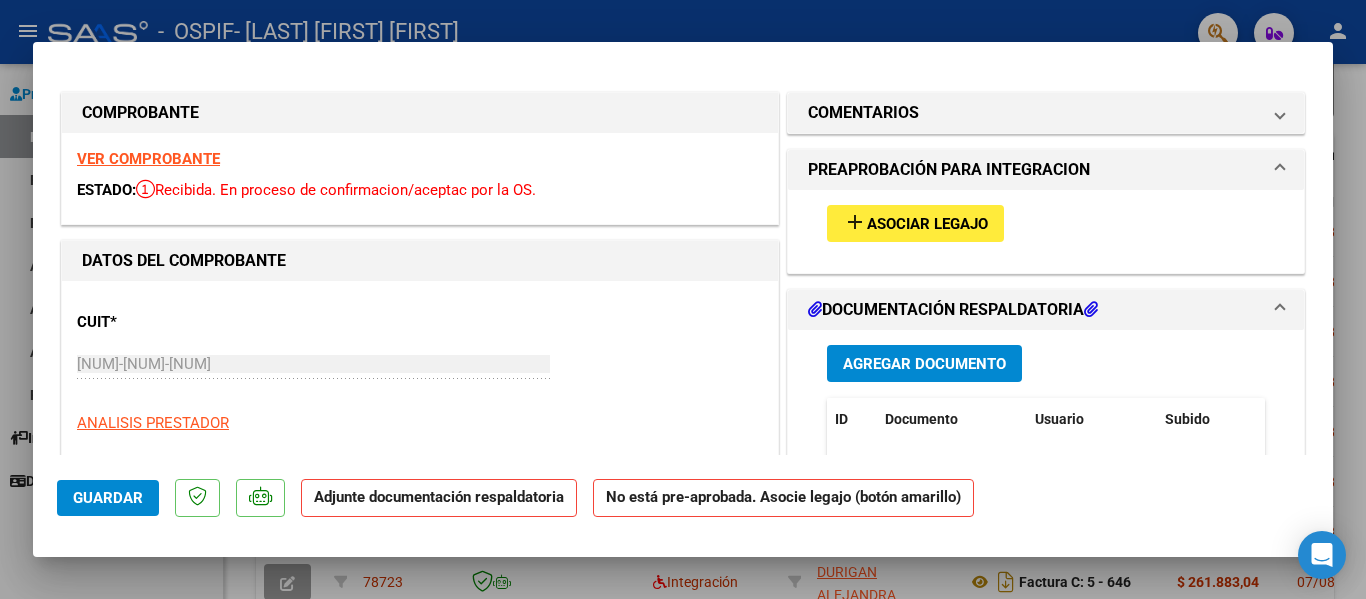 click on "Asociar Legajo" at bounding box center (927, 224) 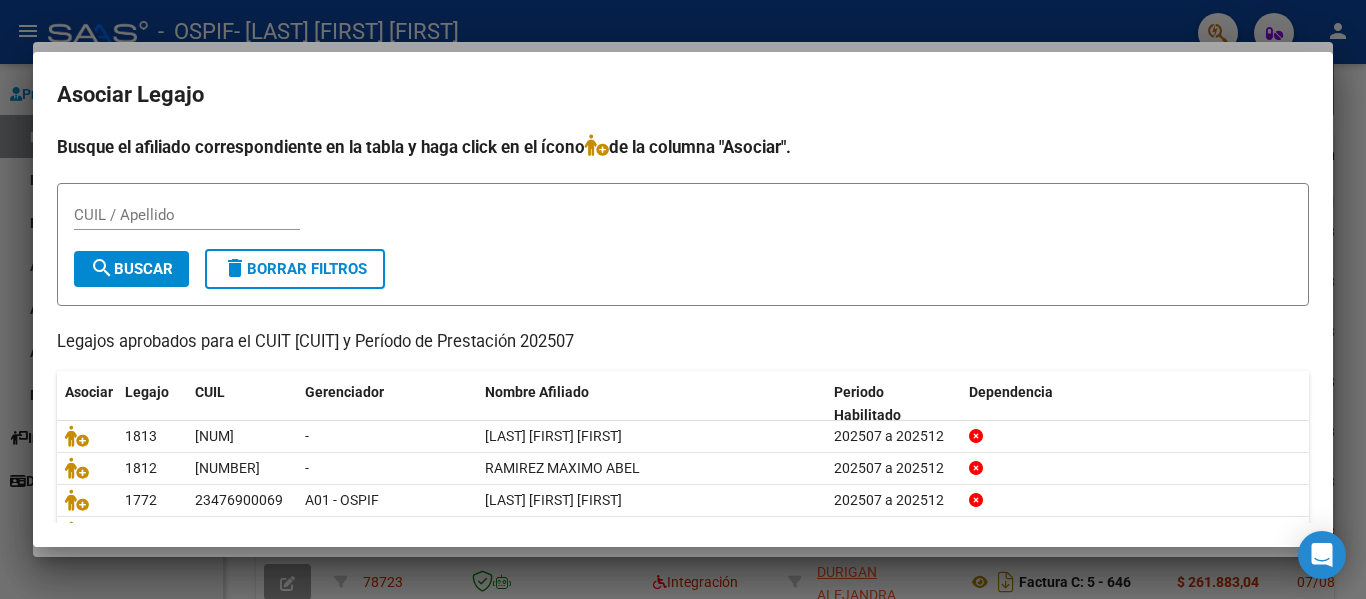 click on "CUIL / Apellido" at bounding box center (187, 215) 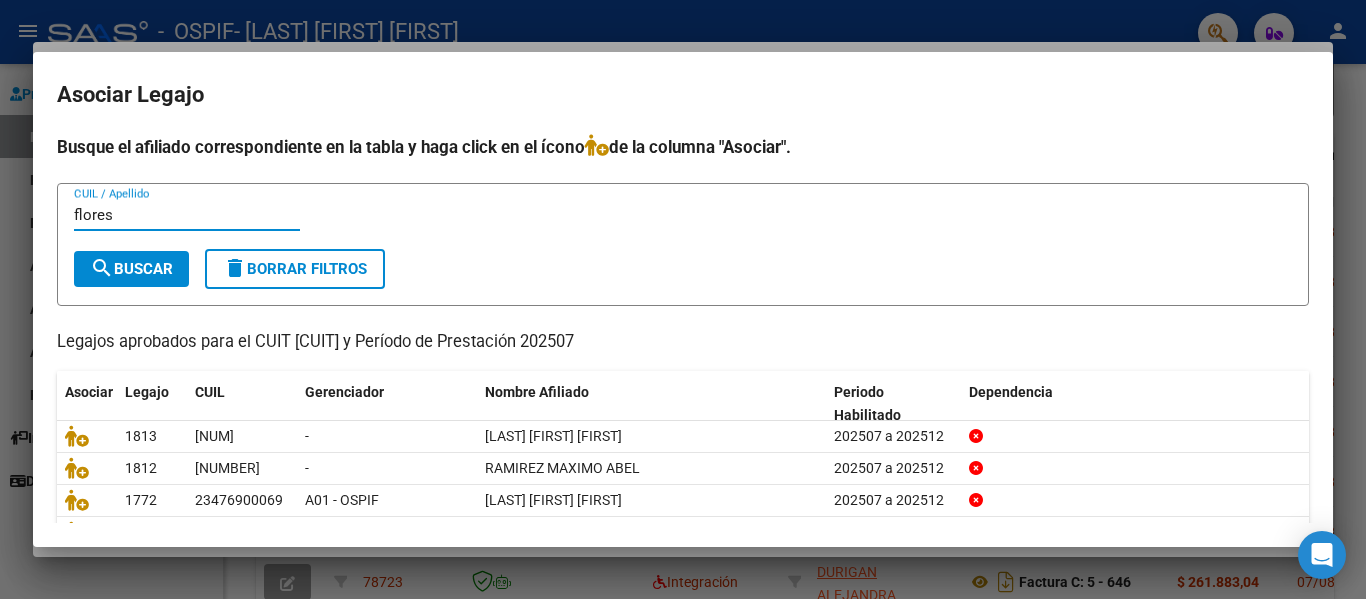 type on "flores" 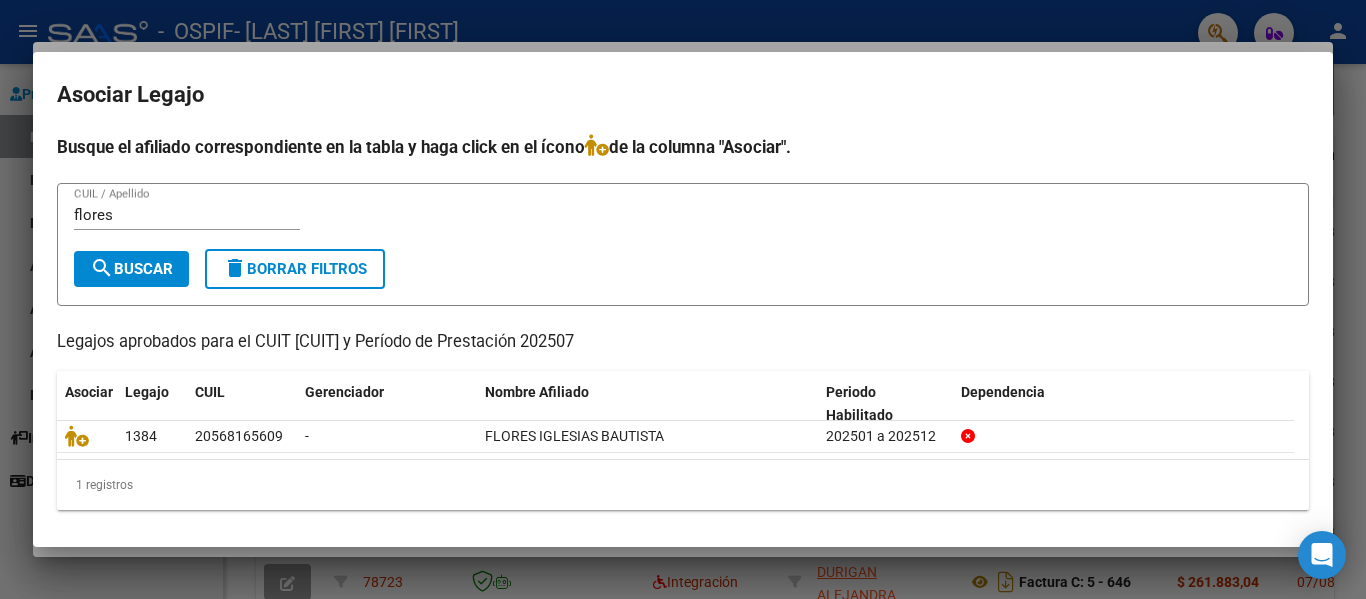 click at bounding box center (683, 299) 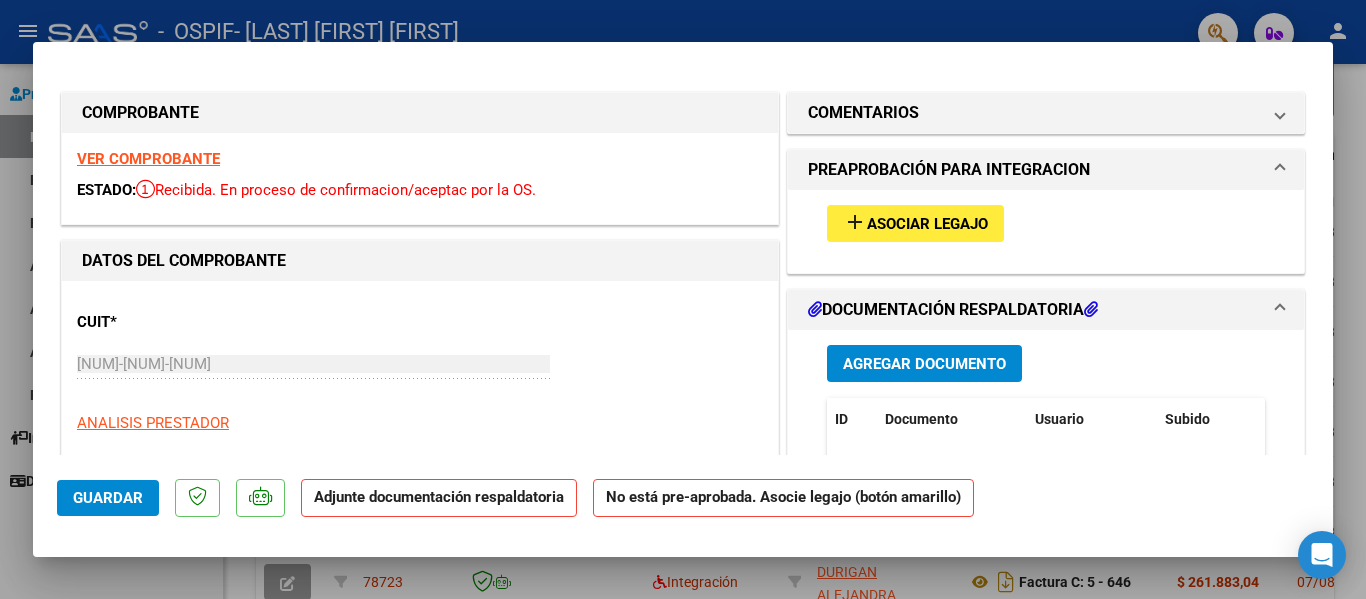 click on "Agregar Documento" at bounding box center [924, 363] 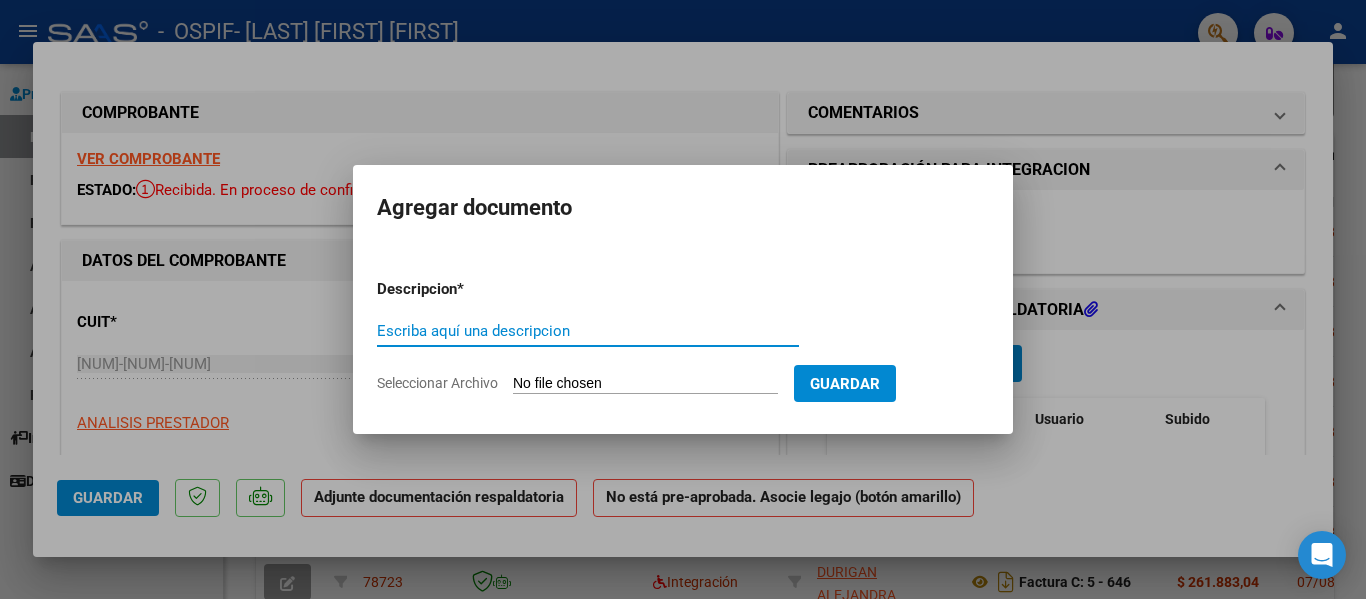 click on "Escriba aquí una descripcion" at bounding box center (588, 331) 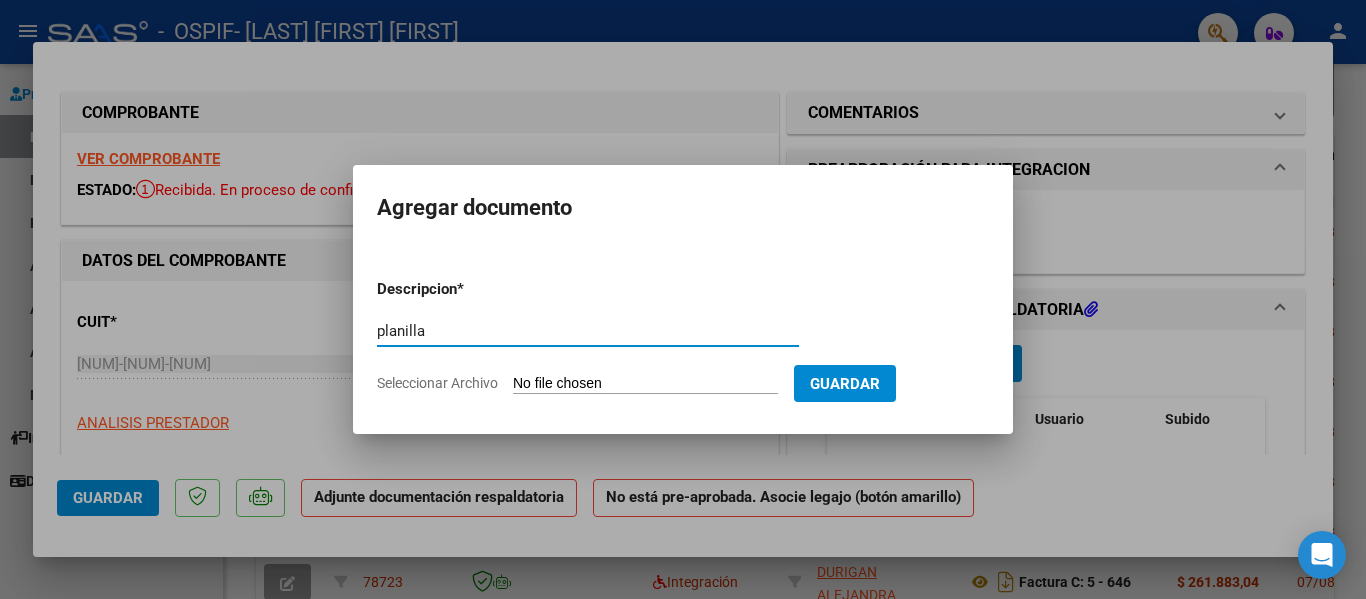 type on "planilla" 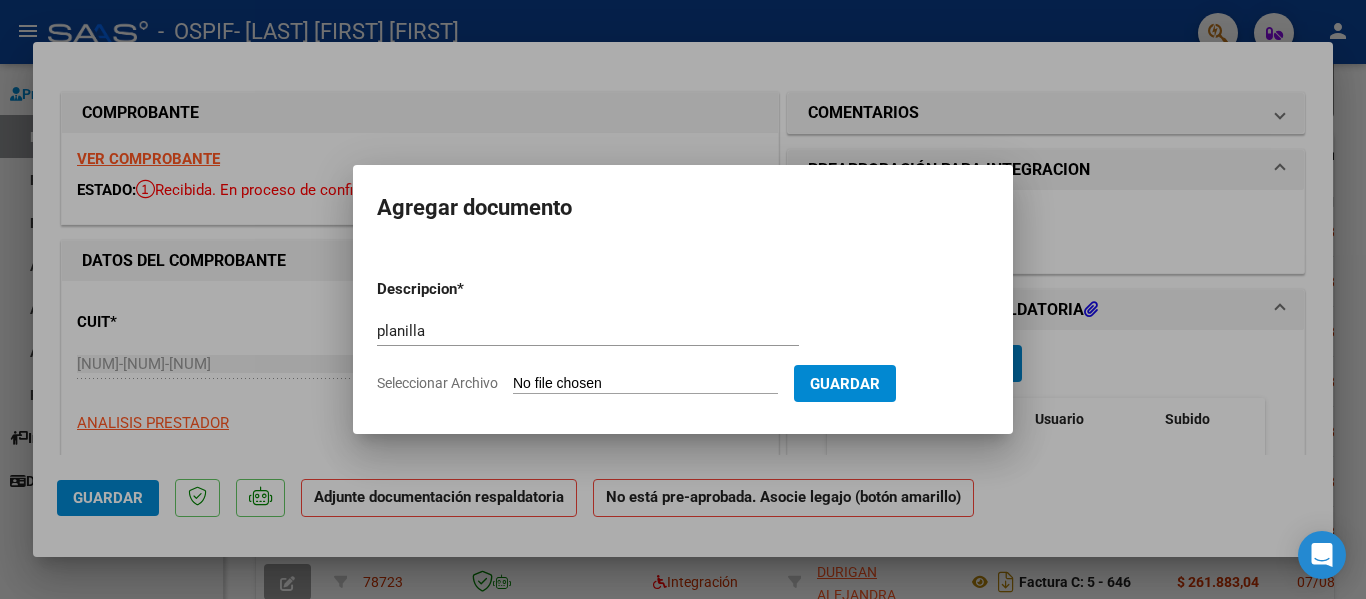 click on "Seleccionar Archivo" at bounding box center [645, 384] 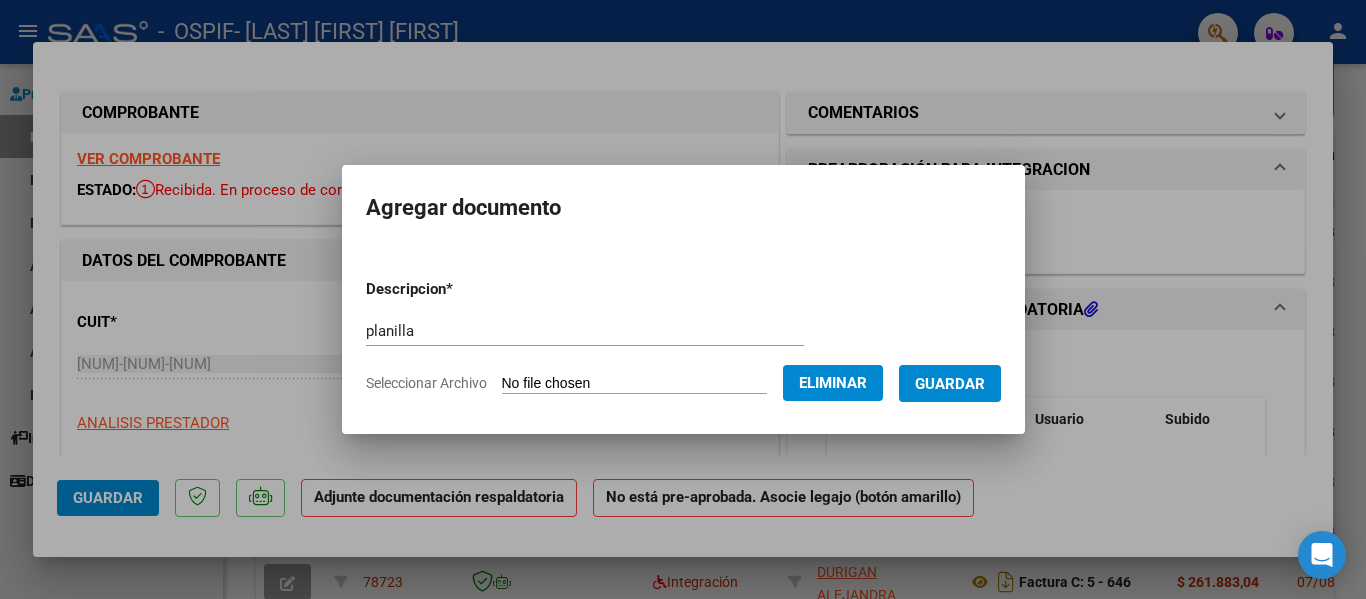 click on "Guardar" at bounding box center [950, 384] 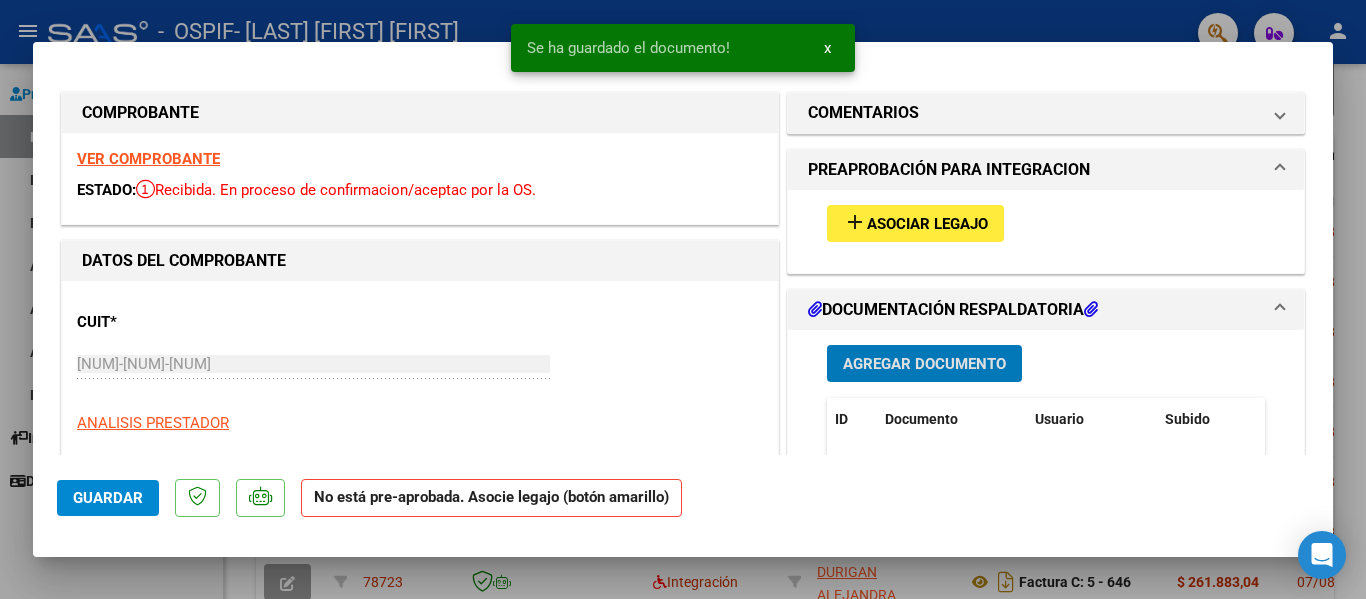 click at bounding box center (683, 299) 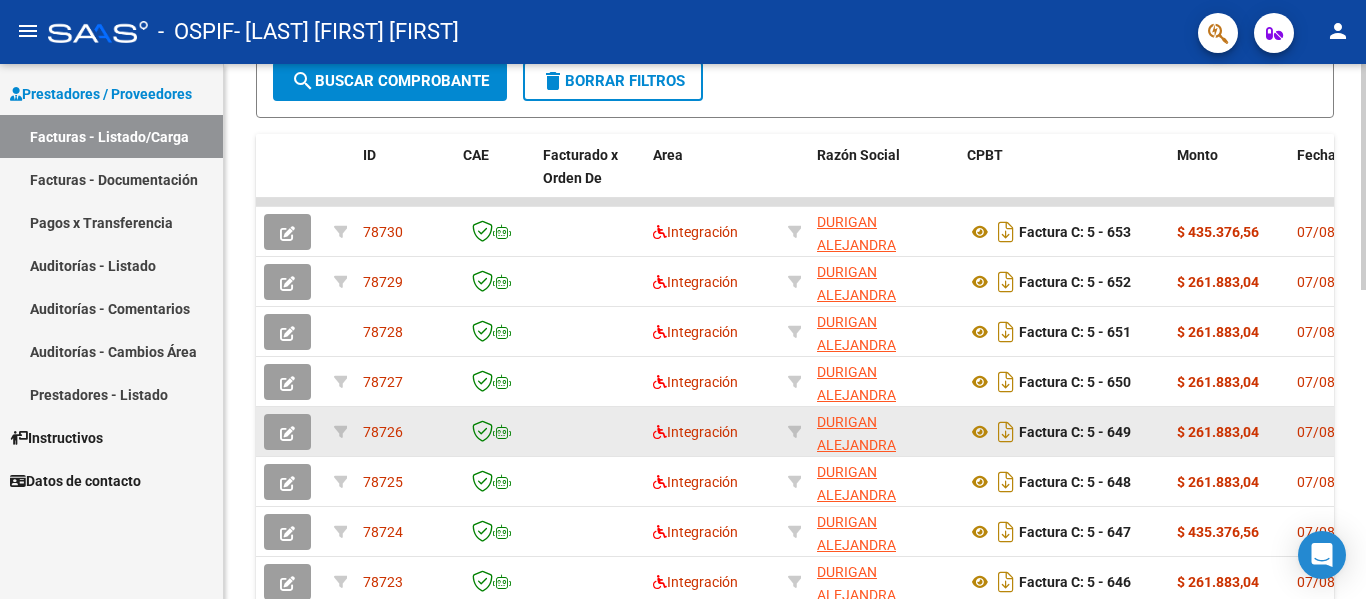 scroll, scrollTop: 733, scrollLeft: 0, axis: vertical 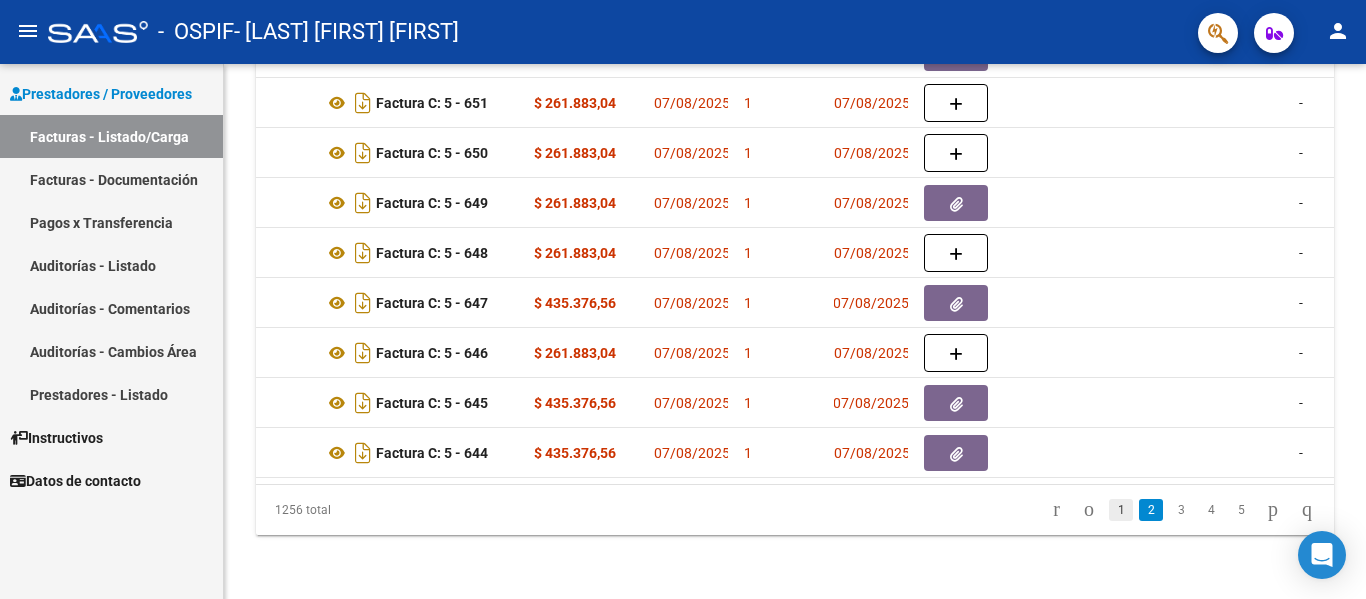 click on "1" 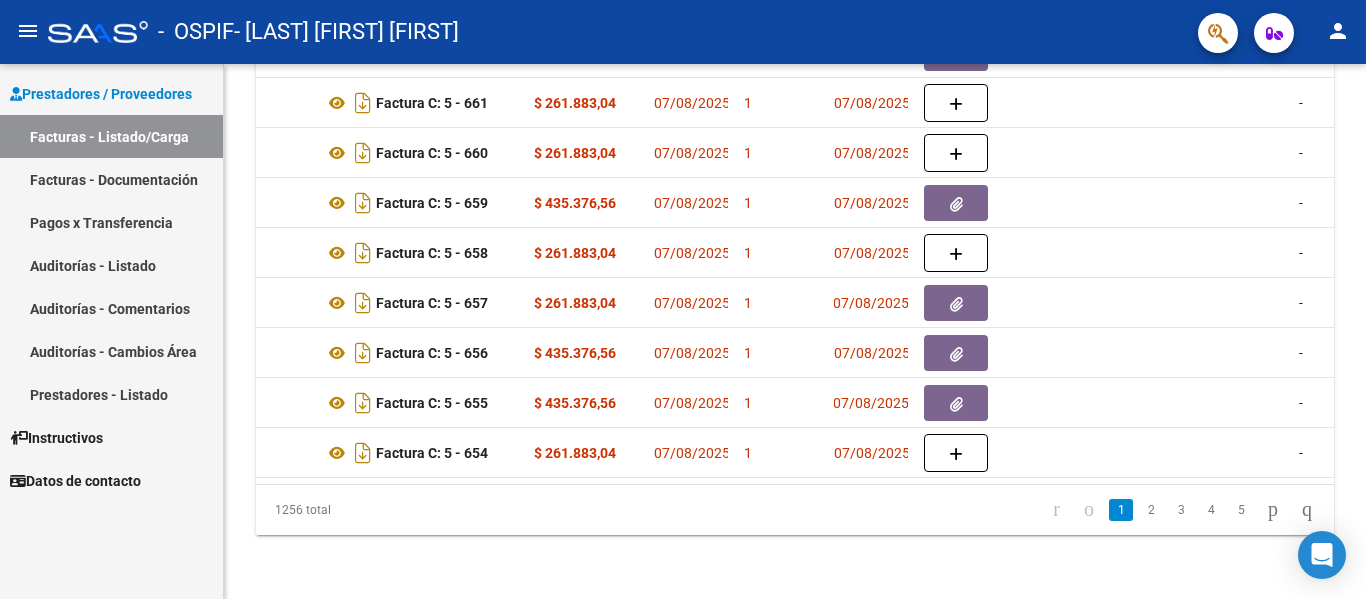 scroll, scrollTop: 733, scrollLeft: 0, axis: vertical 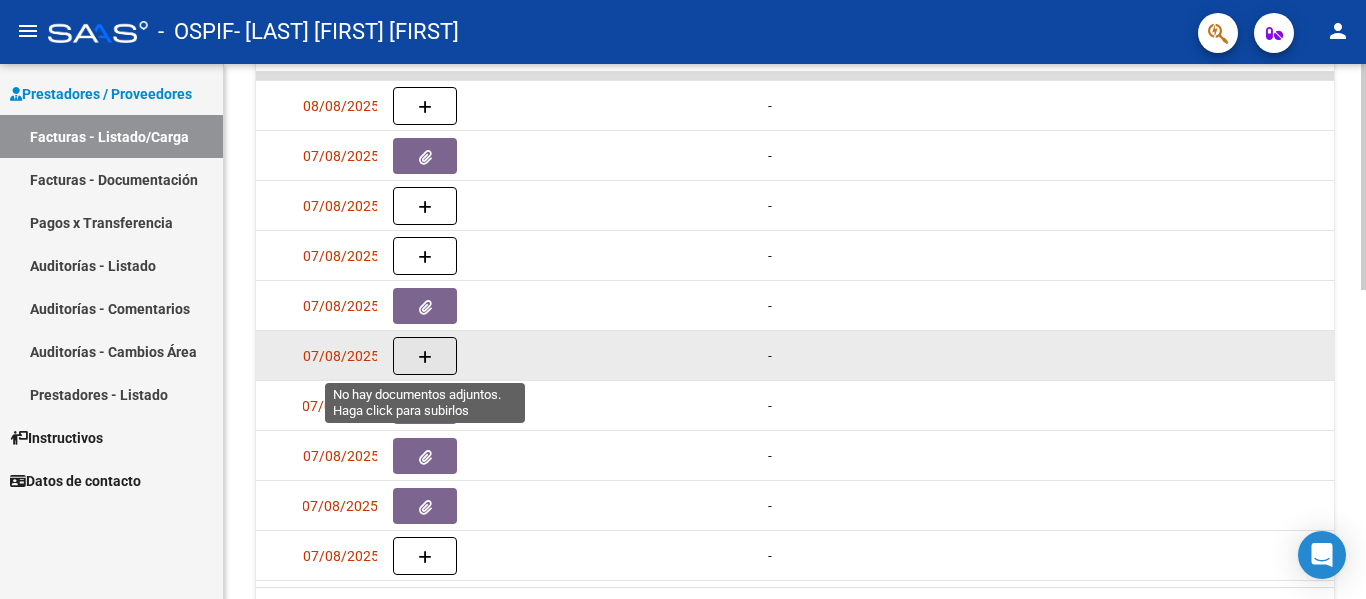 click 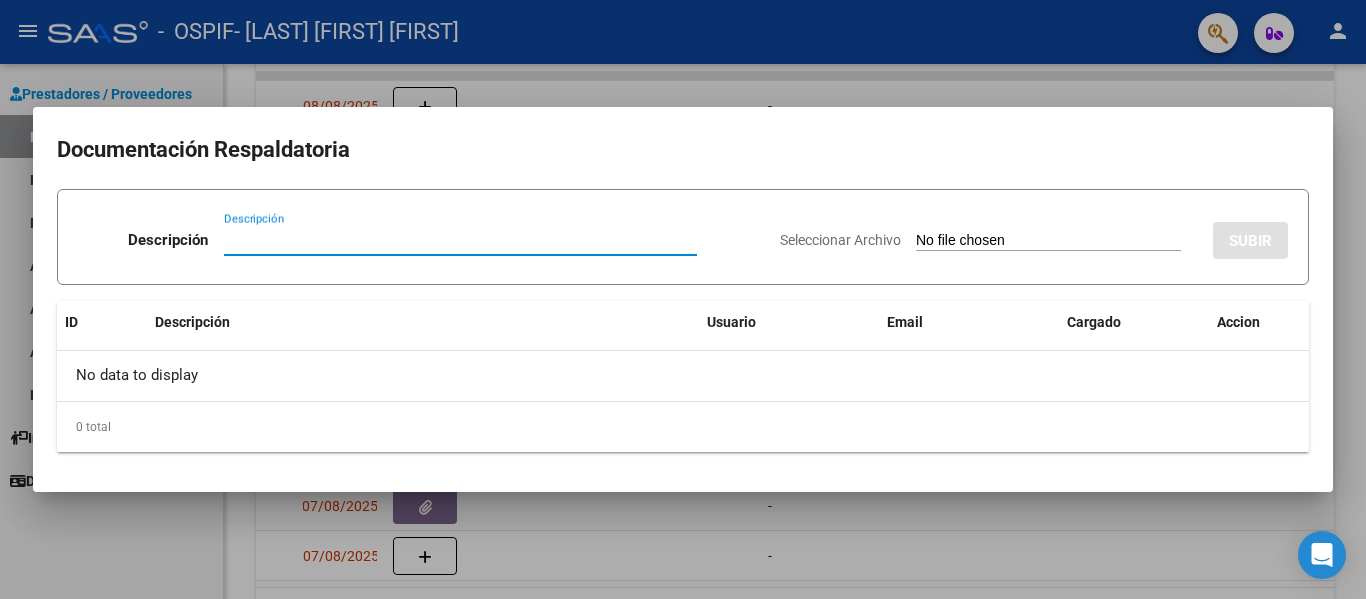 click on "Descripción" at bounding box center [460, 240] 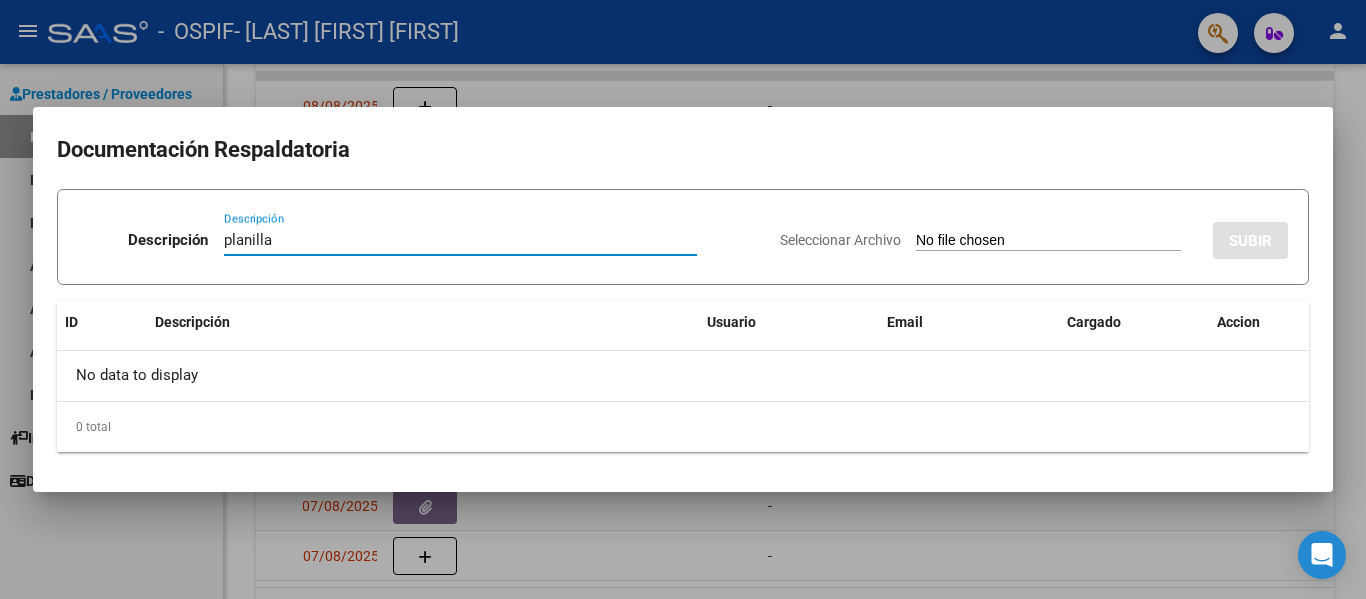 type on "planilla" 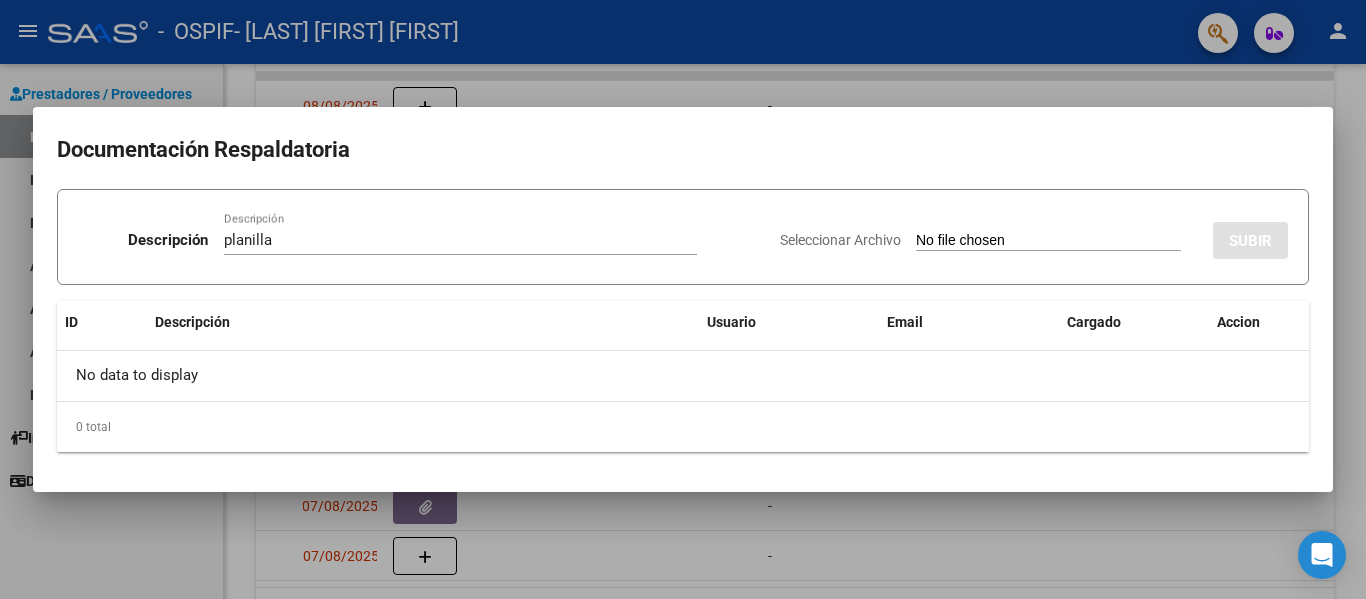 click on "Seleccionar Archivo" at bounding box center [1048, 241] 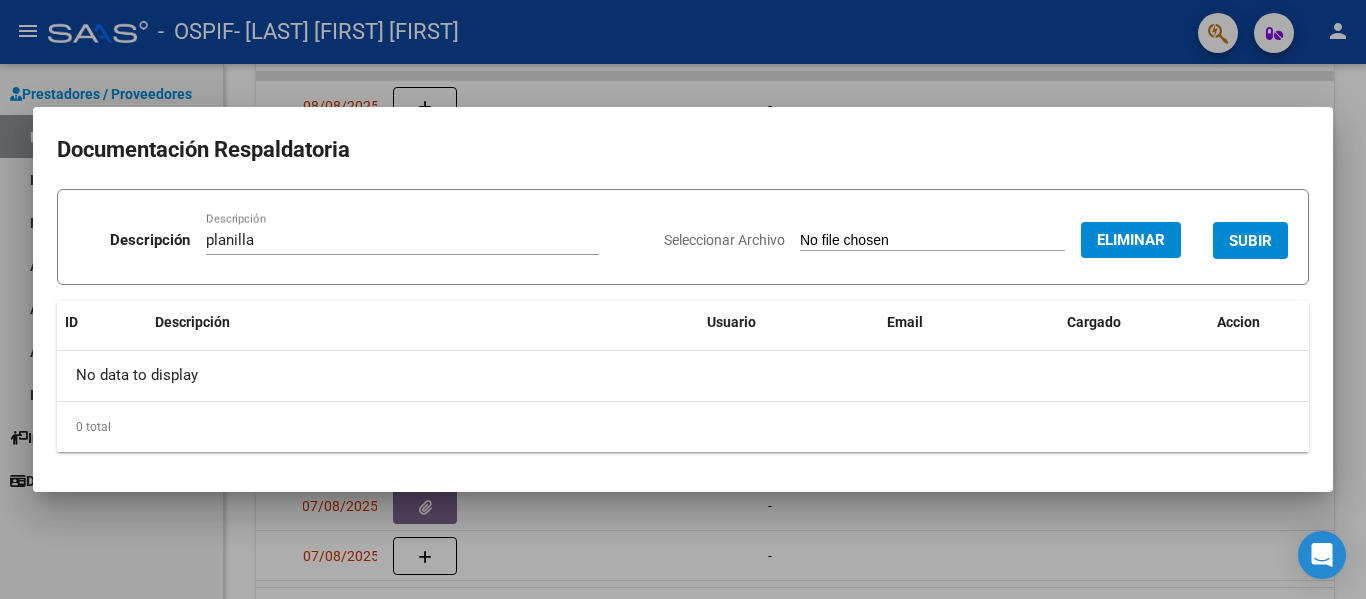 click on "SUBIR" at bounding box center (1250, 241) 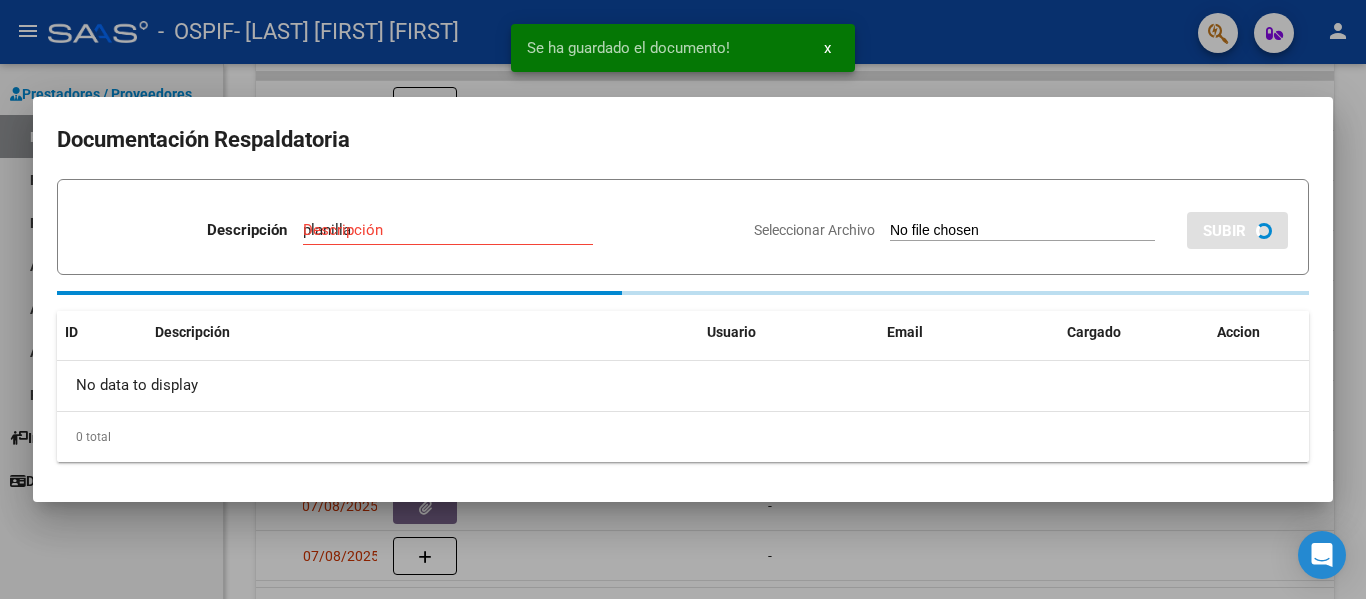 type 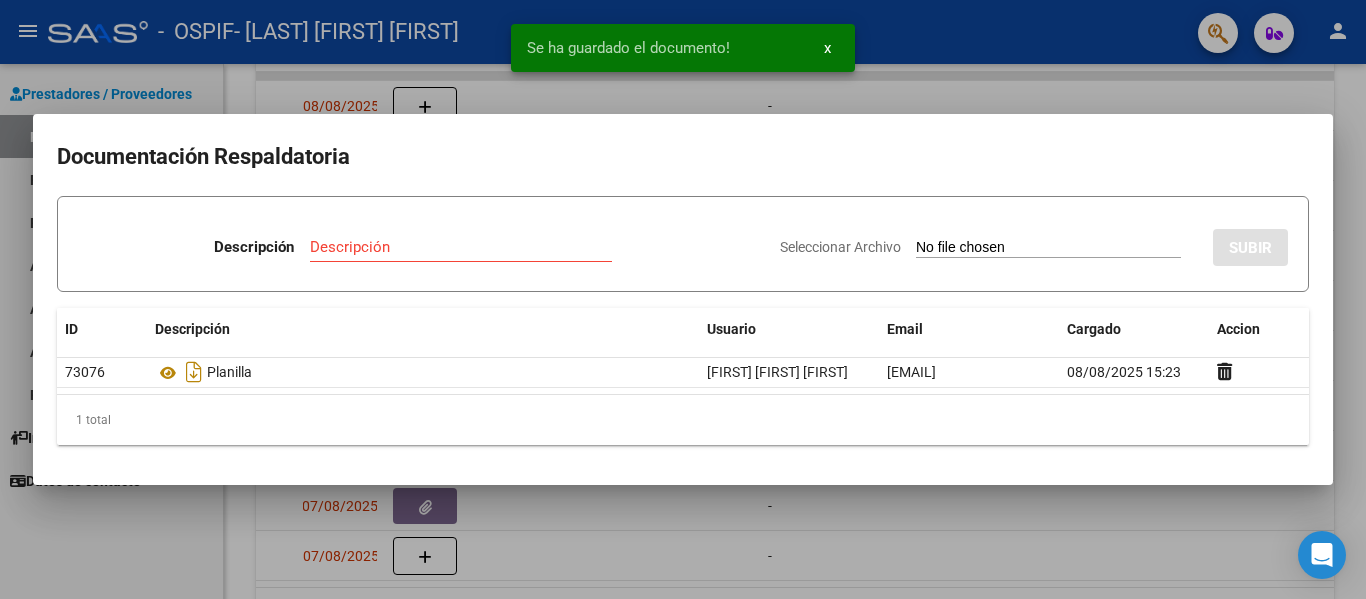 click at bounding box center (683, 299) 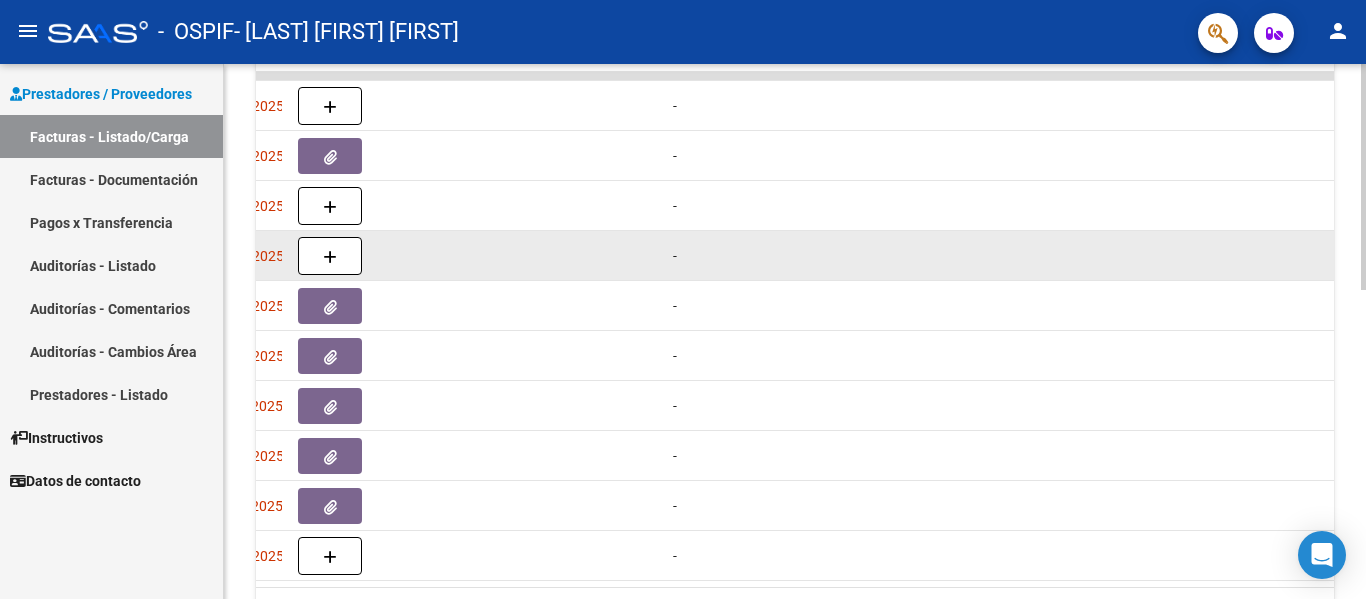 scroll, scrollTop: 0, scrollLeft: 1157, axis: horizontal 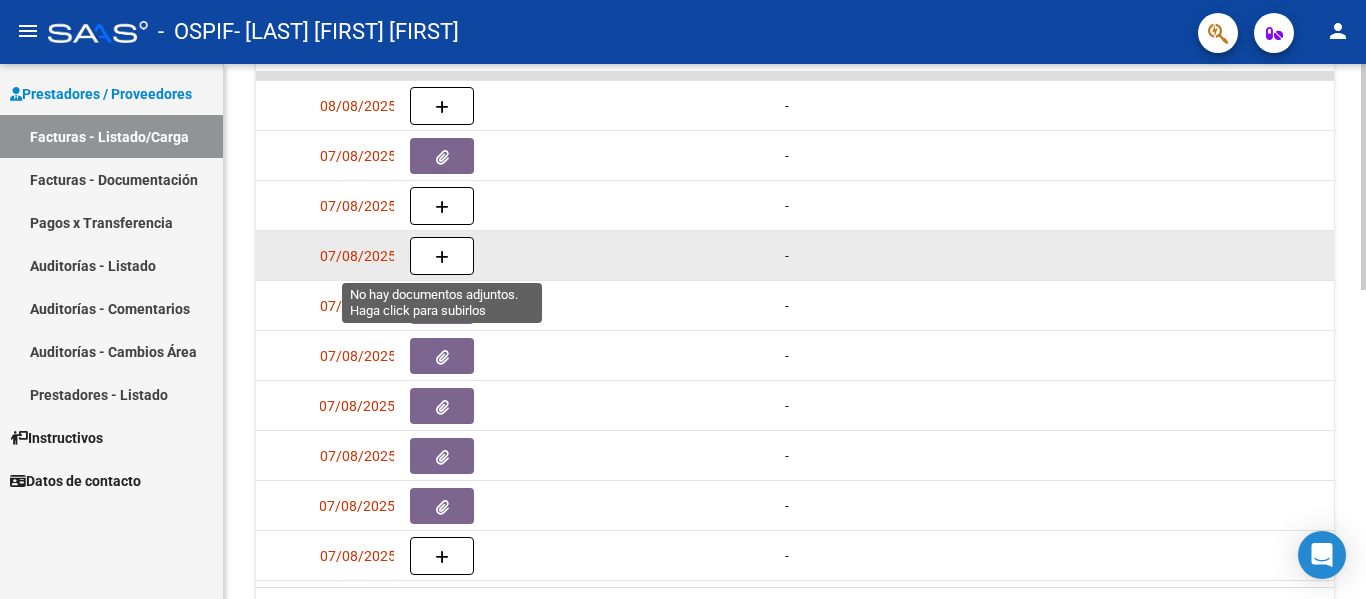 click 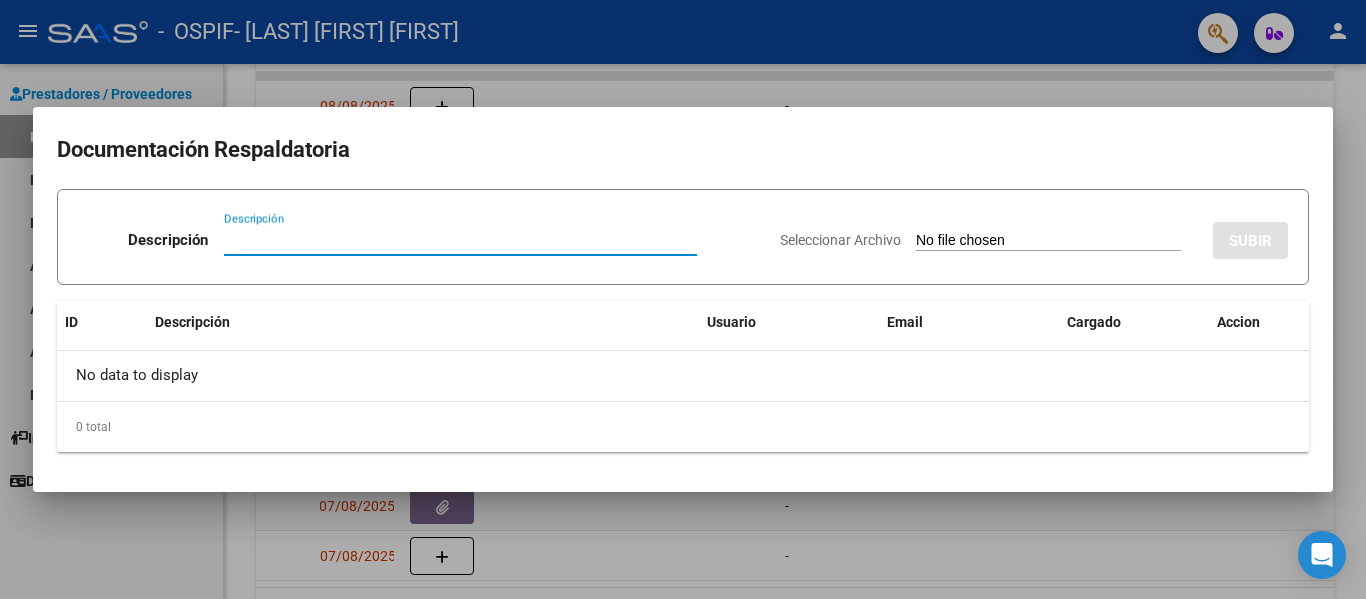 click on "Descripción Descripción" at bounding box center [421, 244] 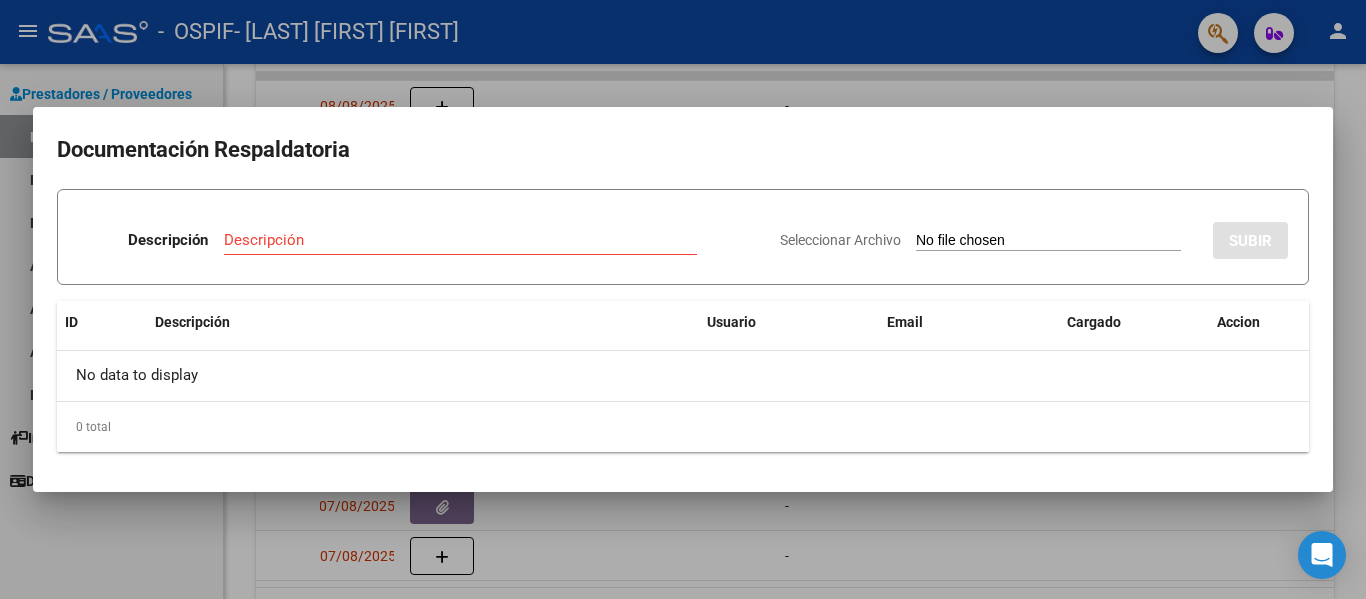 click on "Descripción" at bounding box center (460, 240) 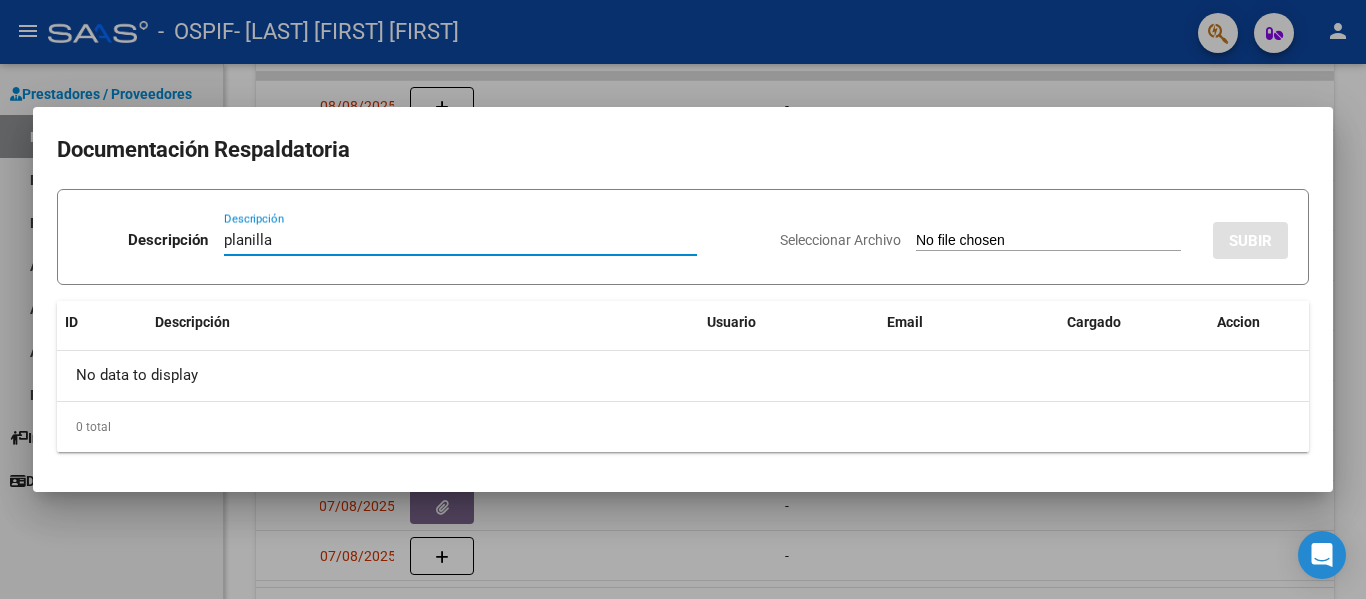 type on "planilla" 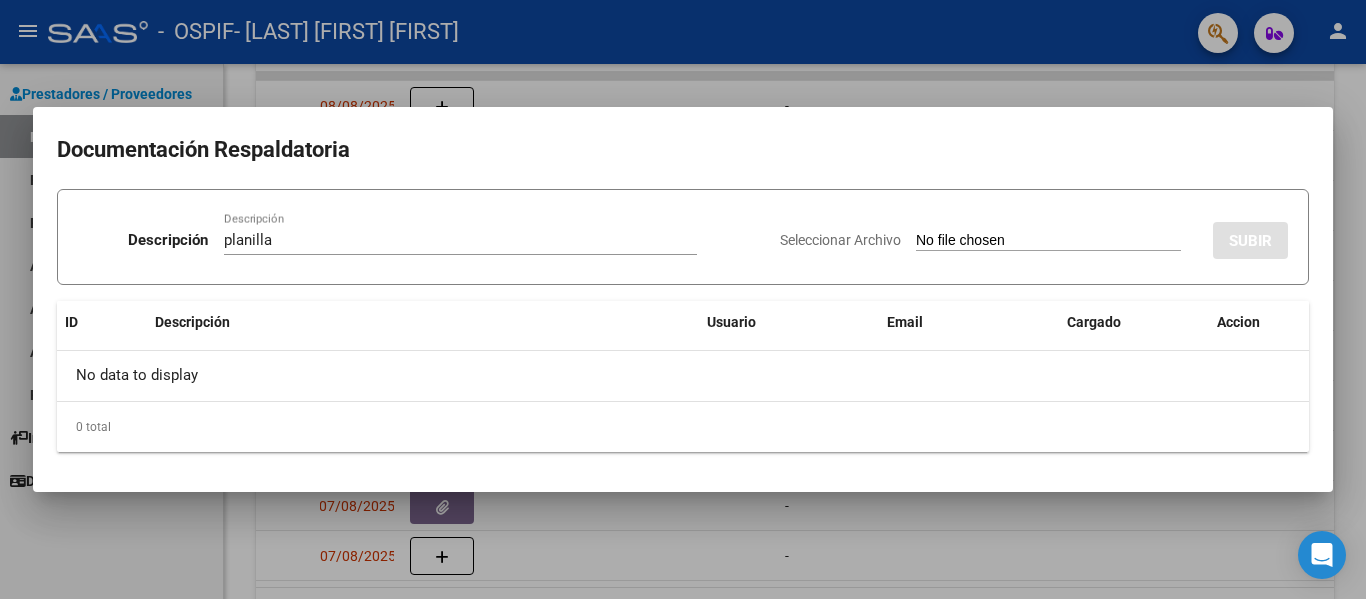 click on "Seleccionar Archivo SUBIR" at bounding box center (1034, 236) 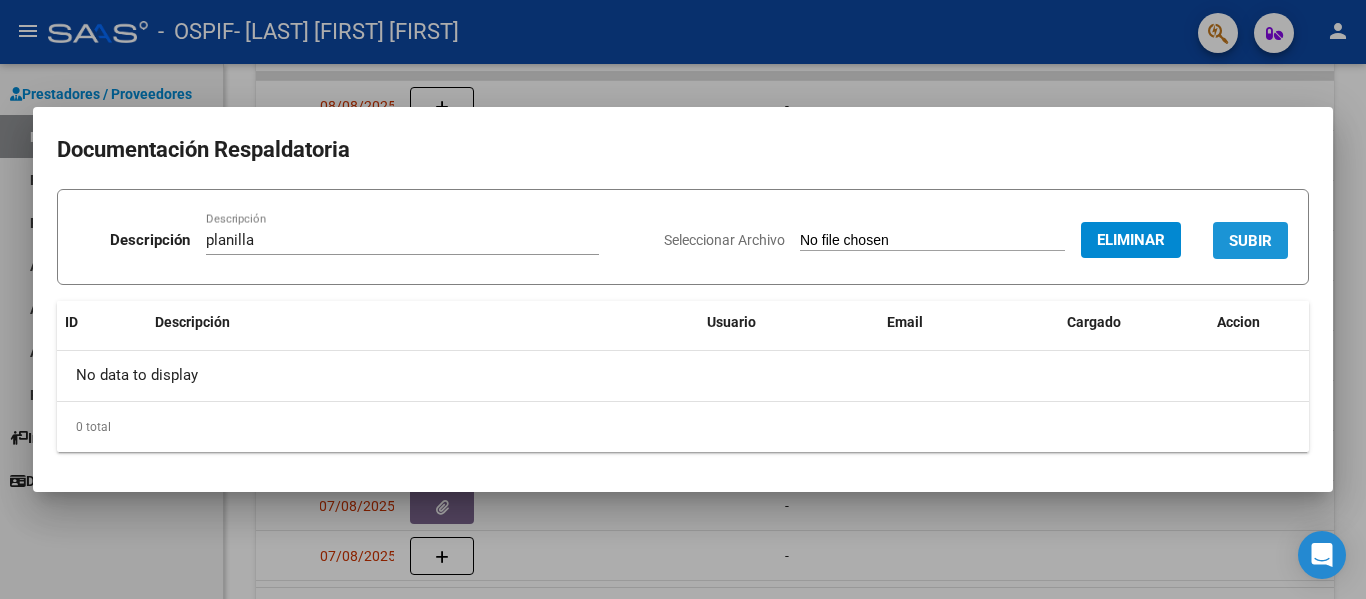 click on "SUBIR" at bounding box center [1250, 241] 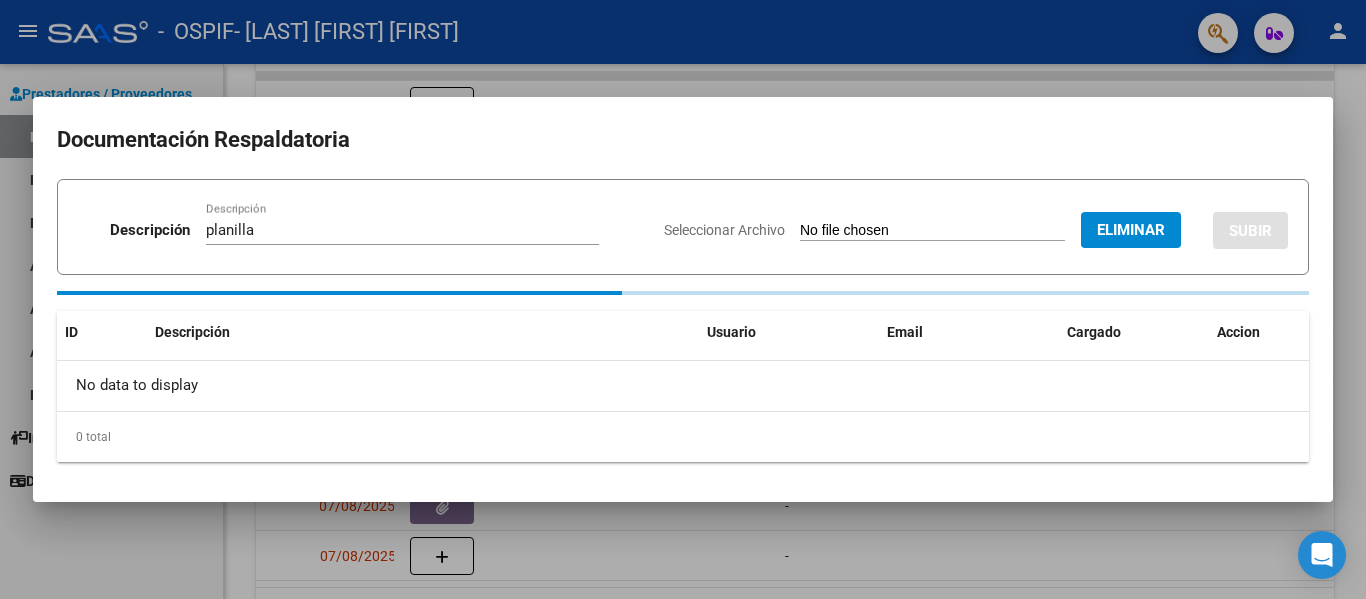type 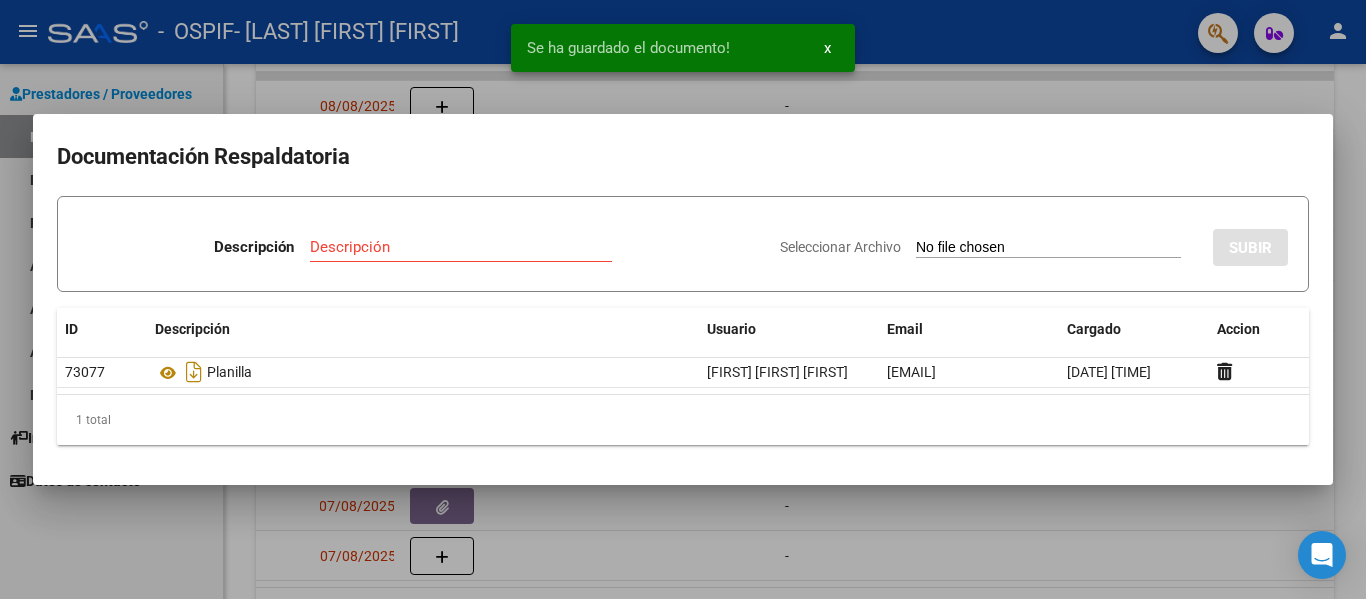 click at bounding box center (683, 299) 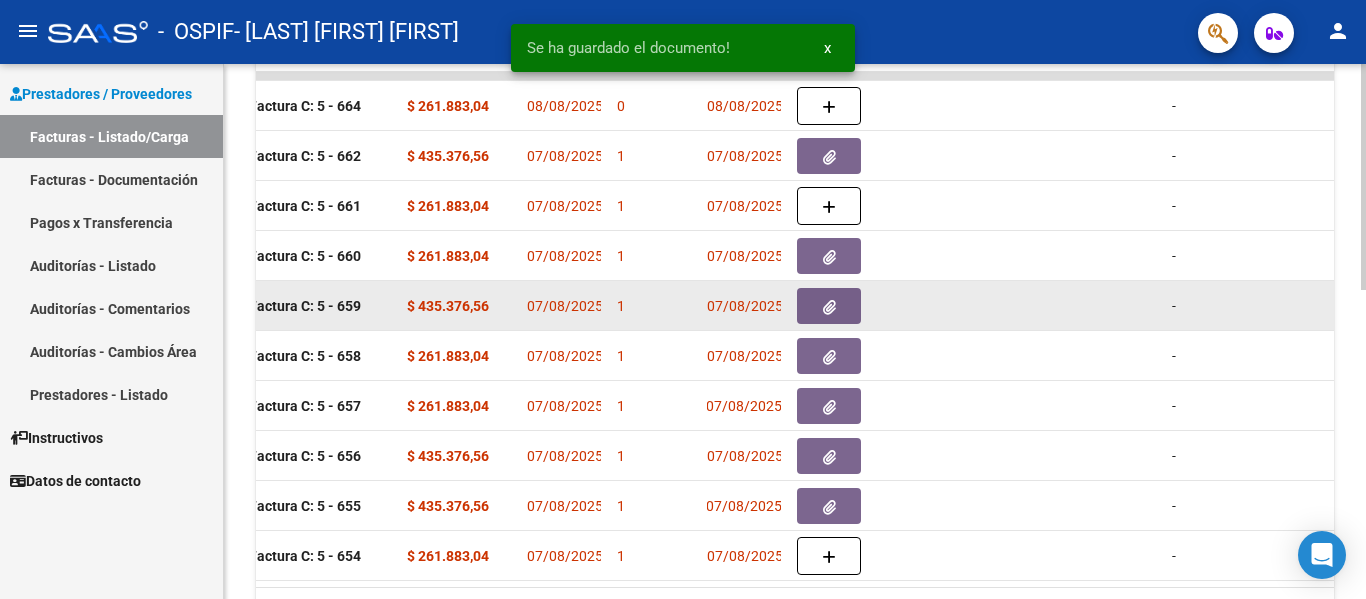scroll, scrollTop: 0, scrollLeft: 557, axis: horizontal 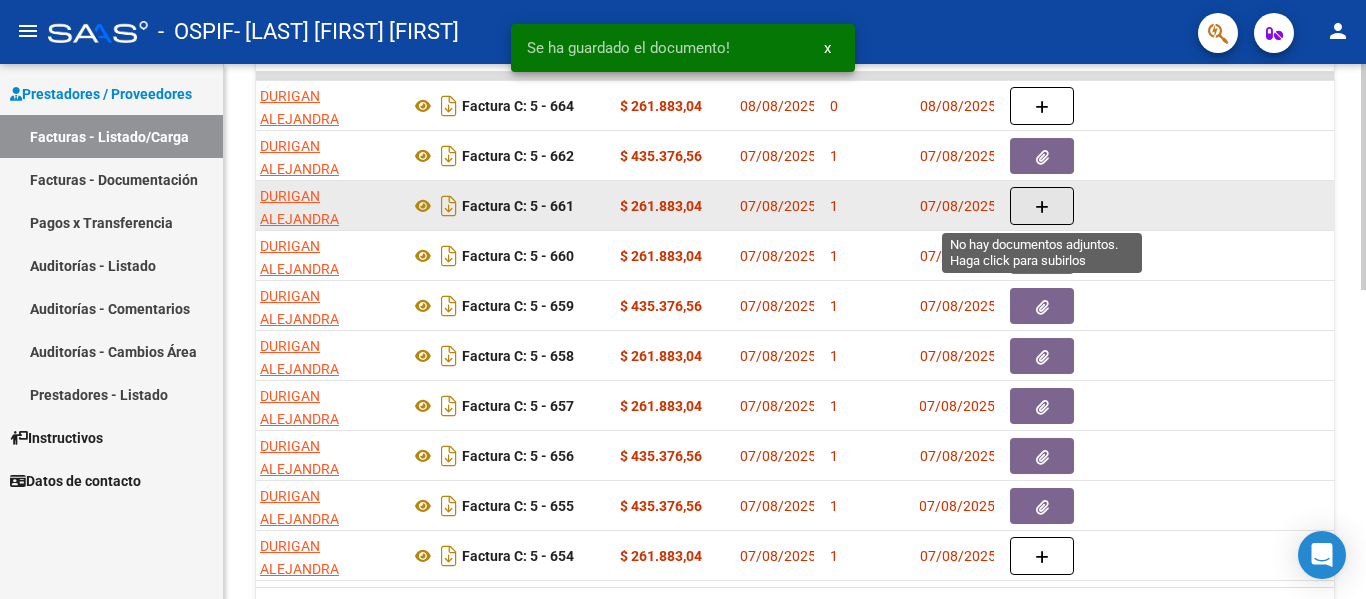 click 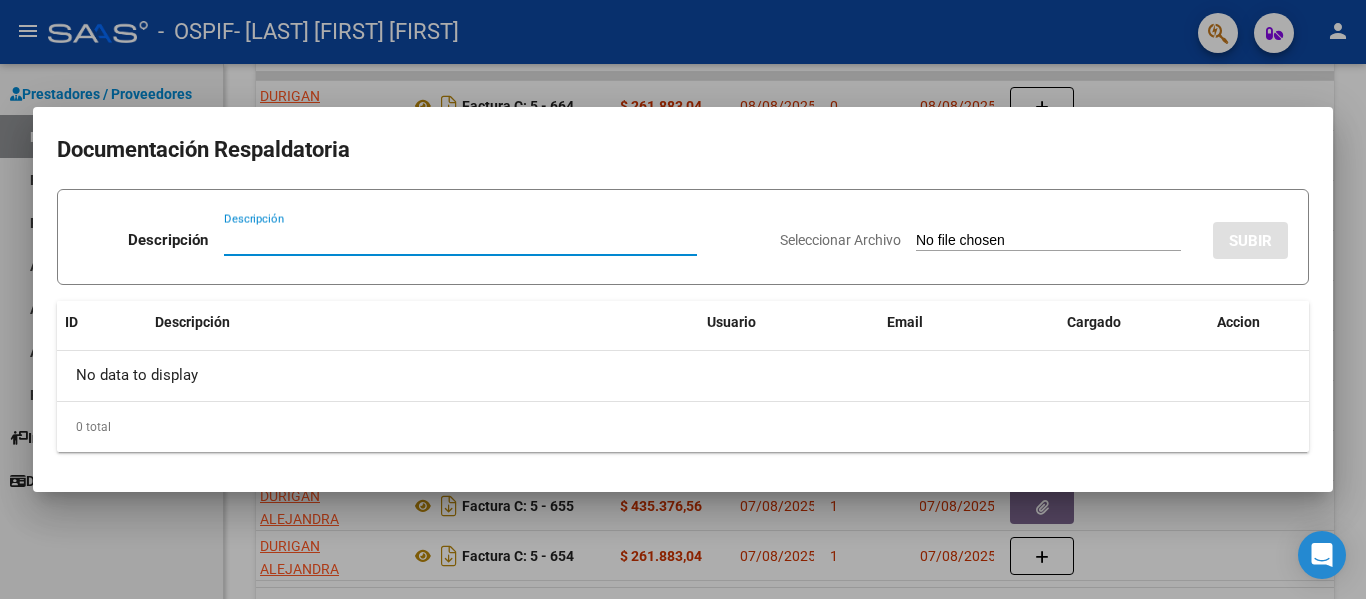 click on "Descripción" at bounding box center (460, 240) 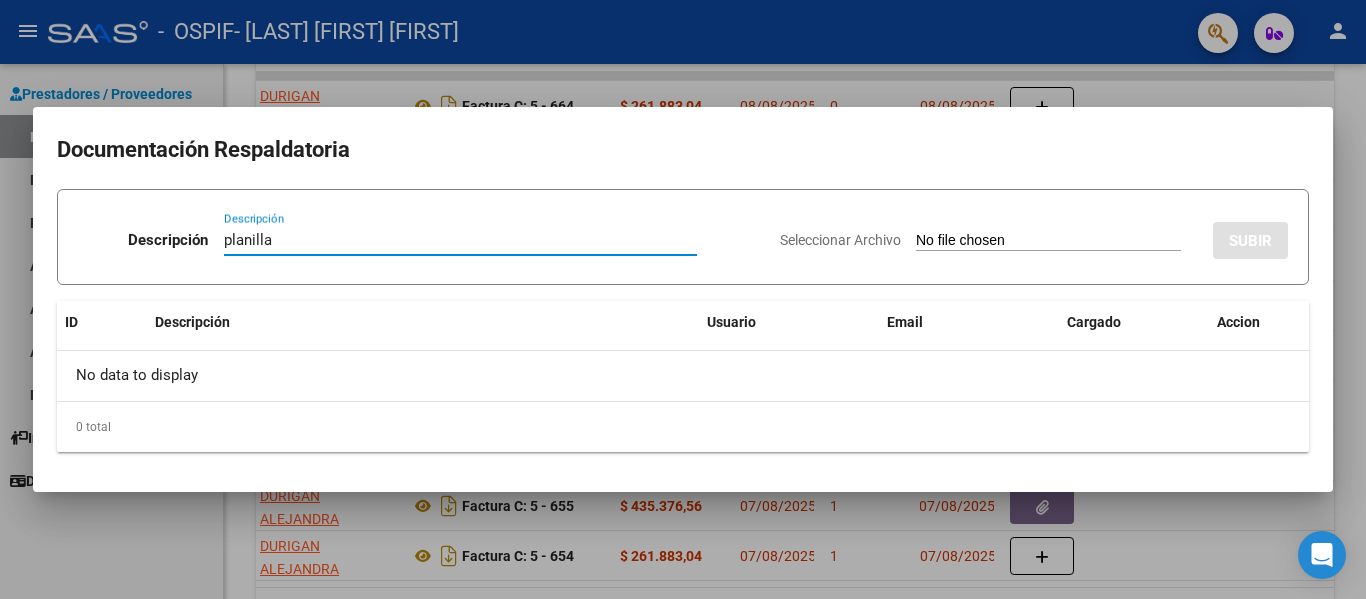 type on "planilla" 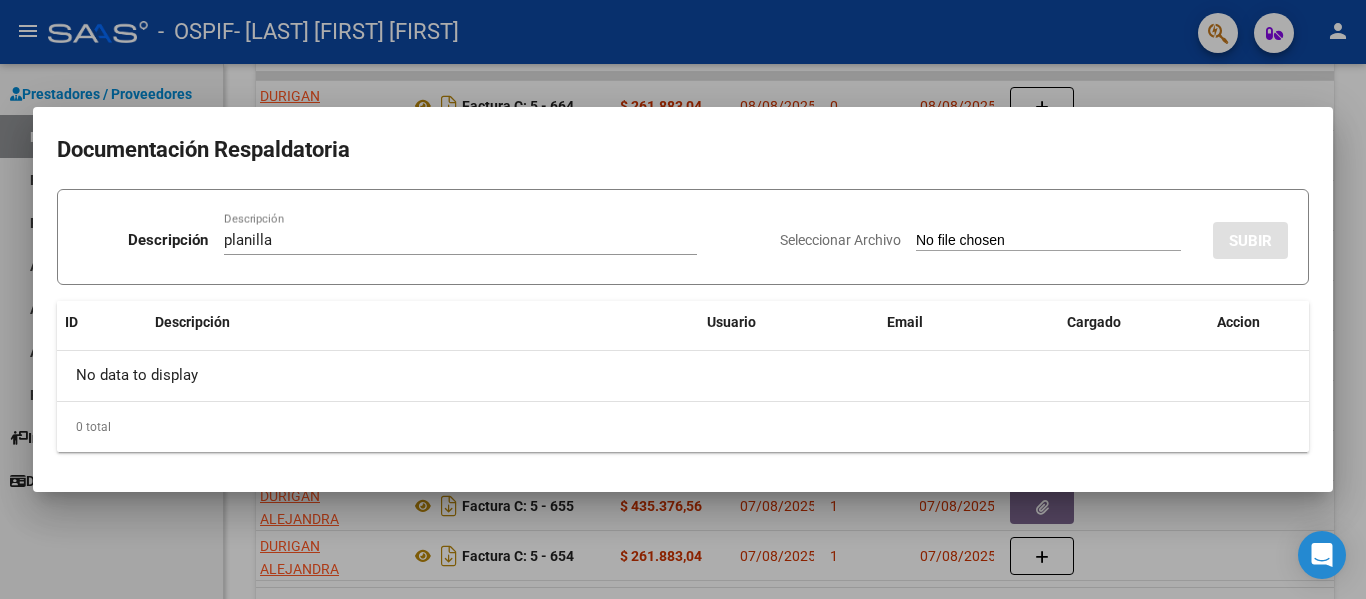 click on "Seleccionar Archivo" at bounding box center [988, 240] 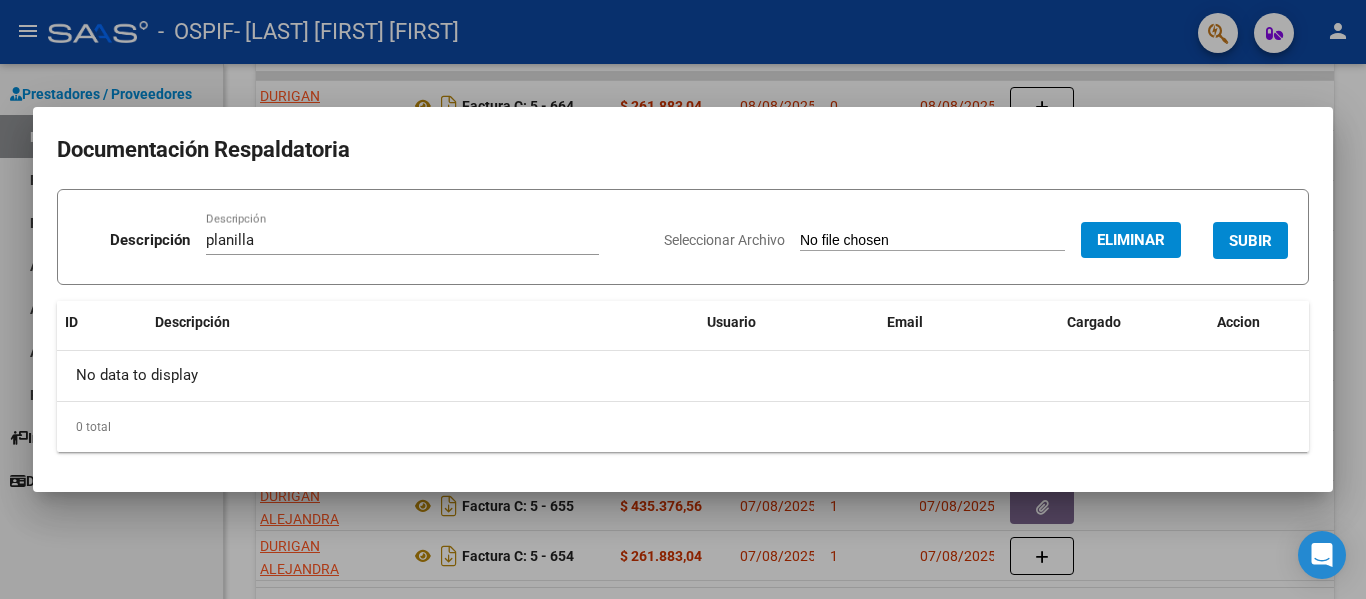 click on "SUBIR" at bounding box center [1250, 241] 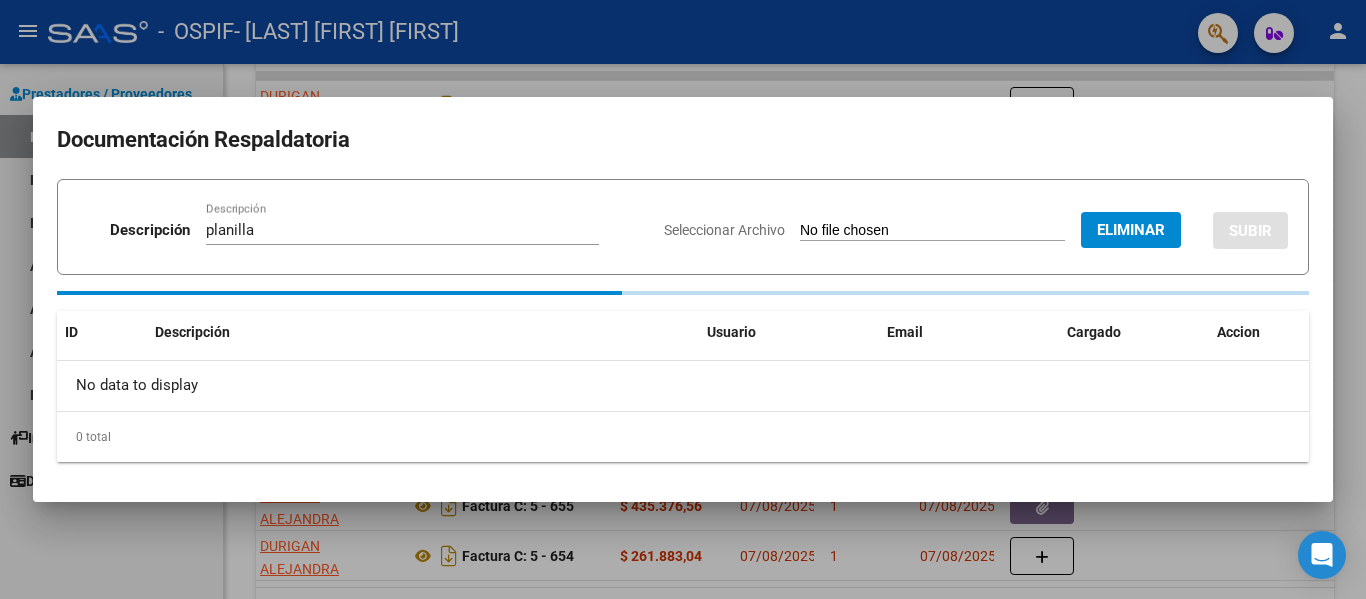 type 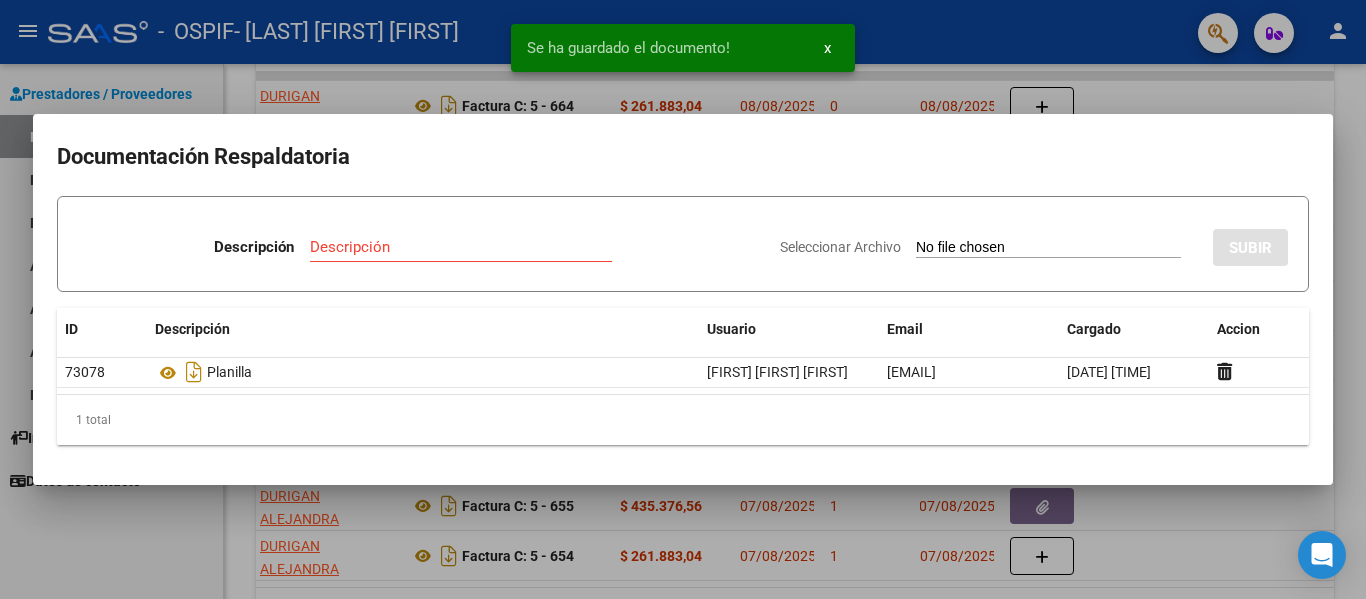 click at bounding box center (683, 299) 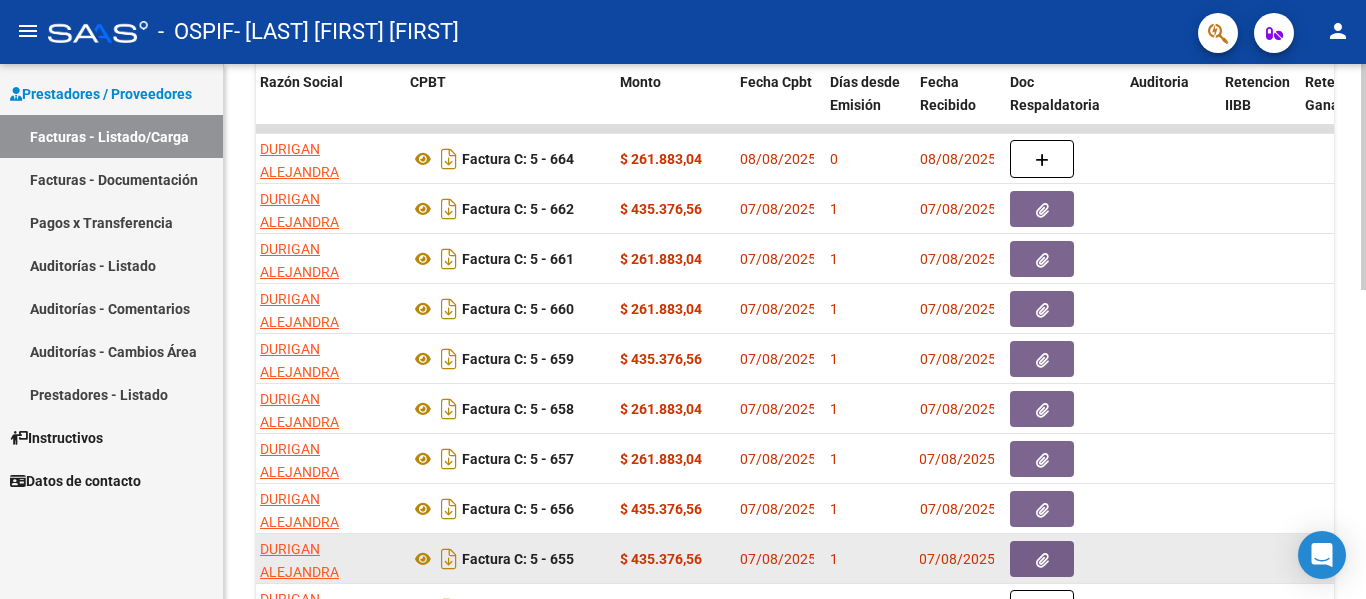 scroll, scrollTop: 558, scrollLeft: 0, axis: vertical 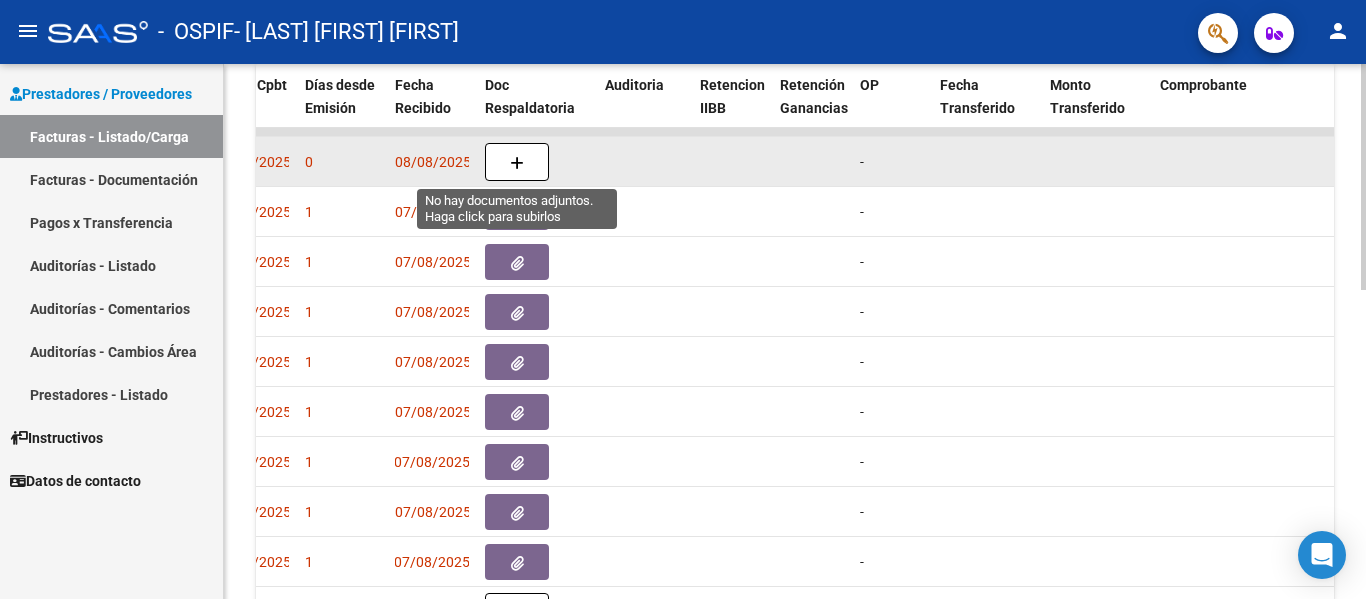 click 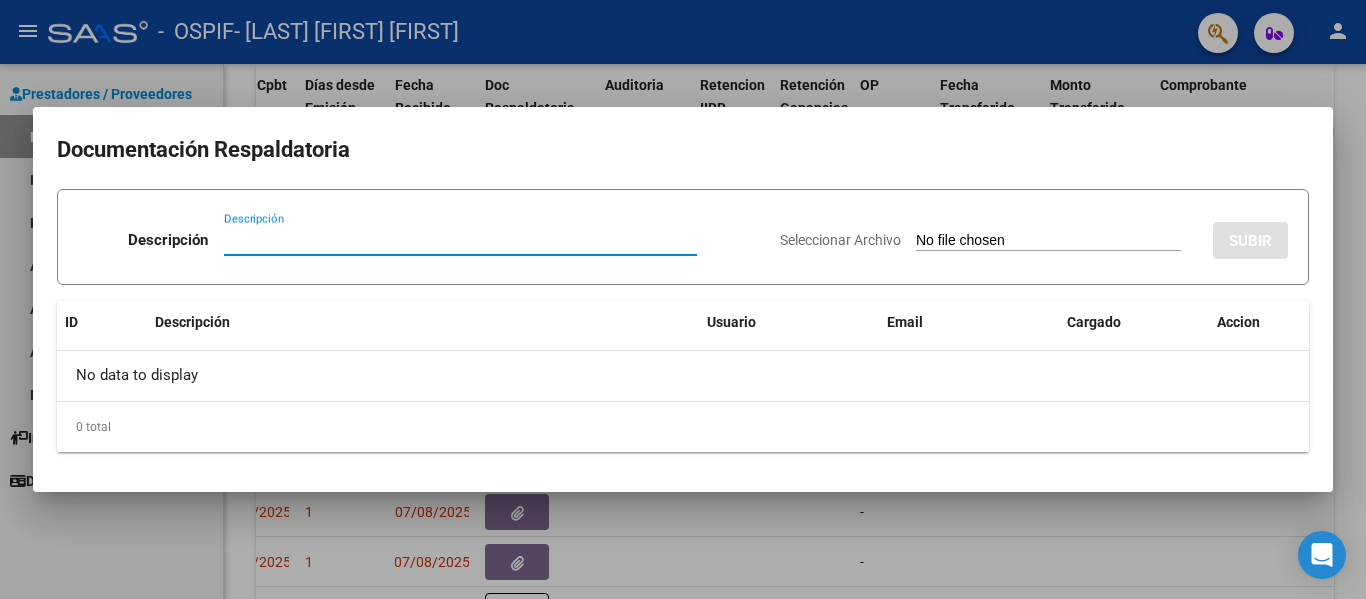click on "Descripción Descripción" at bounding box center [421, 244] 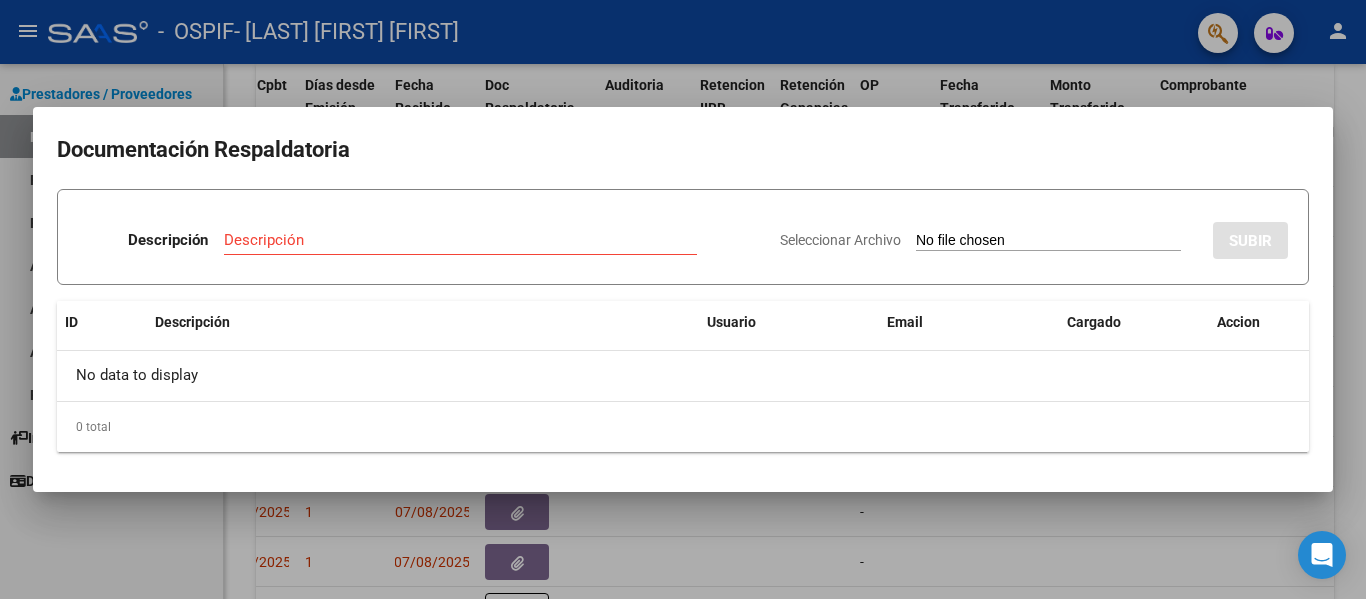 click on "Descripción" at bounding box center (460, 240) 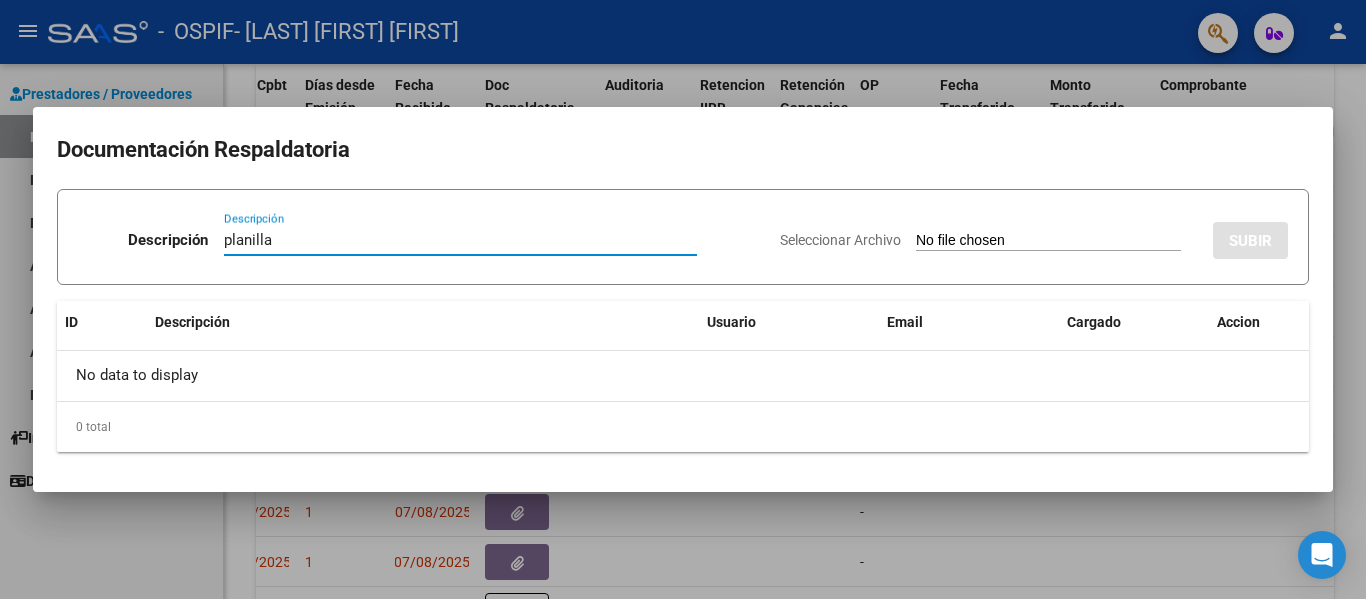 type on "planilla" 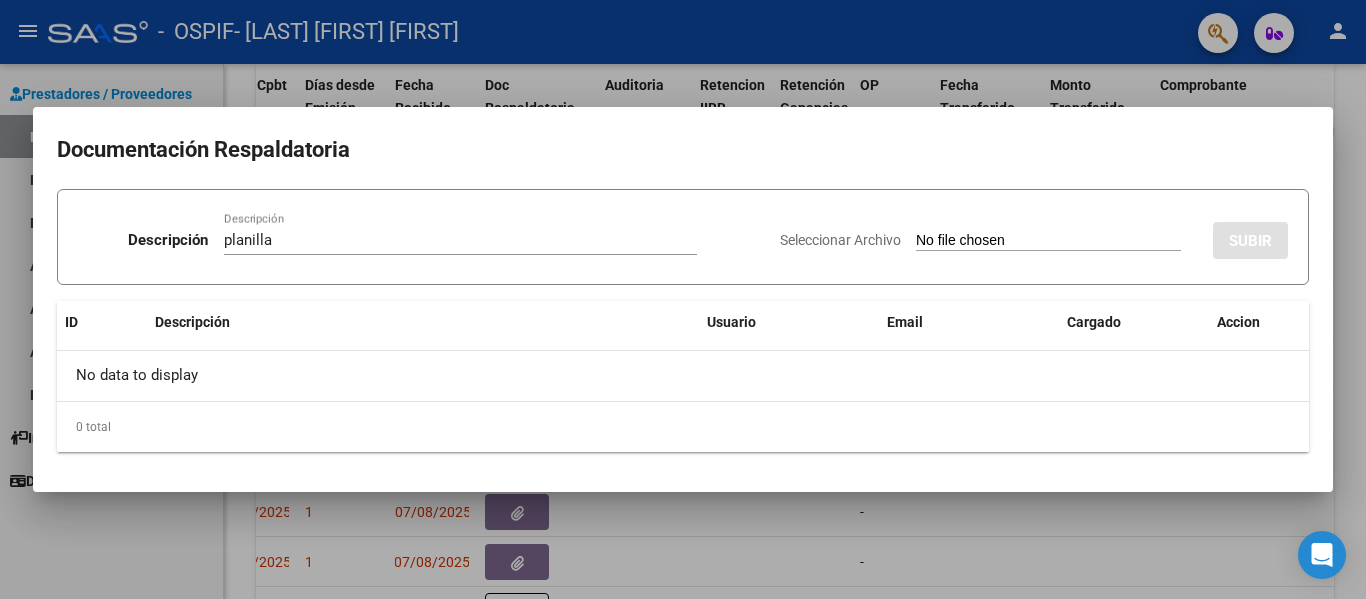 type on "C:\fakepath\Sayago 202507.pdf" 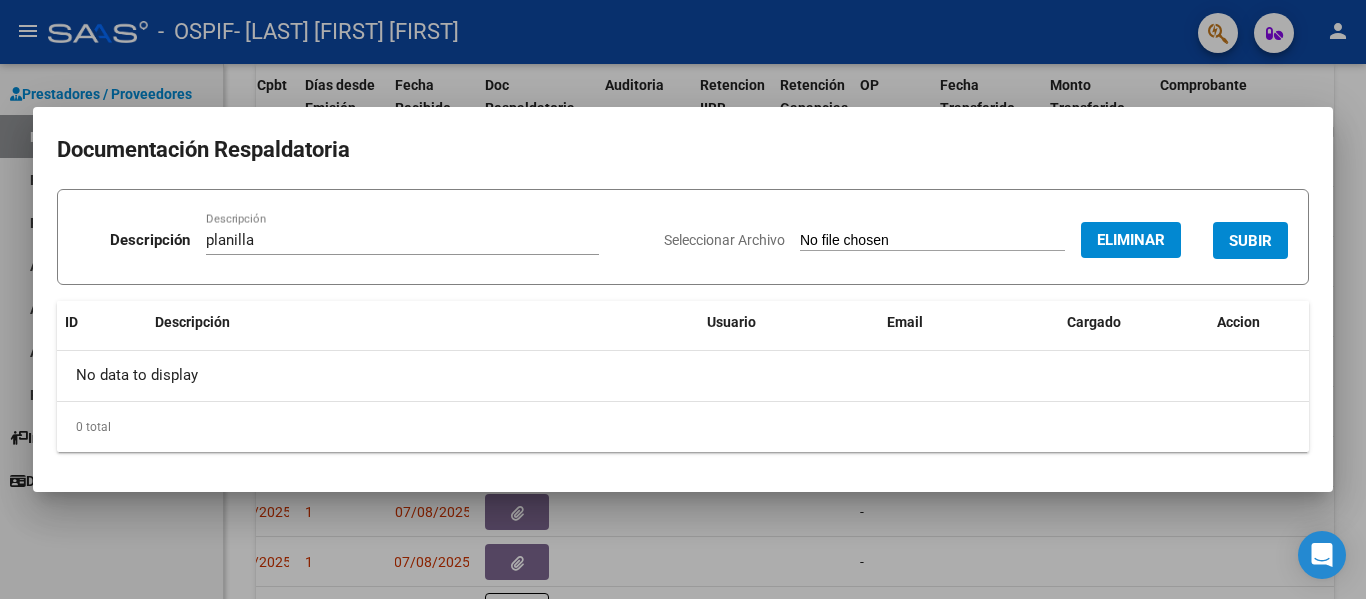 click on "SUBIR" at bounding box center (1250, 241) 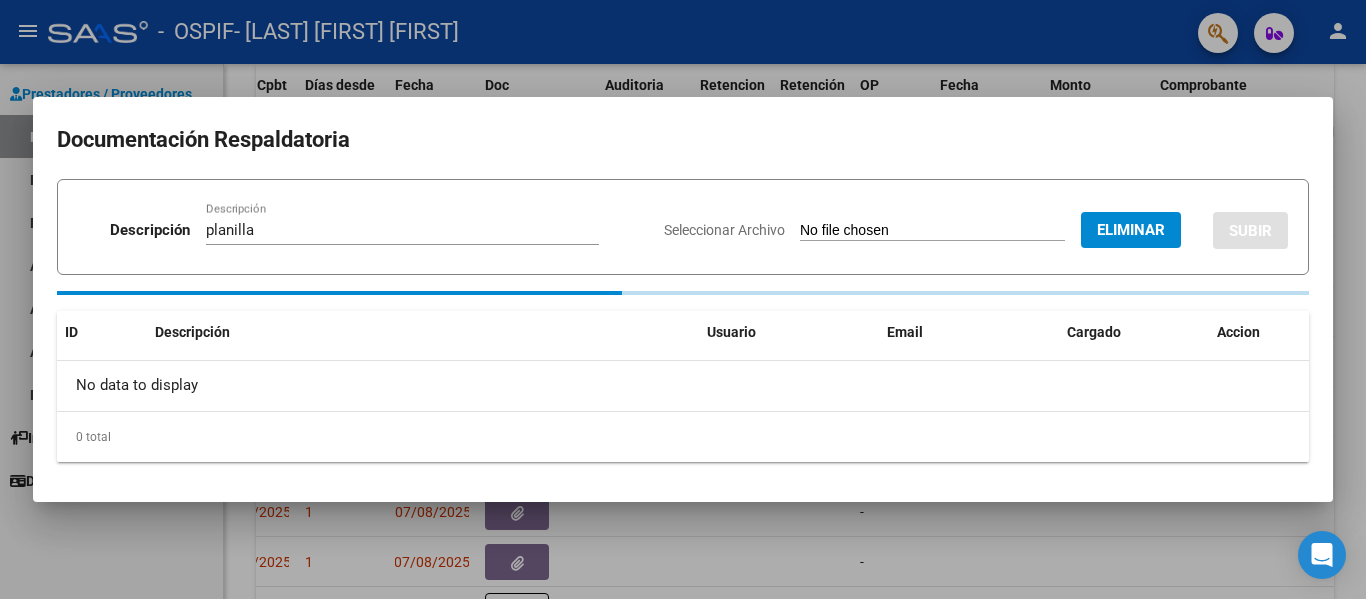 type 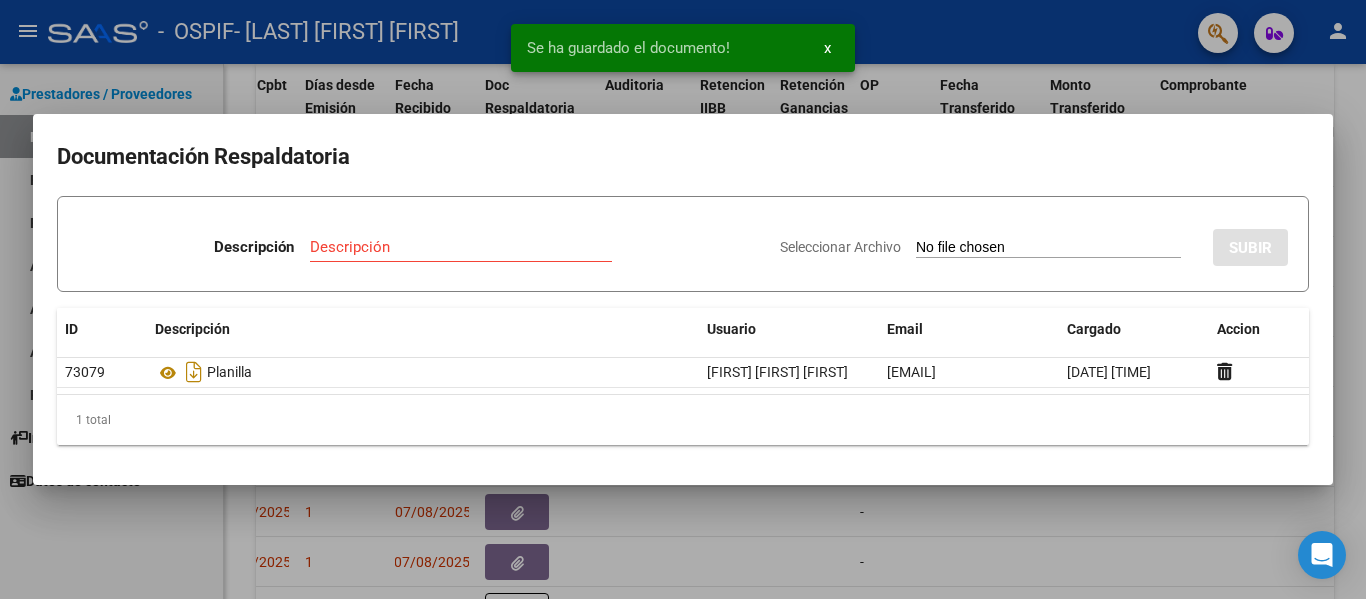 click at bounding box center (683, 299) 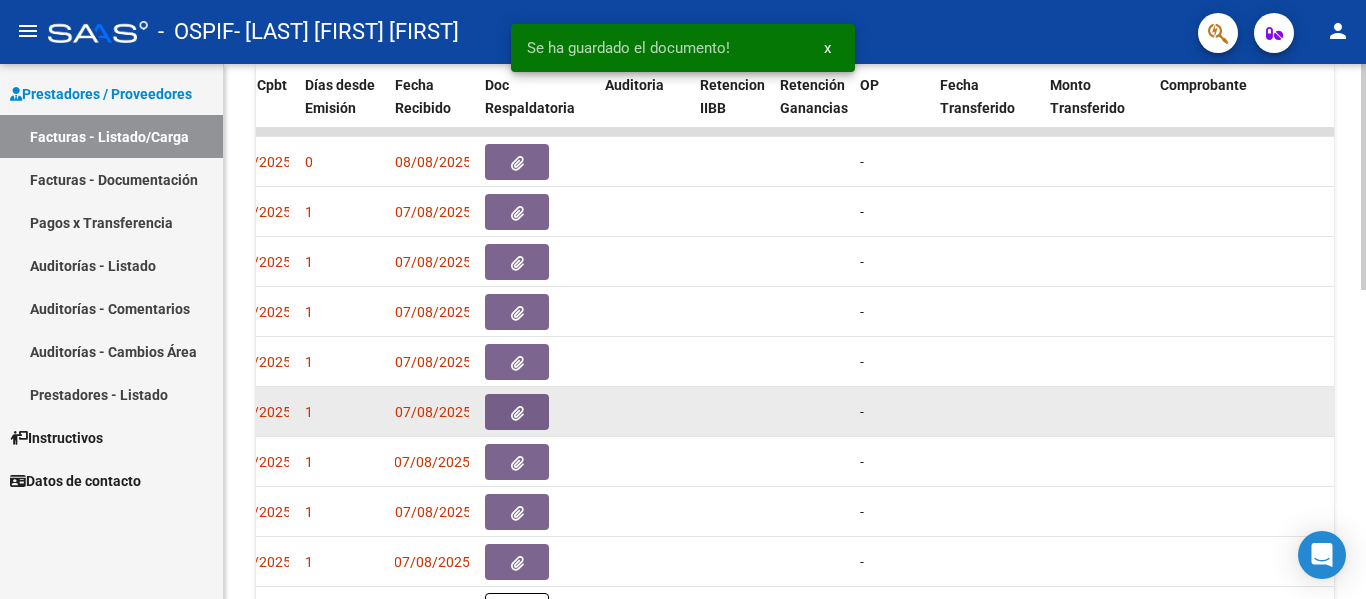 scroll, scrollTop: 0, scrollLeft: 1081, axis: horizontal 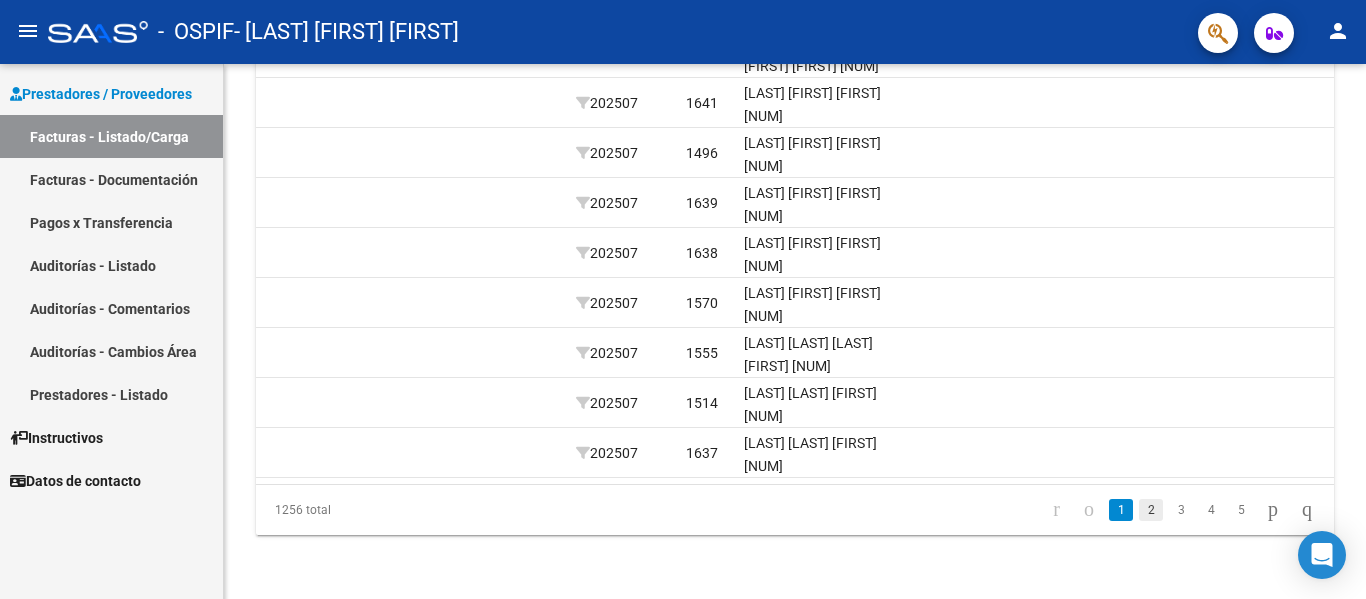 drag, startPoint x: 509, startPoint y: 444, endPoint x: 1130, endPoint y: 512, distance: 624.7119 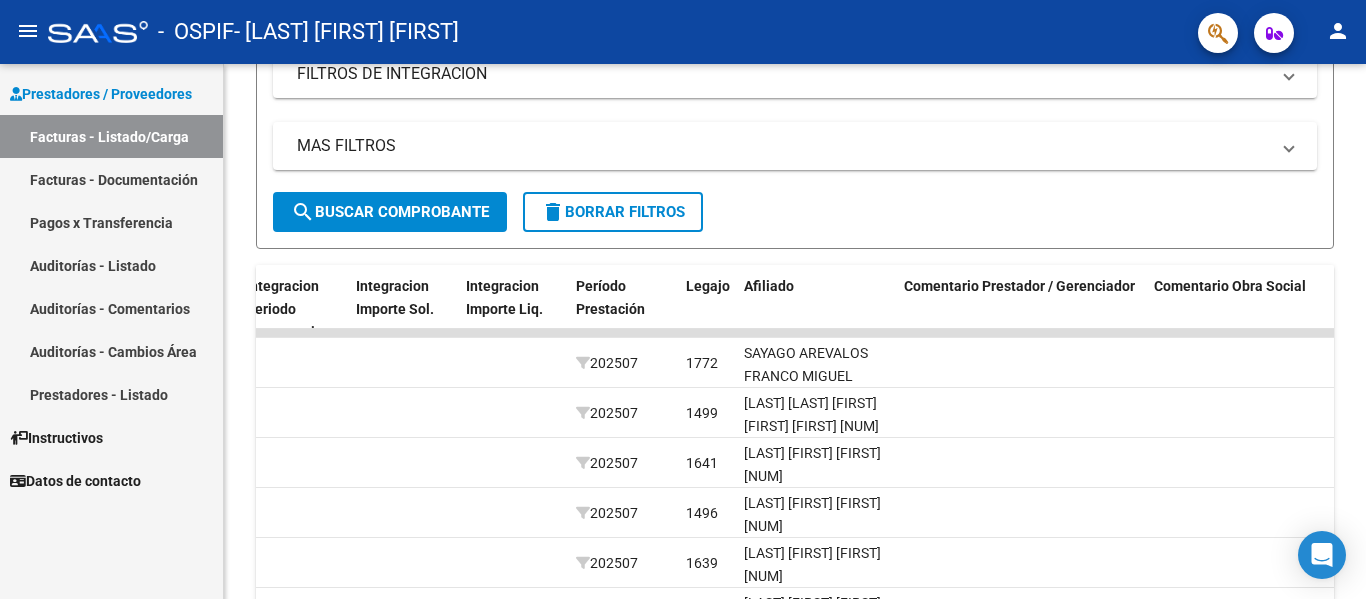 scroll, scrollTop: 347, scrollLeft: 0, axis: vertical 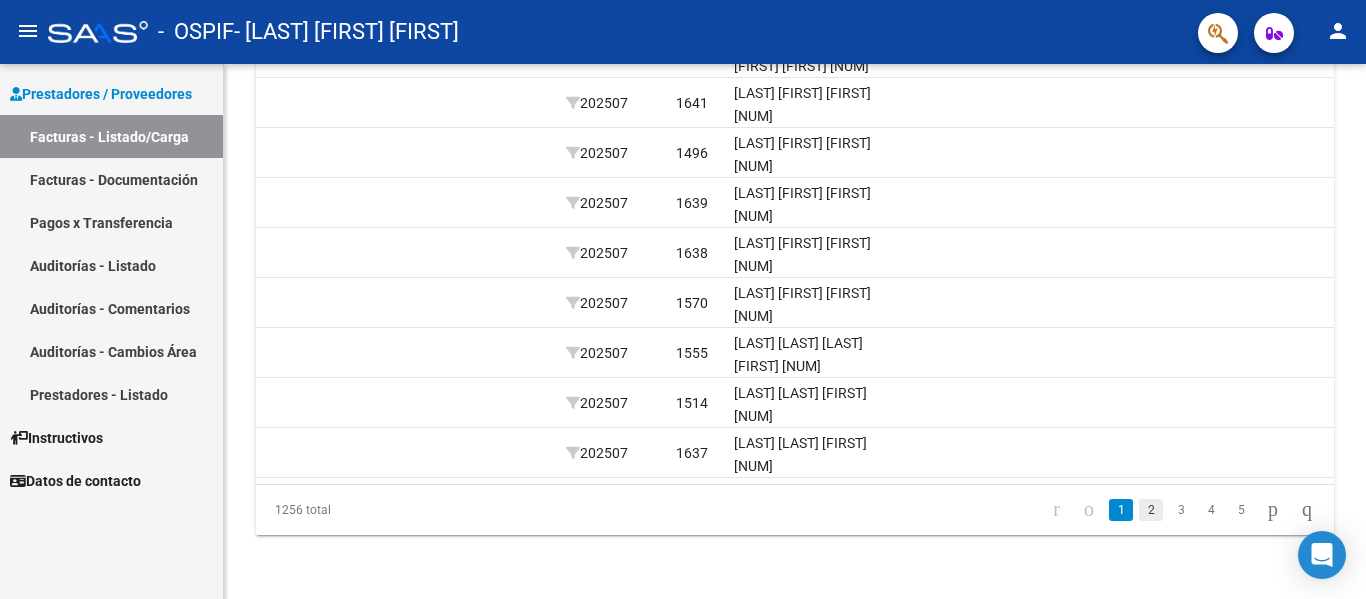 click on "2" 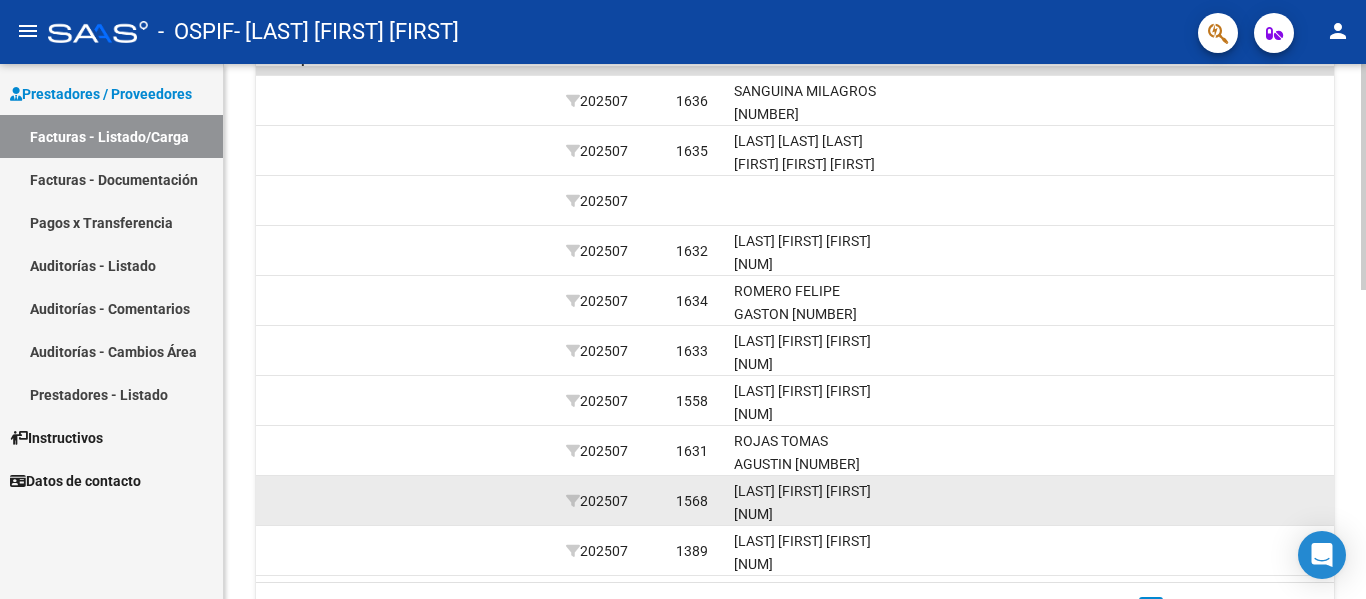 scroll, scrollTop: 565, scrollLeft: 0, axis: vertical 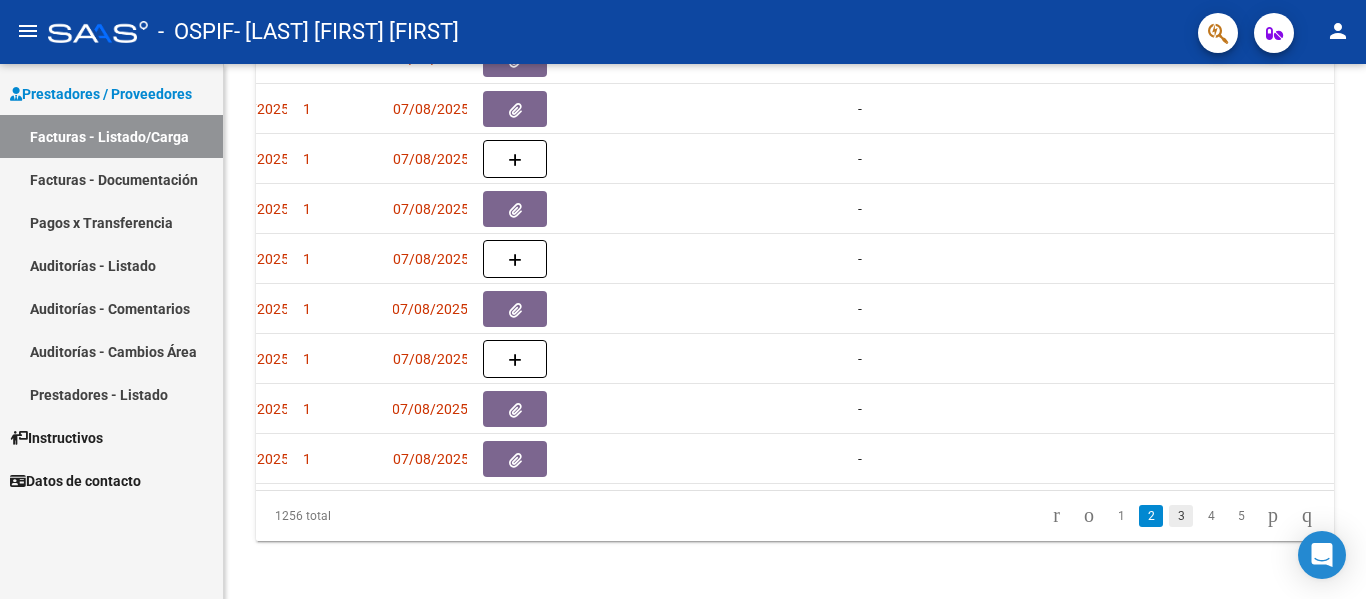click on "3" 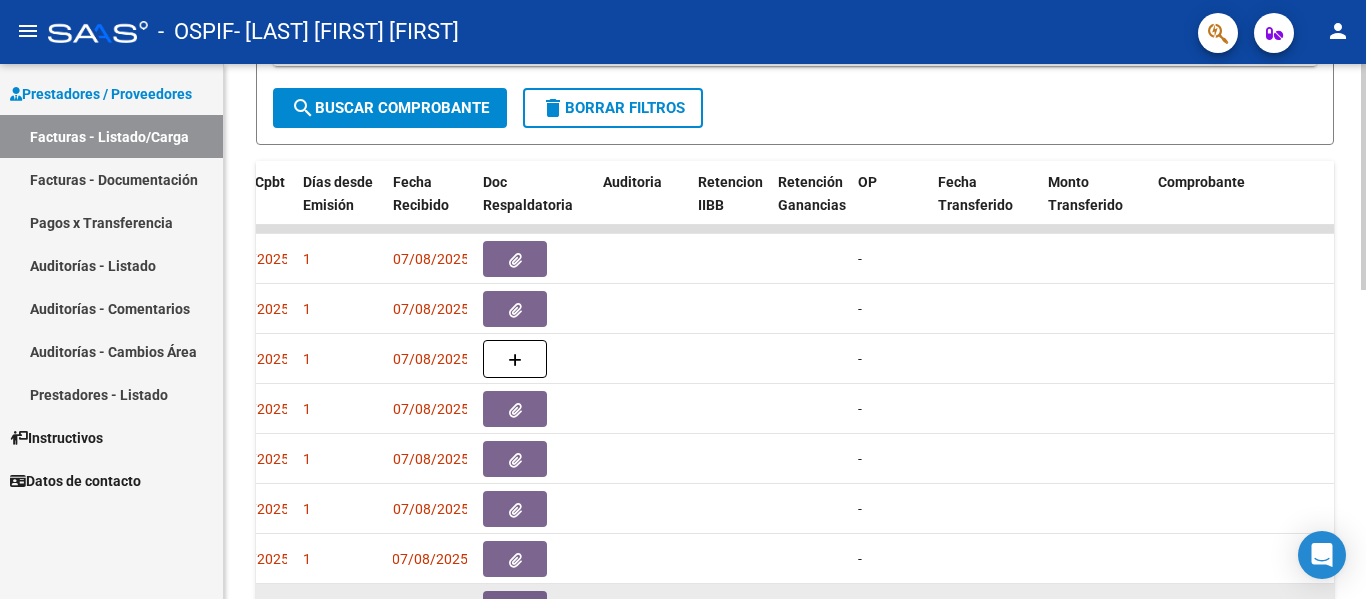 scroll, scrollTop: 459, scrollLeft: 0, axis: vertical 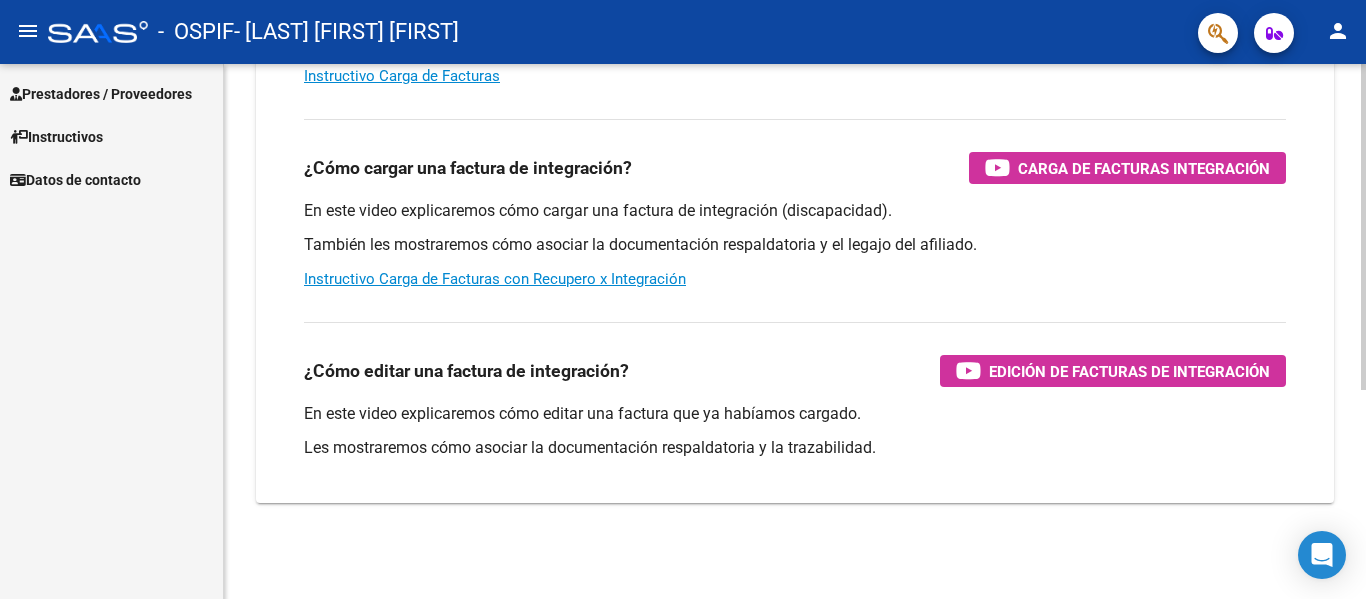 click on "Prestadores / Proveedores" at bounding box center (101, 94) 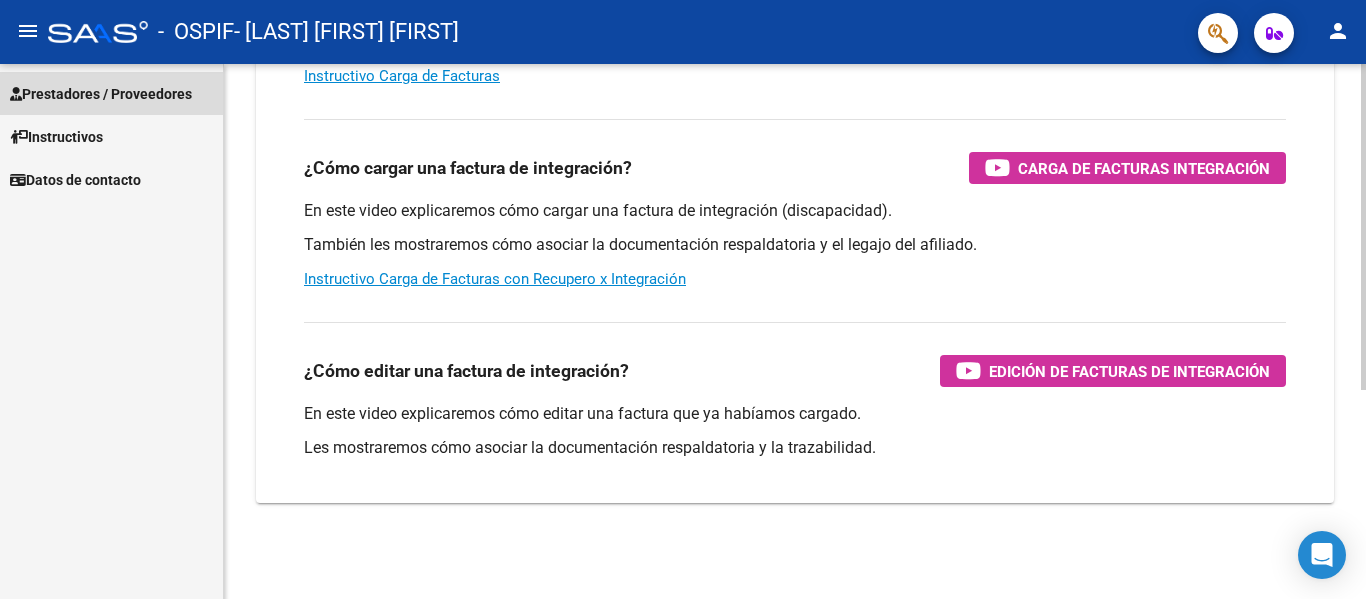 click on "Prestadores / Proveedores" at bounding box center [101, 94] 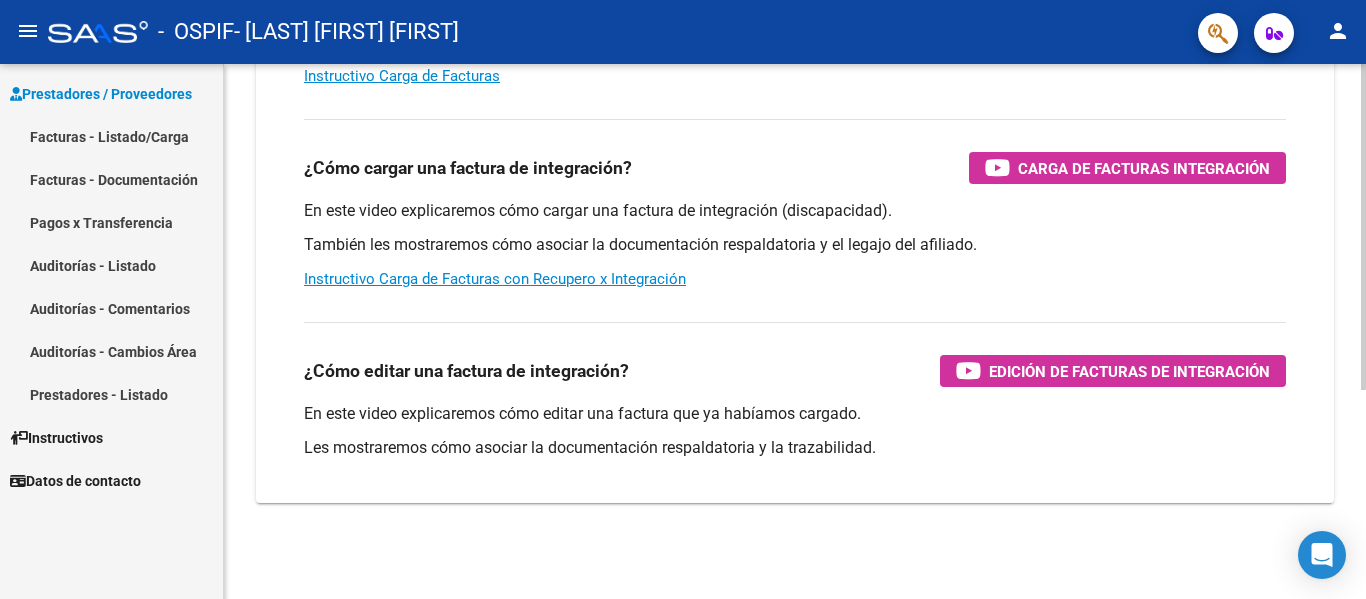 click on "Facturas - Listado/Carga" at bounding box center [111, 136] 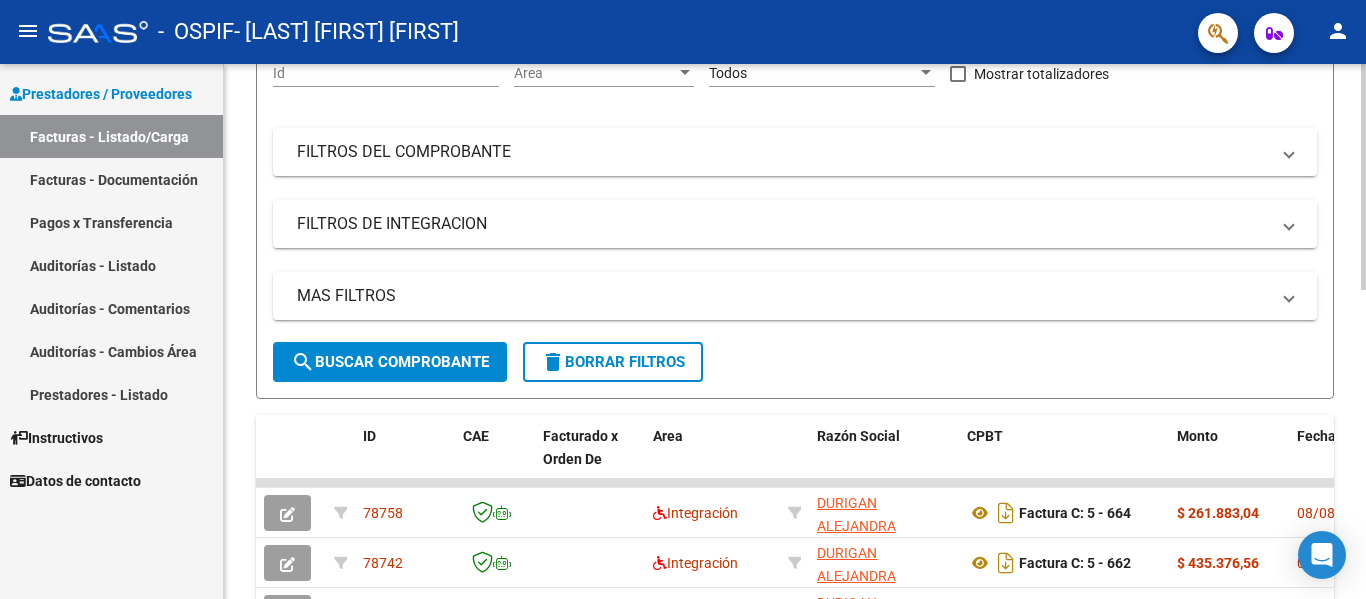 scroll, scrollTop: 733, scrollLeft: 0, axis: vertical 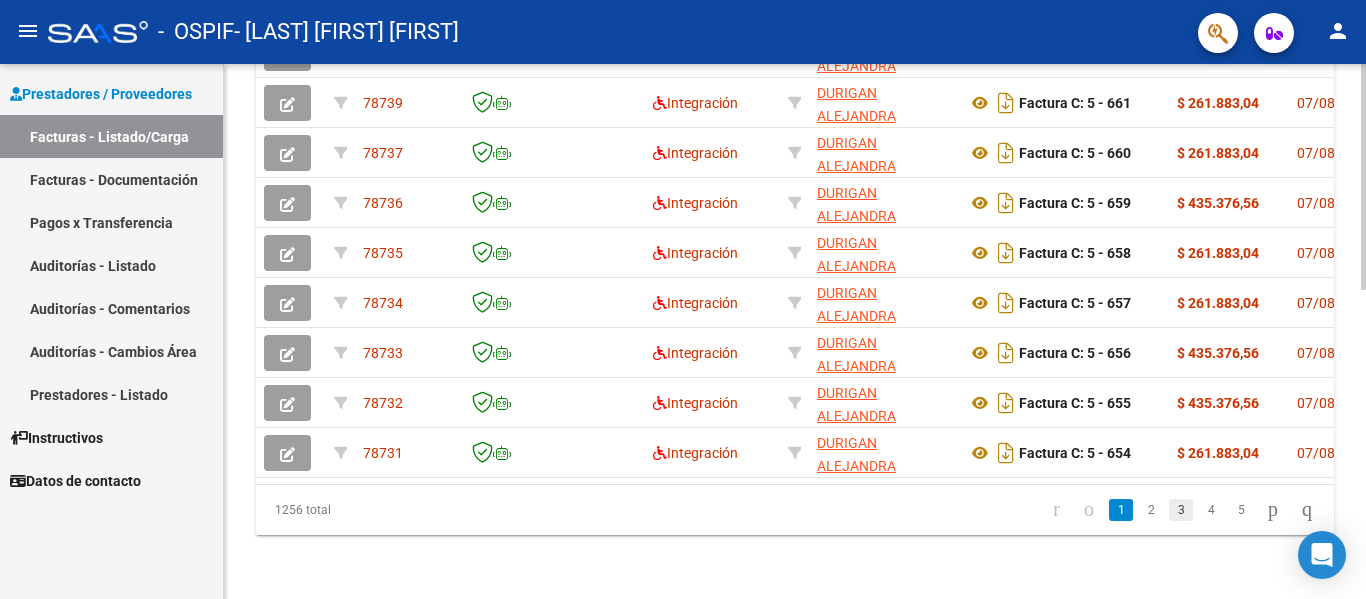 click on "3" 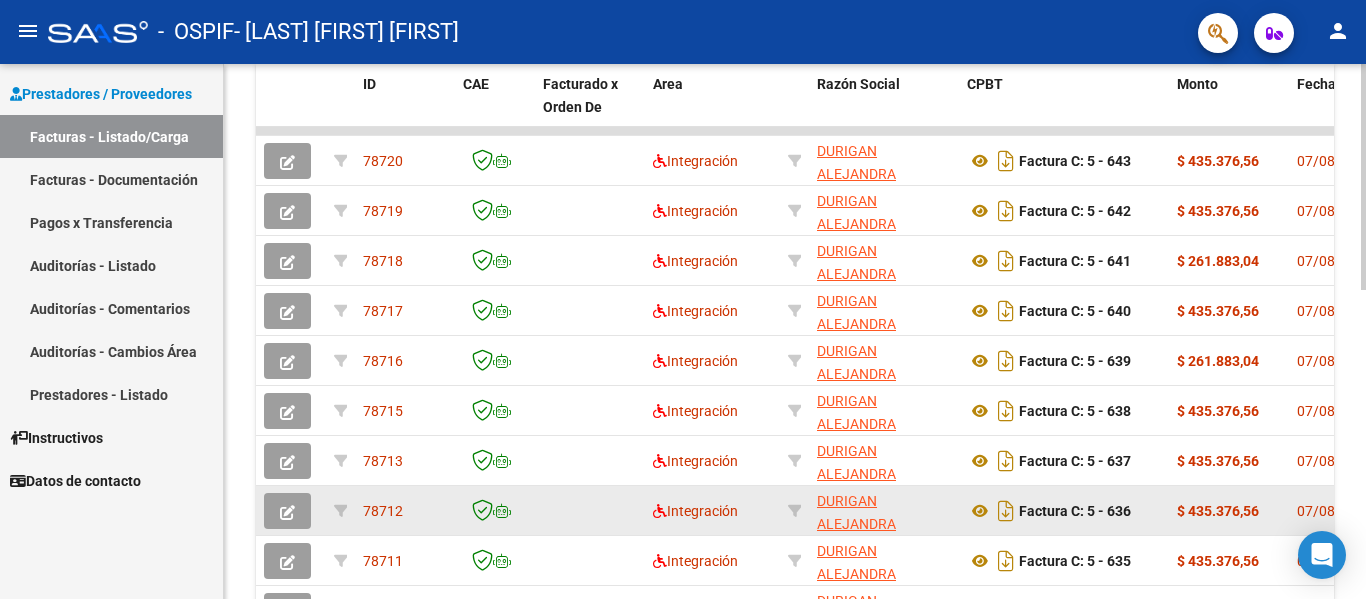 scroll, scrollTop: 557, scrollLeft: 0, axis: vertical 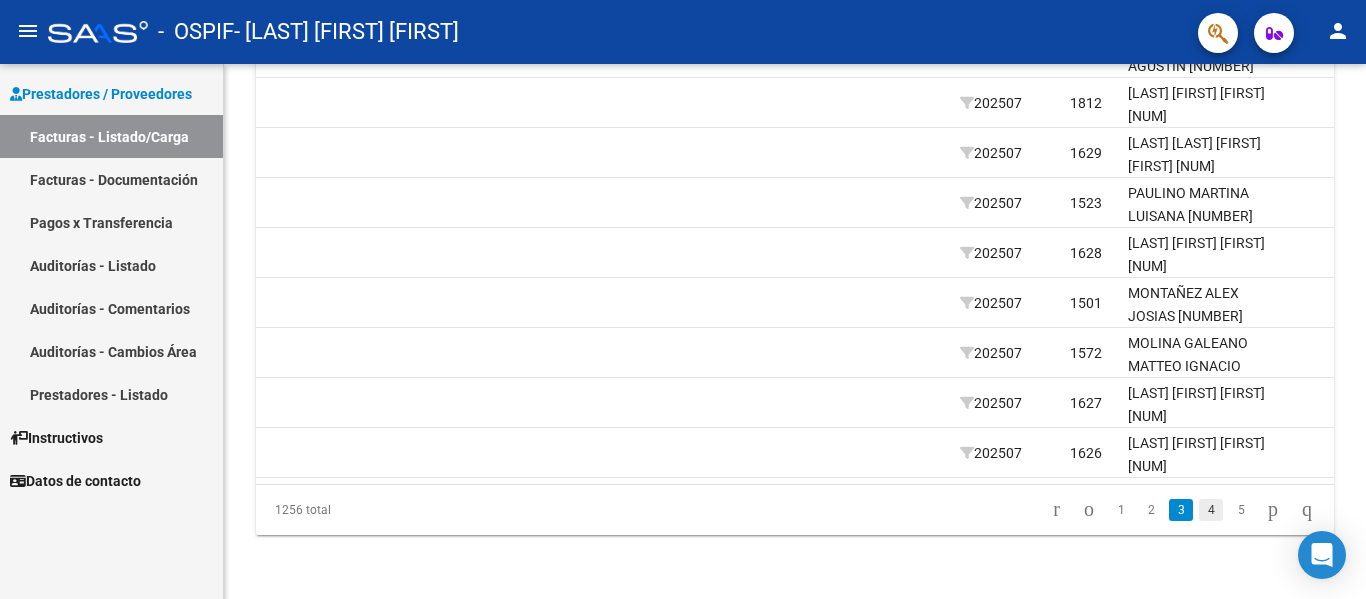click on "4" 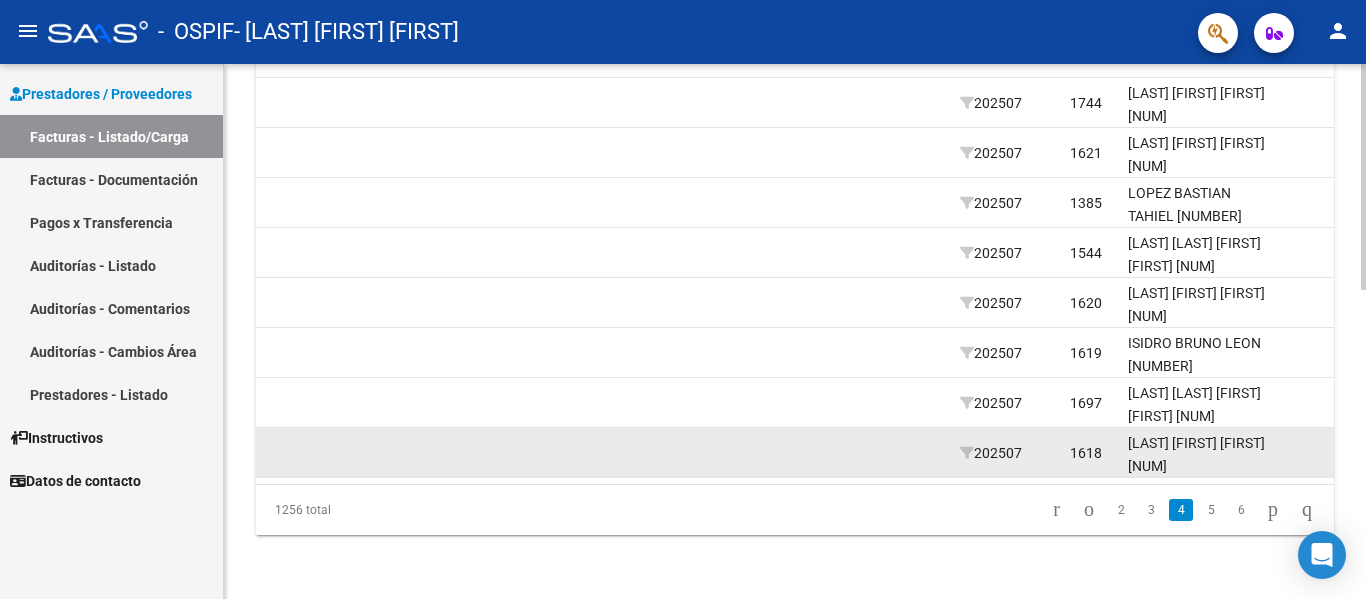 scroll, scrollTop: 600, scrollLeft: 0, axis: vertical 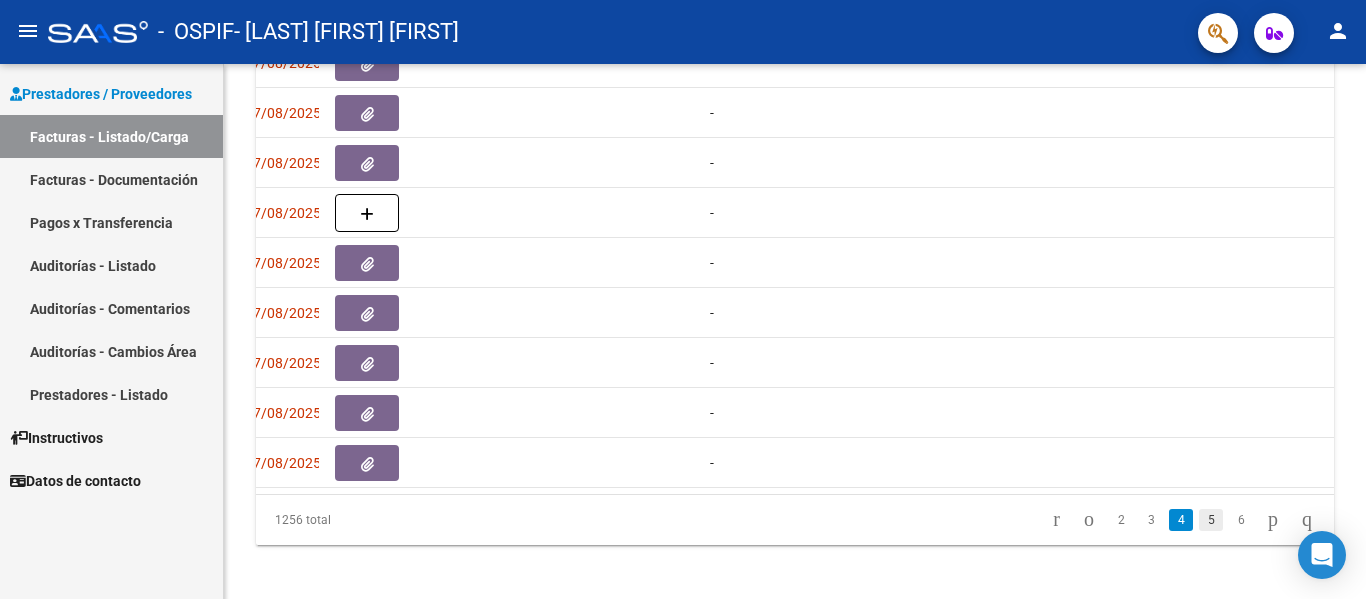 click on "5" 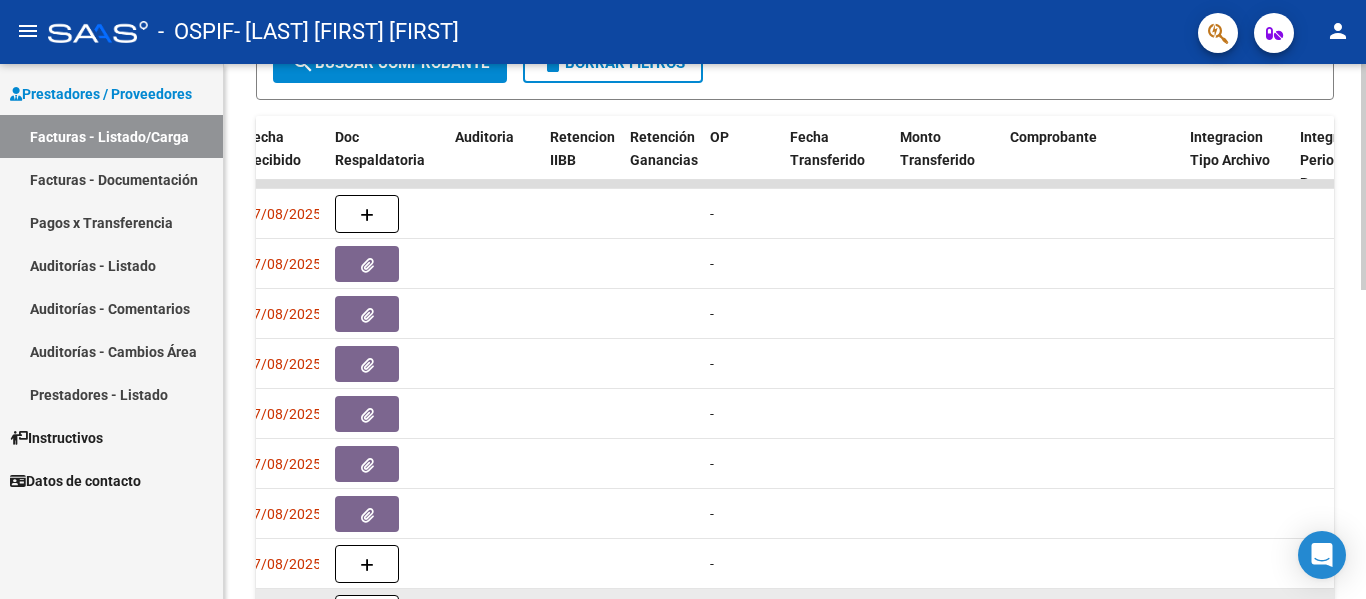scroll, scrollTop: 505, scrollLeft: 0, axis: vertical 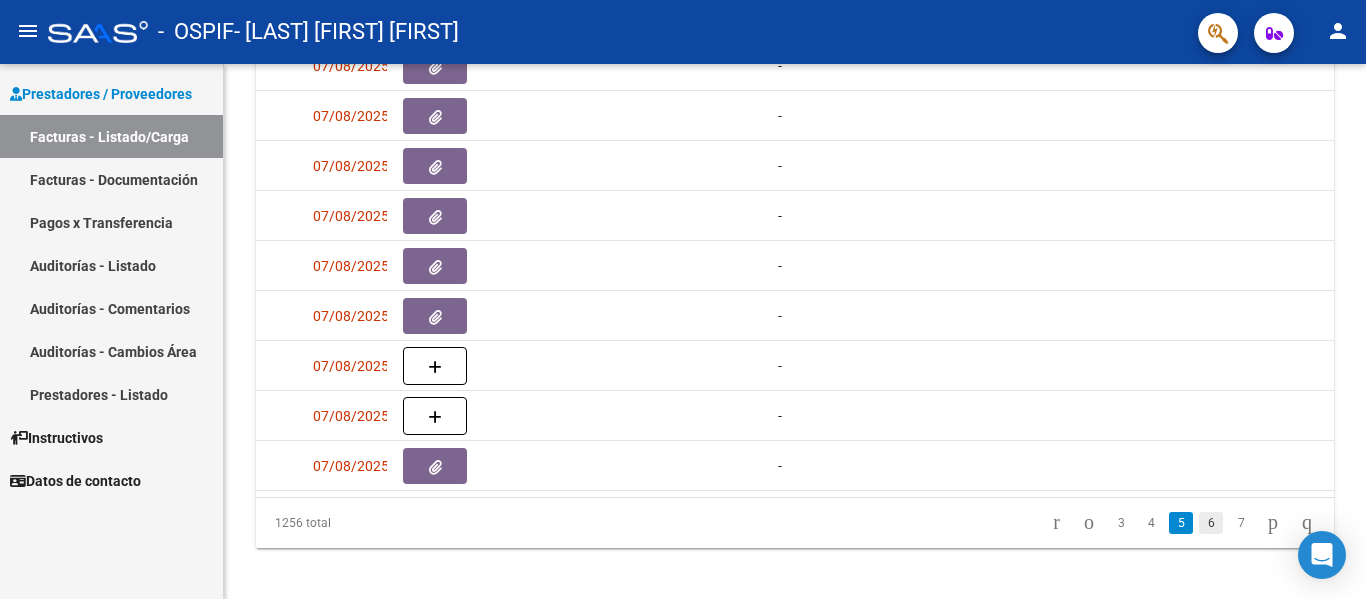 click on "6" 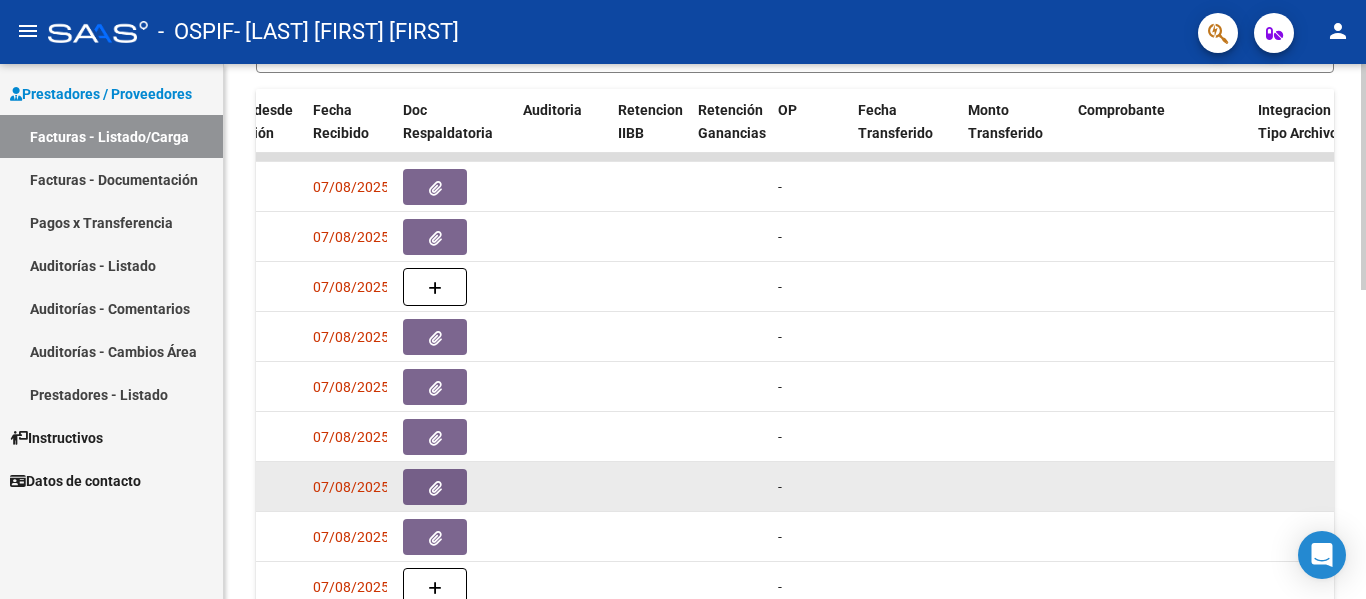 scroll, scrollTop: 518, scrollLeft: 0, axis: vertical 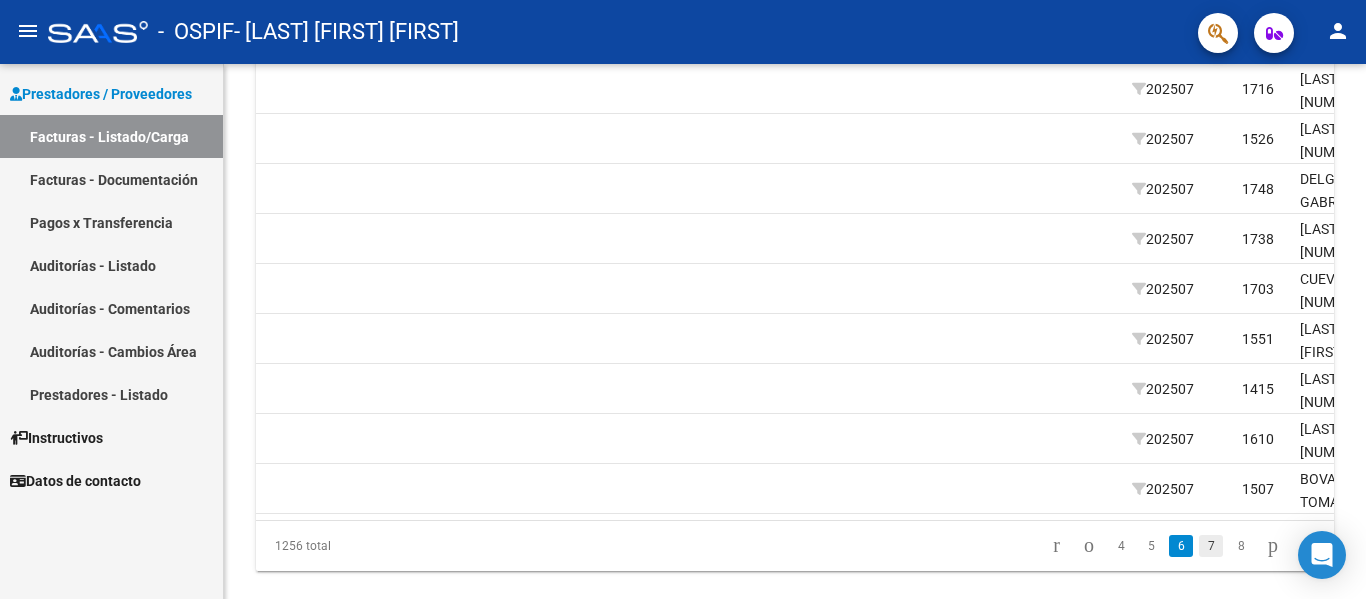 click on "7" 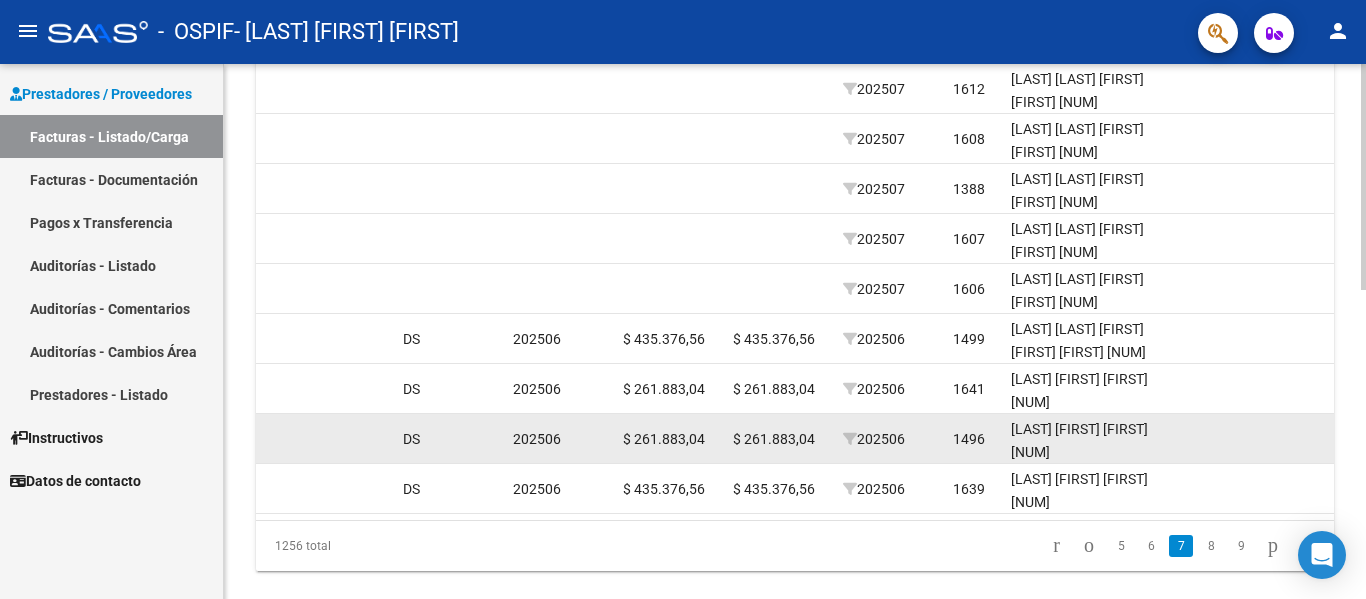 scroll, scrollTop: 0, scrollLeft: 2020, axis: horizontal 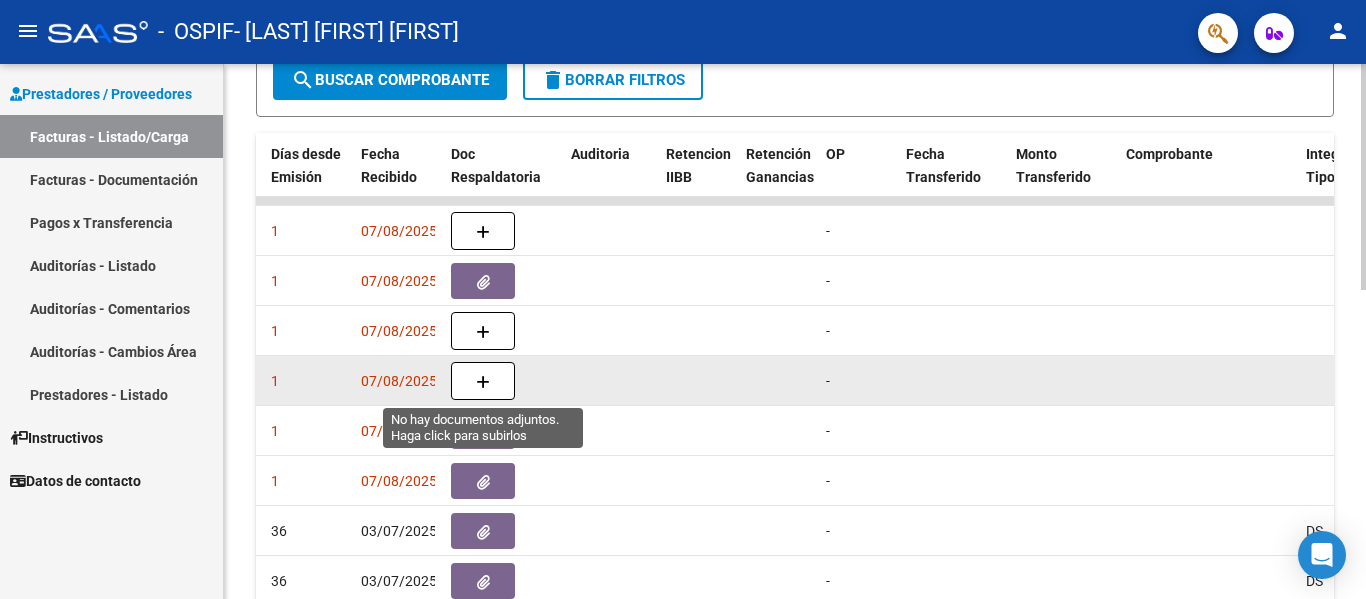 click 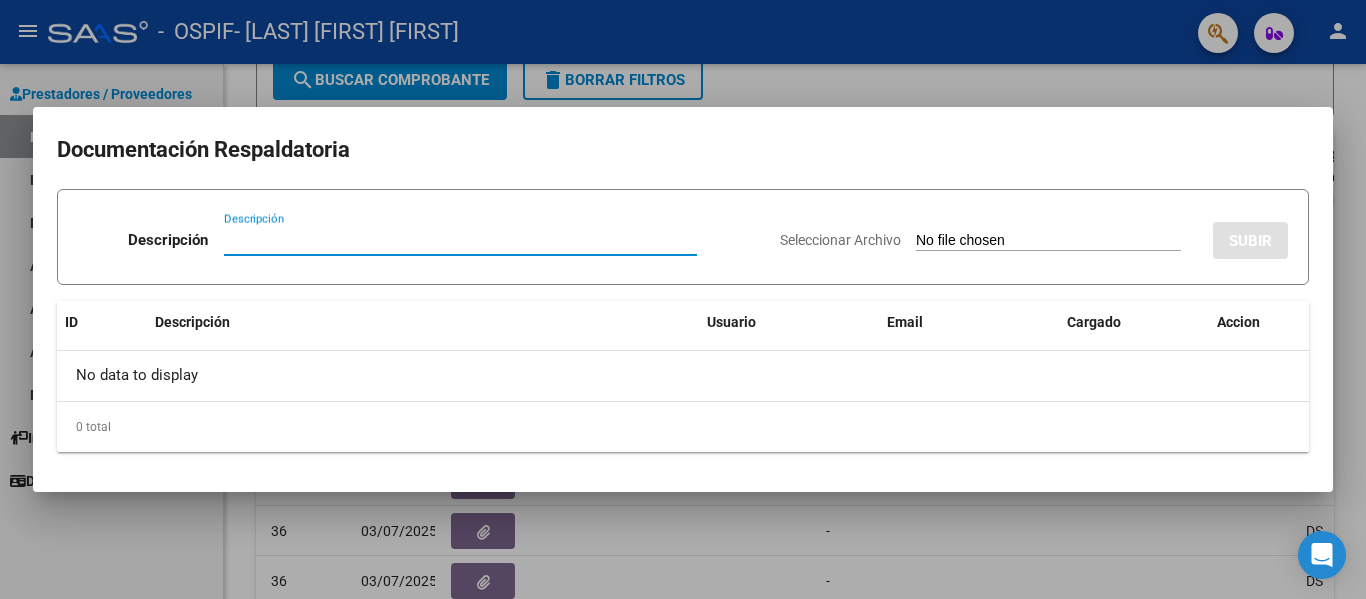 click on "Descripción" at bounding box center (460, 240) 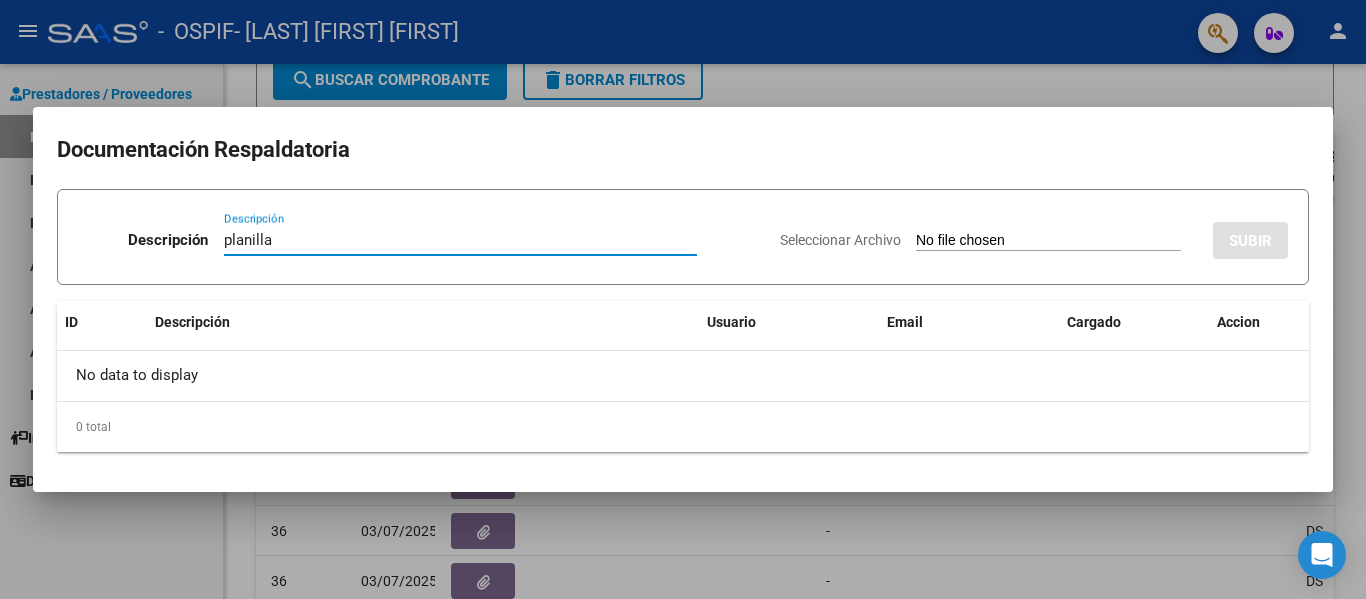 type on "planilla" 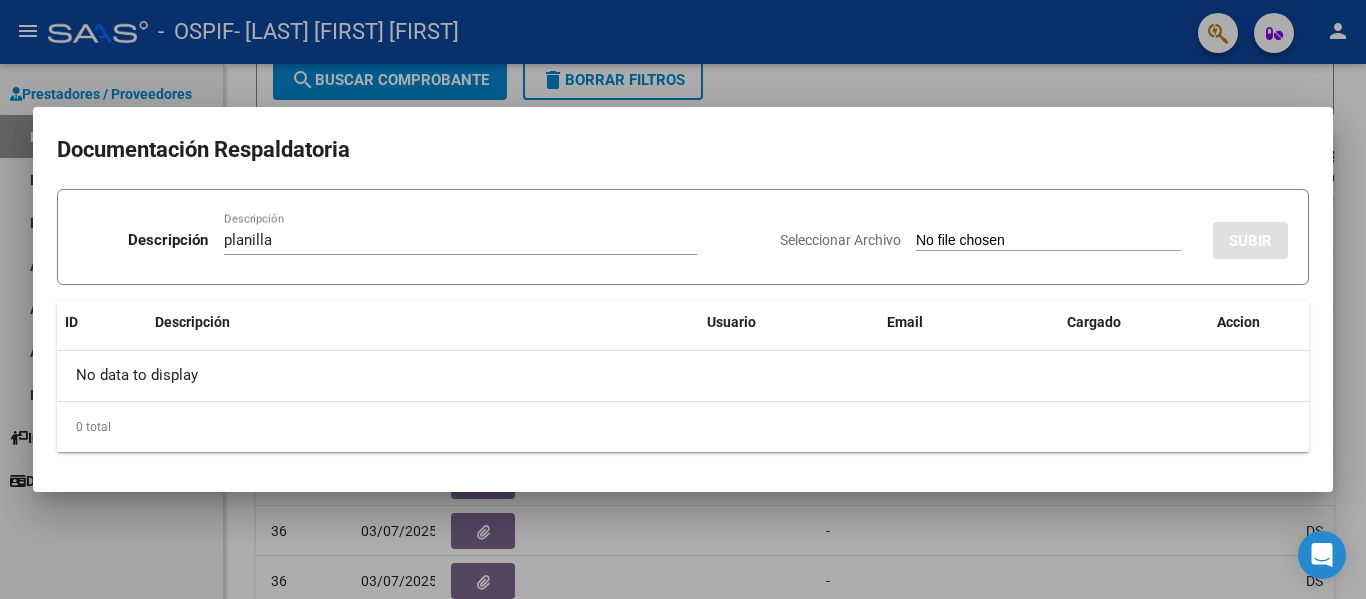 type on "C:\fakepath\[LAST] [LAST] [FIRST] [DATE].pdf" 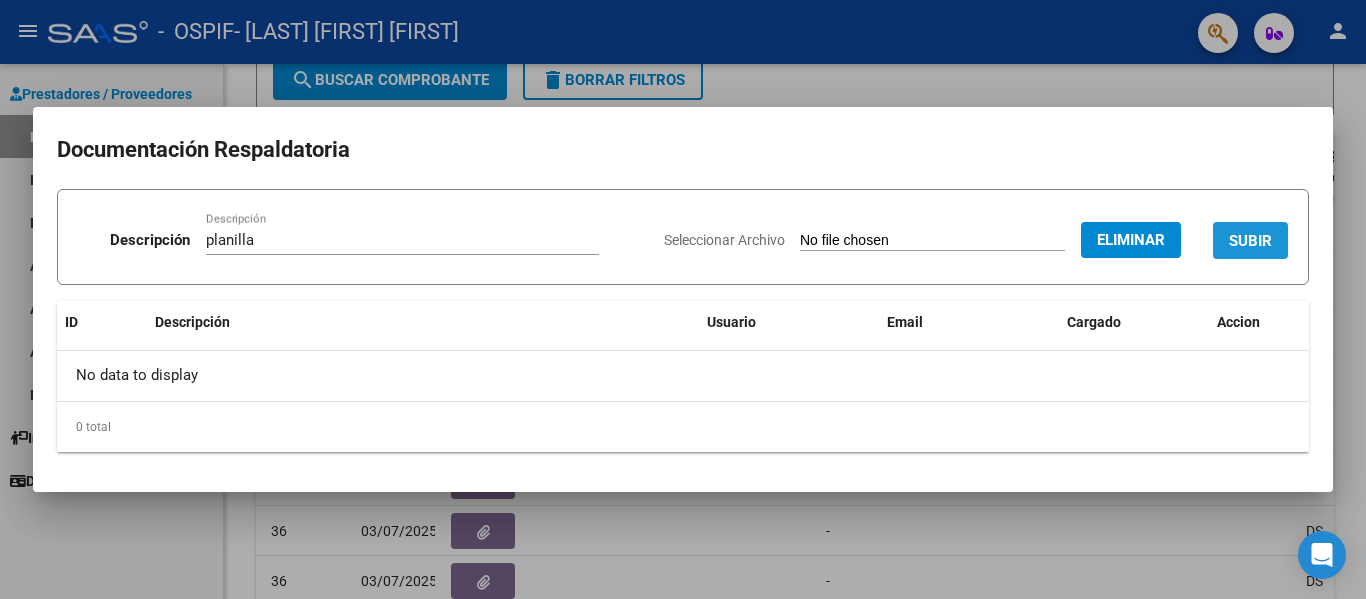 click on "SUBIR" at bounding box center [1250, 241] 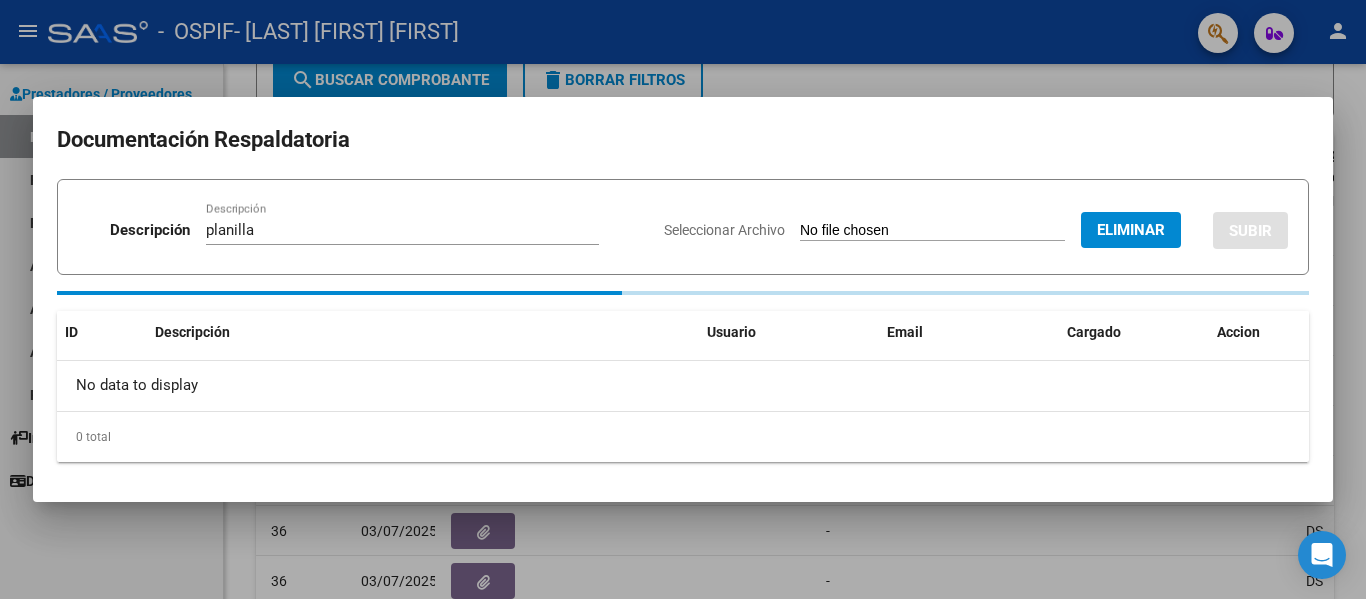 type 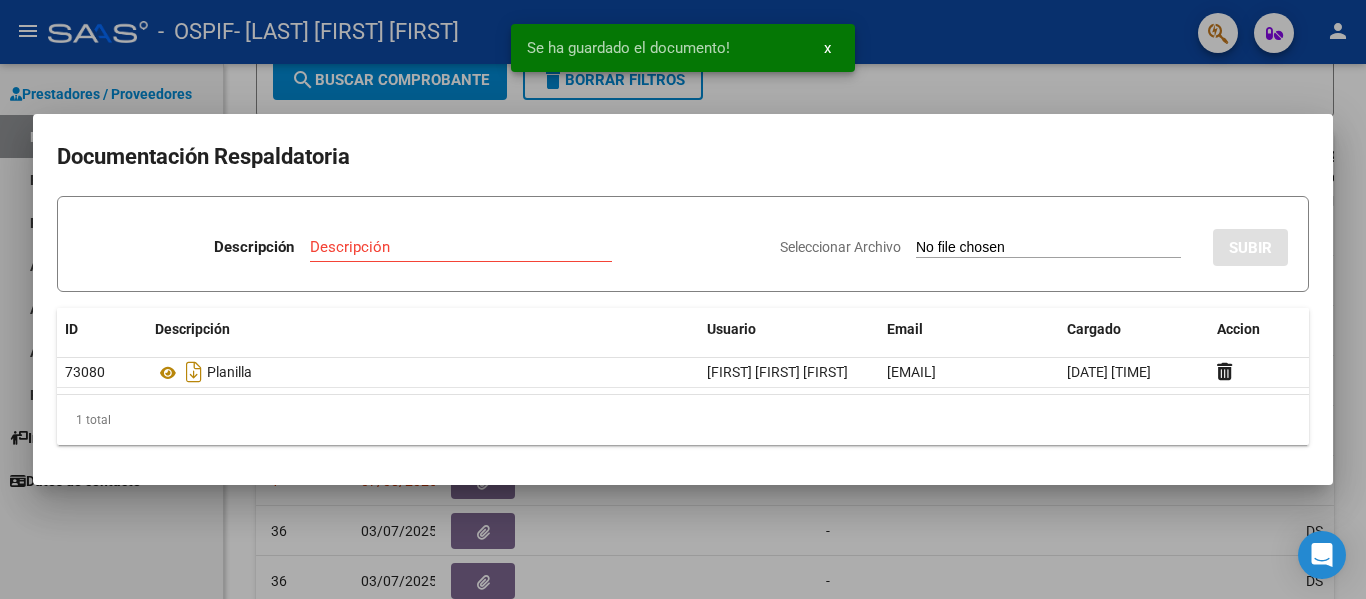 click at bounding box center (683, 299) 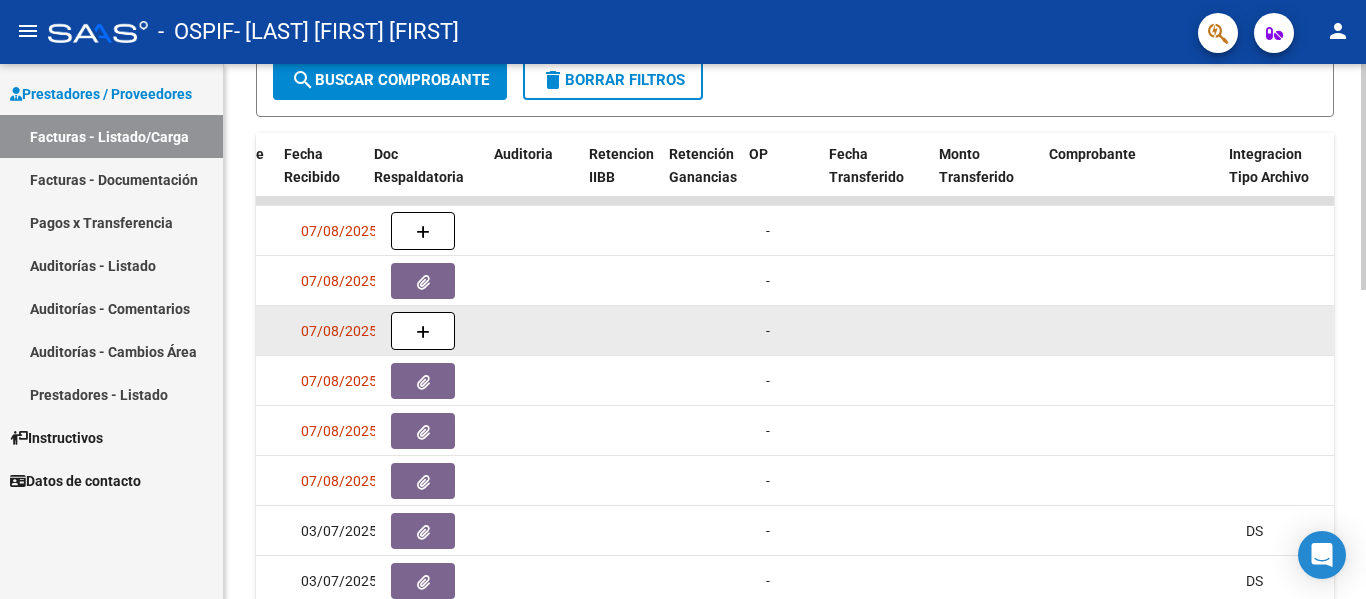 scroll, scrollTop: 0, scrollLeft: 1174, axis: horizontal 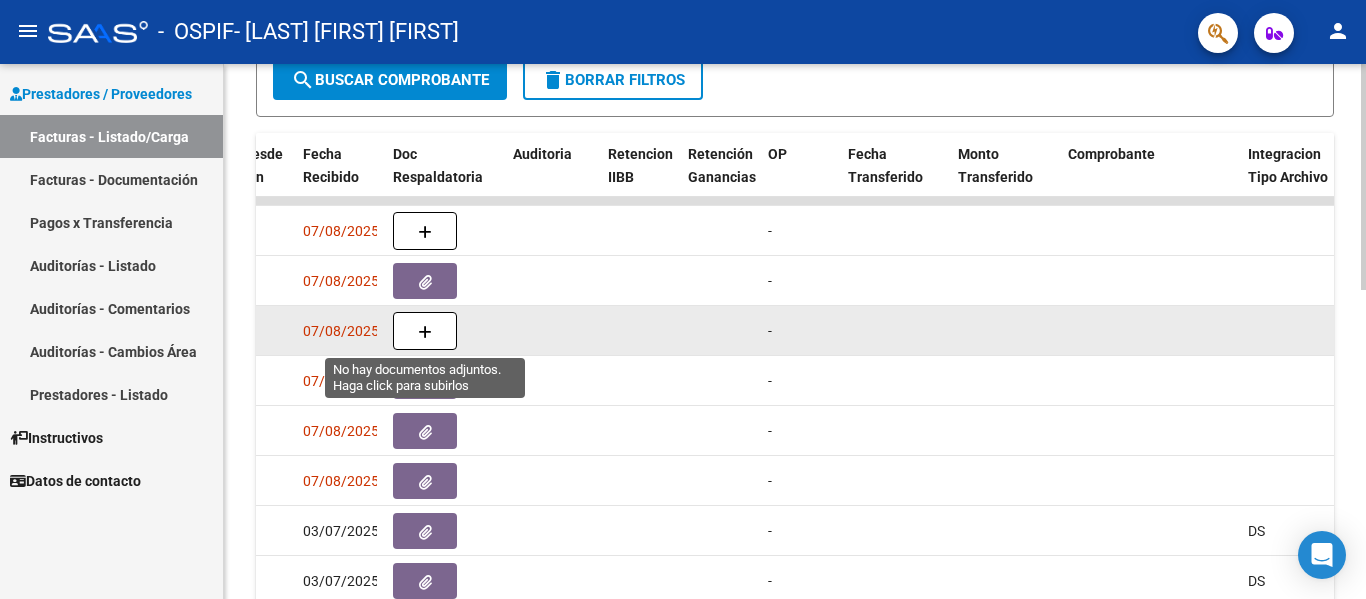 click 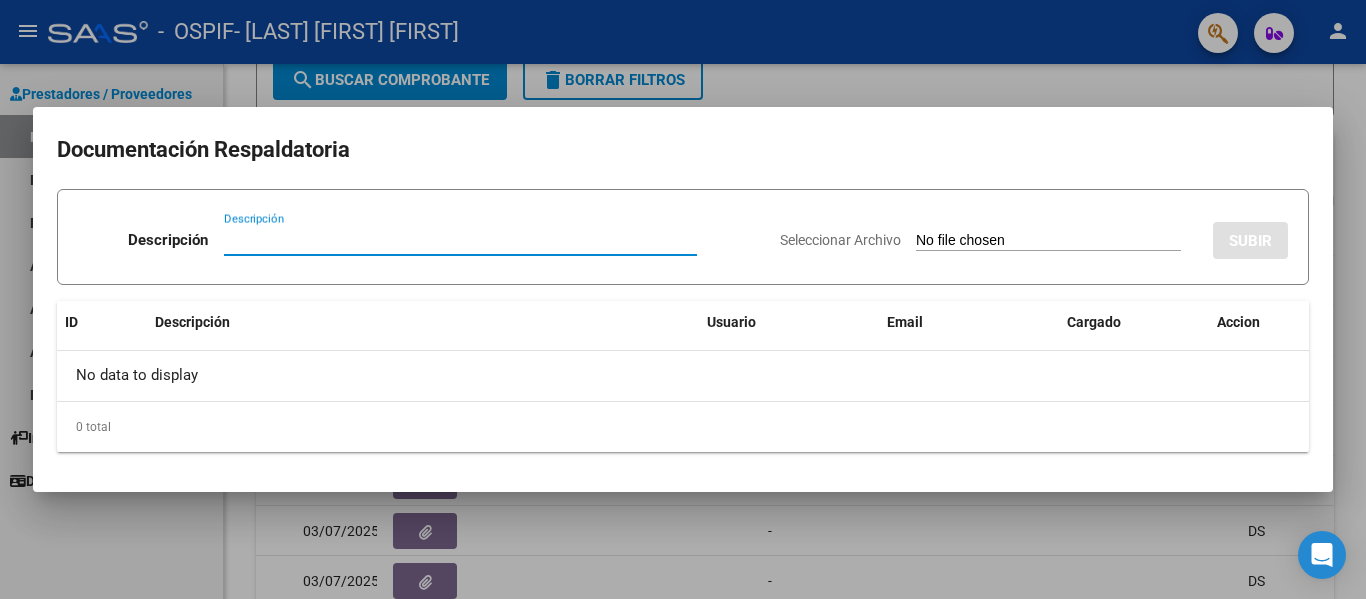 click on "Descripción" at bounding box center (460, 240) 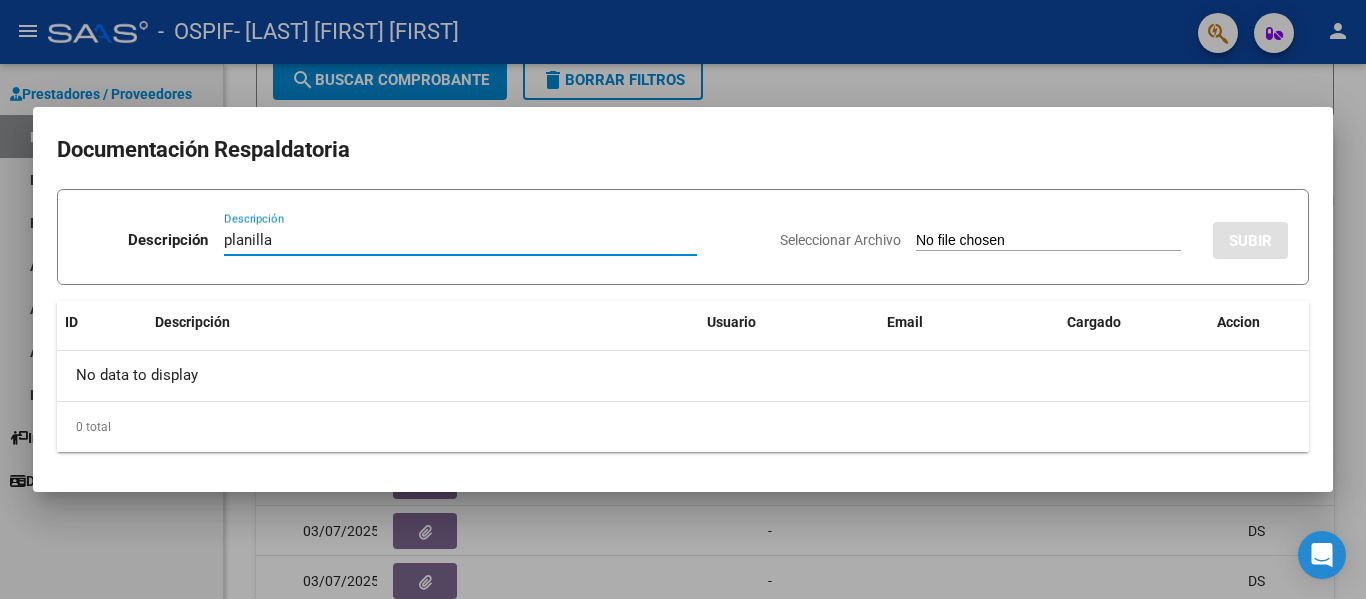 type on "planilla" 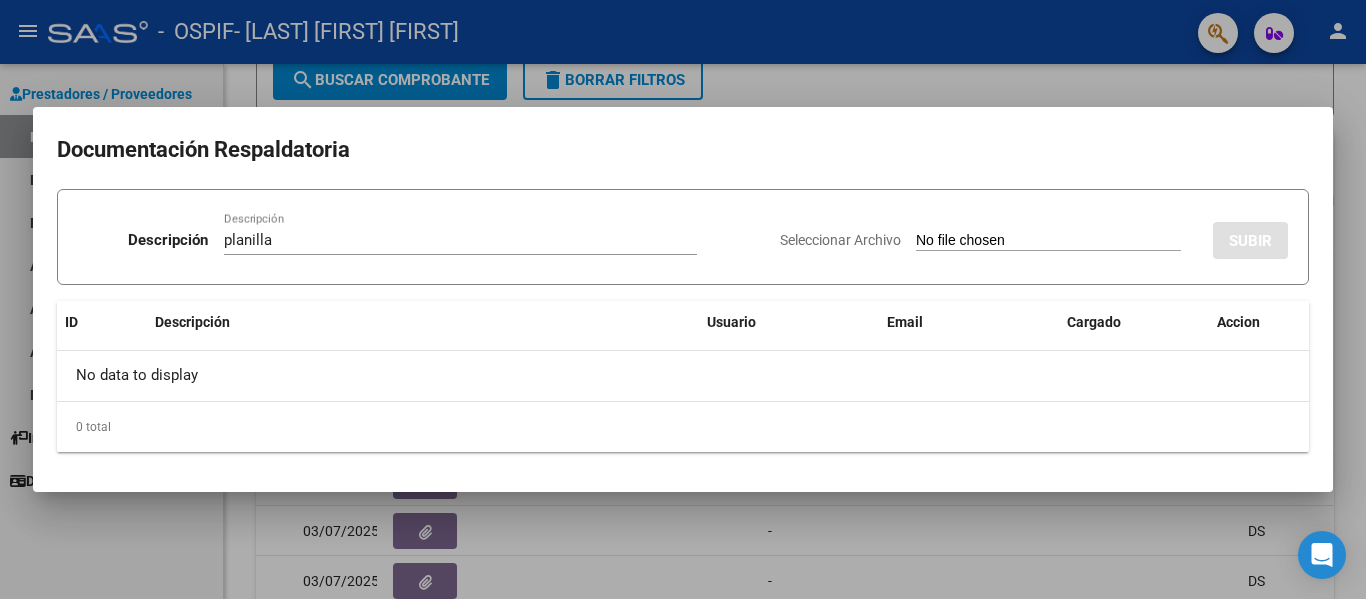 type on "C:\fakepath\[LAST] [LAST] [FIRST] [DATE].pdf" 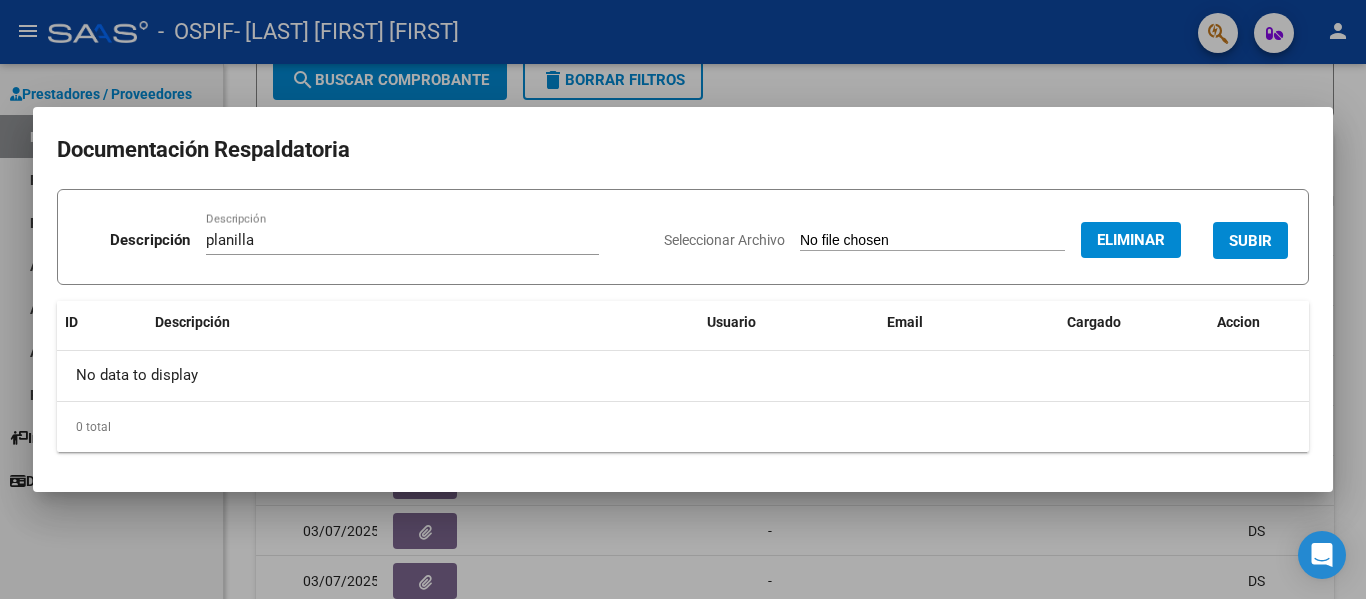 click on "SUBIR" at bounding box center (1250, 241) 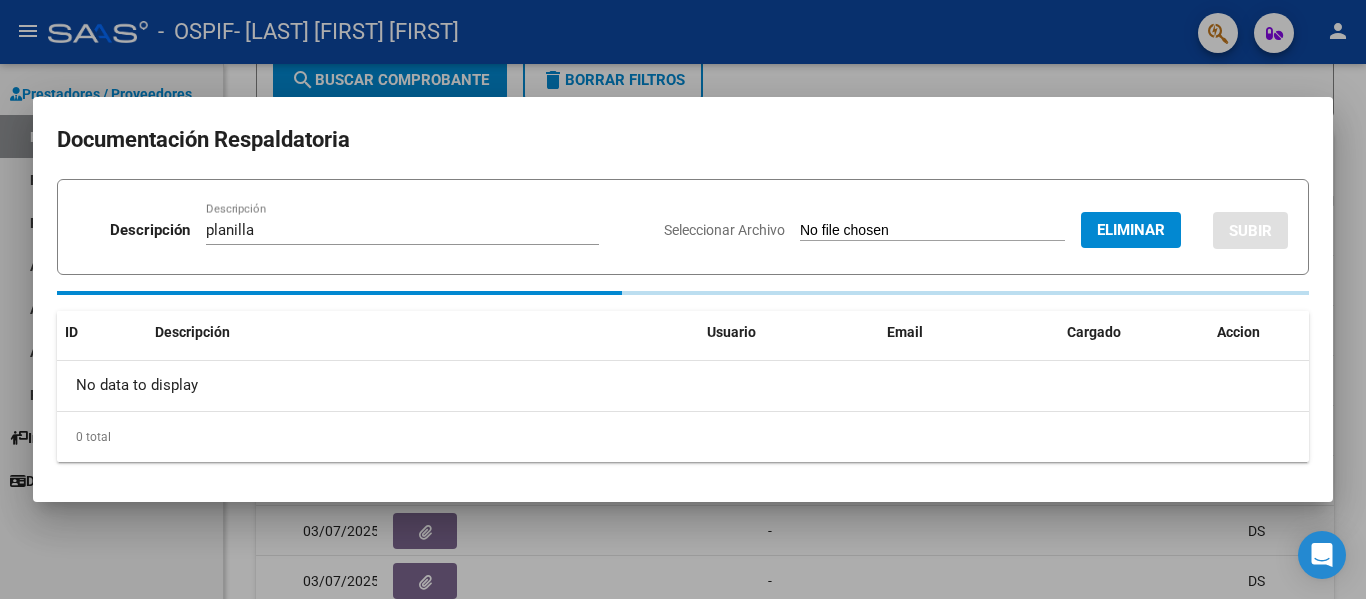 type 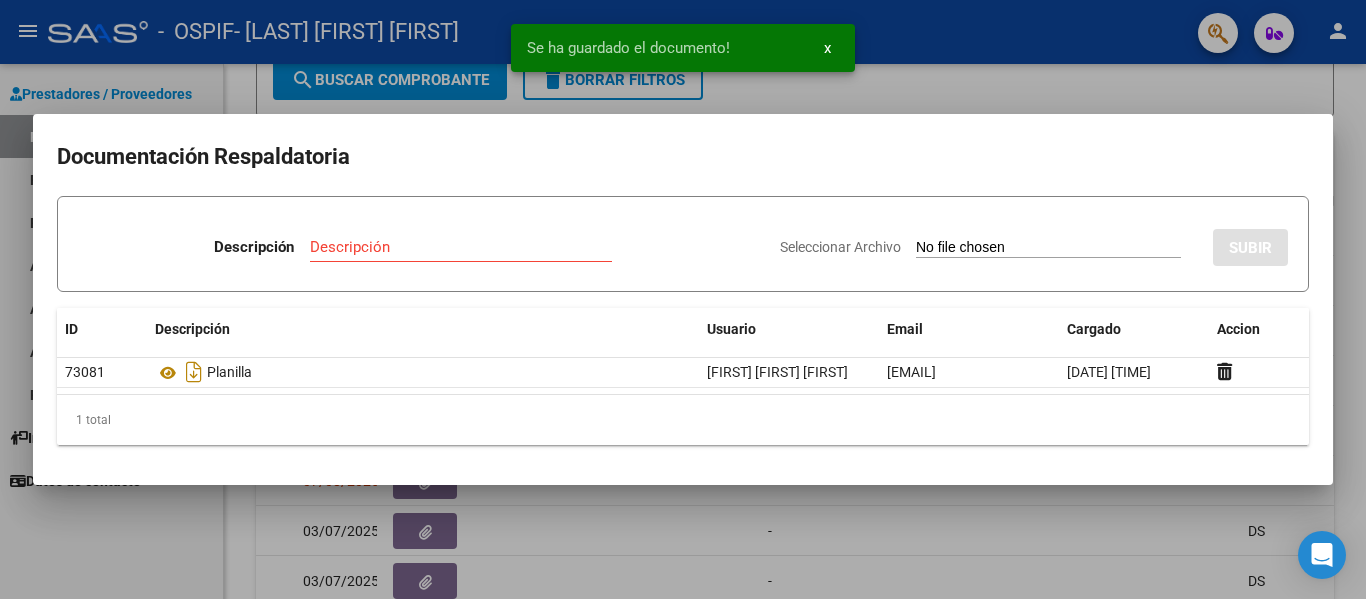 click at bounding box center (683, 299) 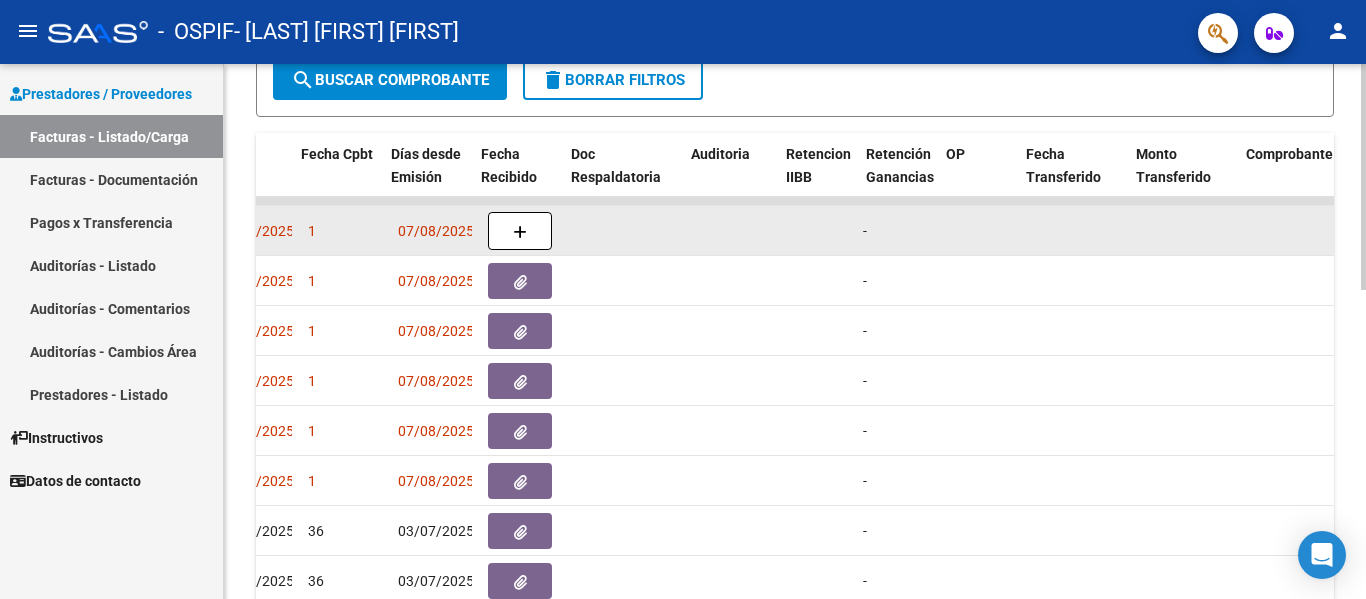scroll, scrollTop: 0, scrollLeft: 974, axis: horizontal 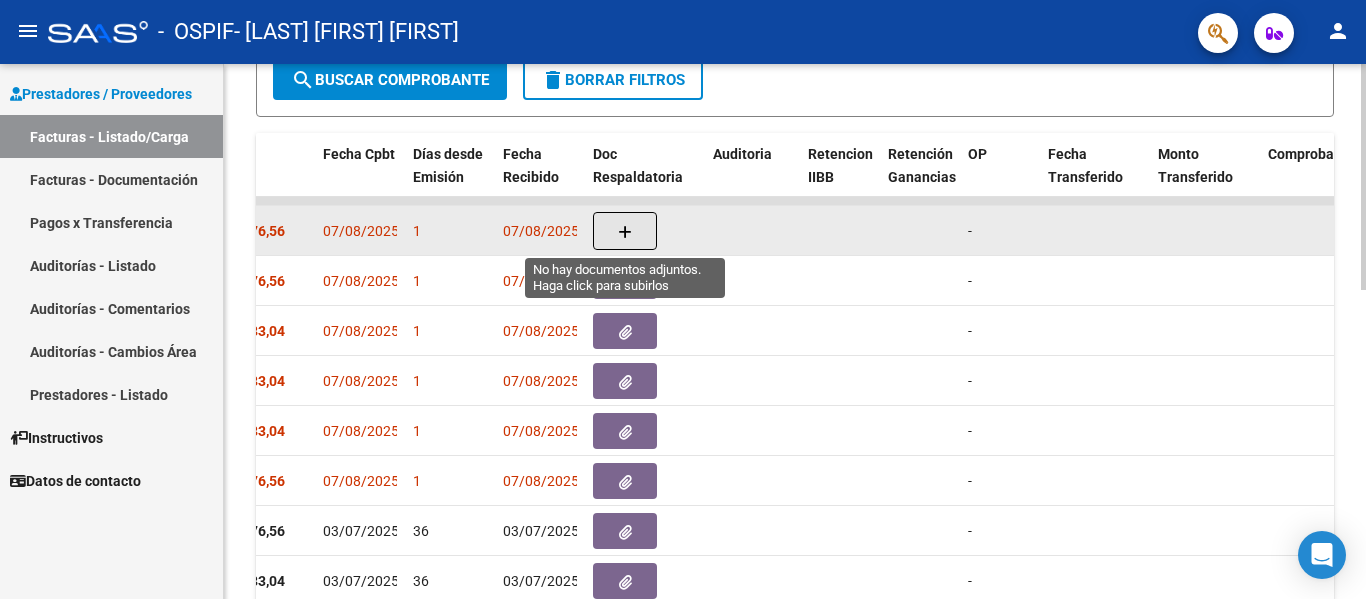 click 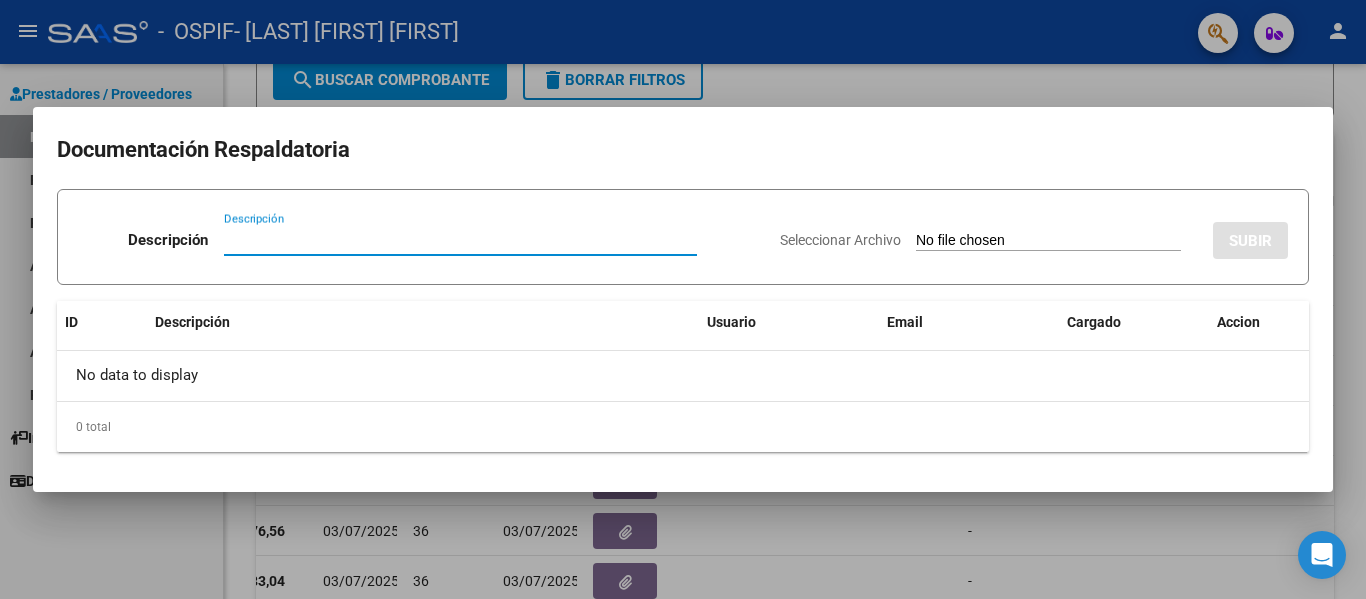 click on "Descripción" at bounding box center (460, 240) 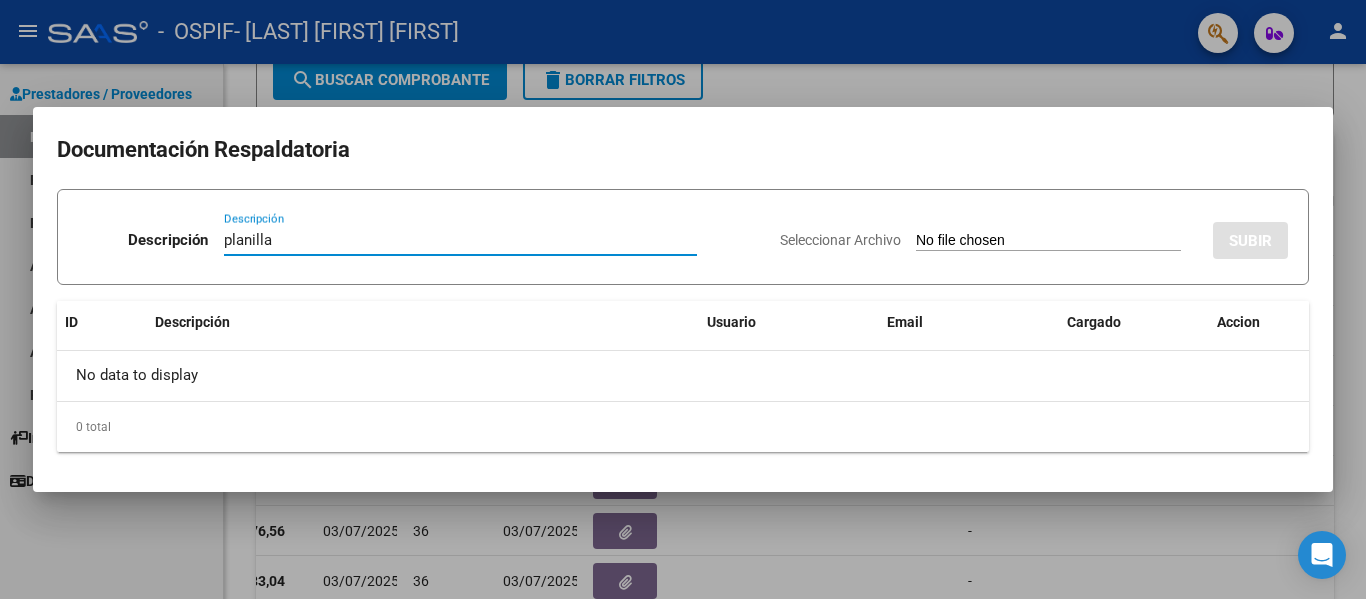 type on "planilla" 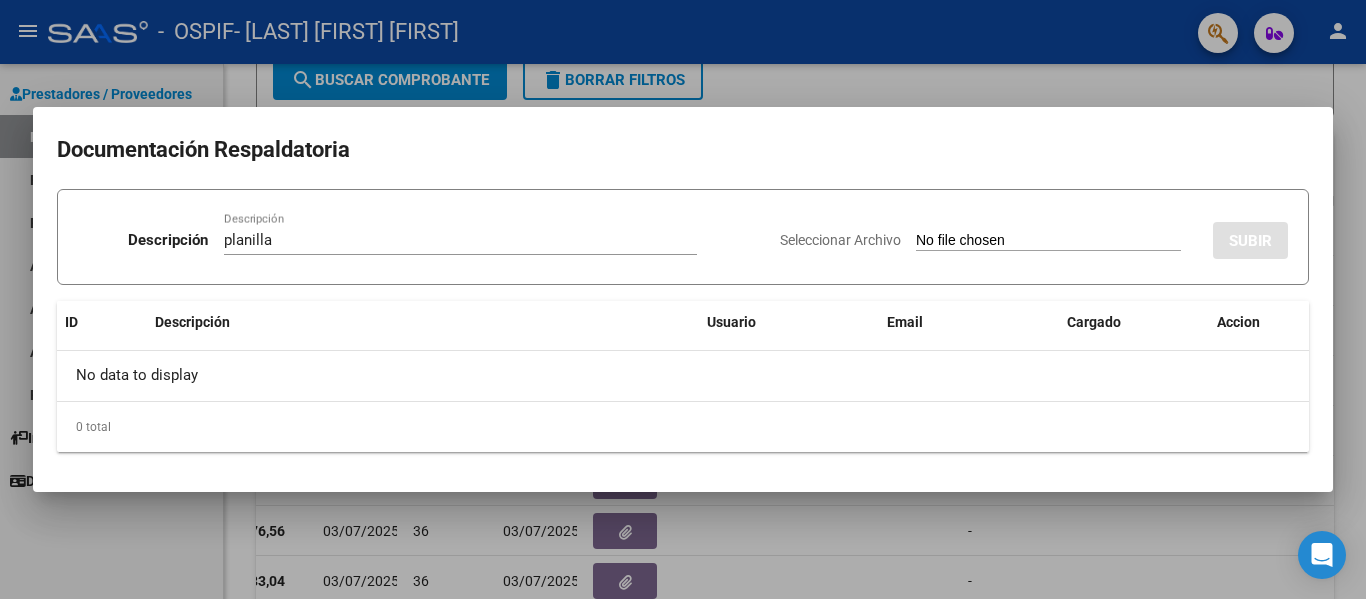 type on "C:\fakepath\[LAST] [FIRST] [DATE].pdf" 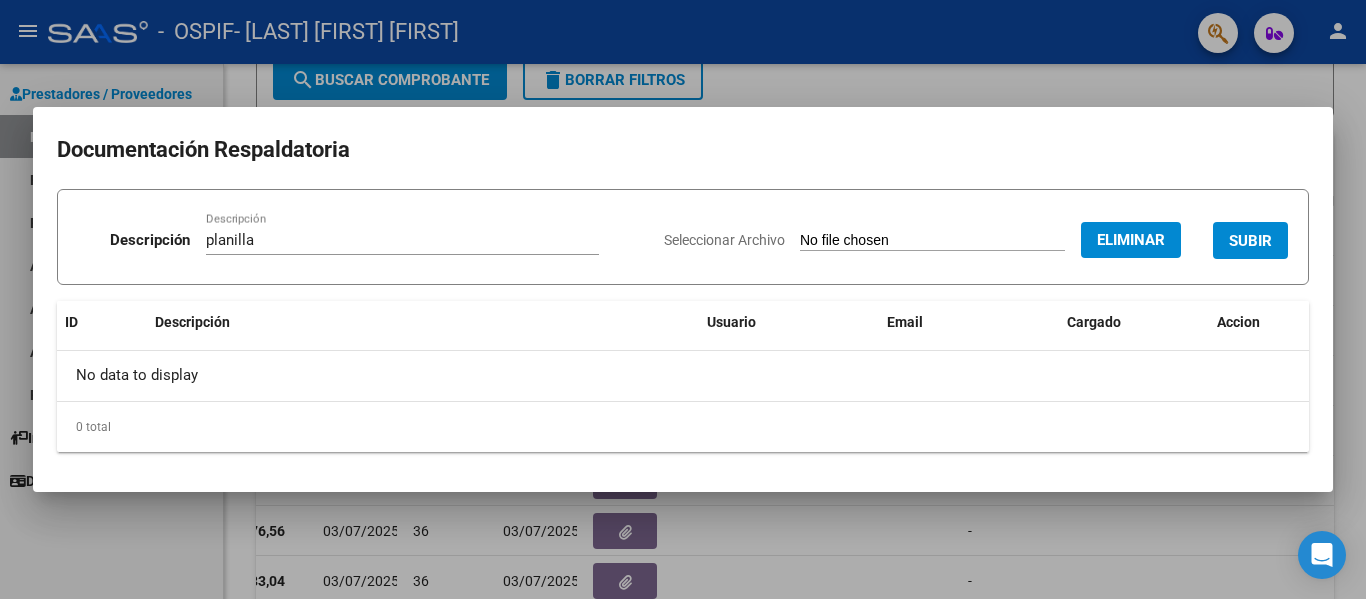 click on "SUBIR" at bounding box center (1250, 241) 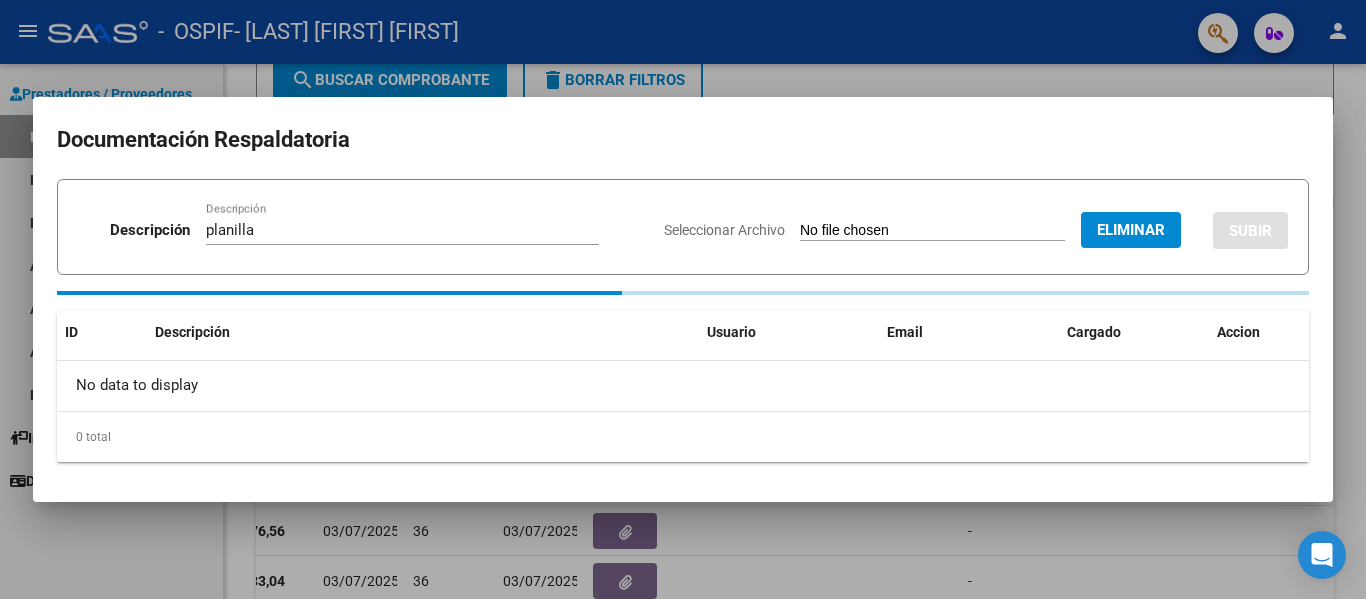 type 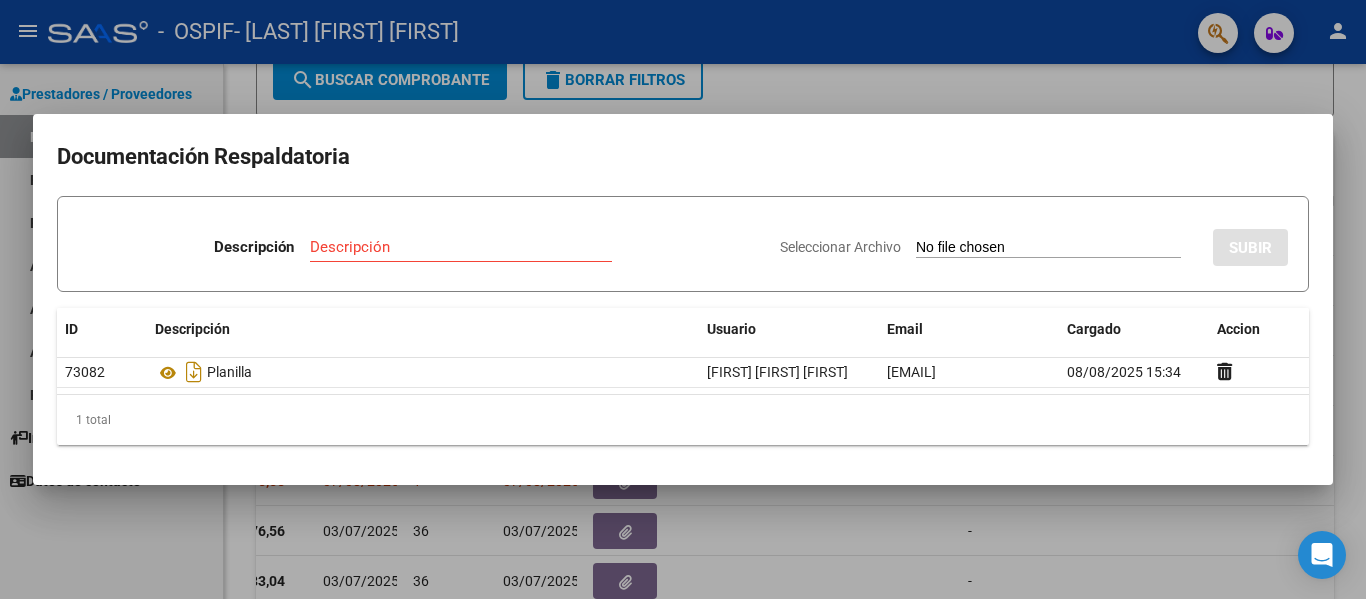 click at bounding box center (683, 299) 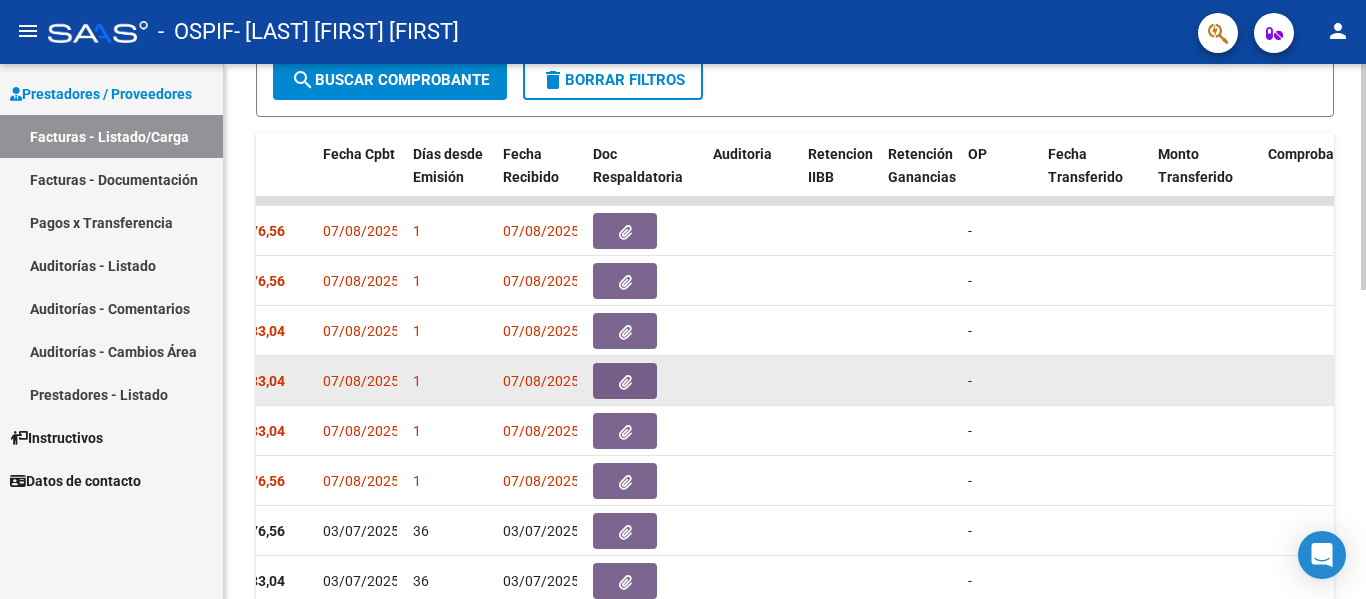 scroll, scrollTop: 0, scrollLeft: 975, axis: horizontal 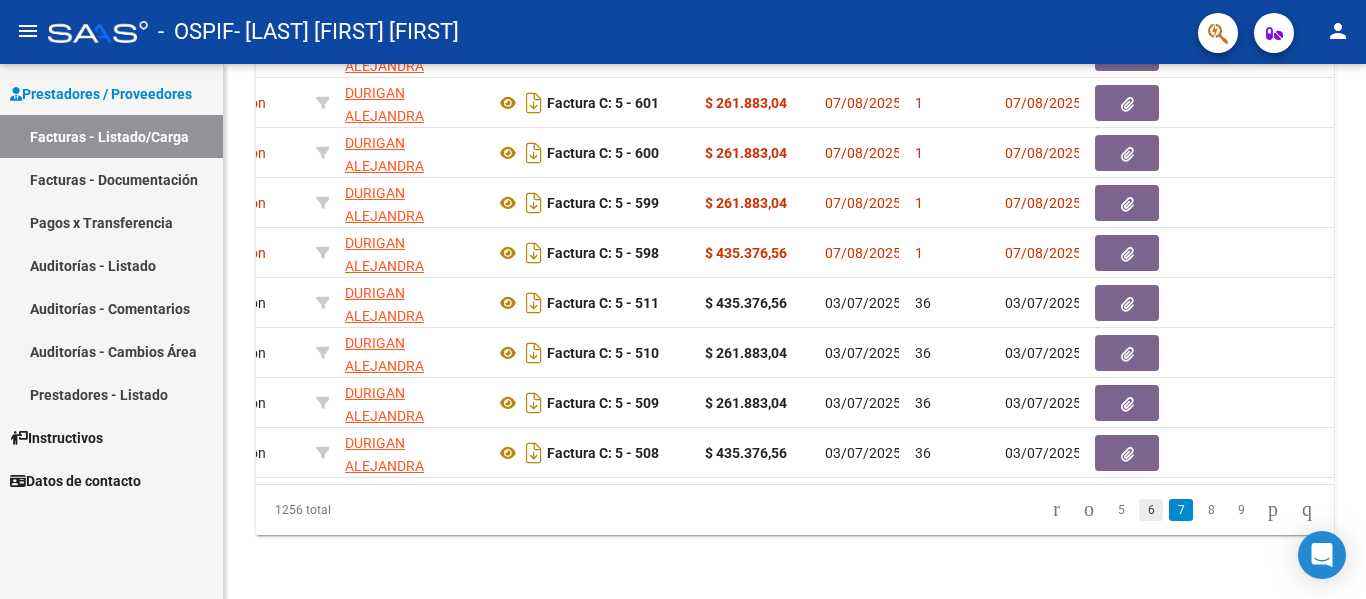 click on "6" 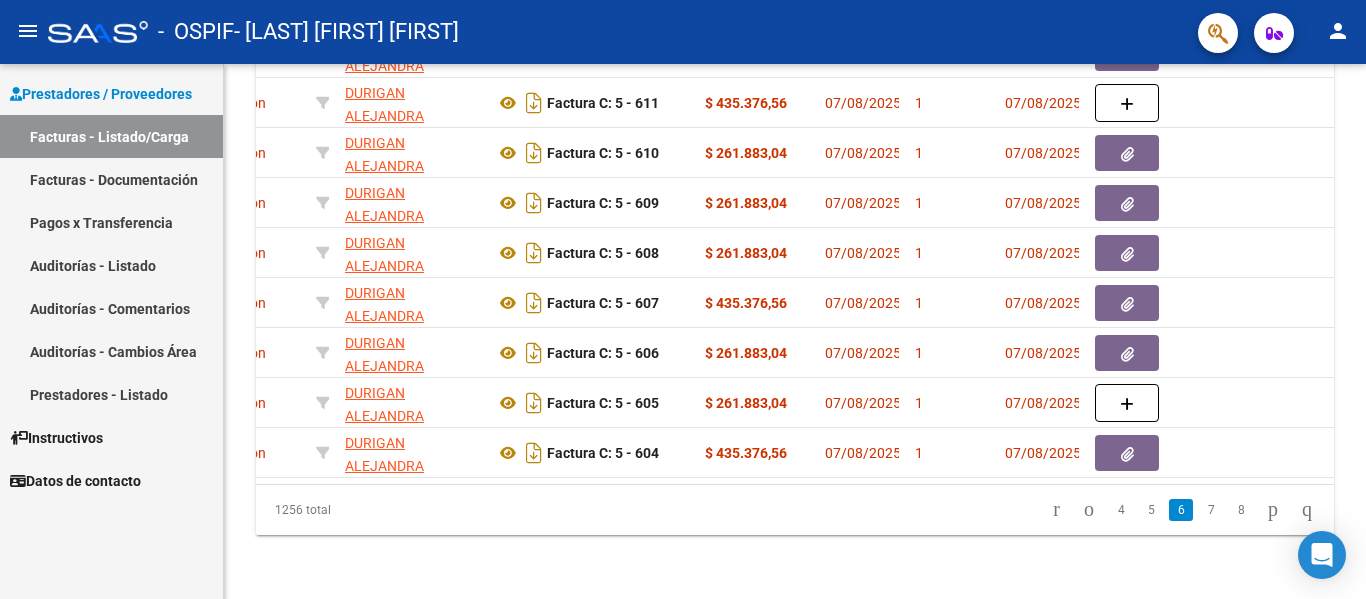 scroll, scrollTop: 733, scrollLeft: 0, axis: vertical 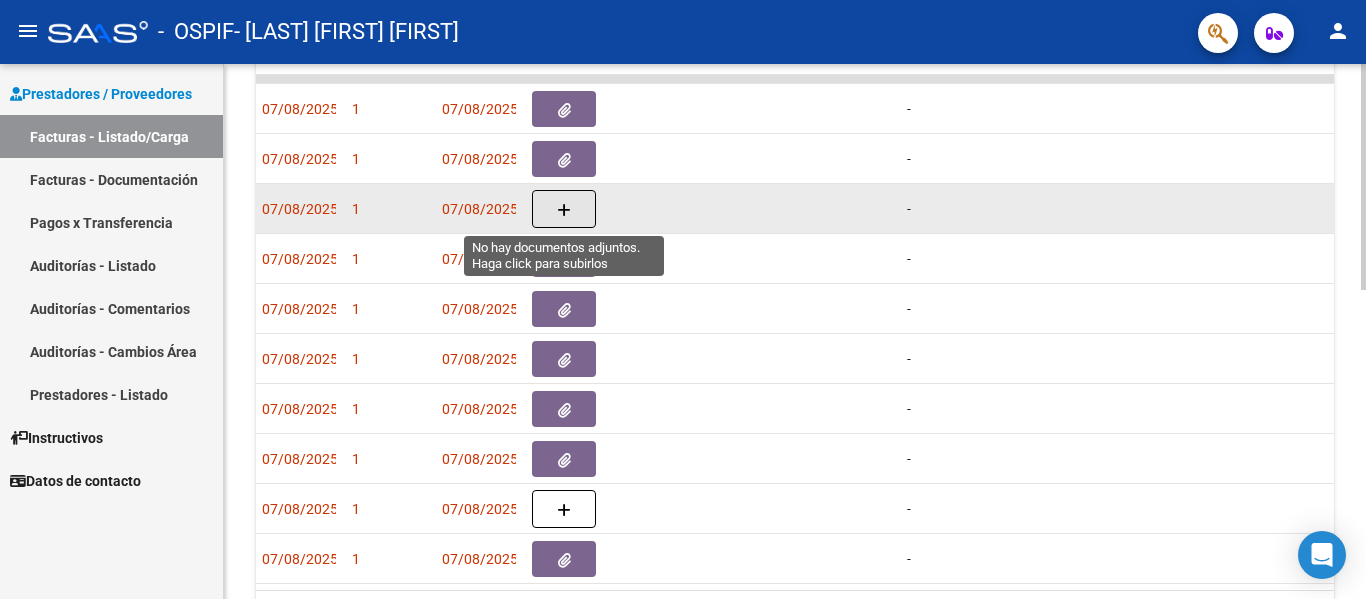 click 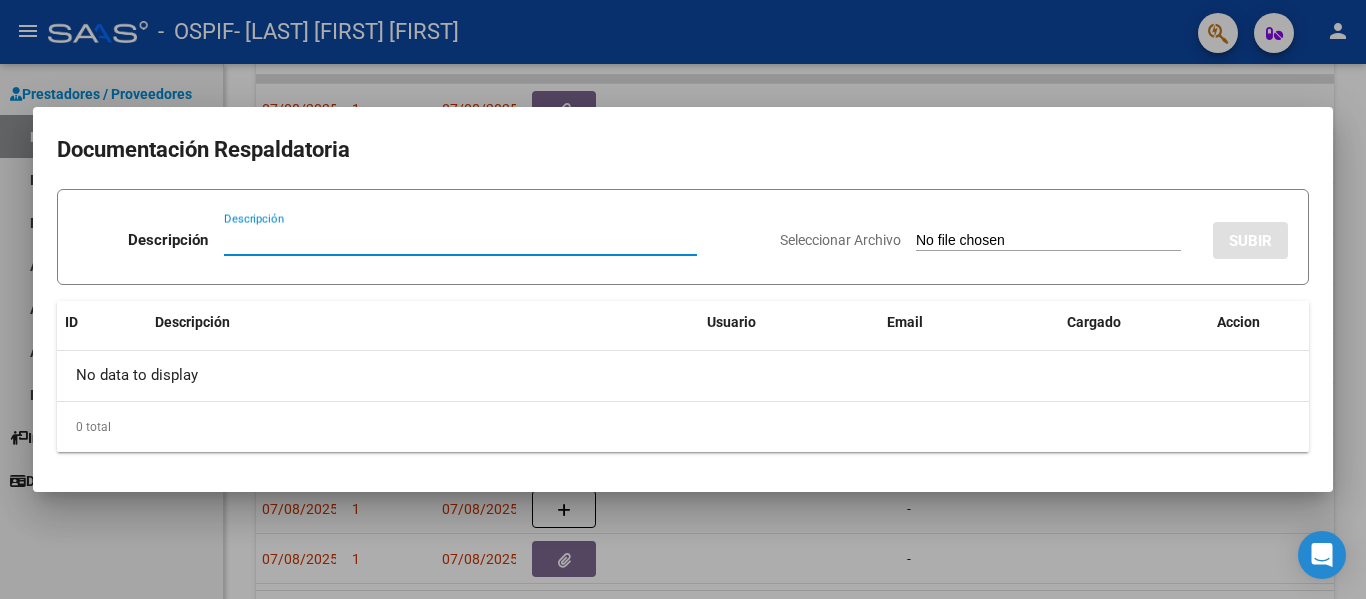 click on "Descripción" at bounding box center (460, 240) 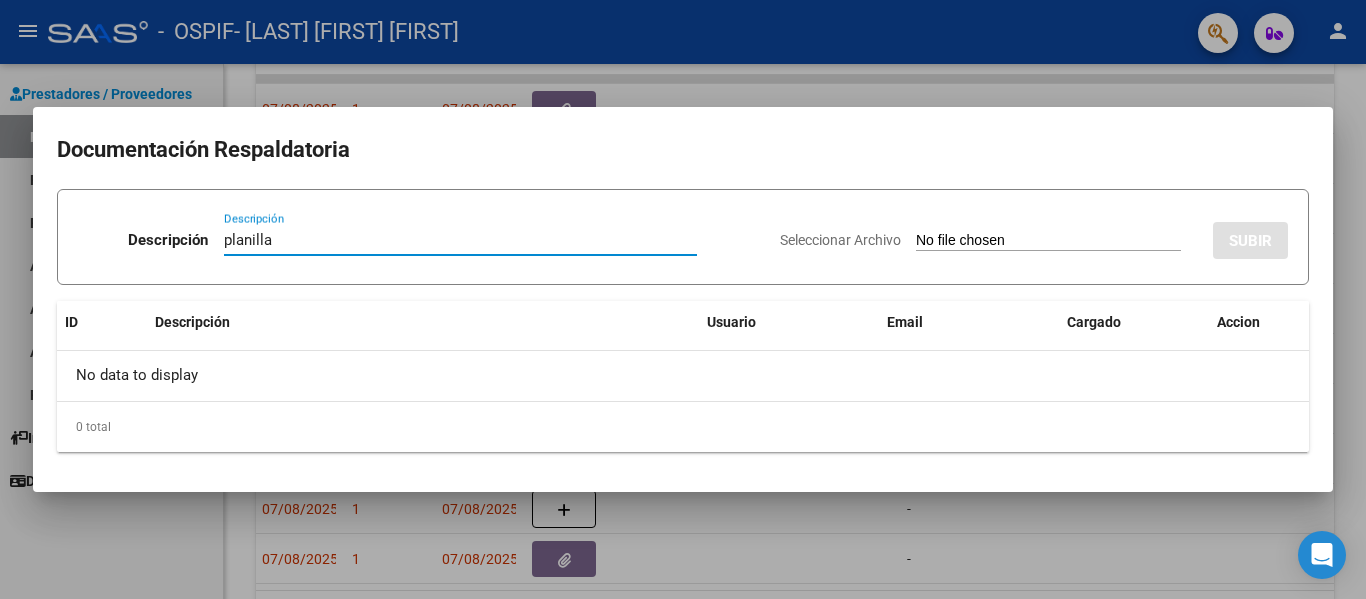 type on "planilla" 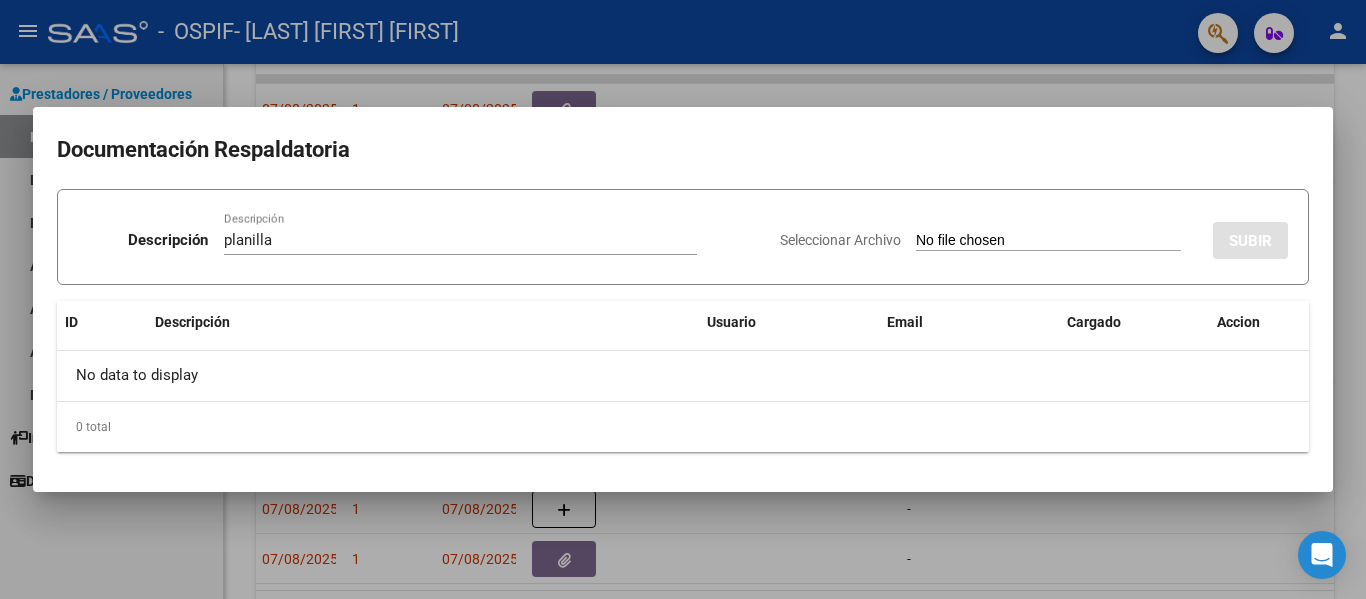 type on "C:\fakepath\[LAST] [FIRST] [FIRST] [DATE].pdf" 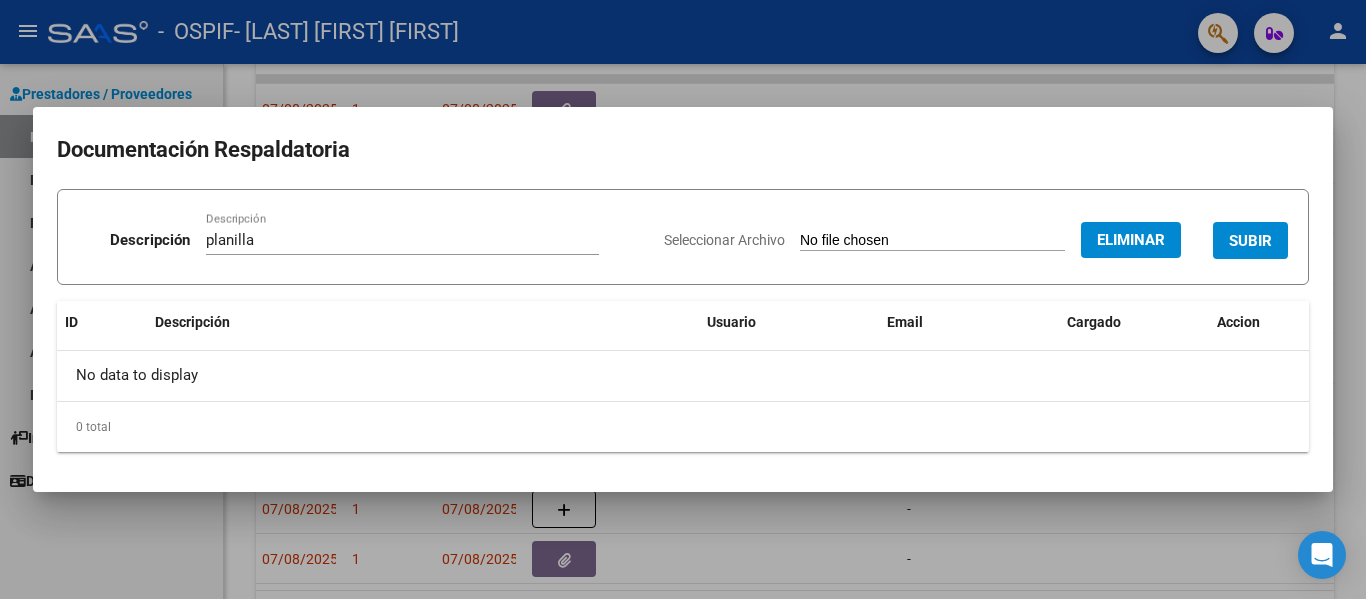 click on "SUBIR" at bounding box center [1250, 241] 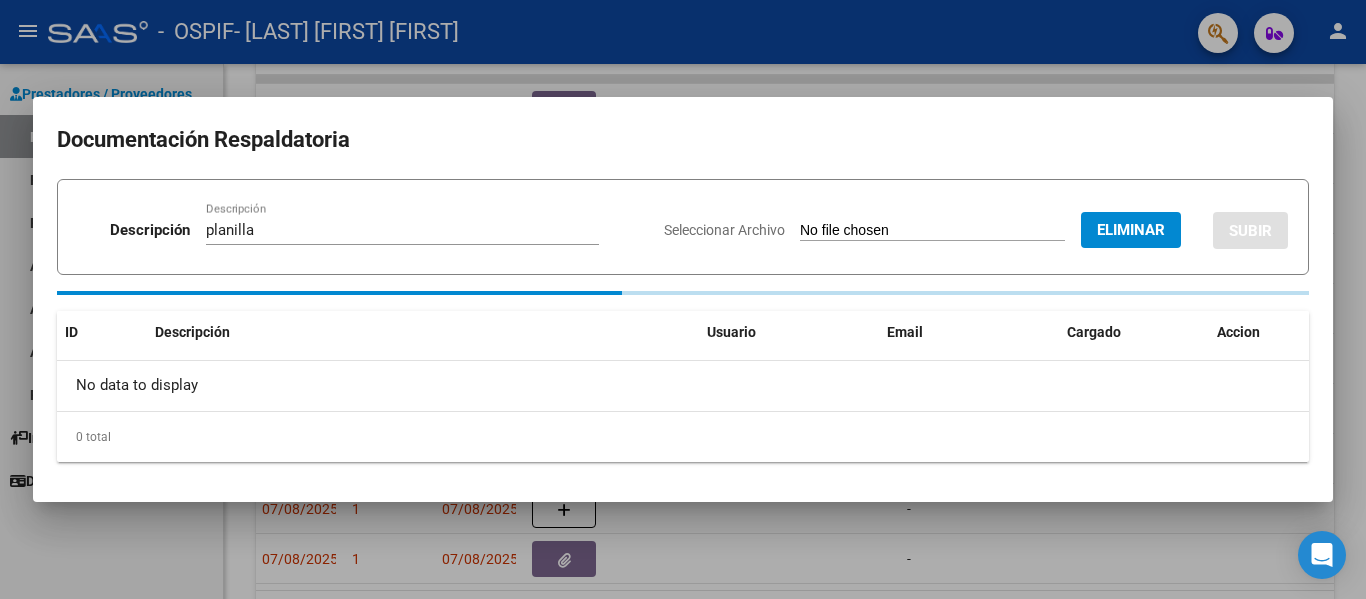 type 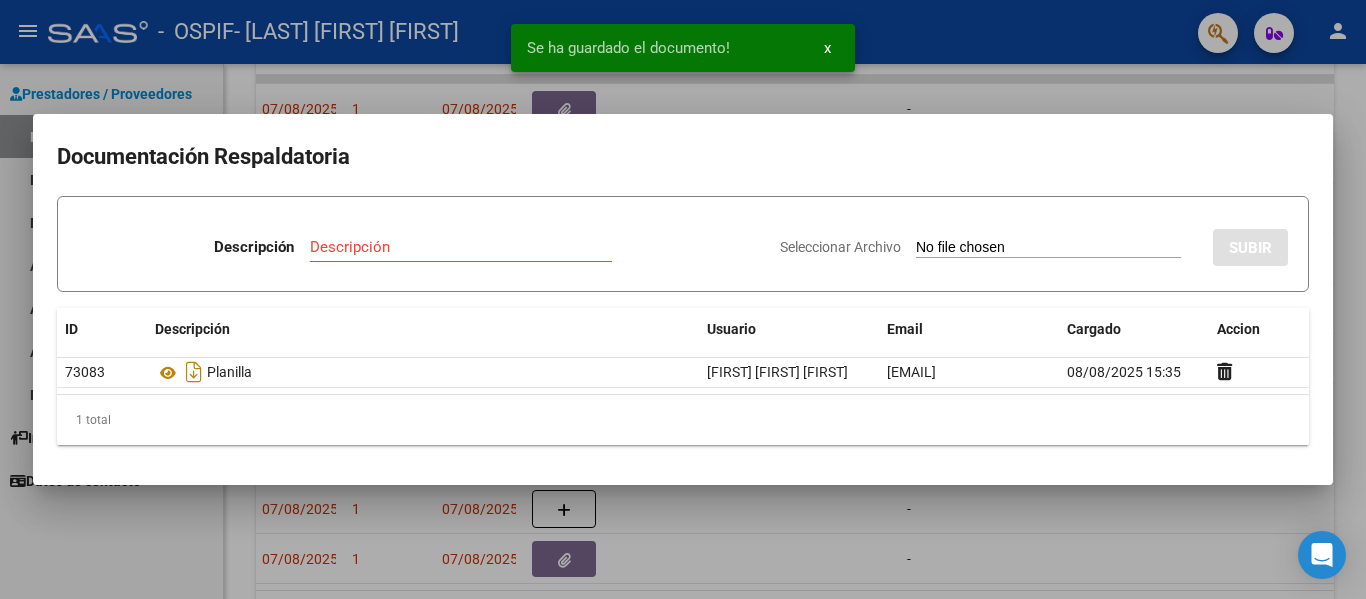 click at bounding box center (683, 299) 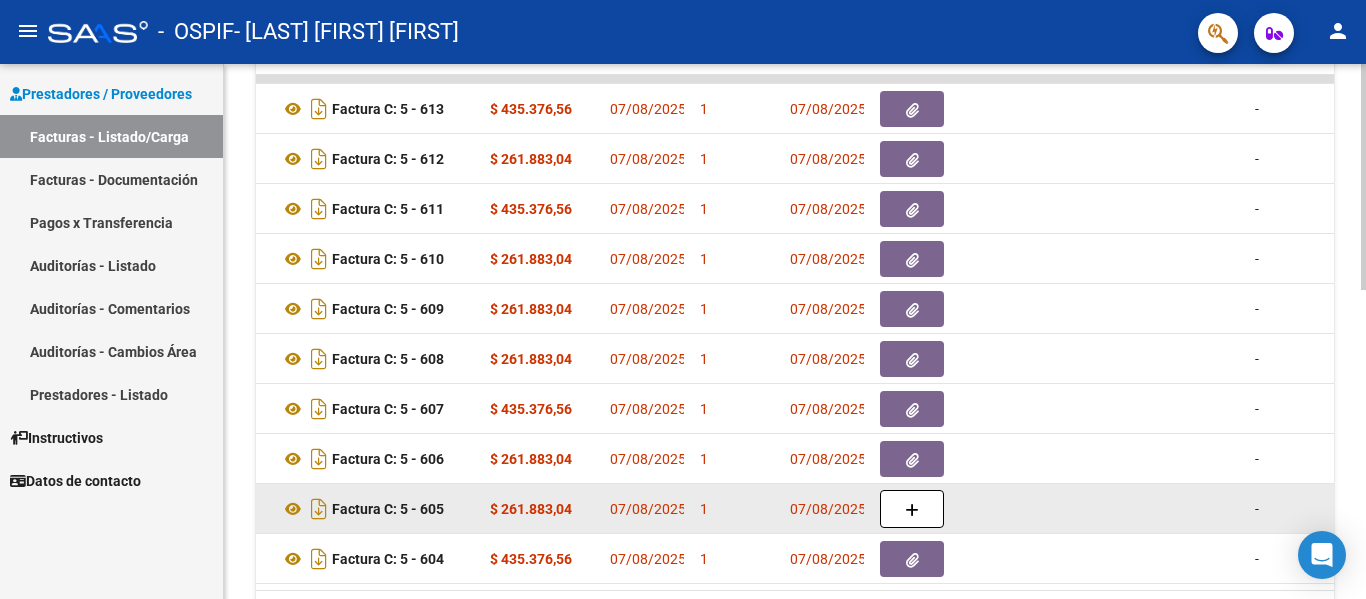 scroll, scrollTop: 0, scrollLeft: 544, axis: horizontal 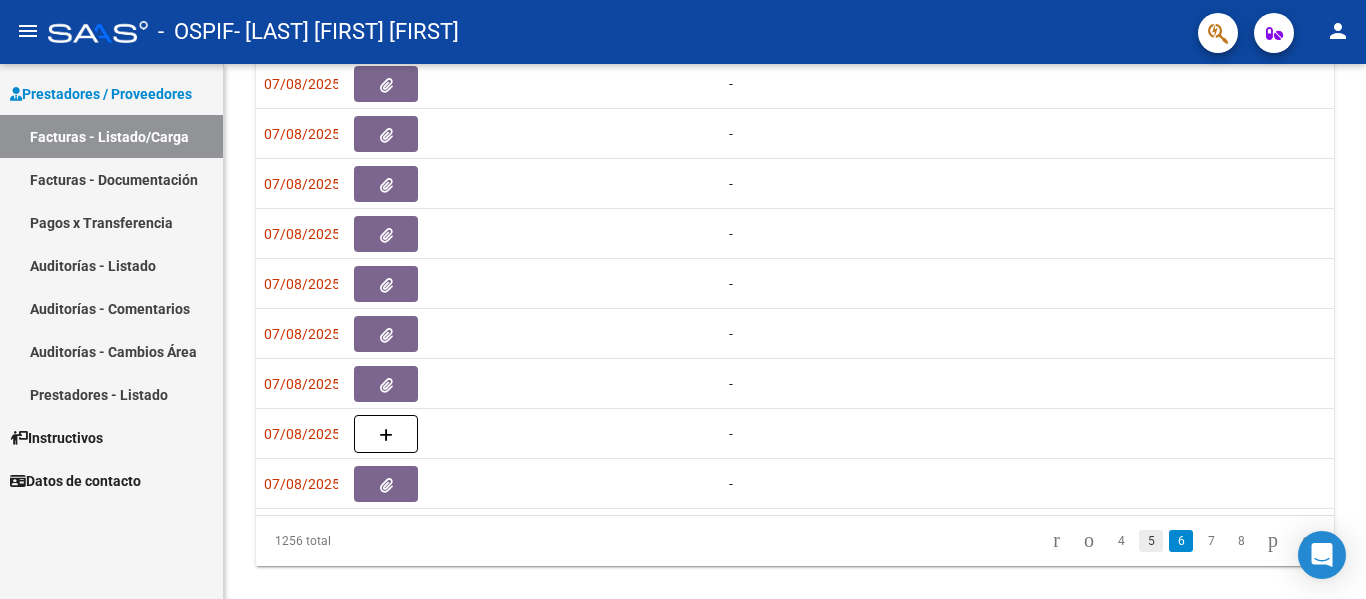click on "5" 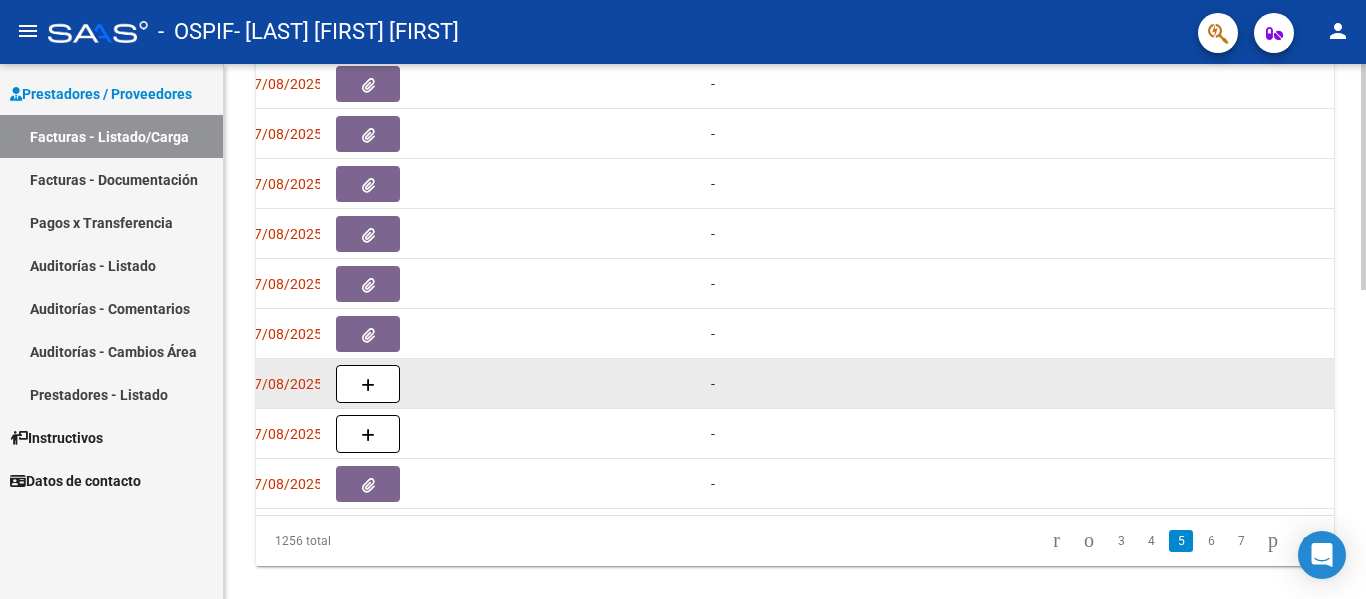 scroll, scrollTop: 0, scrollLeft: 1047, axis: horizontal 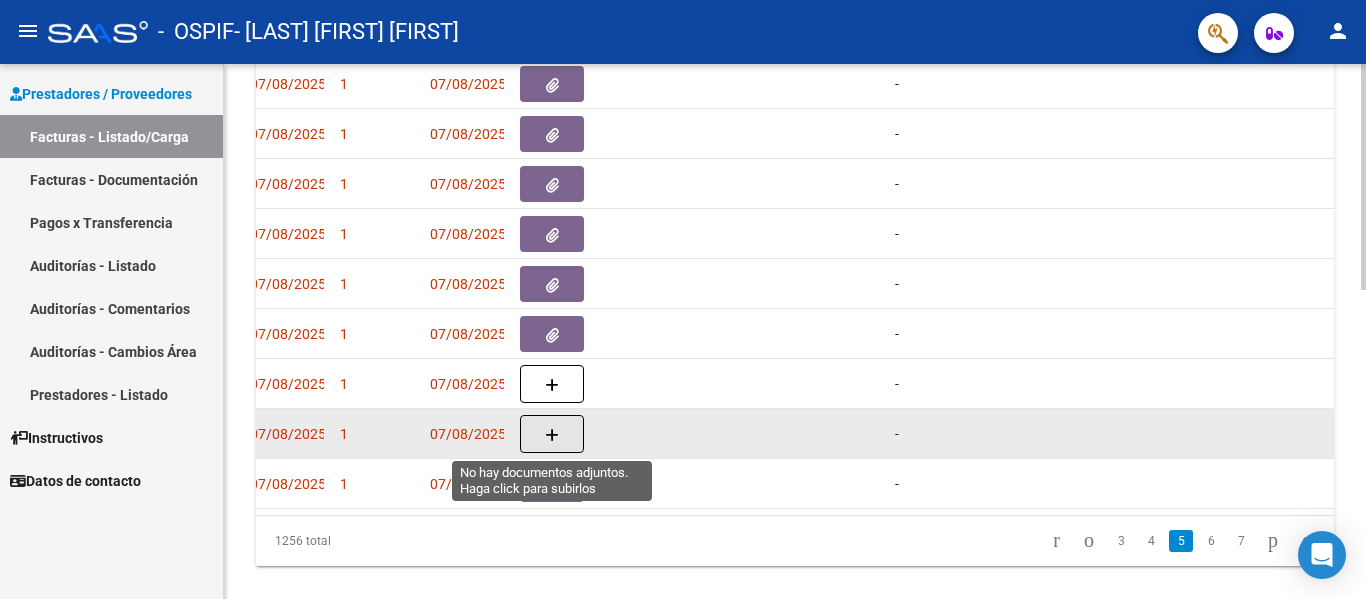 click 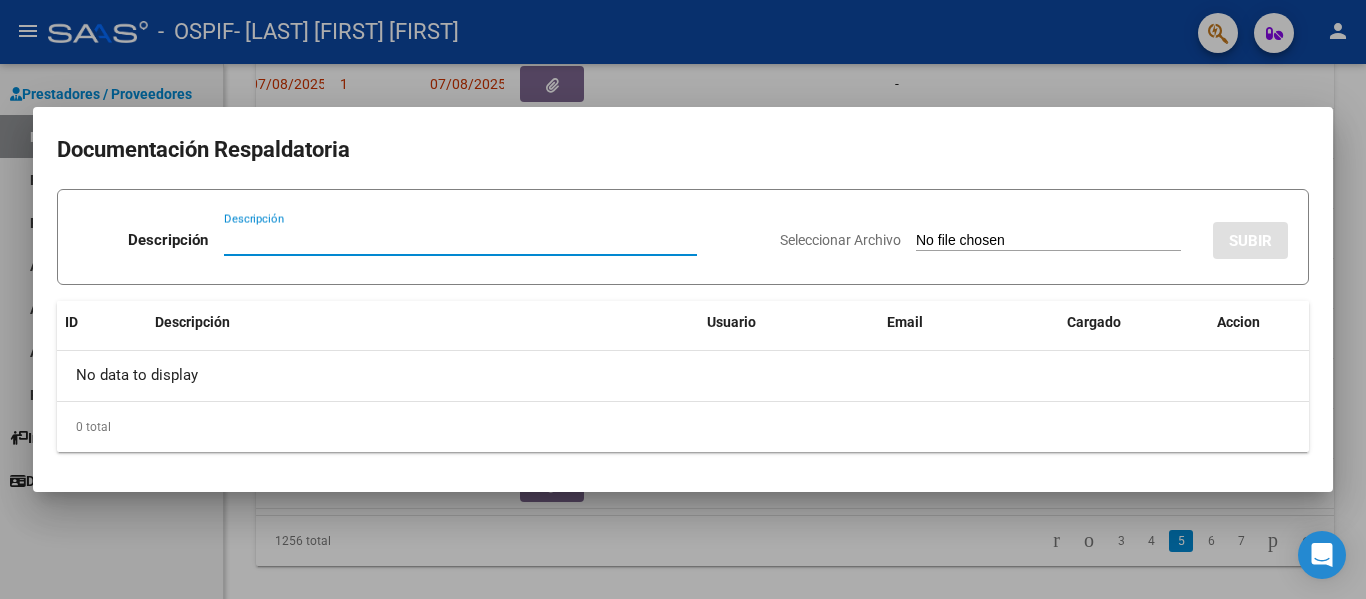 click on "Descripción" at bounding box center [460, 240] 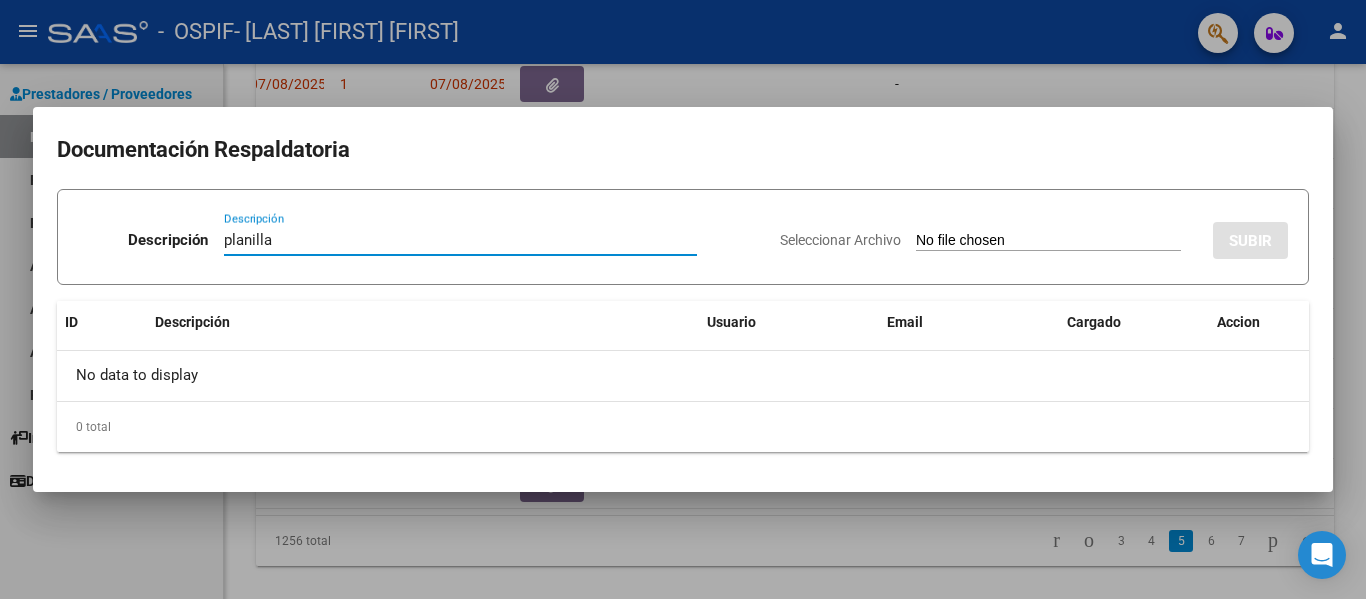 type on "planilla" 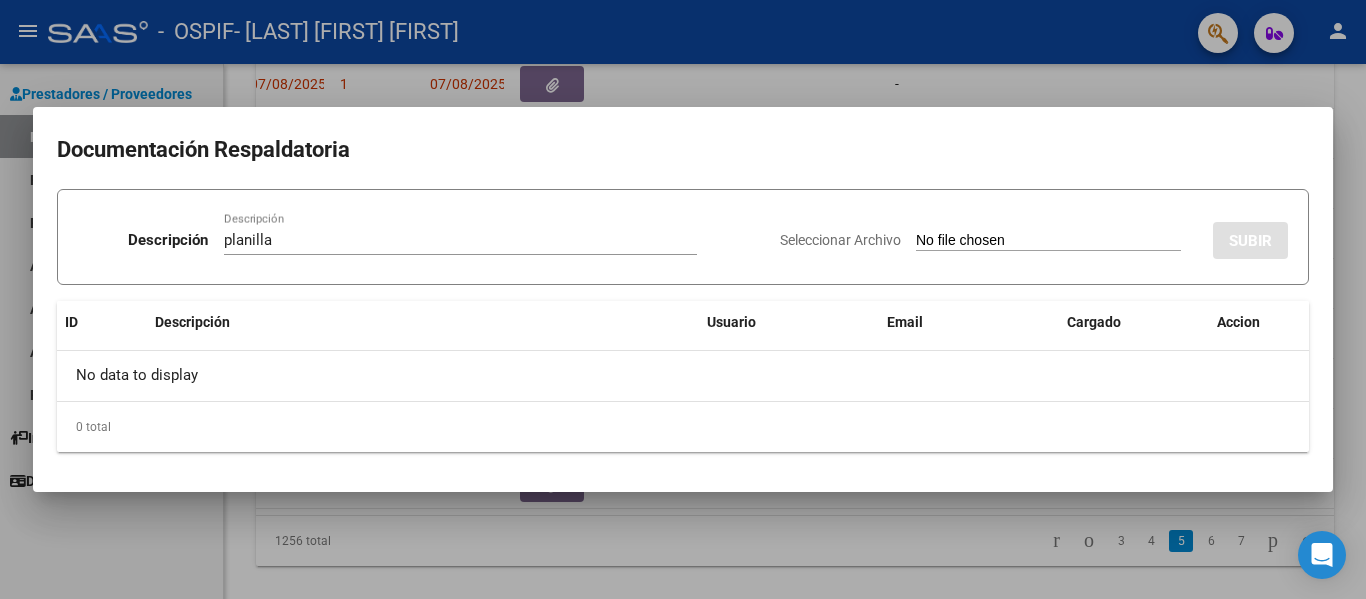 type on "C:\fakepath\Figueredo Bareiro Mateo Valentino July 2025.pdf" 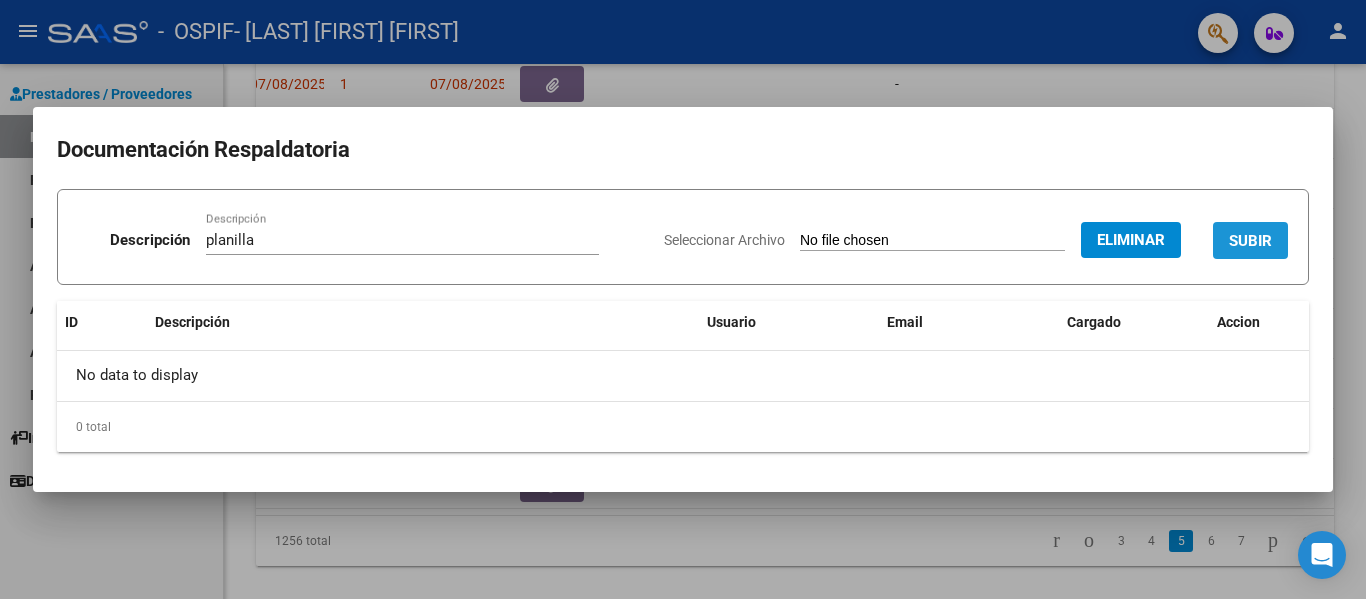 click on "SUBIR" at bounding box center (1250, 241) 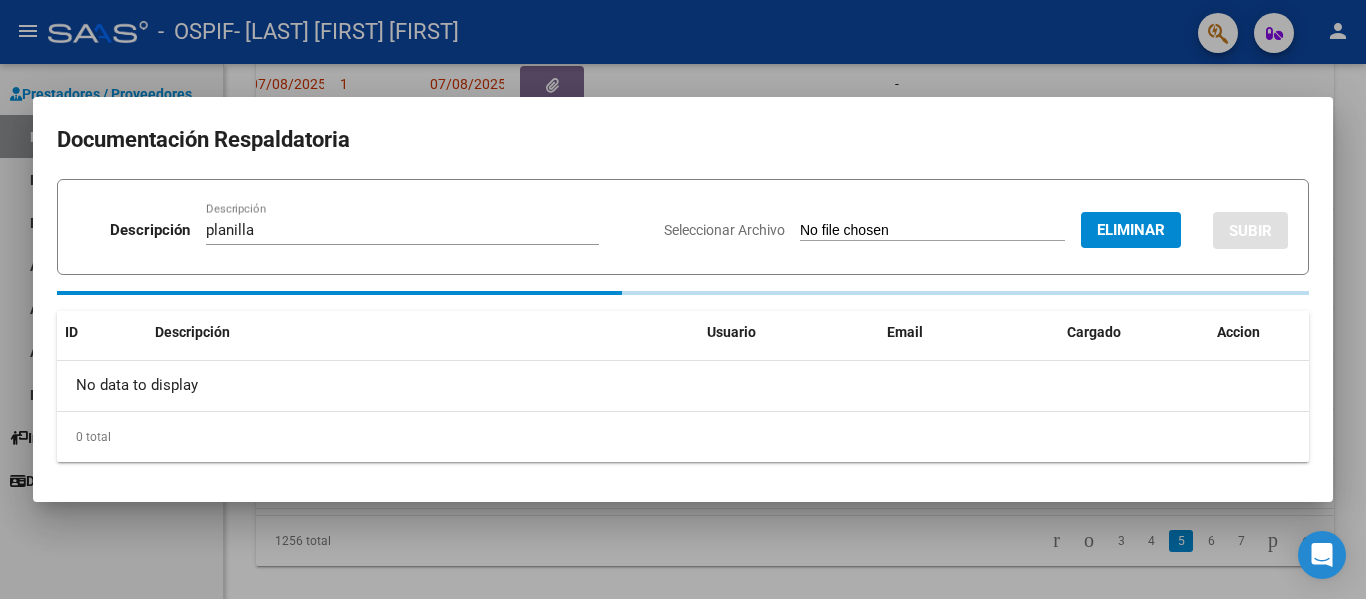 type 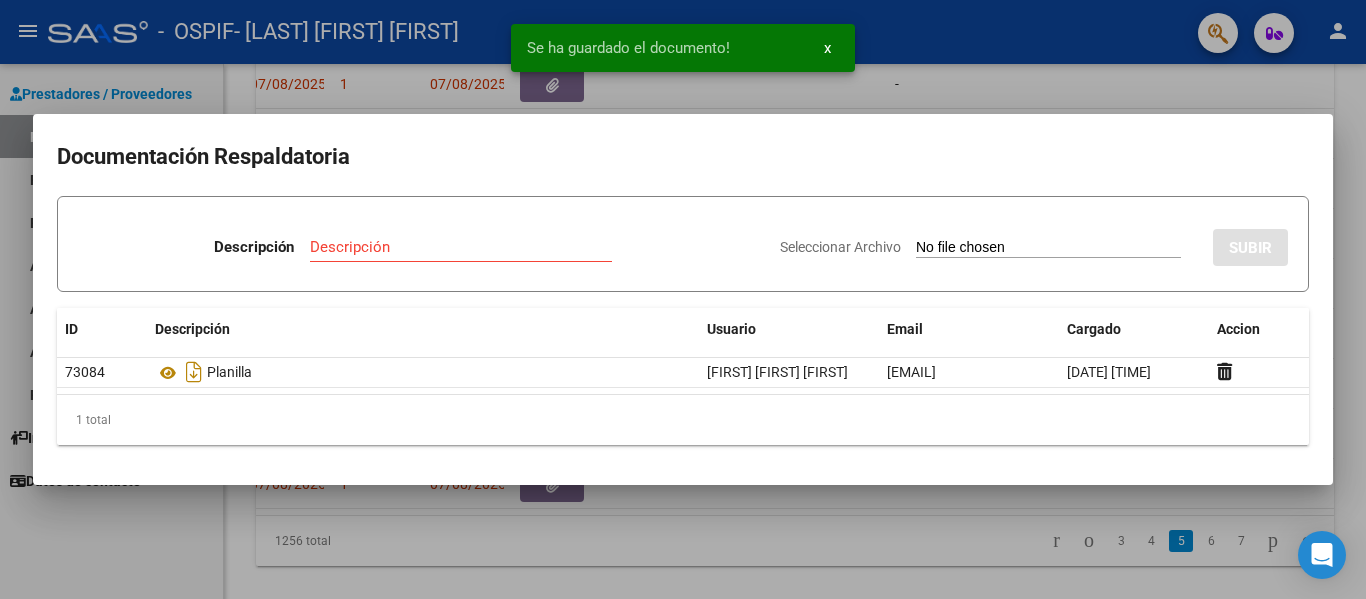 click at bounding box center [683, 299] 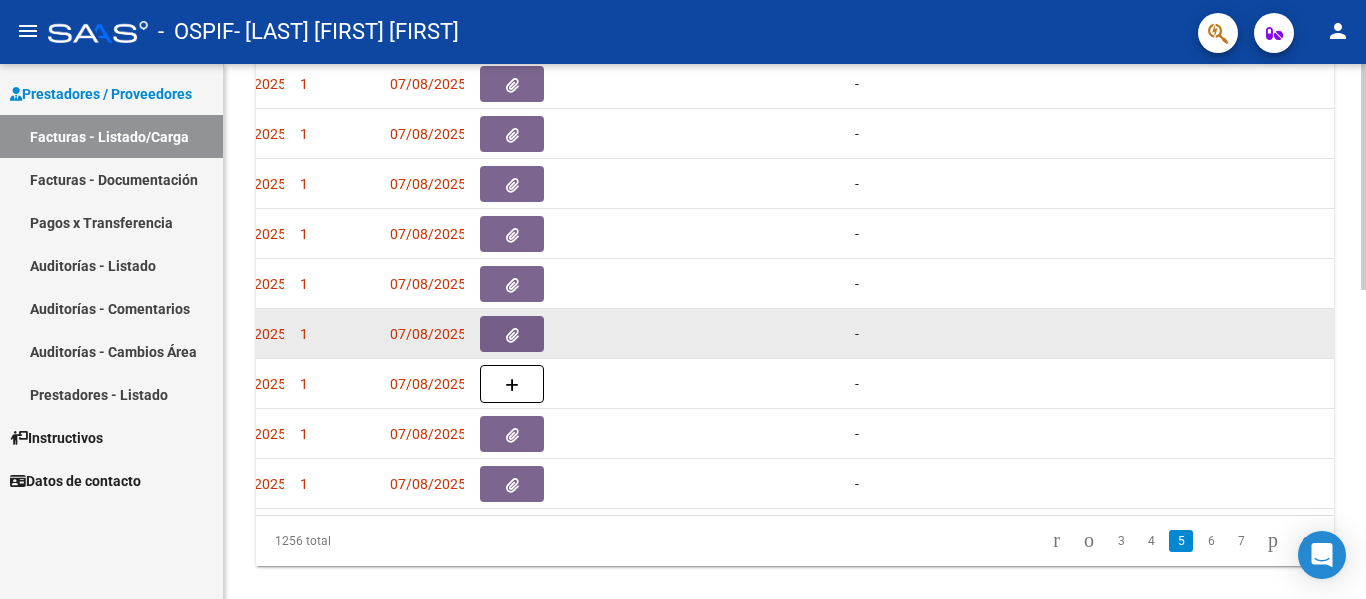 scroll, scrollTop: 0, scrollLeft: 974, axis: horizontal 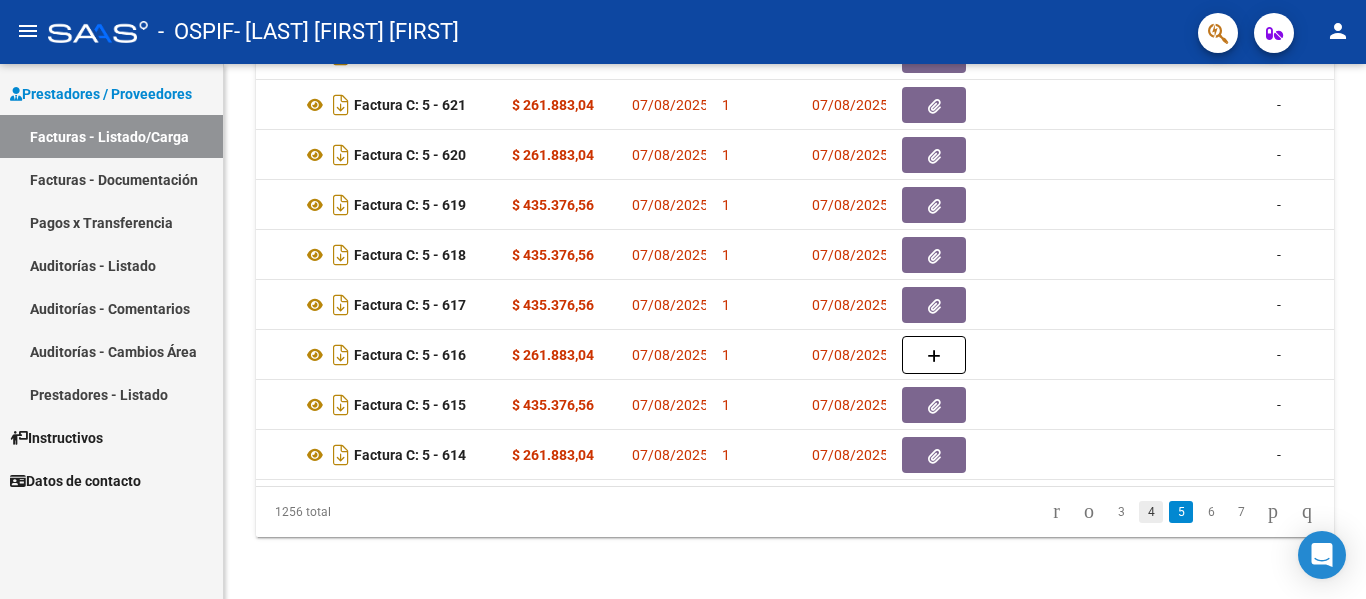 click on "4" 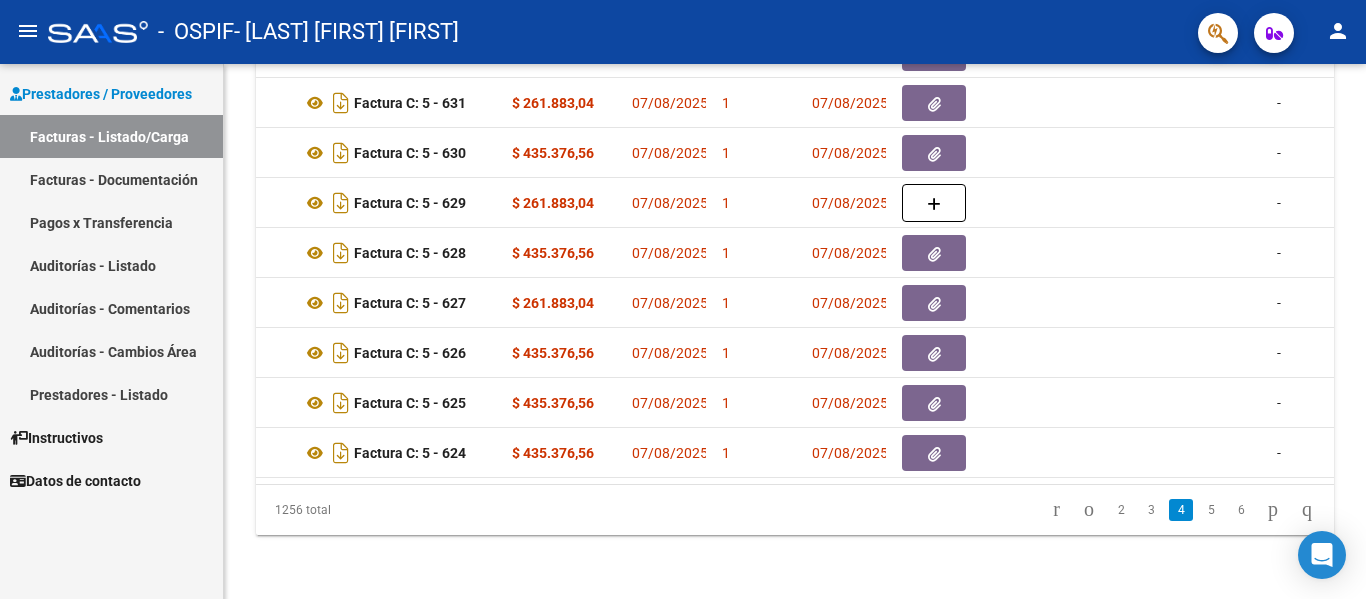 scroll, scrollTop: 715, scrollLeft: 0, axis: vertical 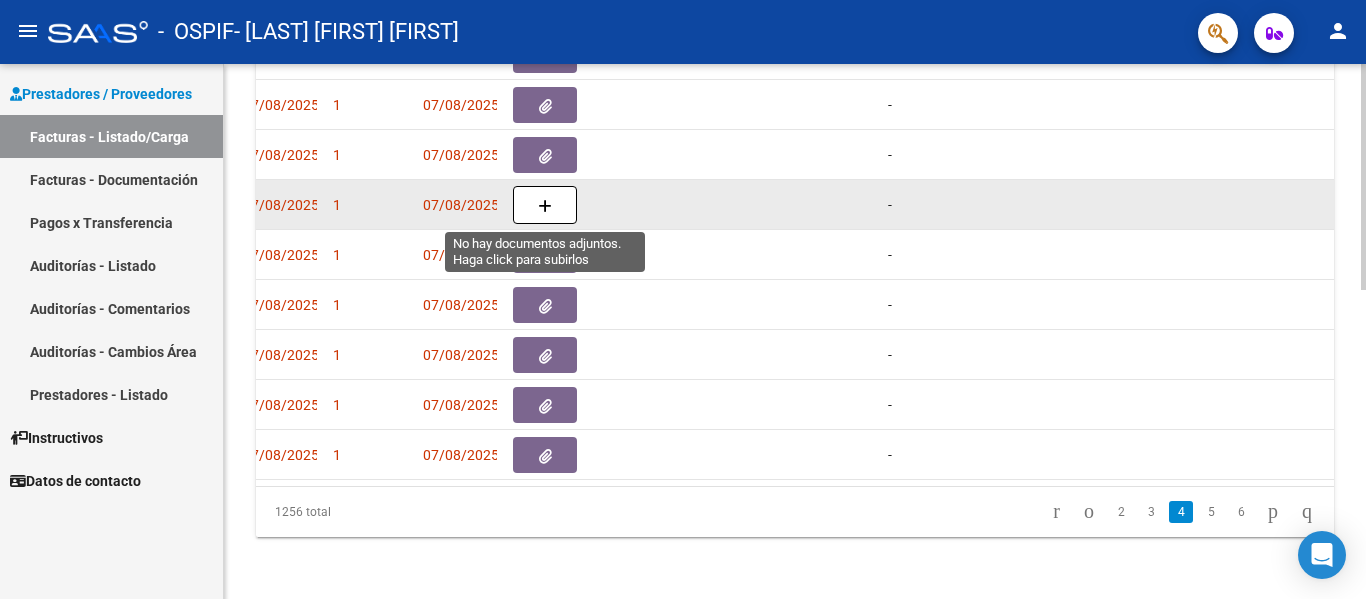 click 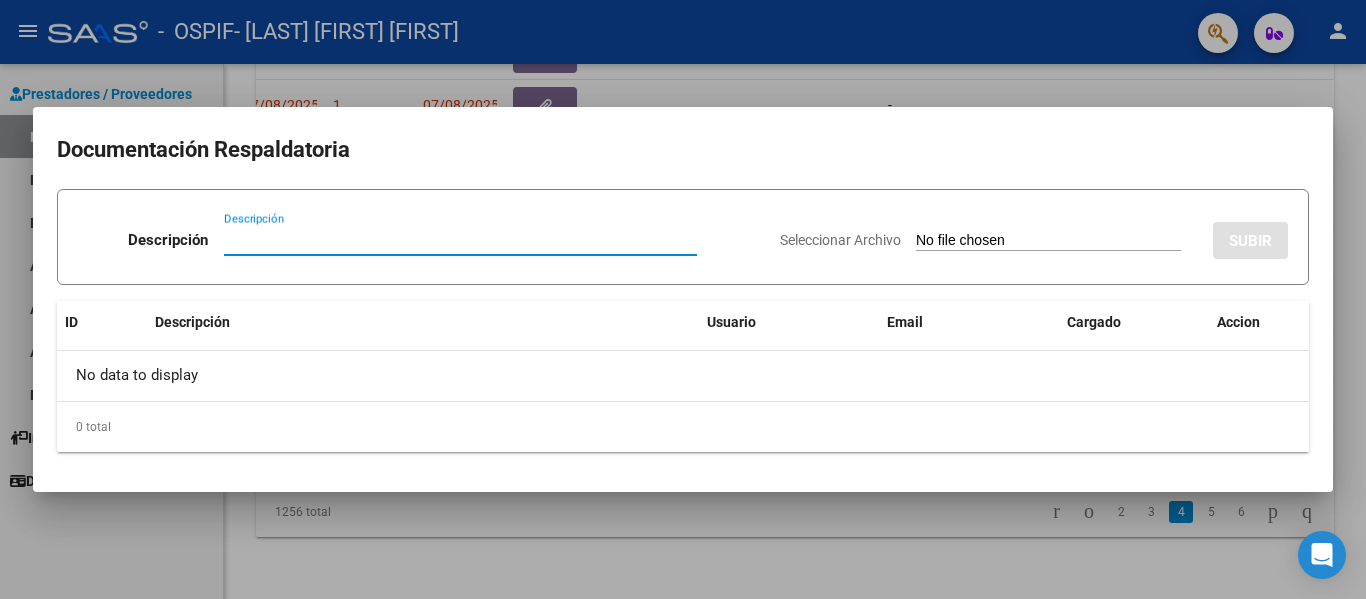 click on "Descripción" at bounding box center [460, 249] 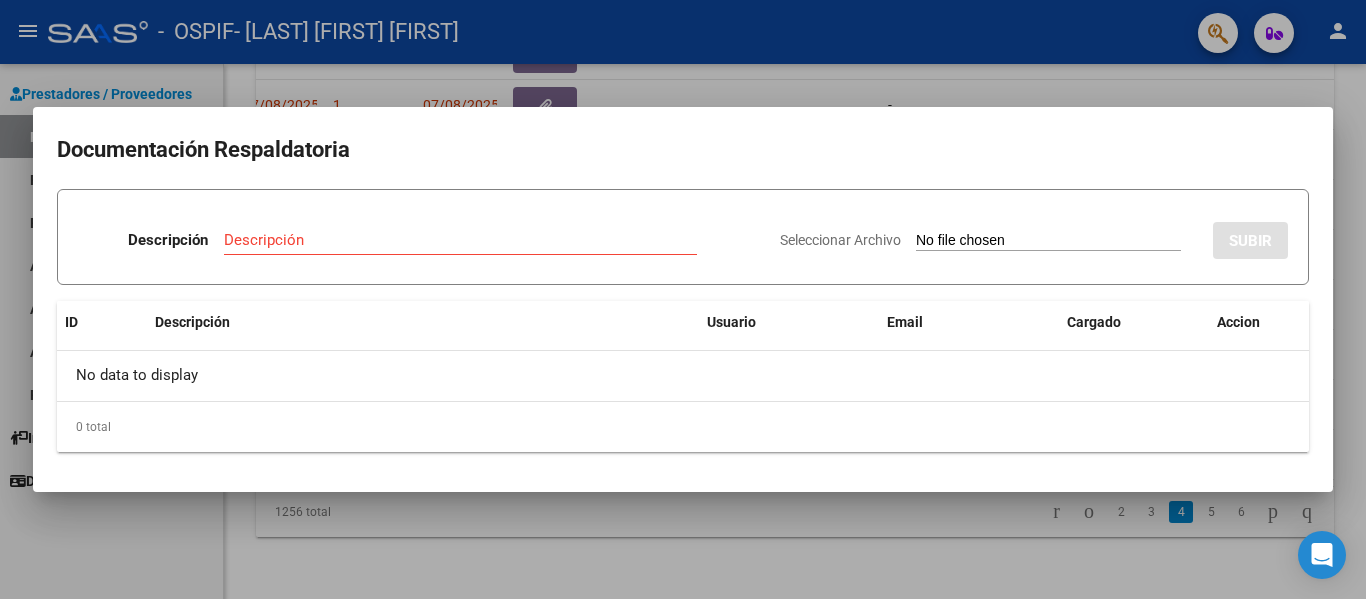 click on "Descripción" at bounding box center (460, 240) 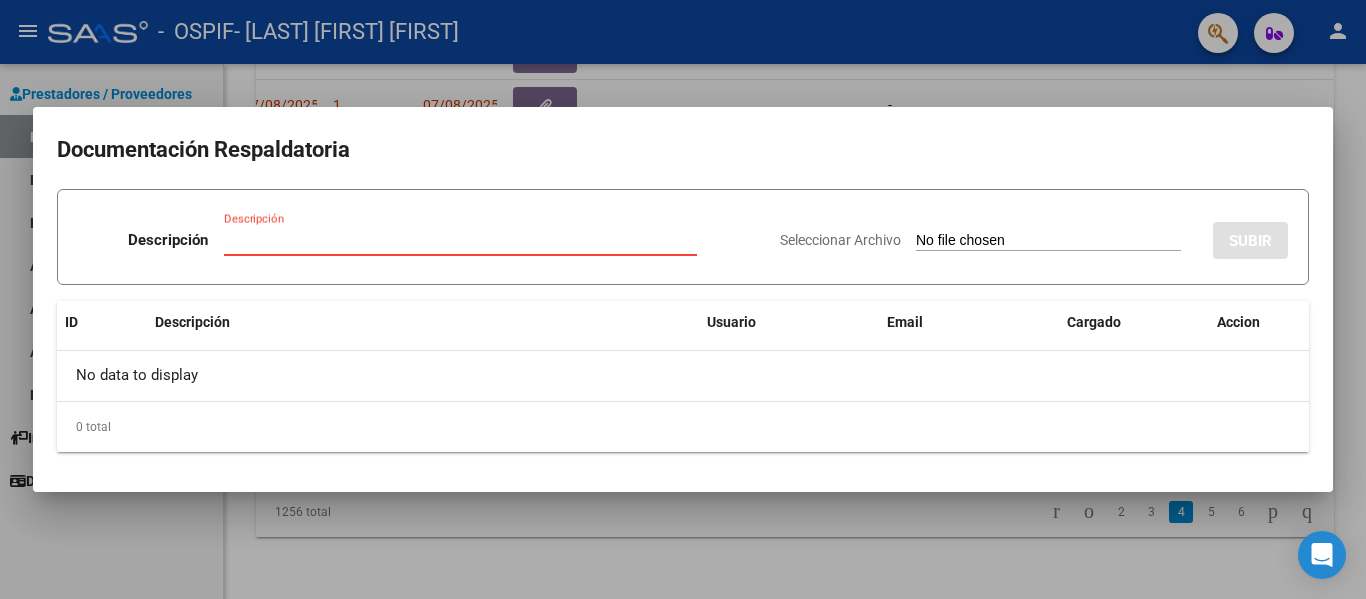 click on "Descripción" at bounding box center [460, 240] 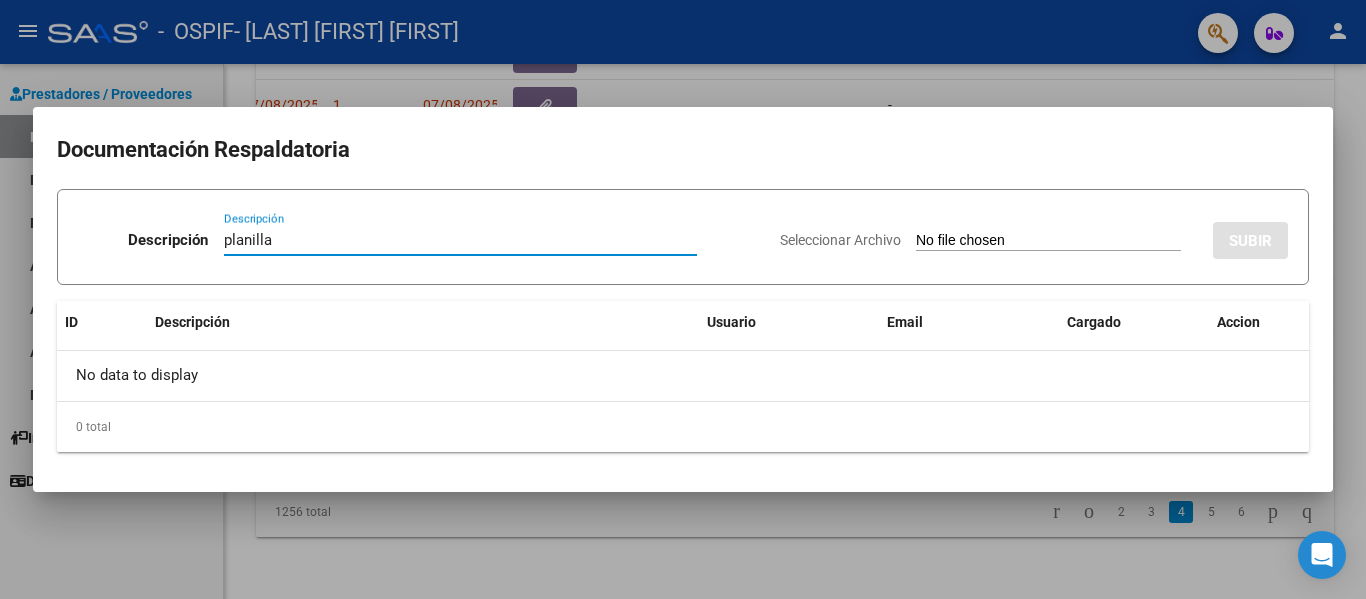 type on "planilla" 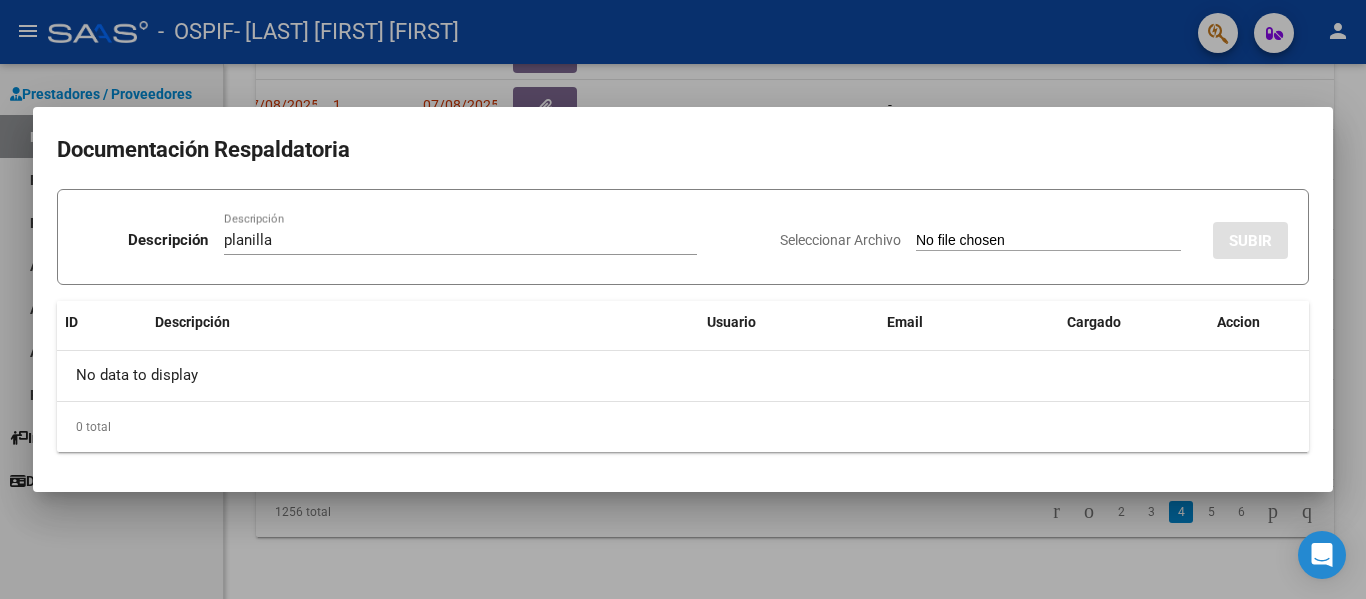 type on "C:\fakepath\[LAST] [FIRST] [FIRST] [DATE] (1).pdf" 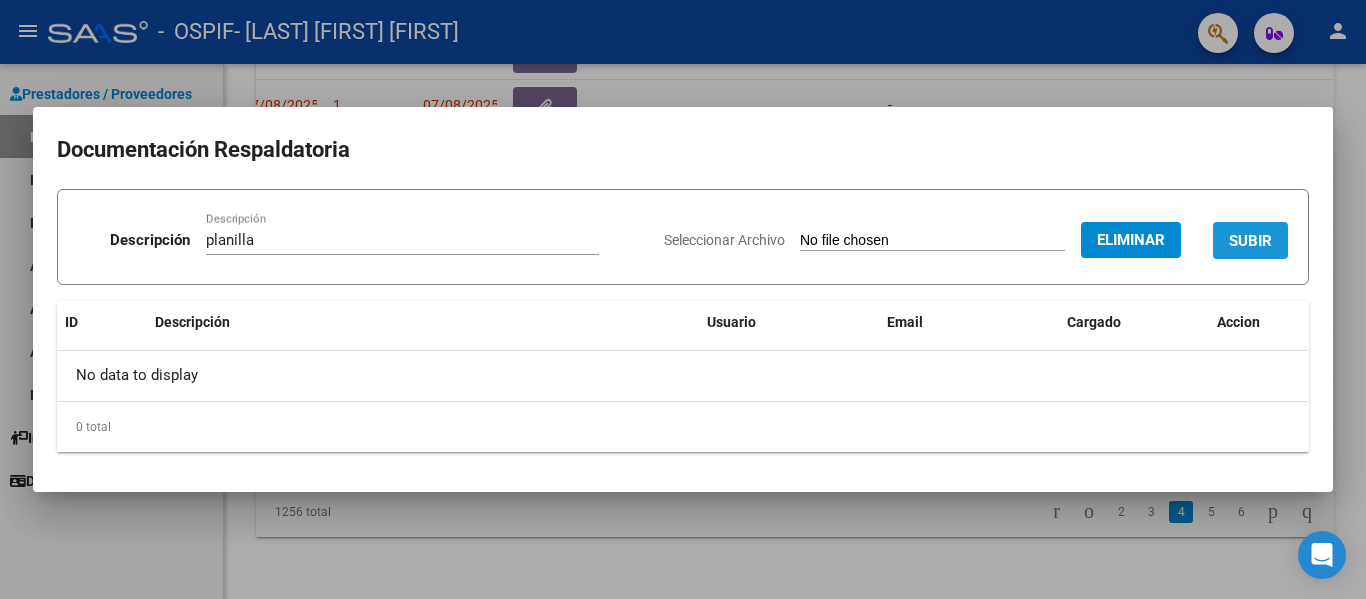 click on "SUBIR" at bounding box center (1250, 240) 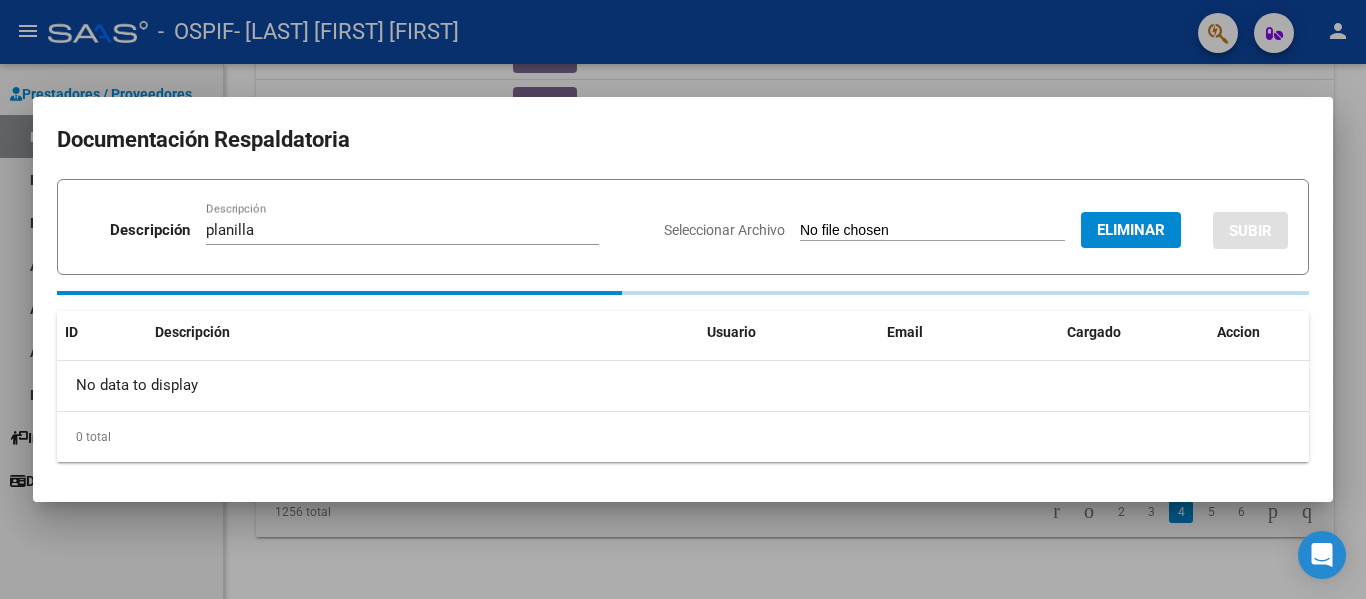 type 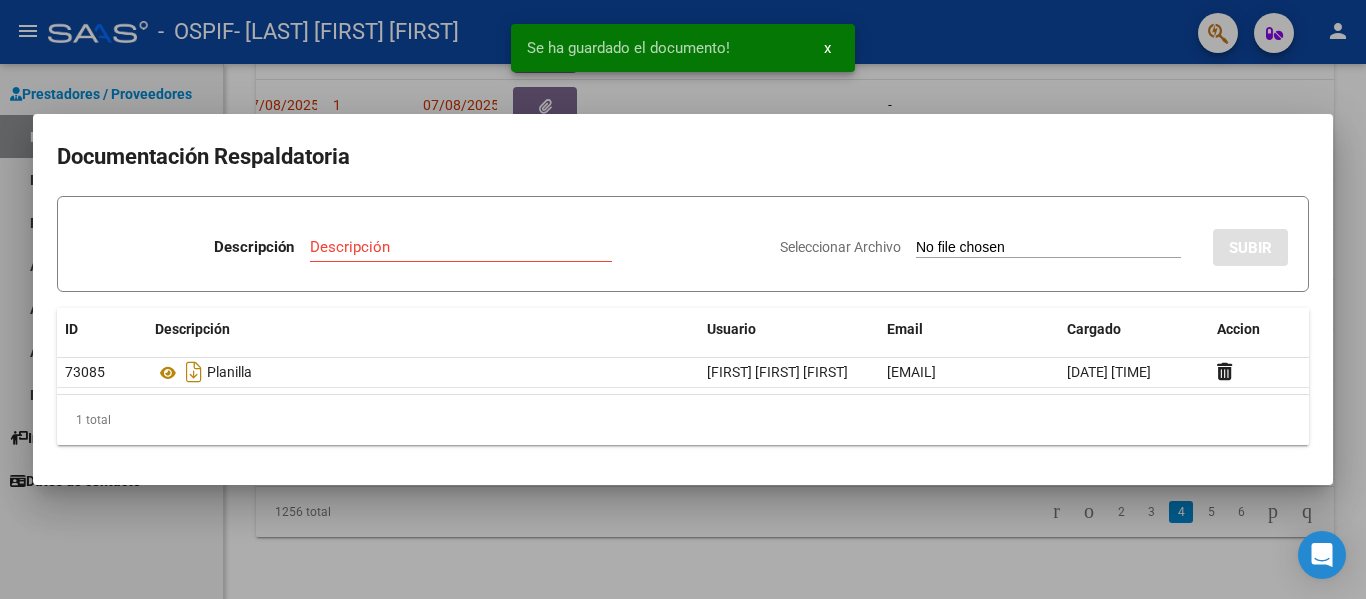 click at bounding box center (683, 299) 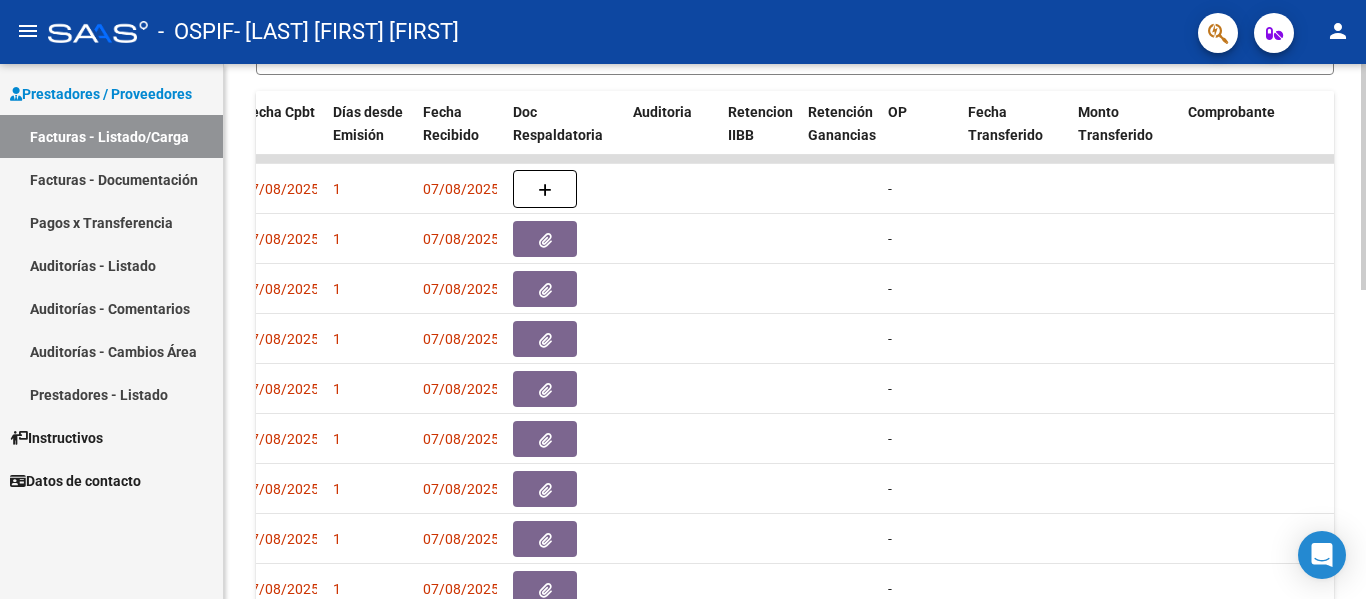 scroll, scrollTop: 530, scrollLeft: 0, axis: vertical 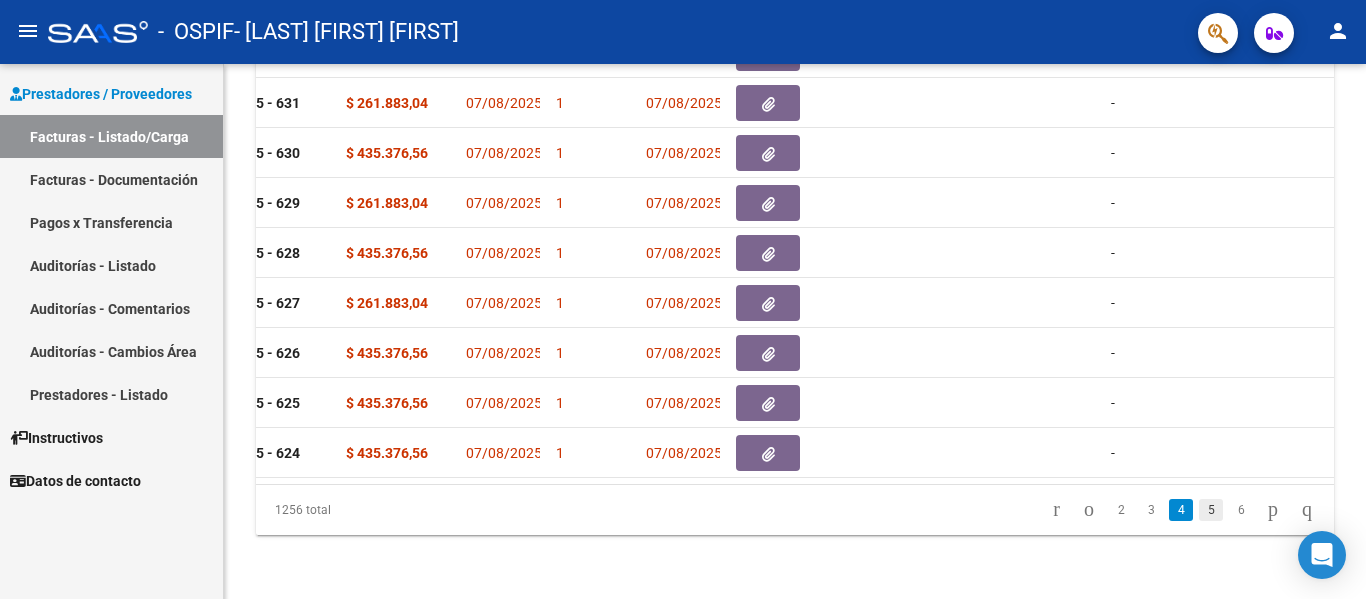 click on "5" 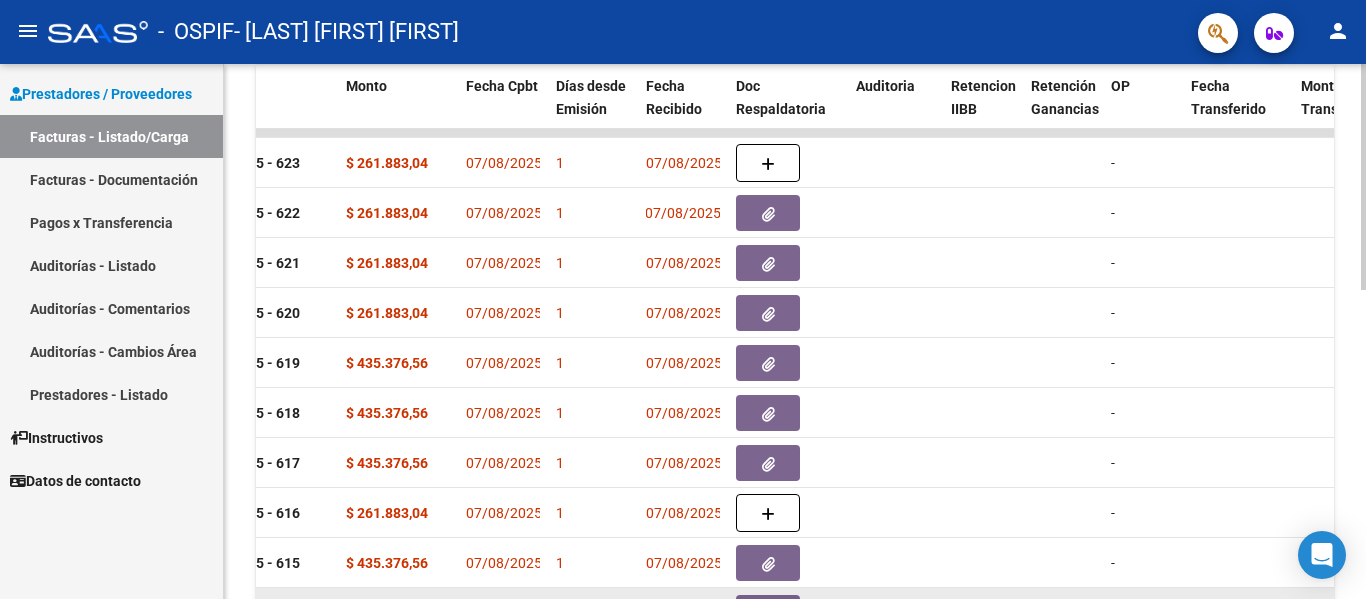 scroll, scrollTop: 556, scrollLeft: 0, axis: vertical 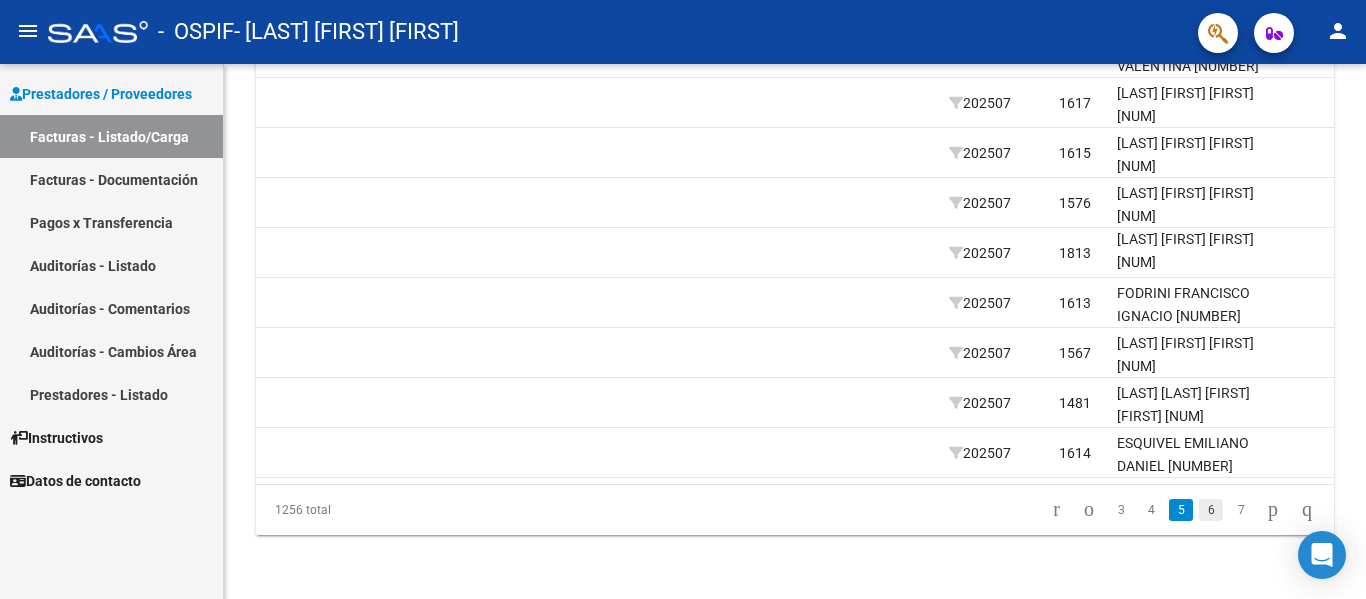 click on "6" 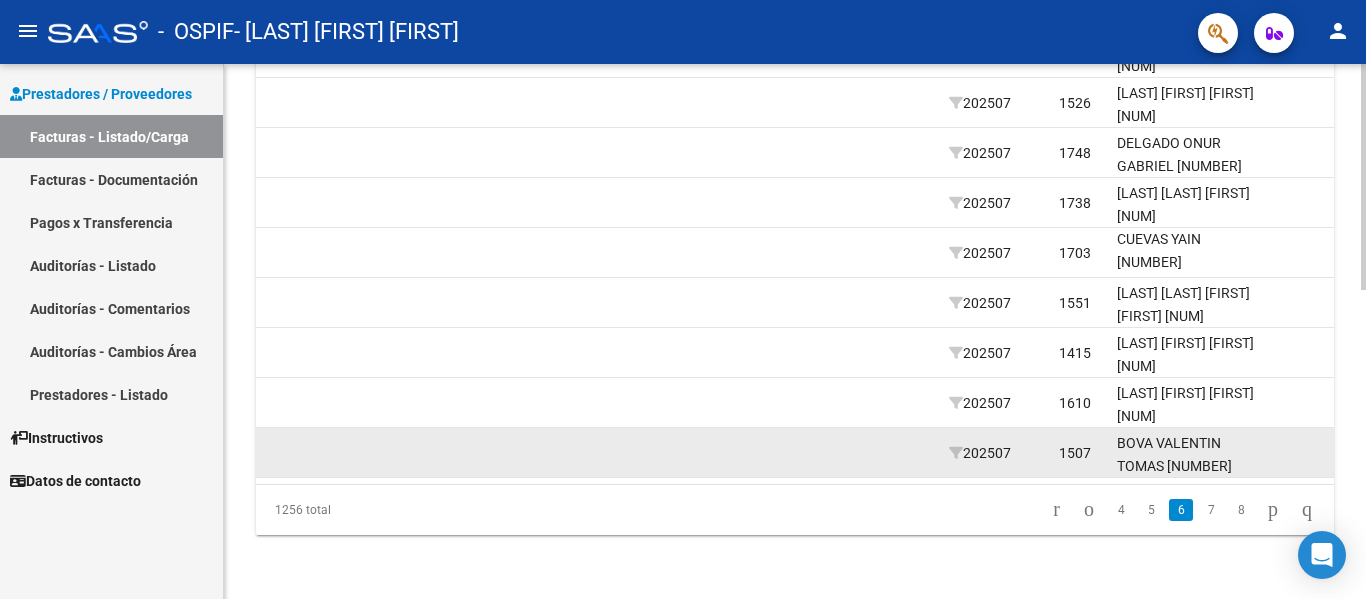 scroll, scrollTop: 0, scrollLeft: 2077, axis: horizontal 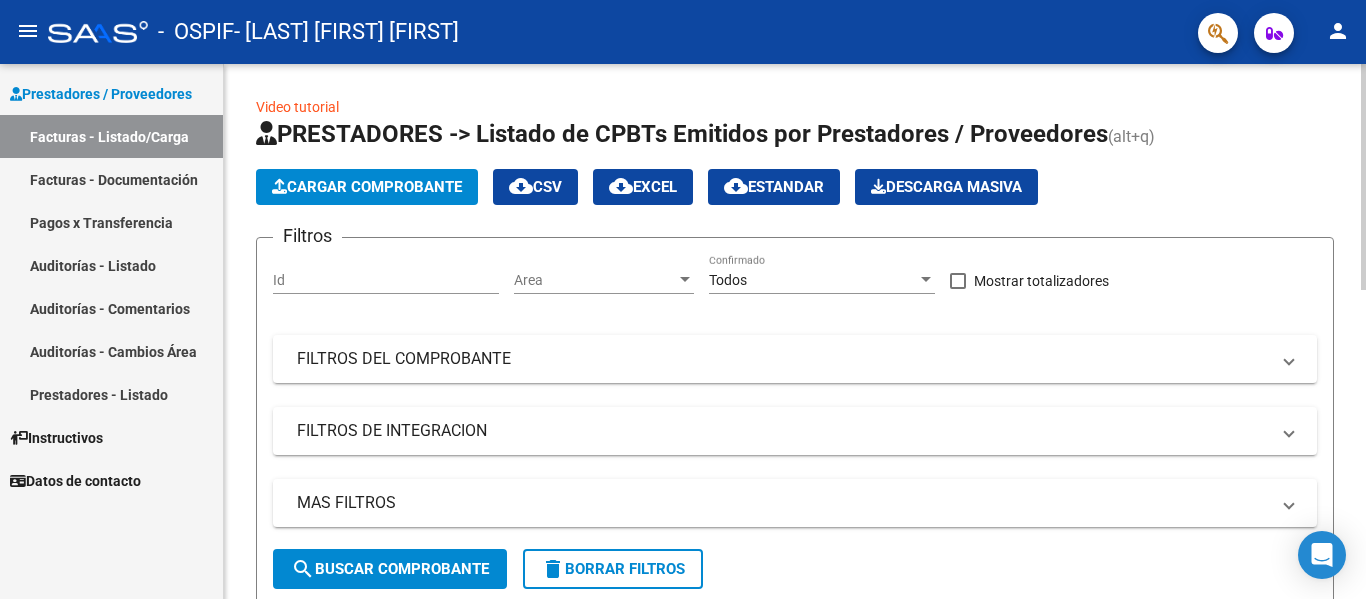 click on "Cargar Comprobante" 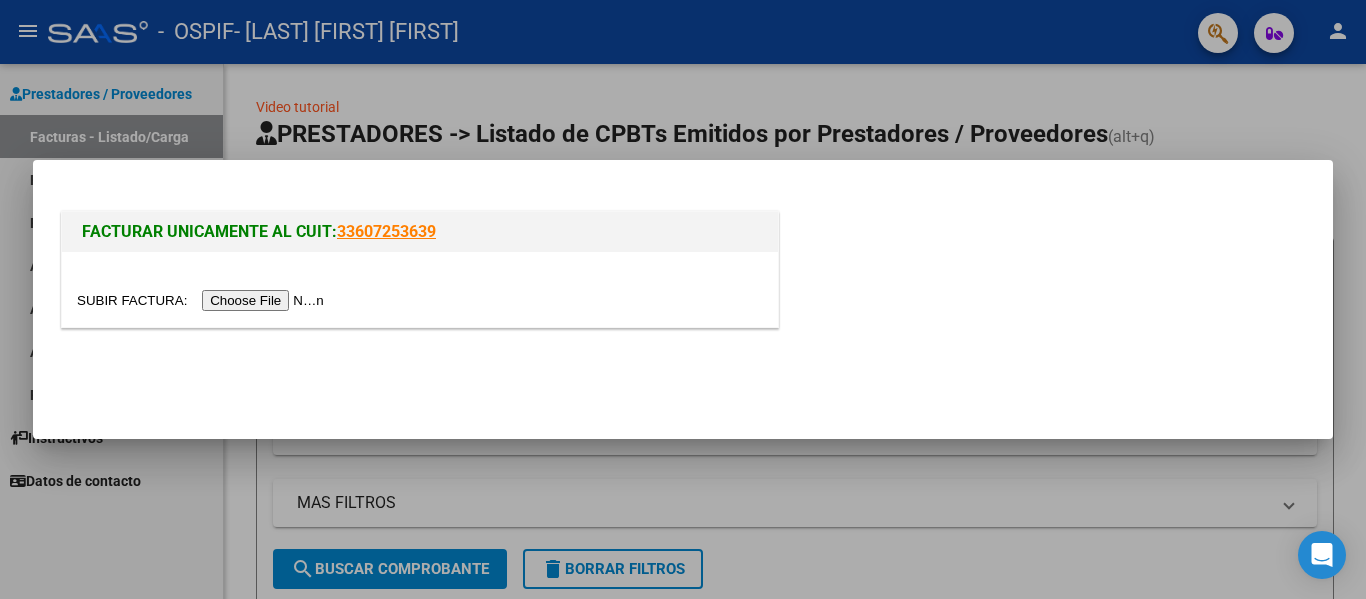 click at bounding box center (203, 300) 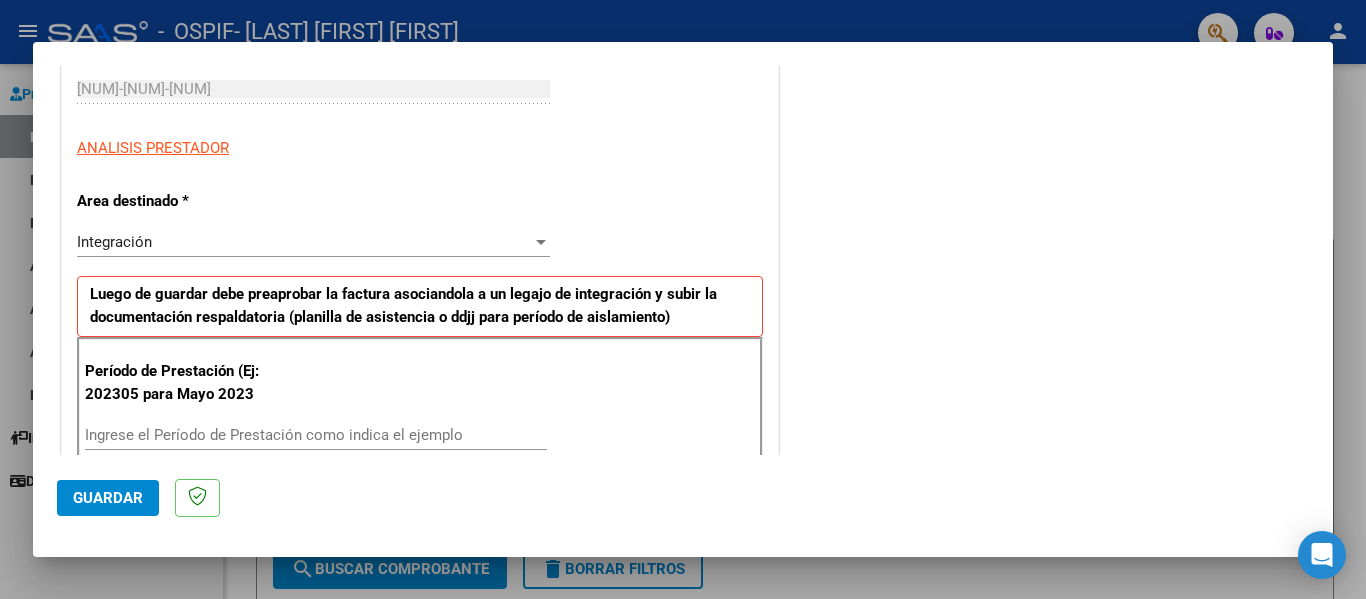 scroll, scrollTop: 314, scrollLeft: 0, axis: vertical 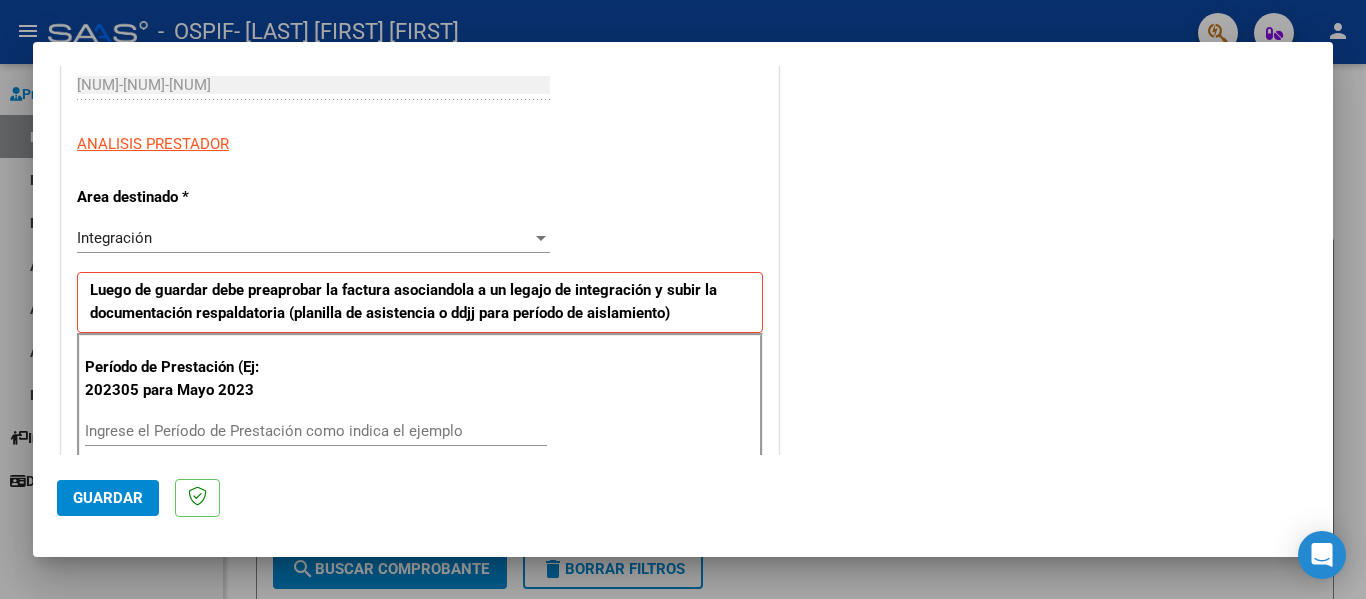 click on "Ingrese el Período de Prestación como indica el ejemplo" at bounding box center (316, 431) 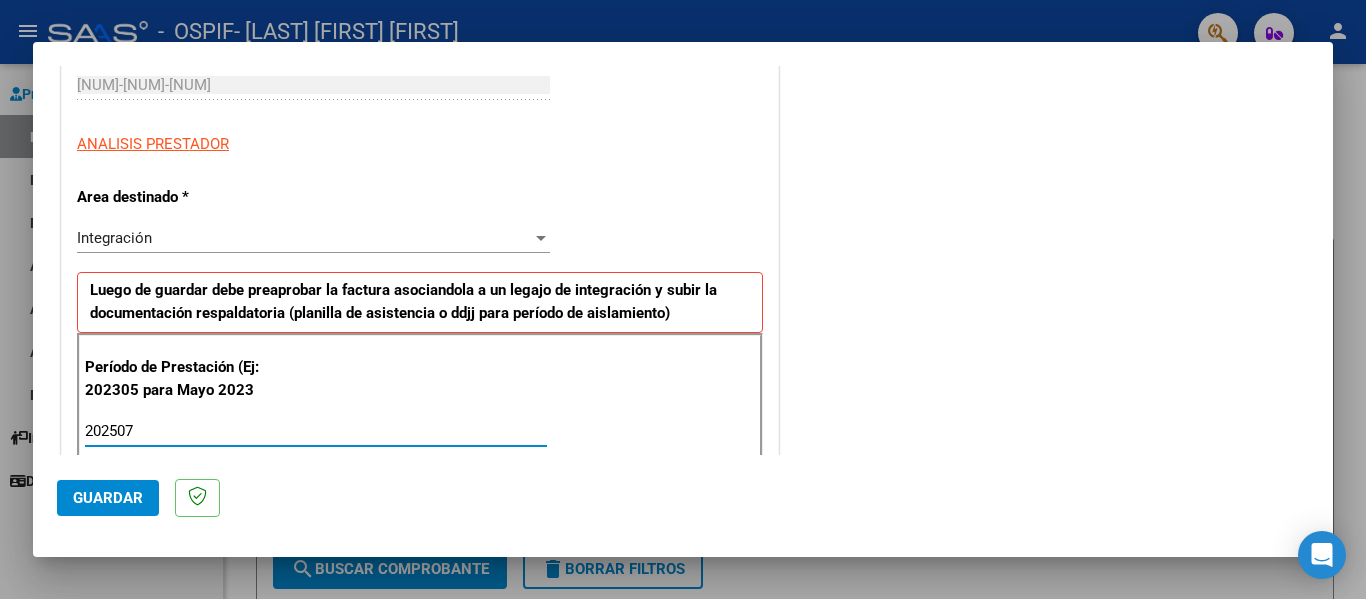 type on "202507" 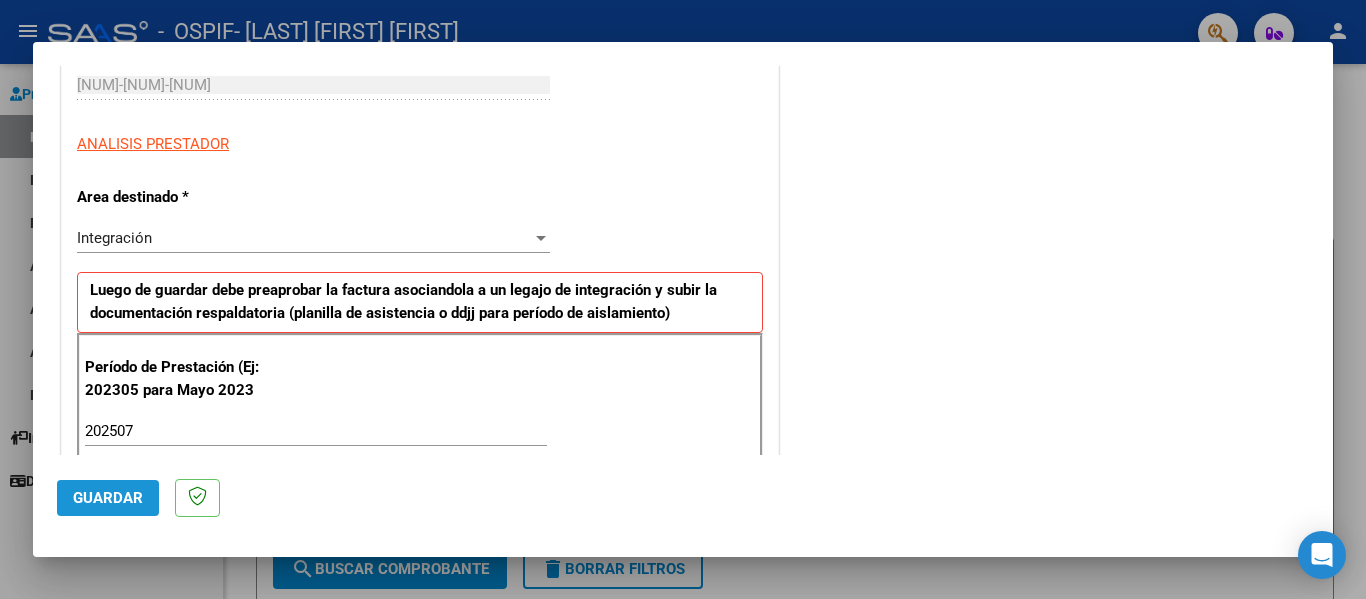click on "Guardar" 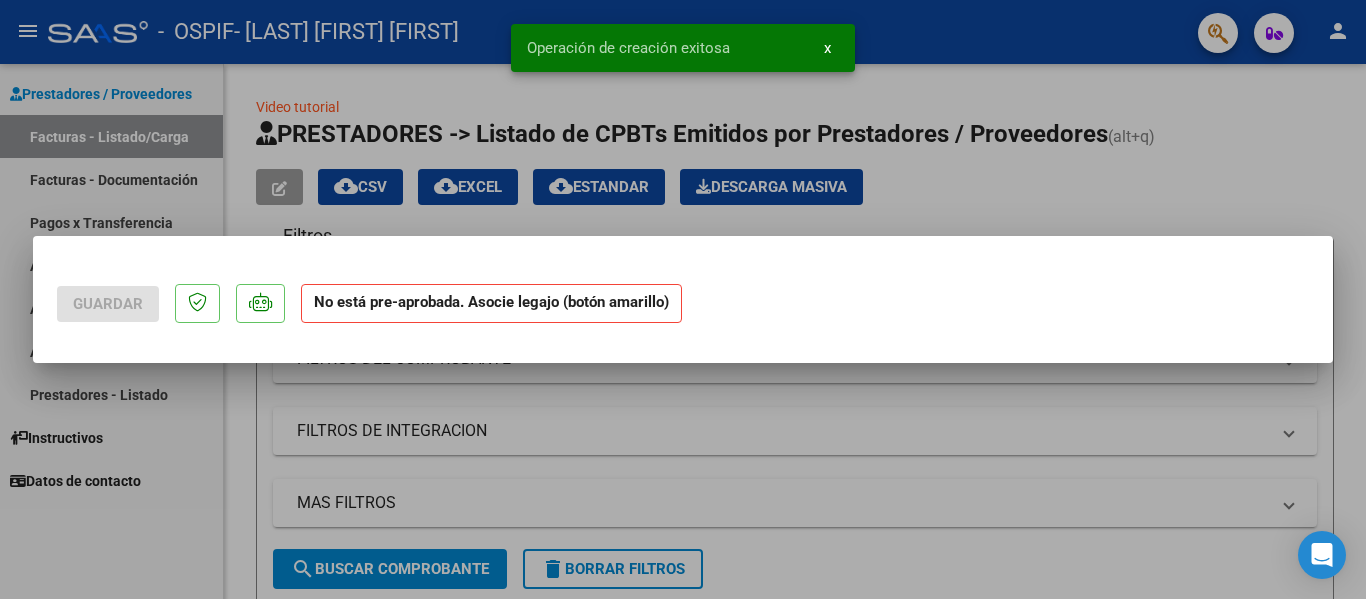 scroll, scrollTop: 0, scrollLeft: 0, axis: both 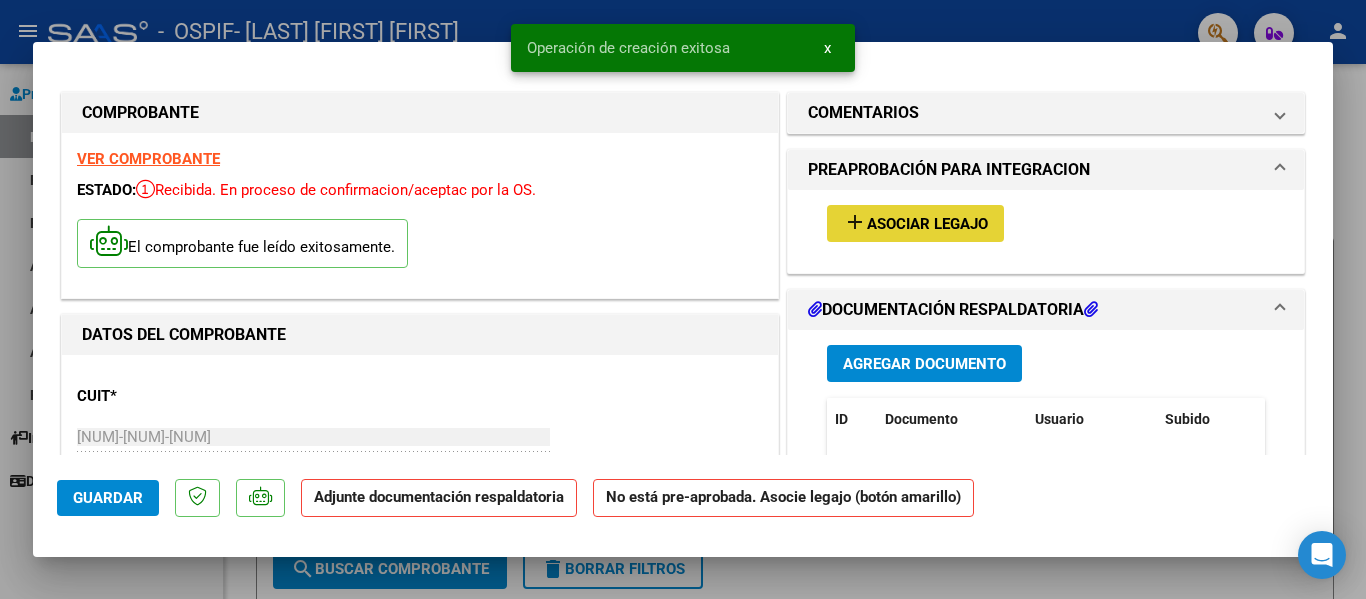 click on "Asociar Legajo" at bounding box center [927, 224] 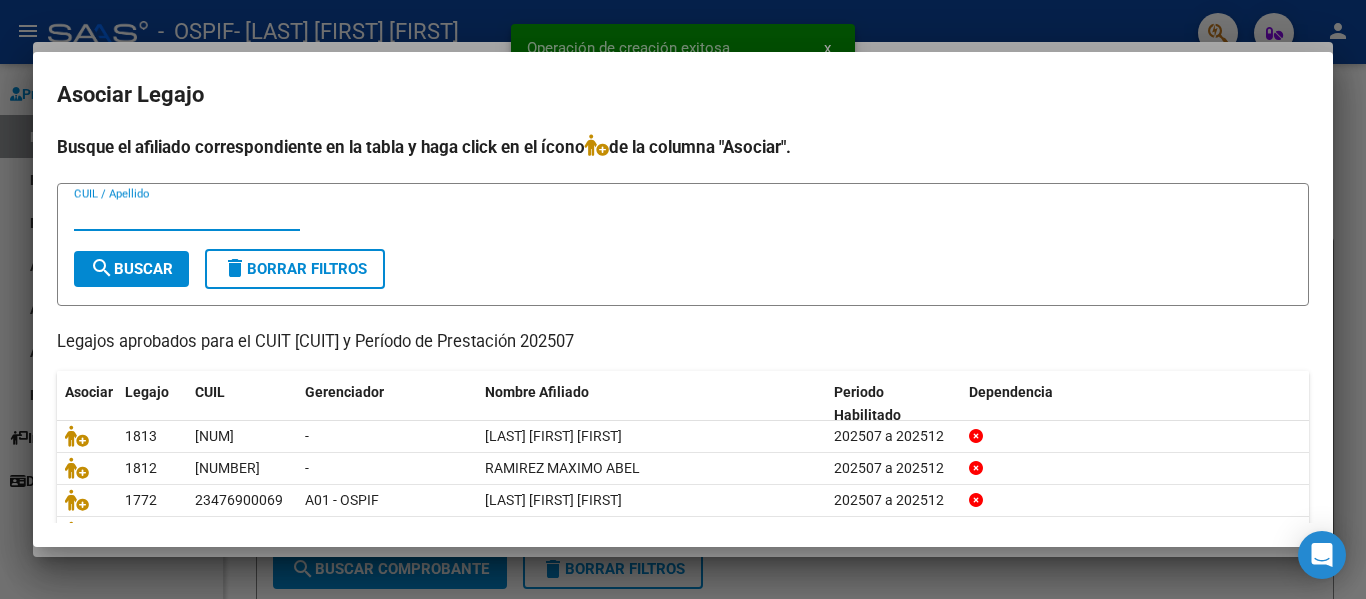 click on "CUIL / Apellido" at bounding box center [187, 215] 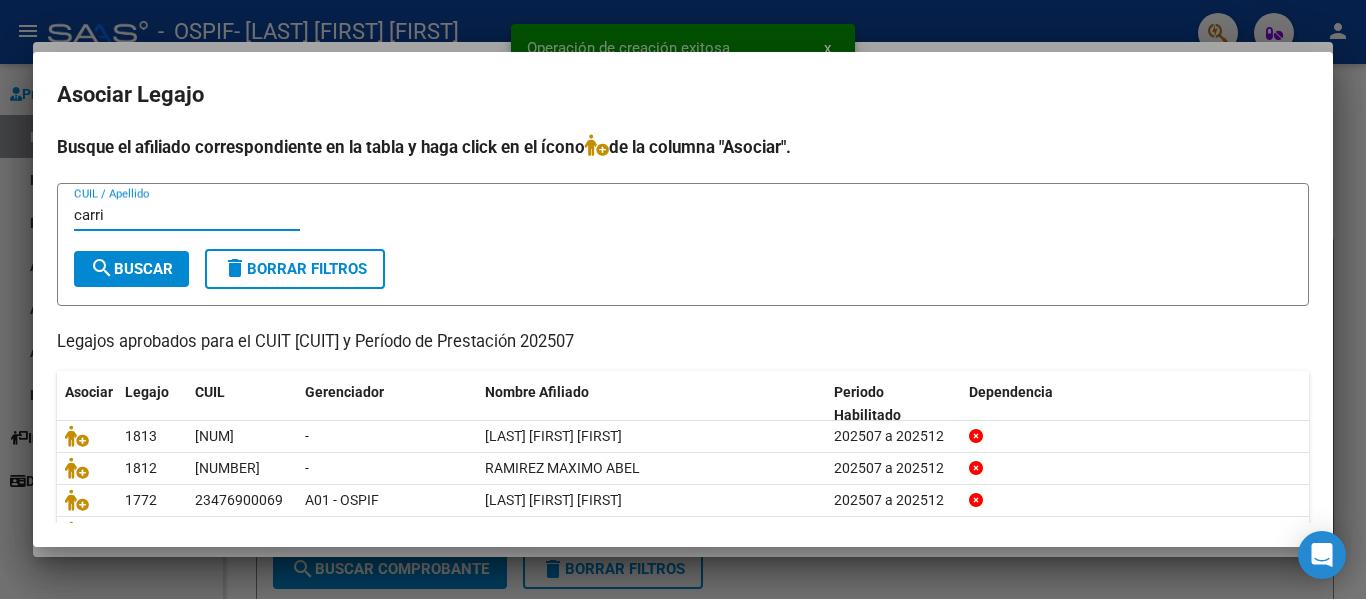 type on "carri" 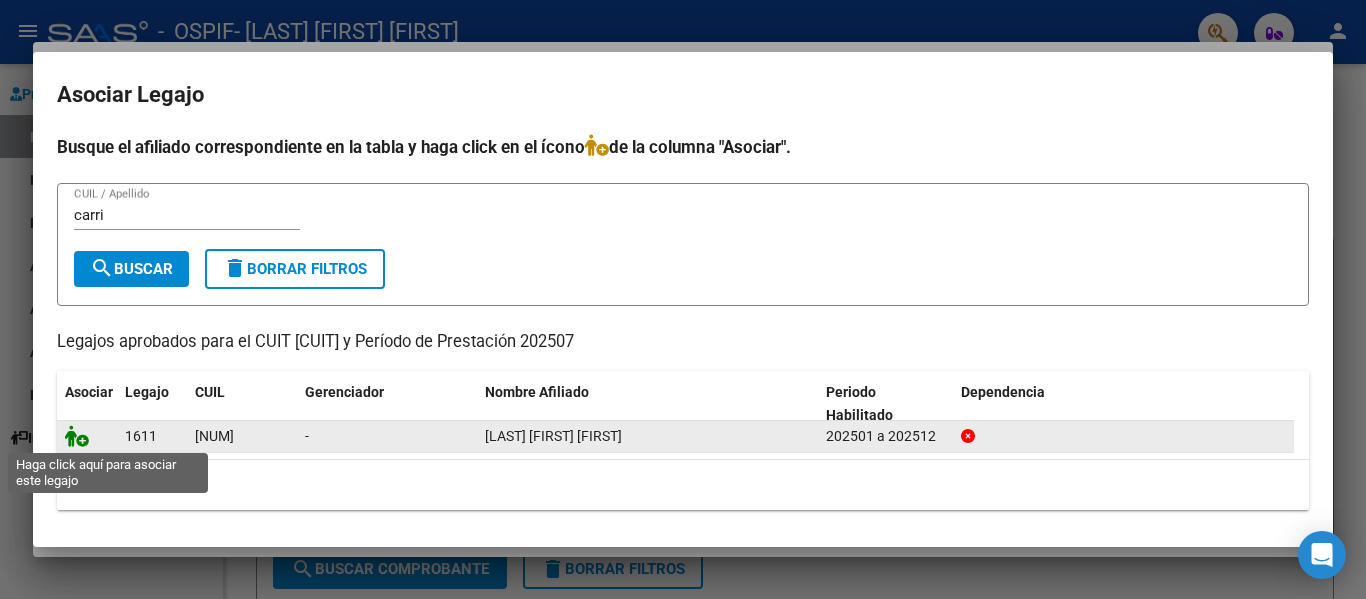 click 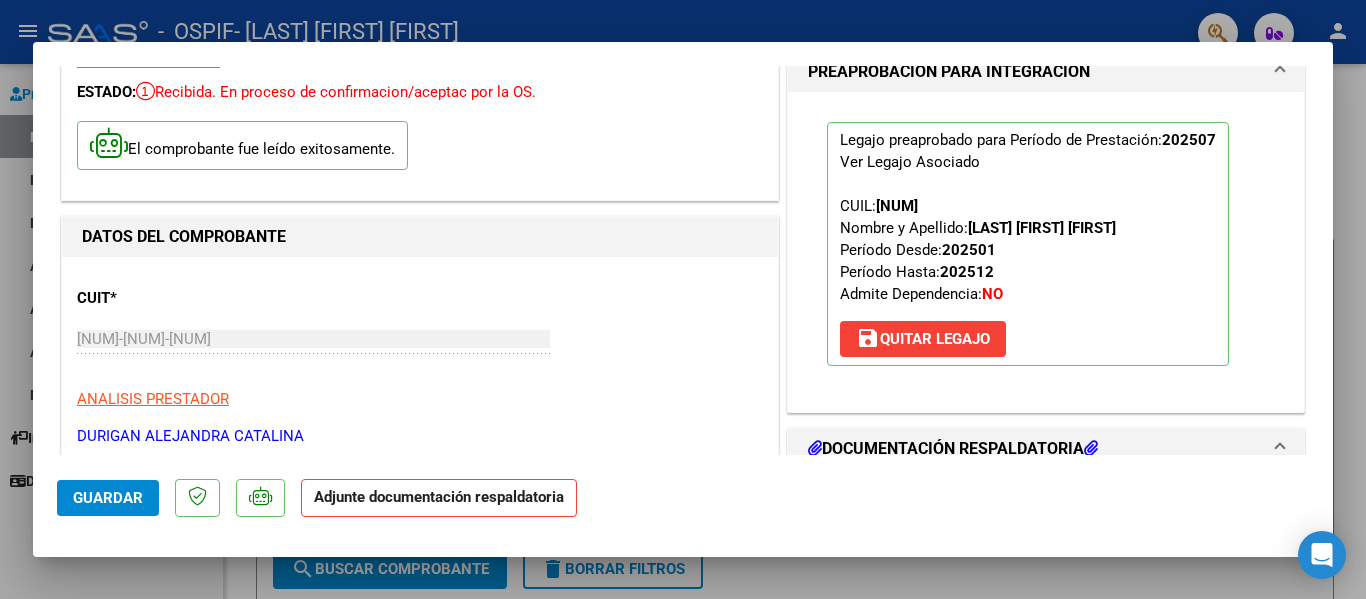 scroll, scrollTop: 275, scrollLeft: 0, axis: vertical 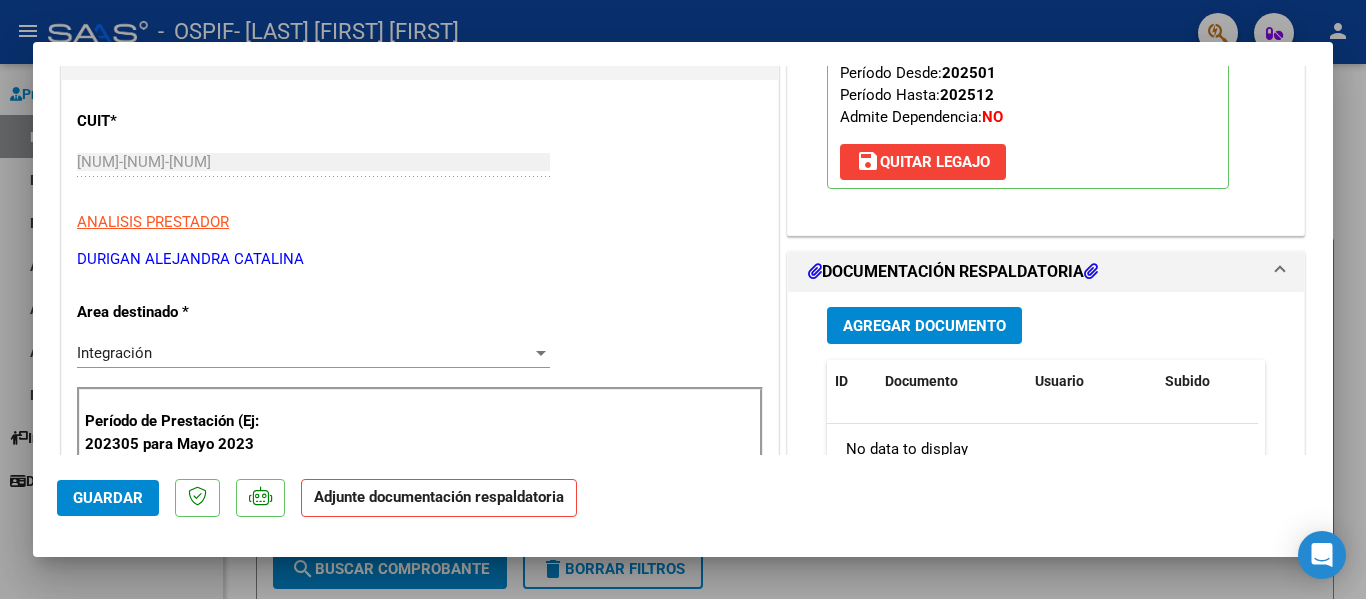 click on "Agregar Documento" at bounding box center [924, 325] 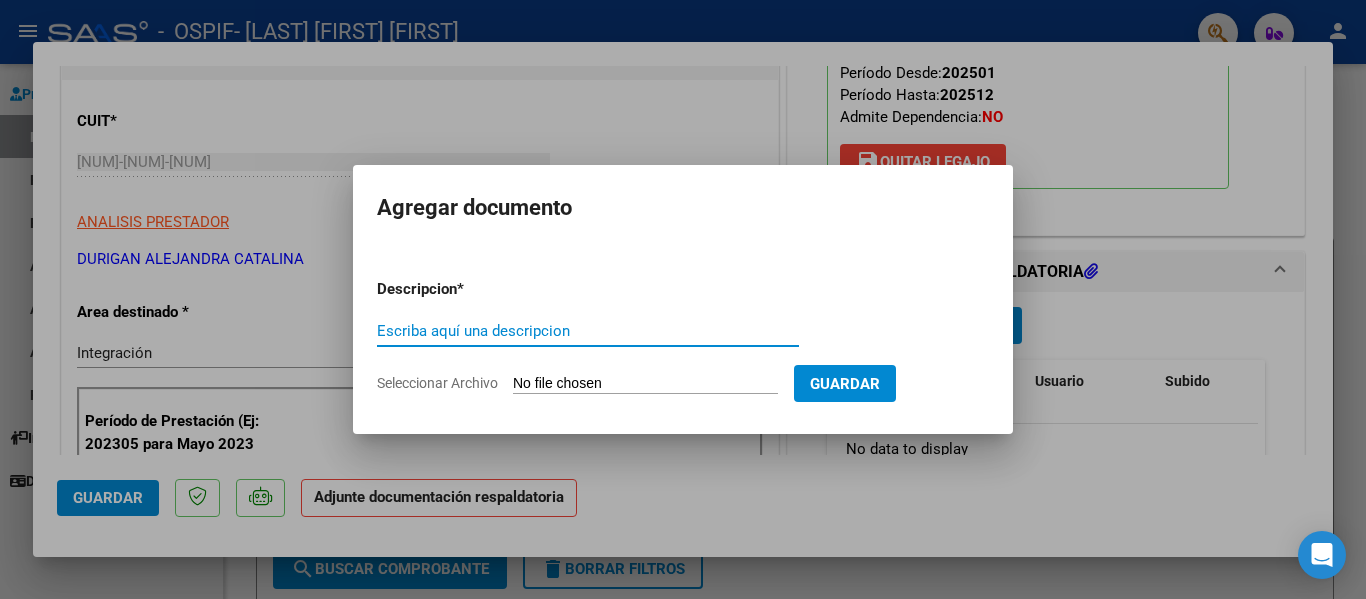 click on "Escriba aquí una descripcion" at bounding box center (588, 331) 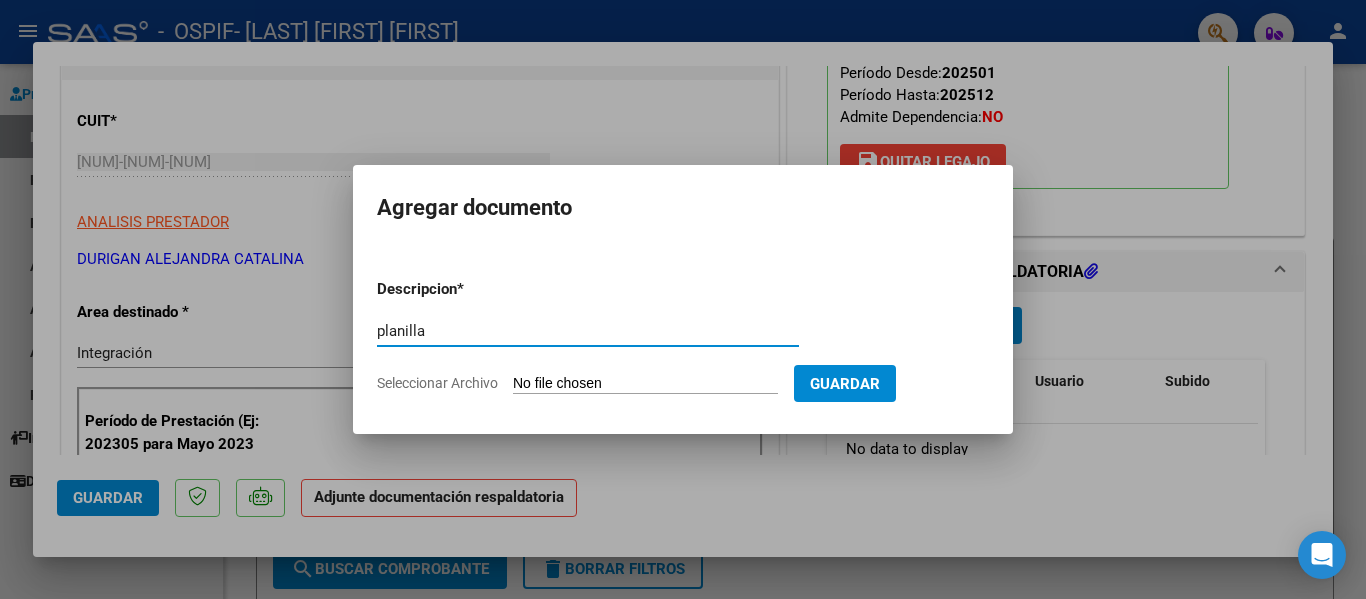 type on "planilla" 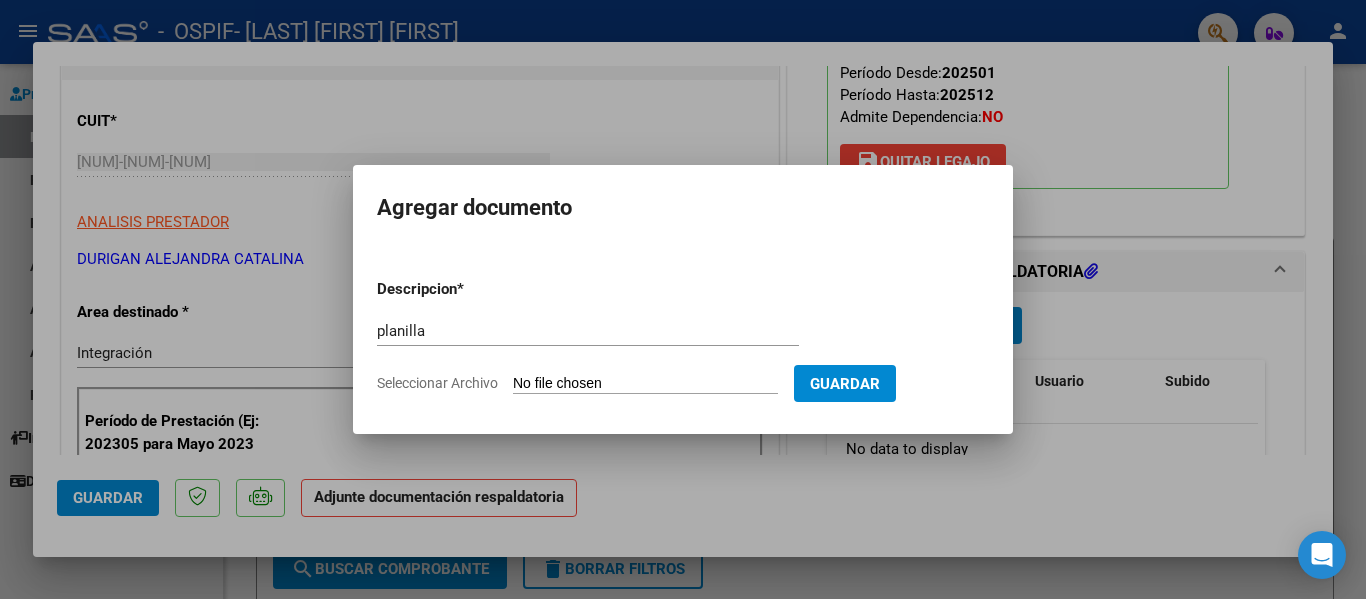 click on "Seleccionar Archivo" at bounding box center (645, 384) 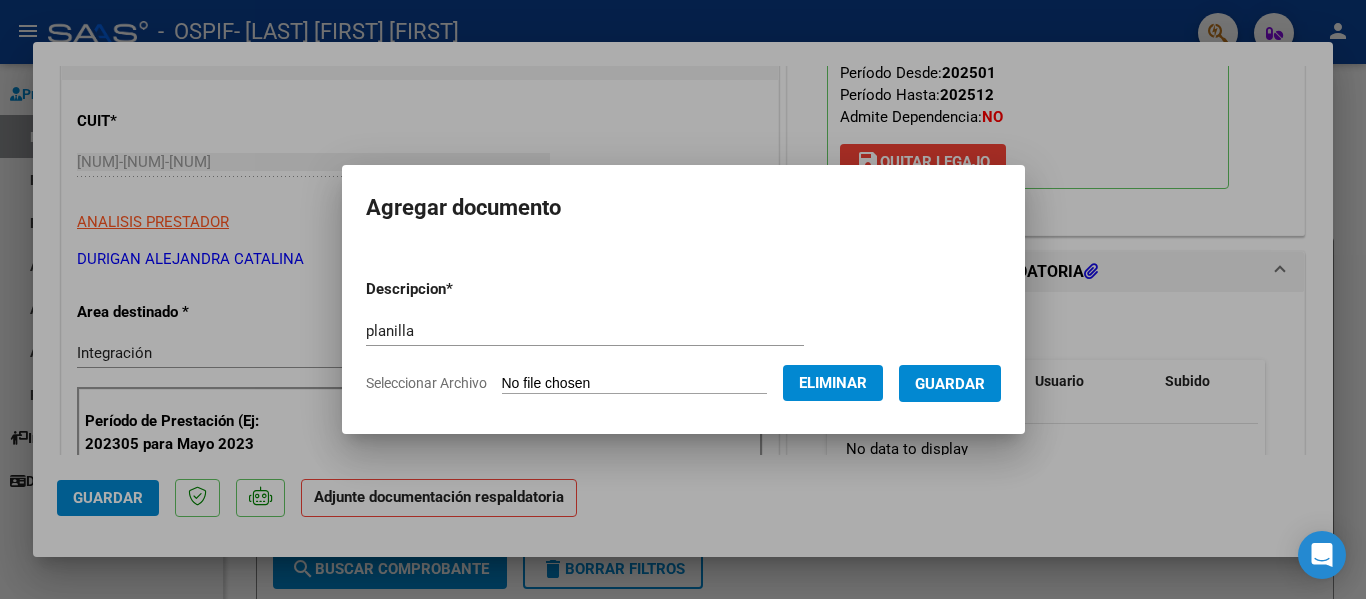 click on "Guardar" at bounding box center [950, 384] 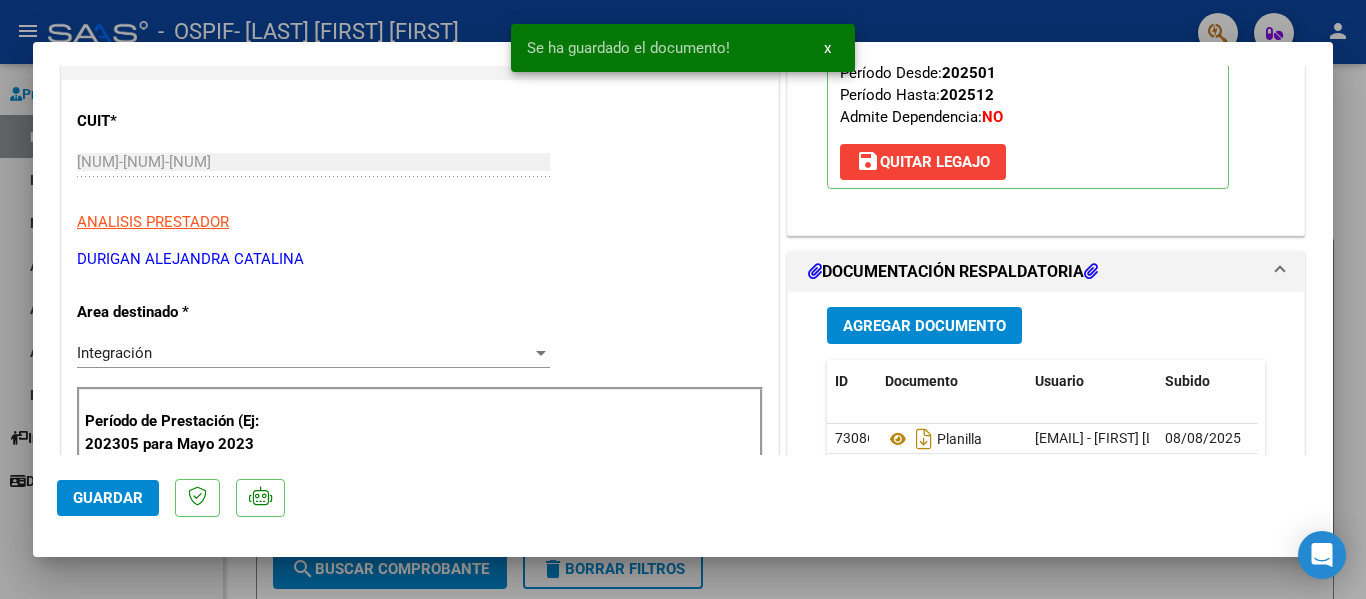 click at bounding box center [683, 299] 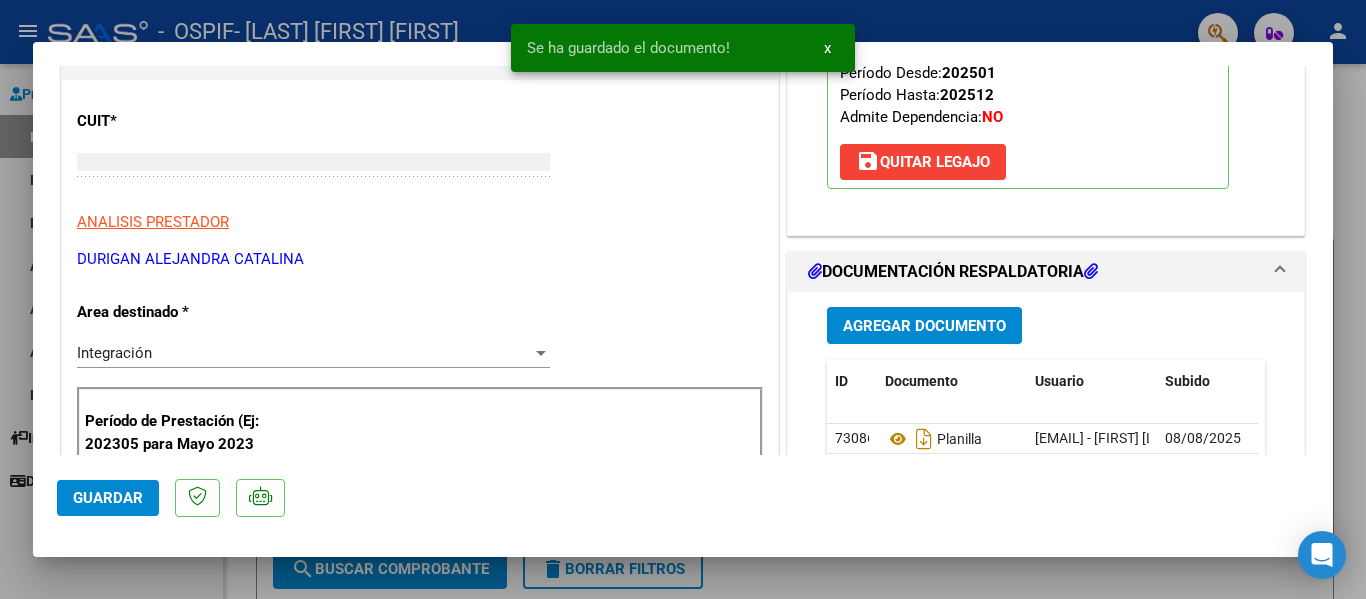 scroll, scrollTop: 0, scrollLeft: 0, axis: both 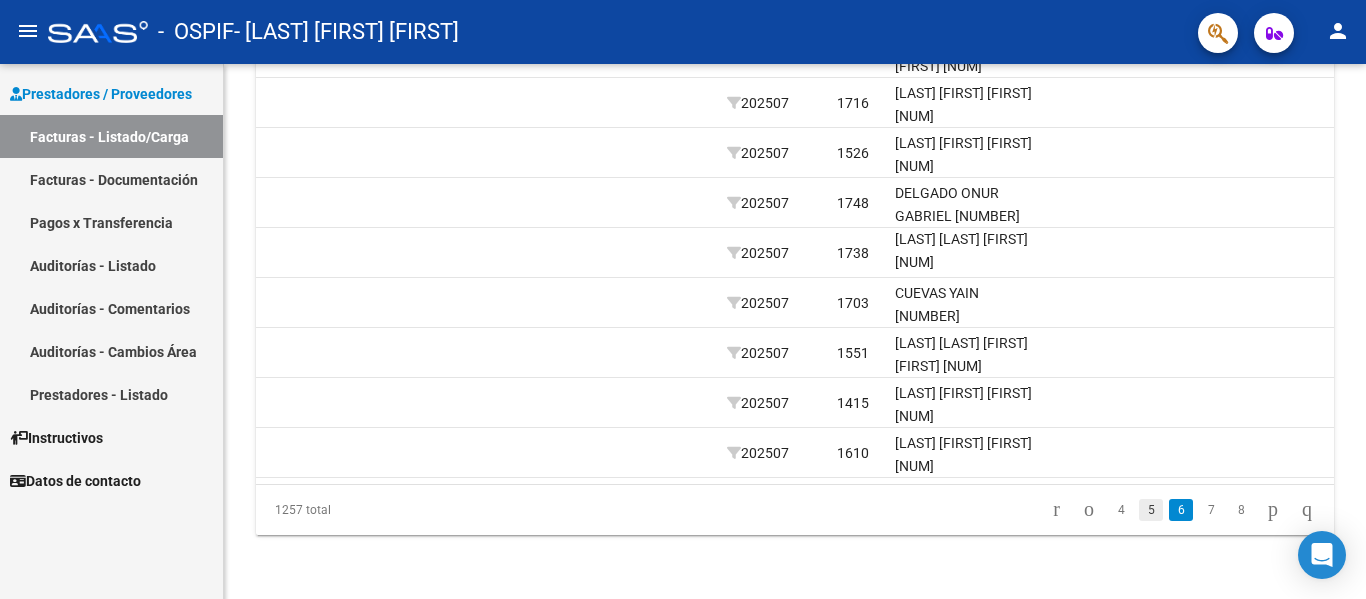 click on "5" 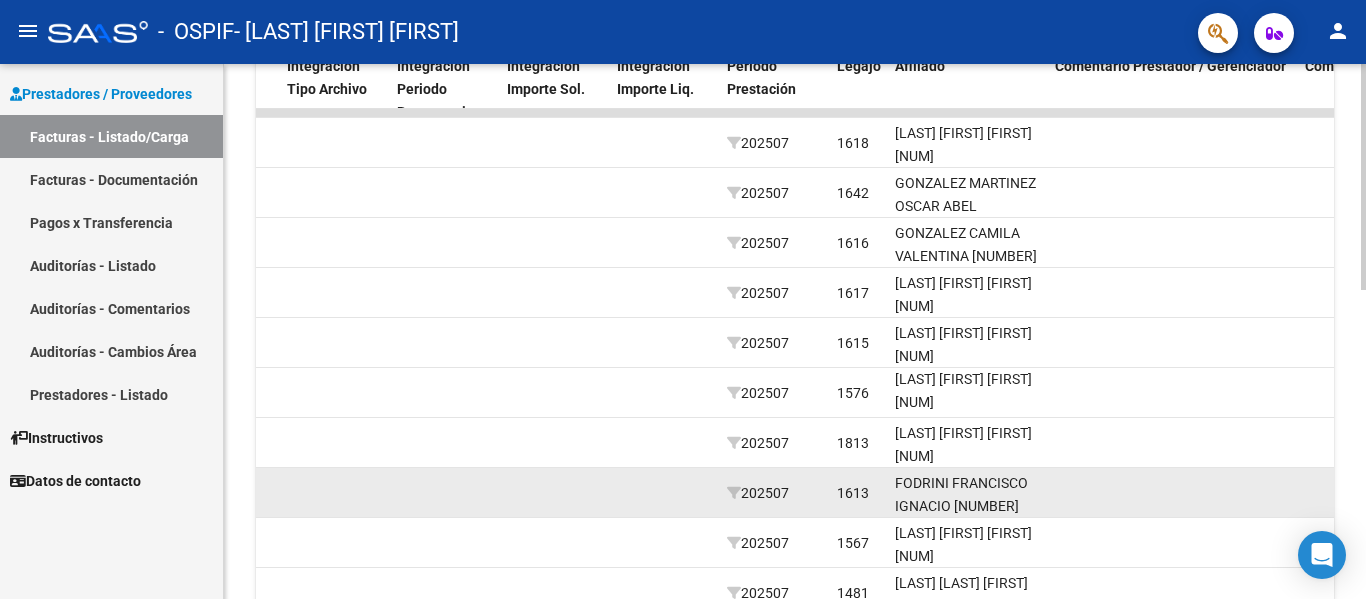 scroll, scrollTop: 576, scrollLeft: 0, axis: vertical 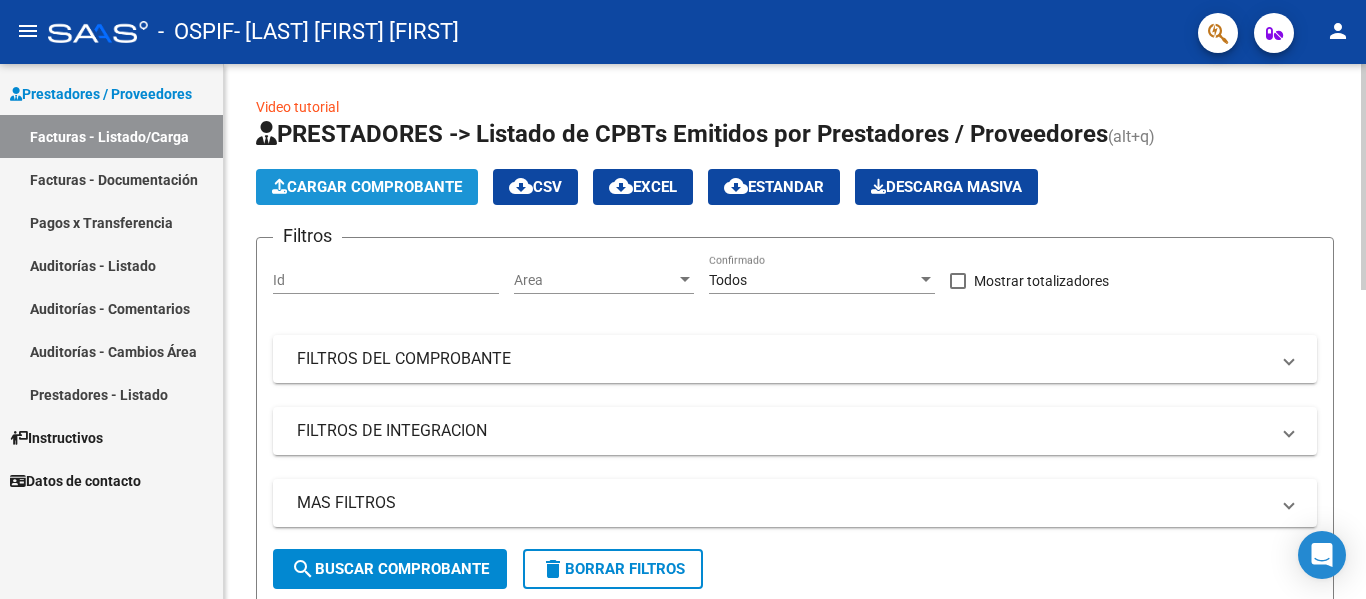click on "Cargar Comprobante" 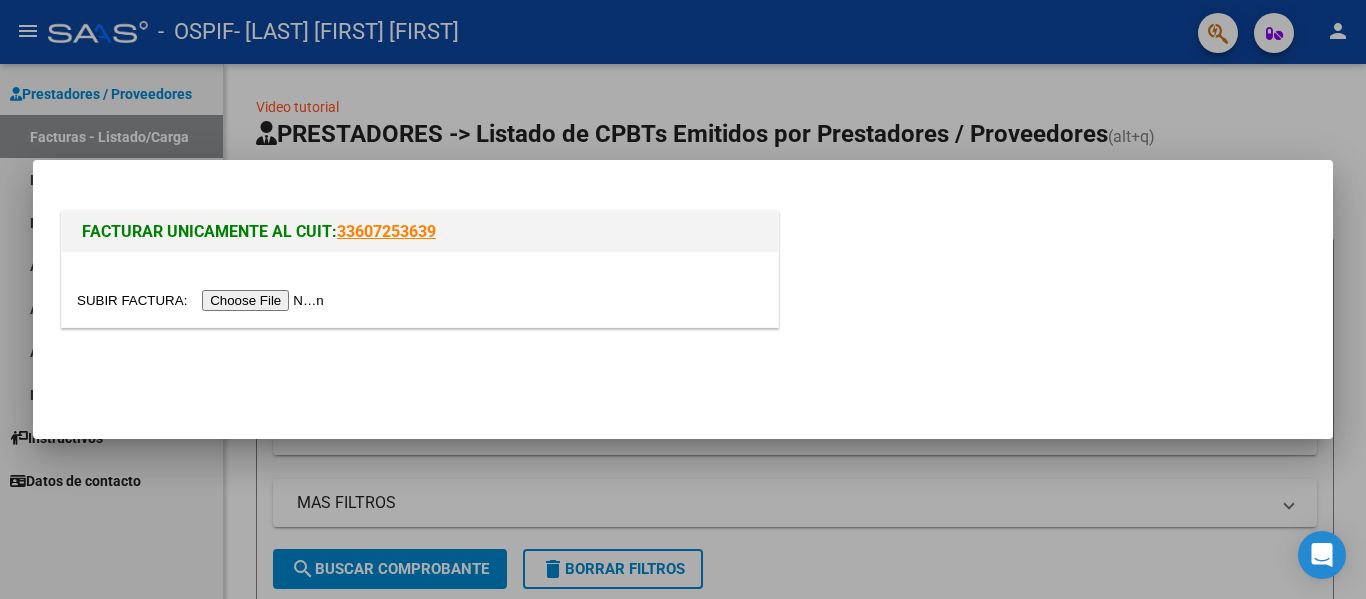 click at bounding box center [203, 300] 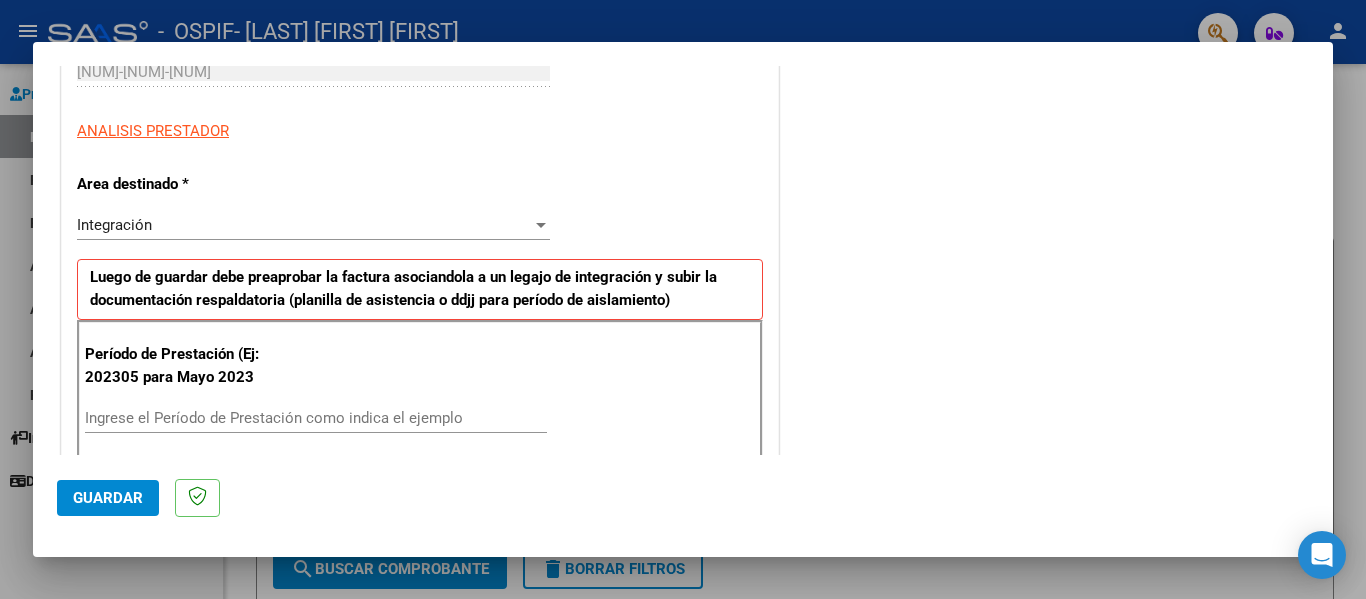 scroll, scrollTop: 329, scrollLeft: 0, axis: vertical 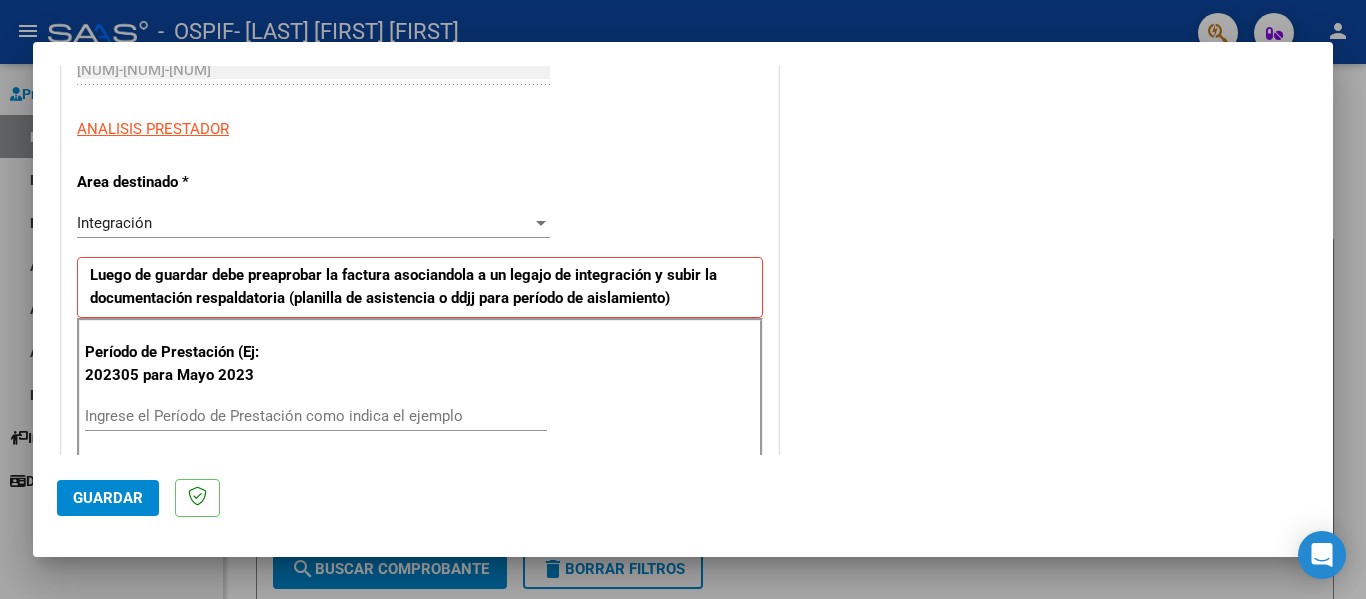 click on "Ingrese el Período de Prestación como indica el ejemplo" at bounding box center [316, 416] 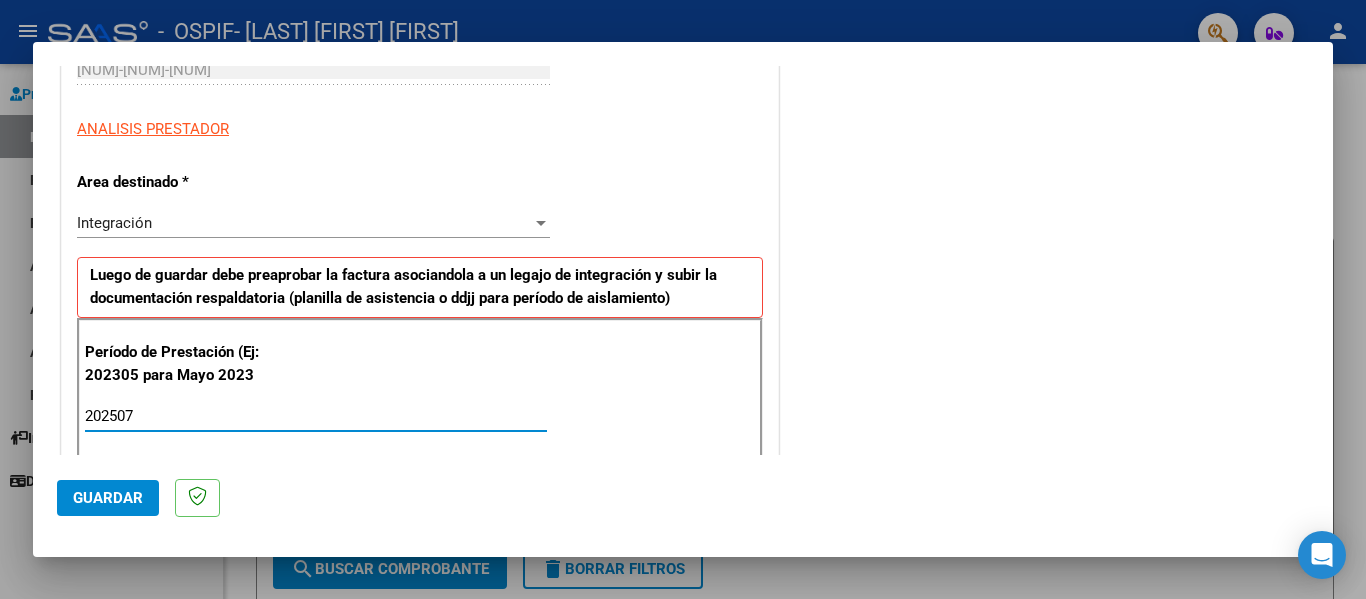 type on "202507" 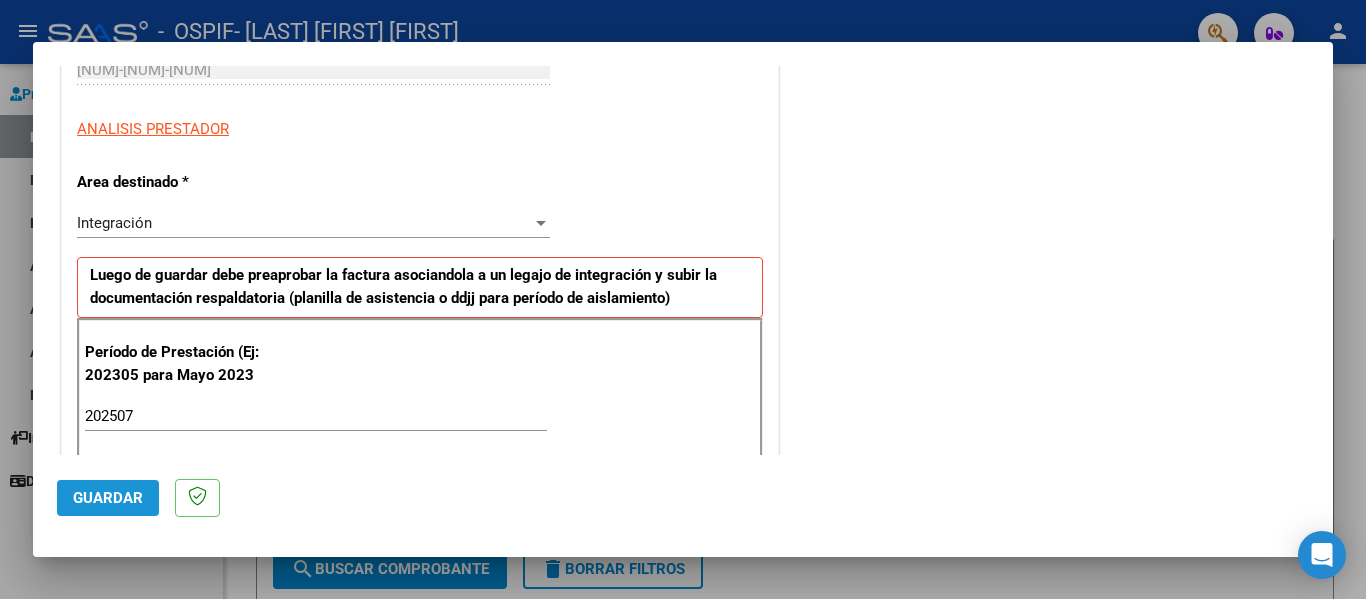 click on "Guardar" 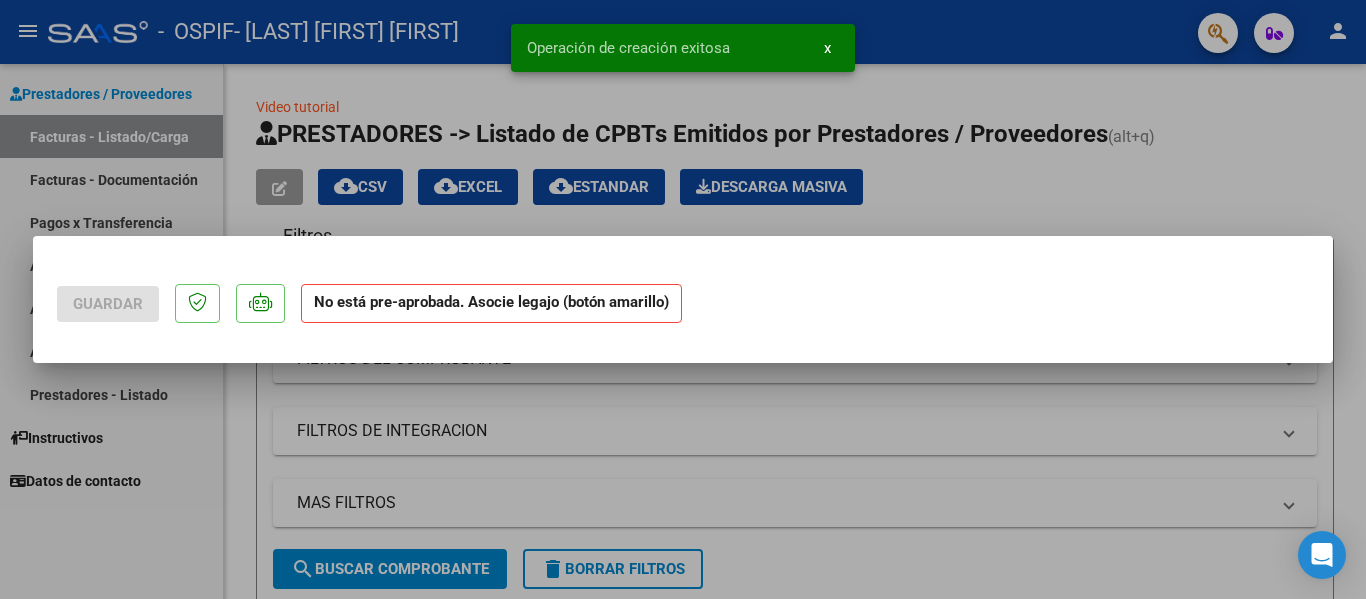 scroll, scrollTop: 0, scrollLeft: 0, axis: both 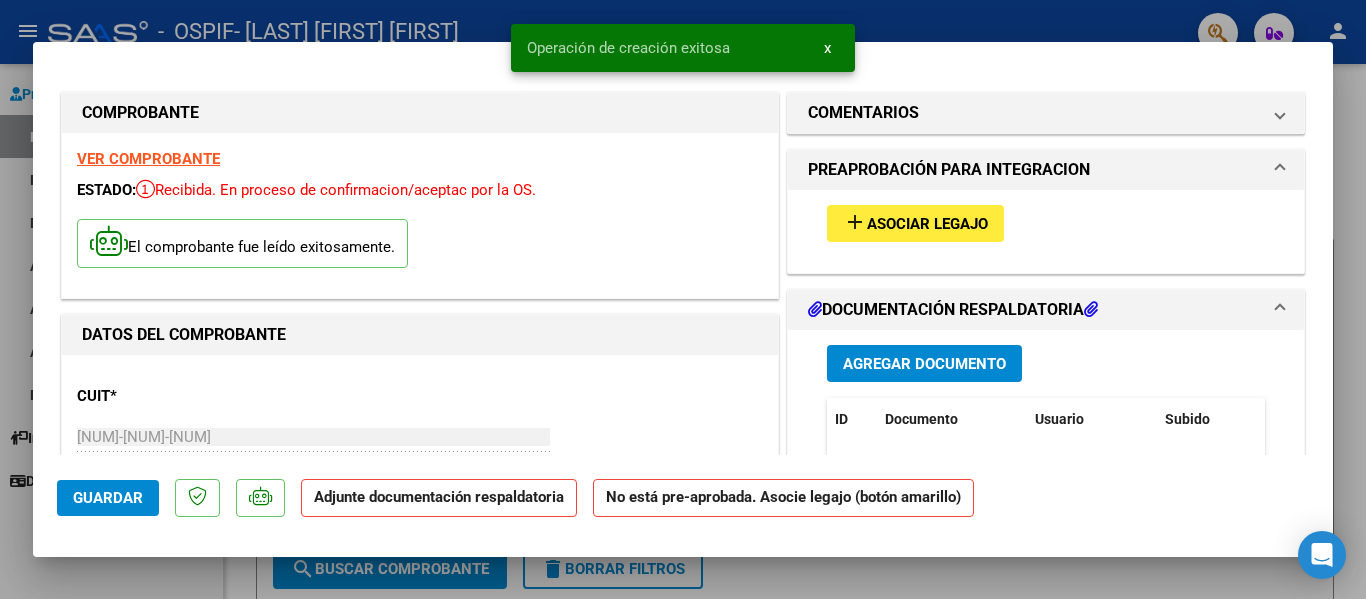 click on "add Asociar Legajo" at bounding box center (1046, 223) 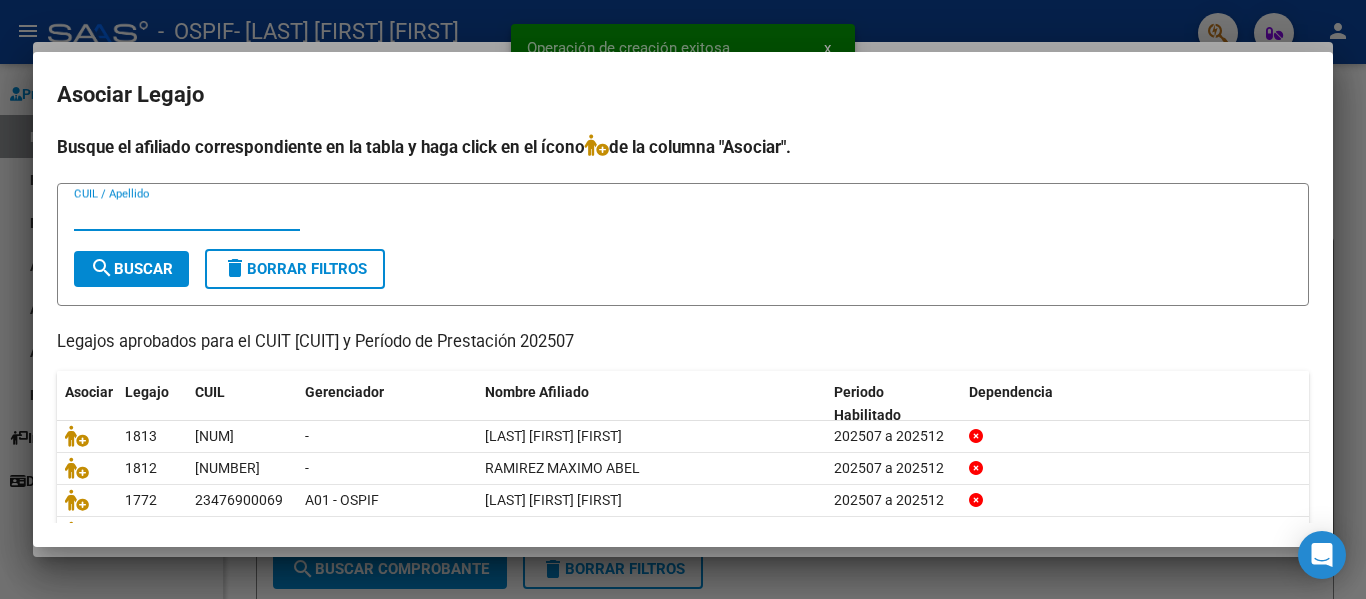 click on "CUIL / Apellido" at bounding box center [187, 215] 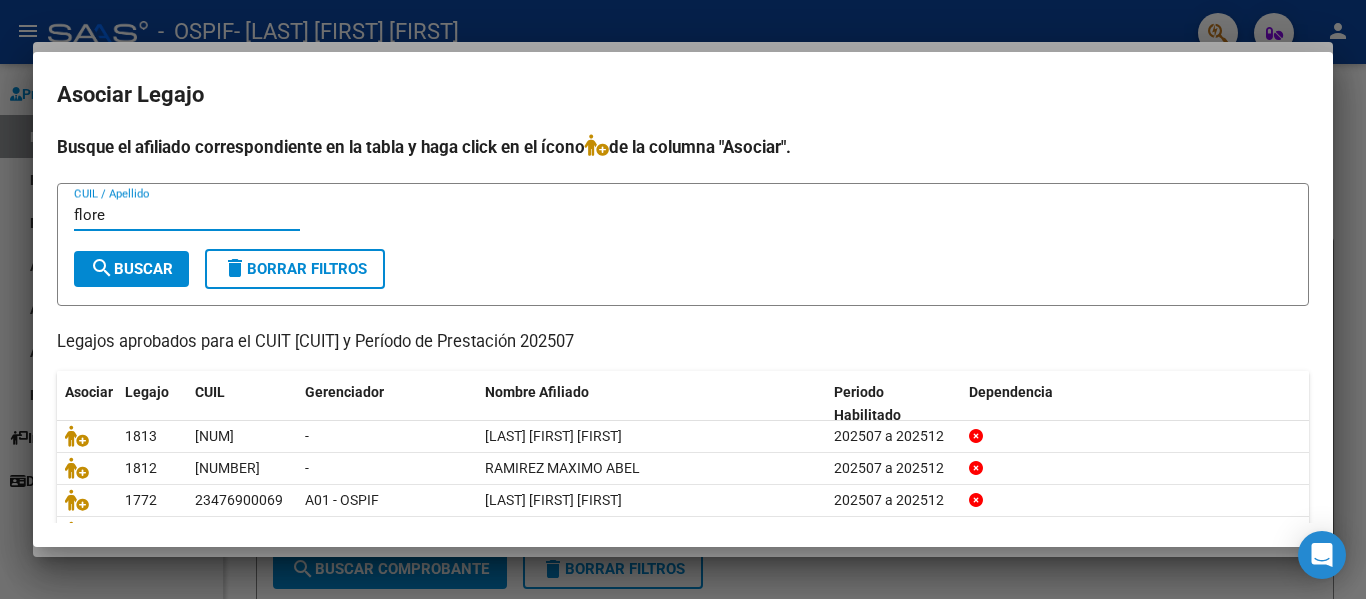 type on "flore" 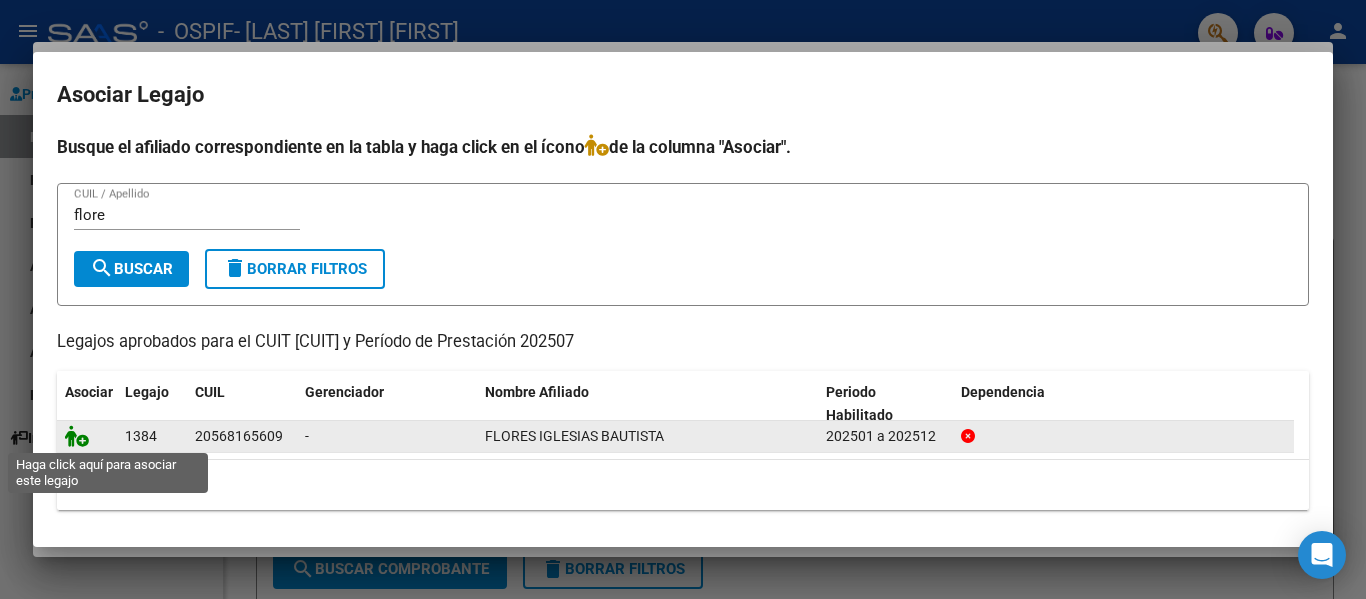 click 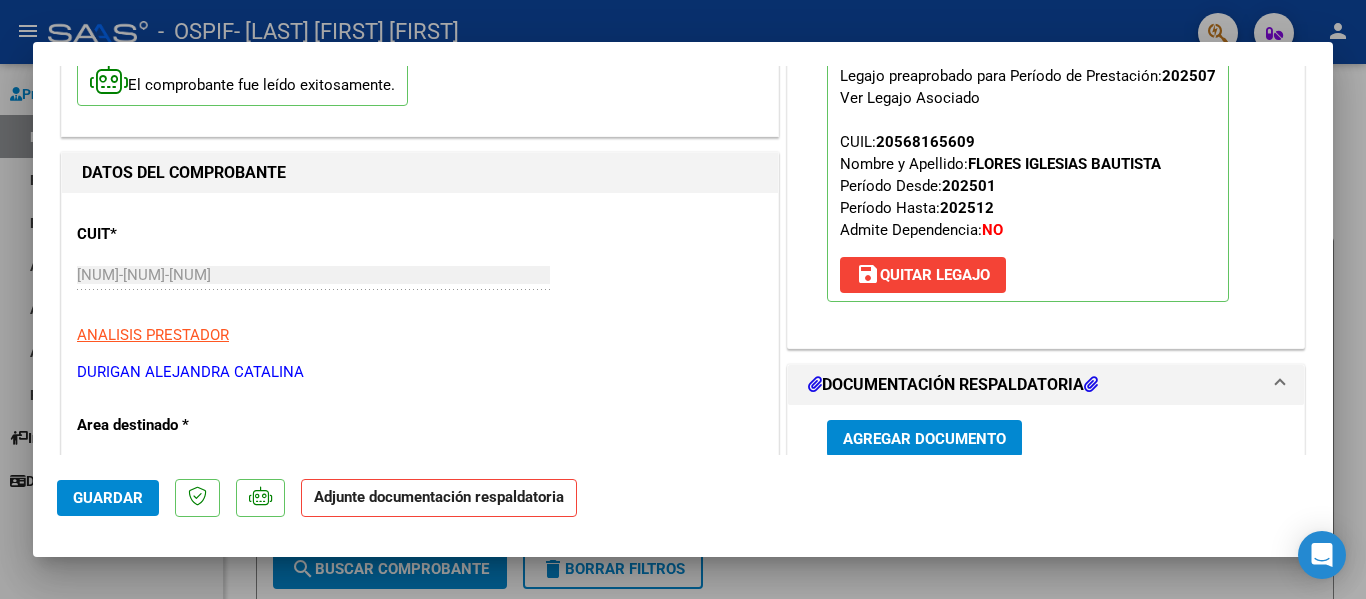 scroll, scrollTop: 163, scrollLeft: 0, axis: vertical 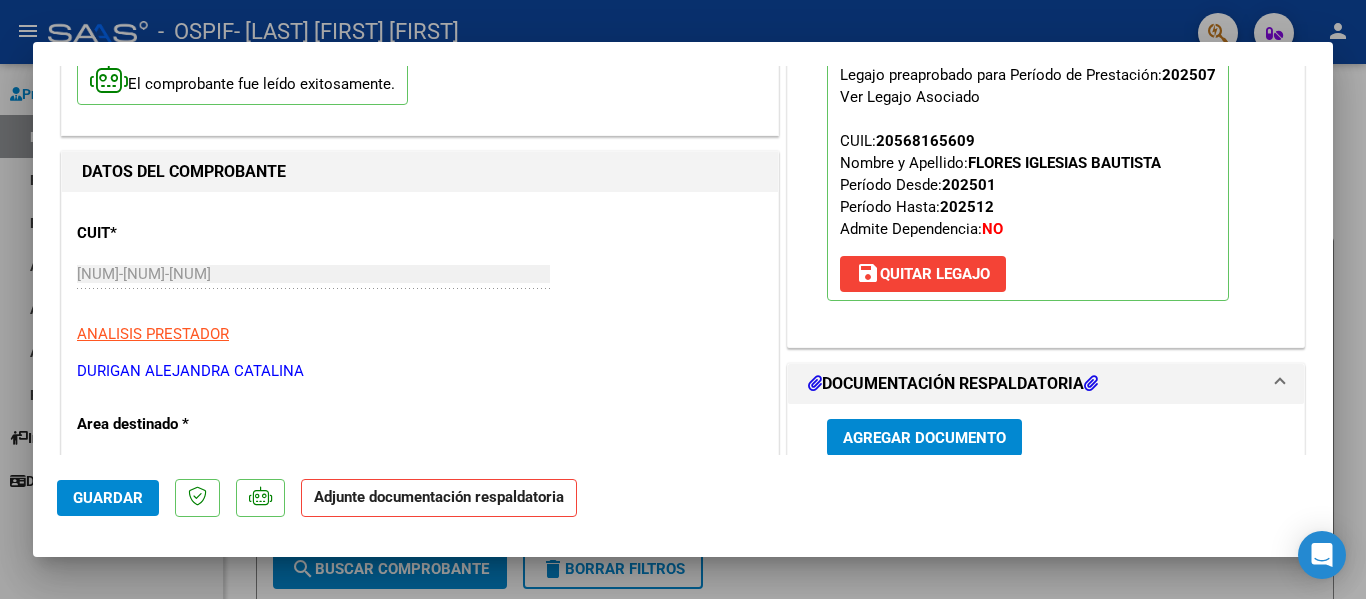 click on "Agregar Documento" at bounding box center (924, 438) 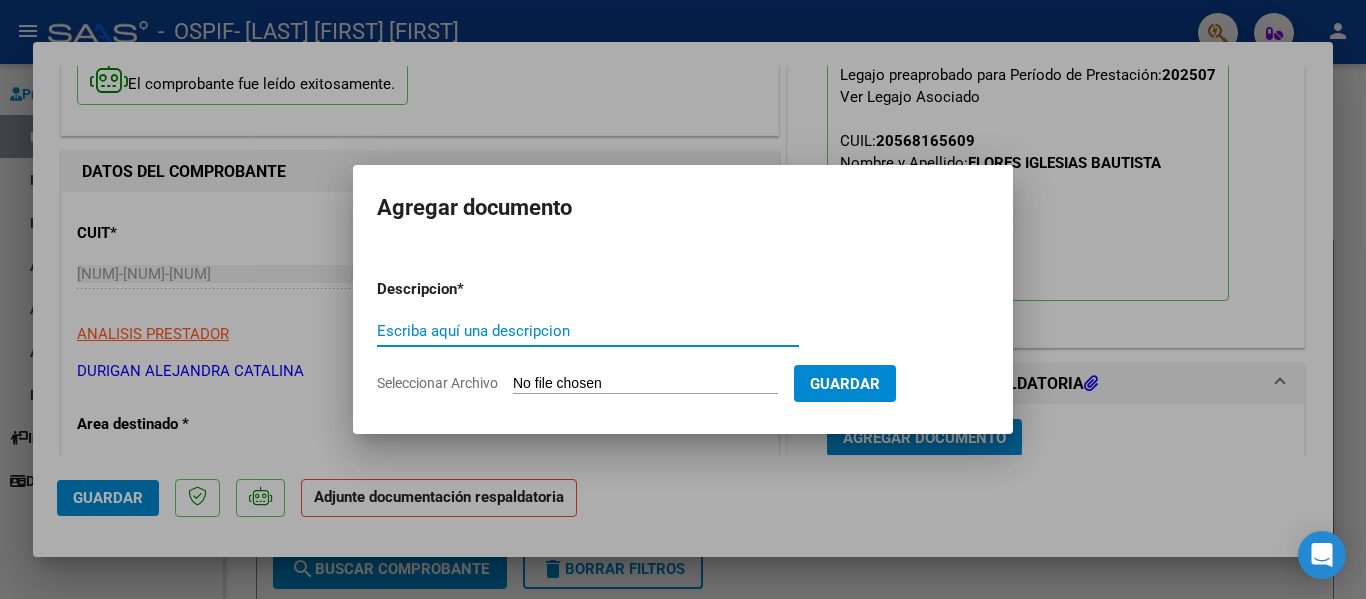 click on "Escriba aquí una descripcion" at bounding box center [588, 331] 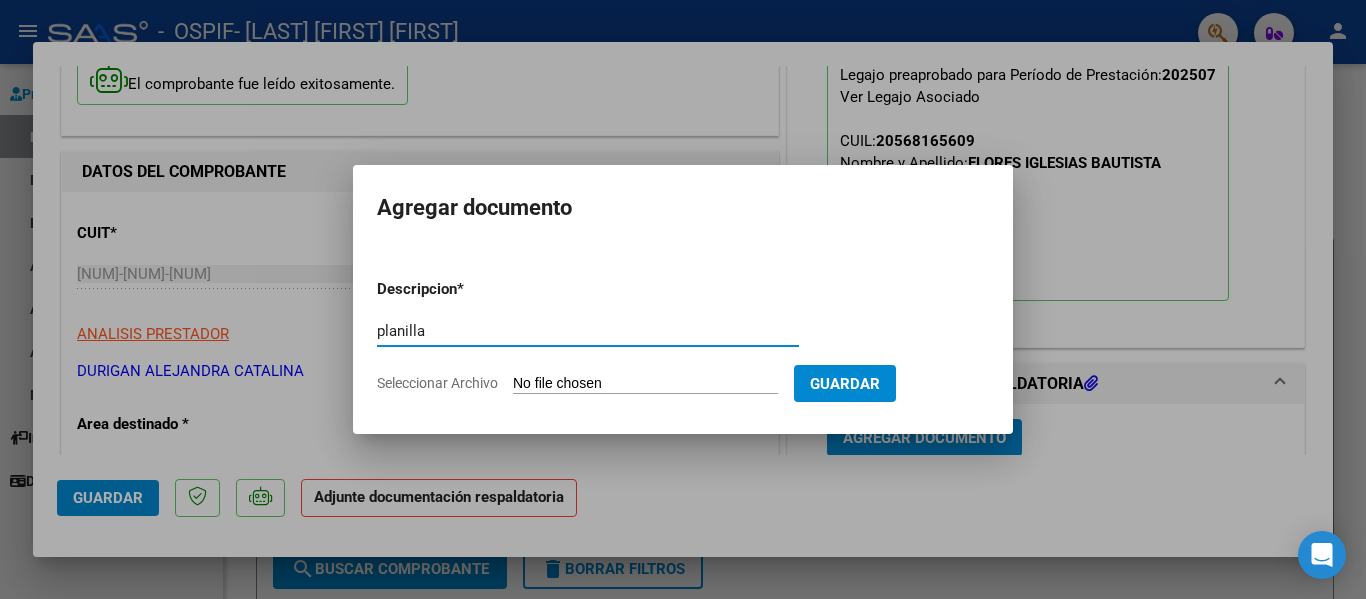 type on "planilla" 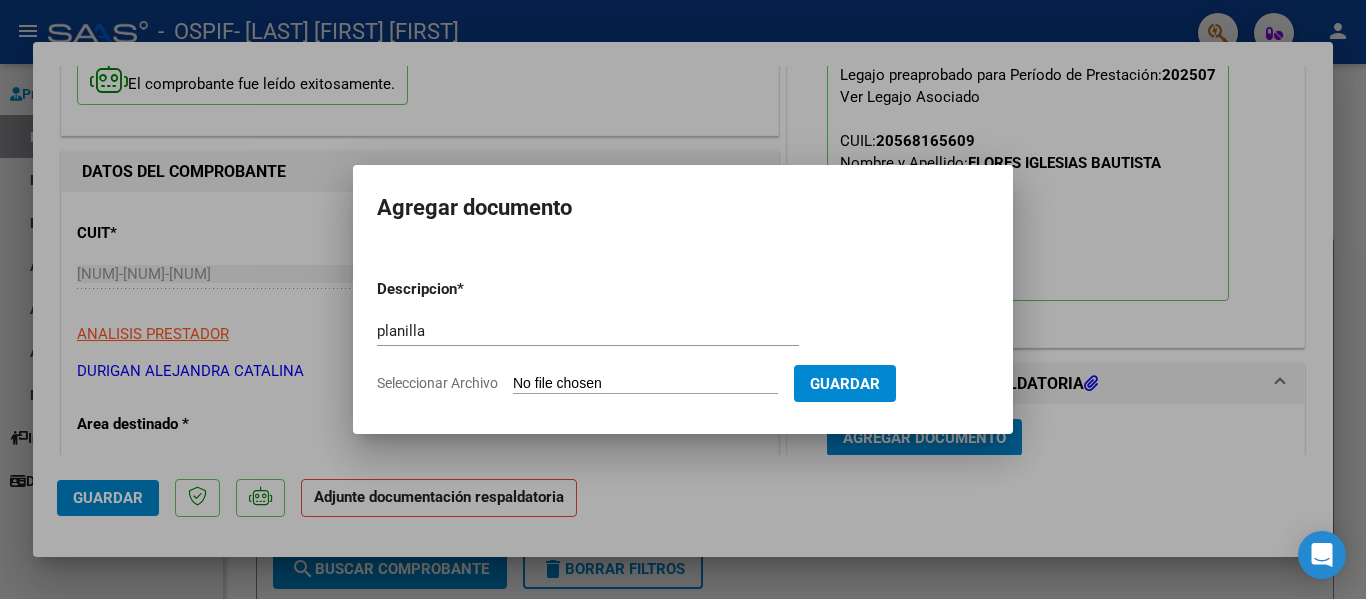click on "Seleccionar Archivo" at bounding box center (645, 384) 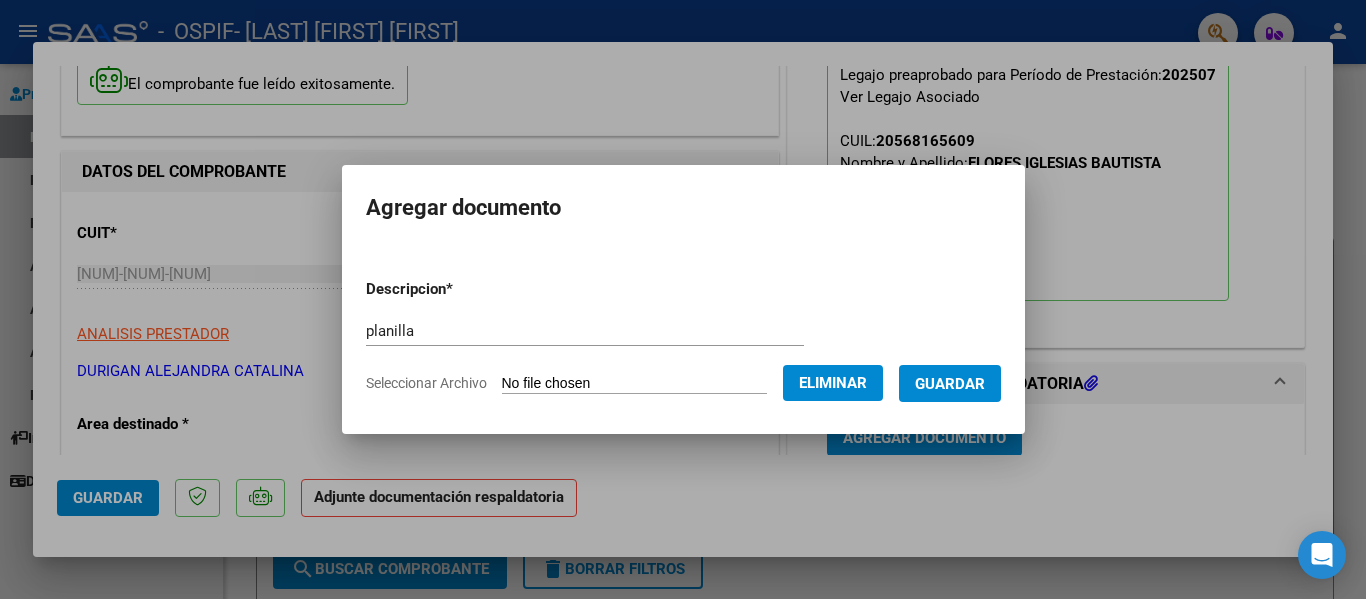 click on "Guardar" at bounding box center [950, 384] 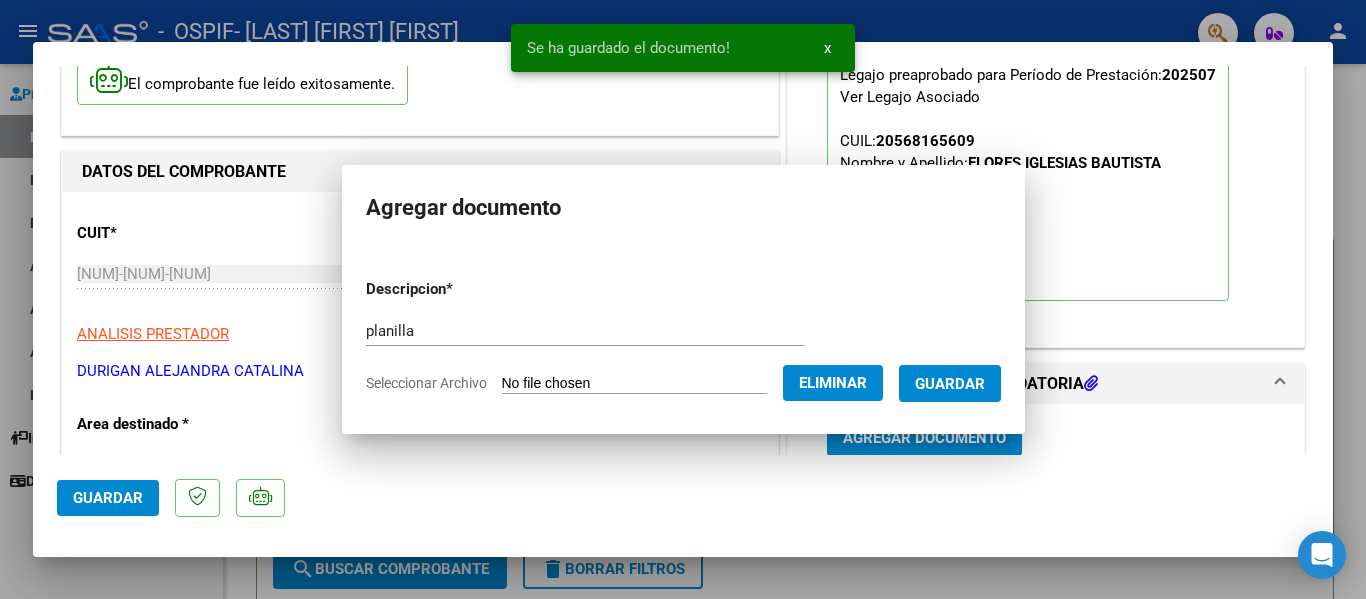 scroll, scrollTop: 164, scrollLeft: 0, axis: vertical 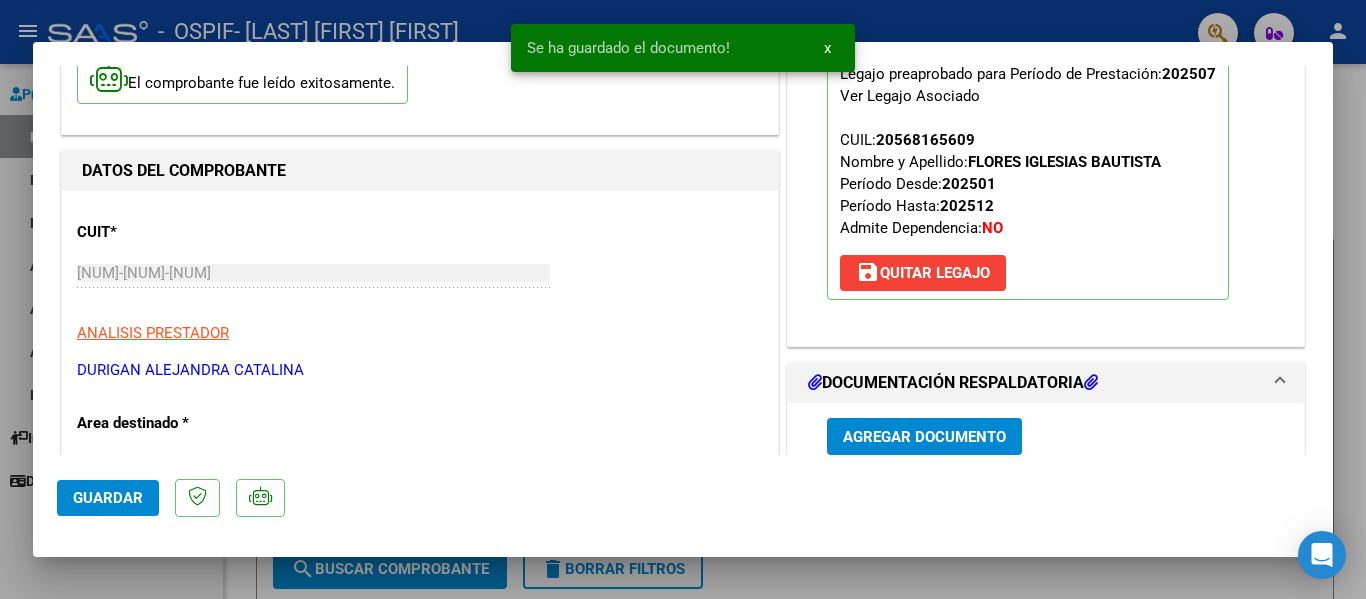 click at bounding box center (683, 299) 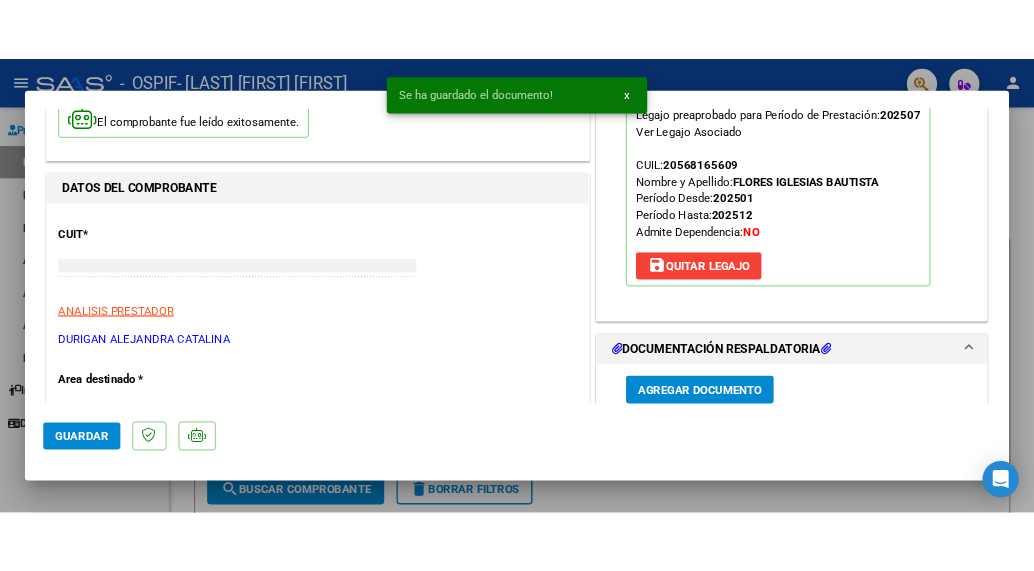 scroll, scrollTop: 176, scrollLeft: 0, axis: vertical 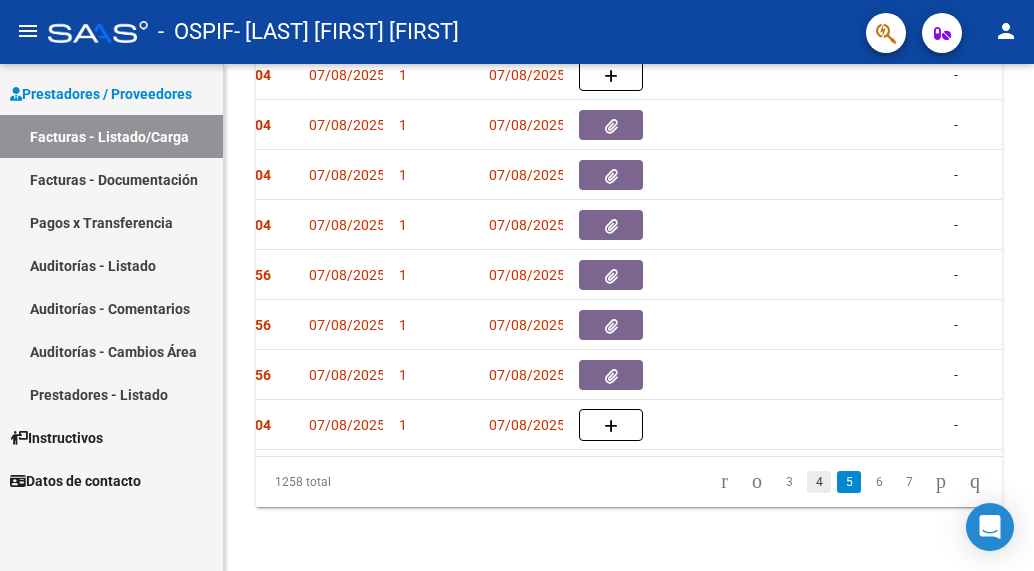 click on "4" 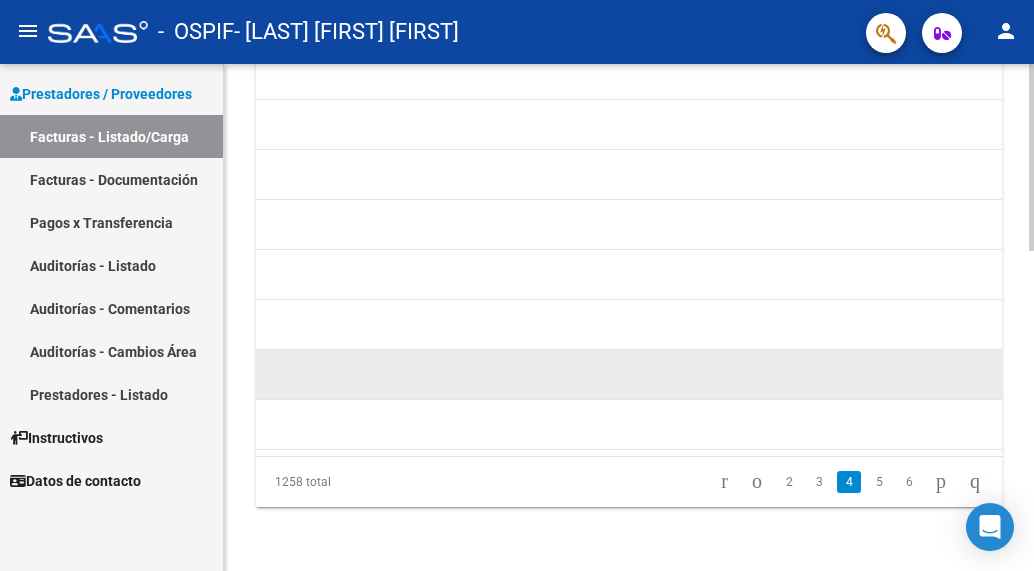 scroll, scrollTop: 0, scrollLeft: 1778, axis: horizontal 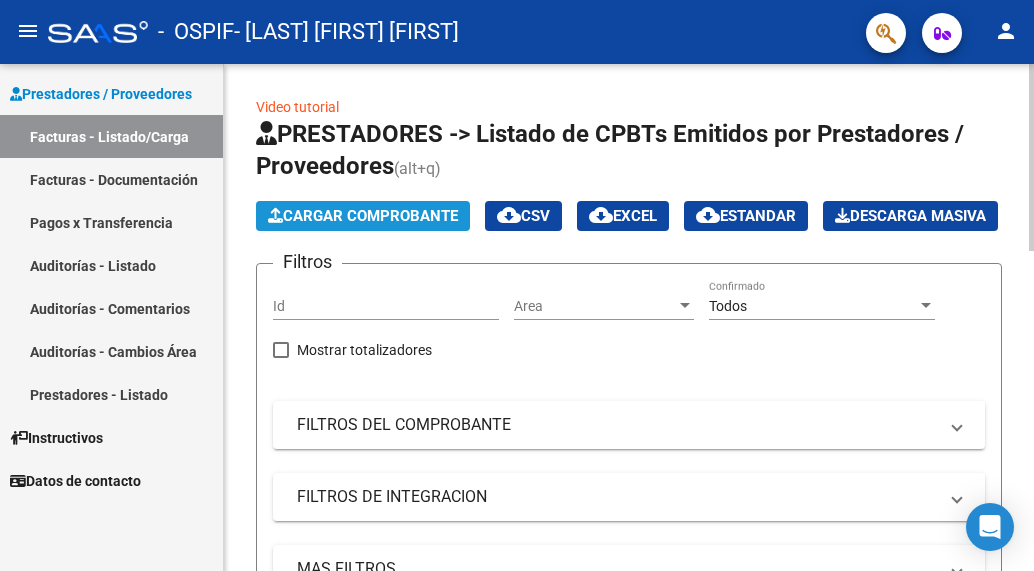 click on "Cargar Comprobante" 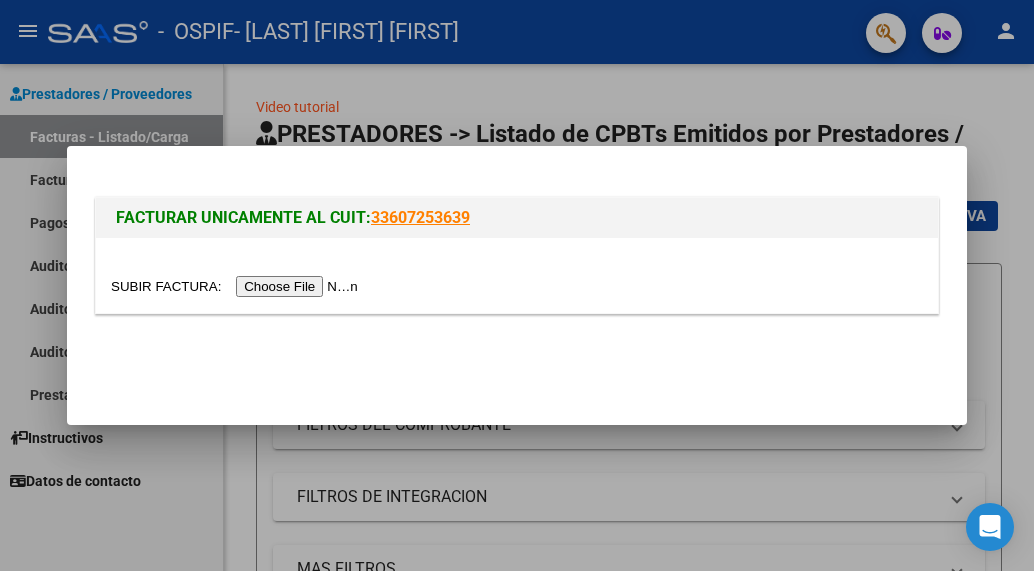 click at bounding box center [237, 286] 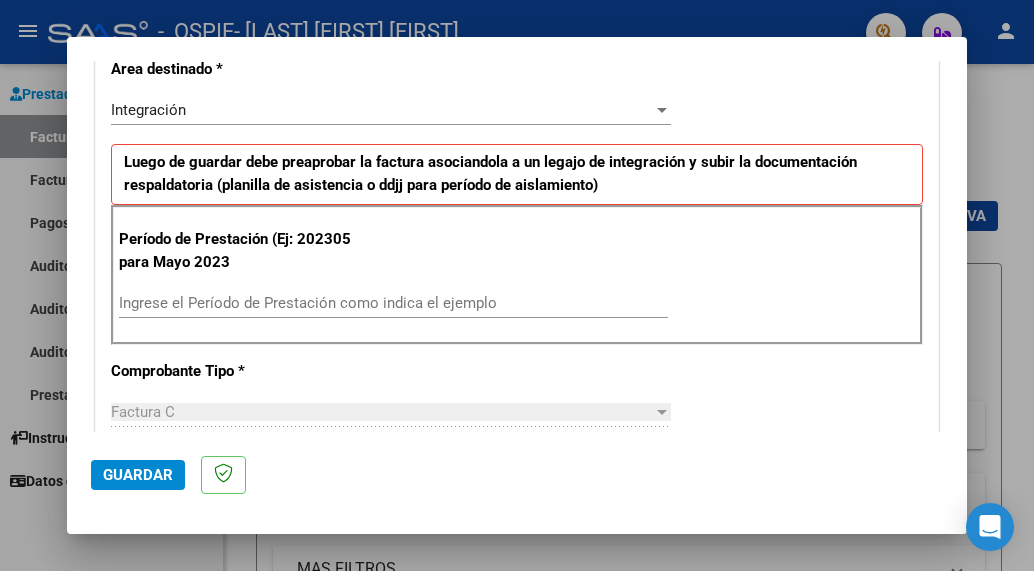 scroll, scrollTop: 438, scrollLeft: 0, axis: vertical 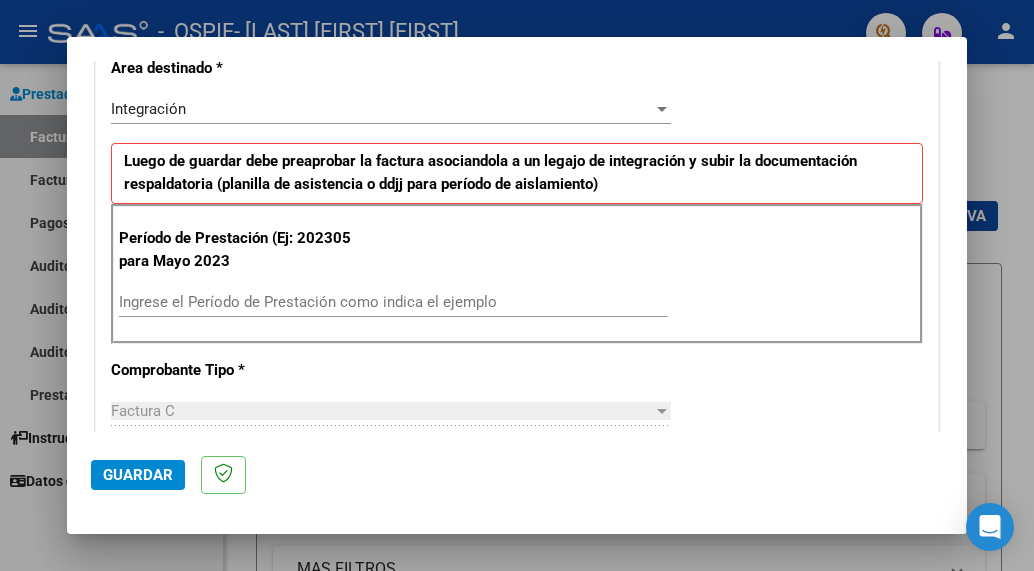 click on "Ingrese el Período de Prestación como indica el ejemplo" at bounding box center [393, 302] 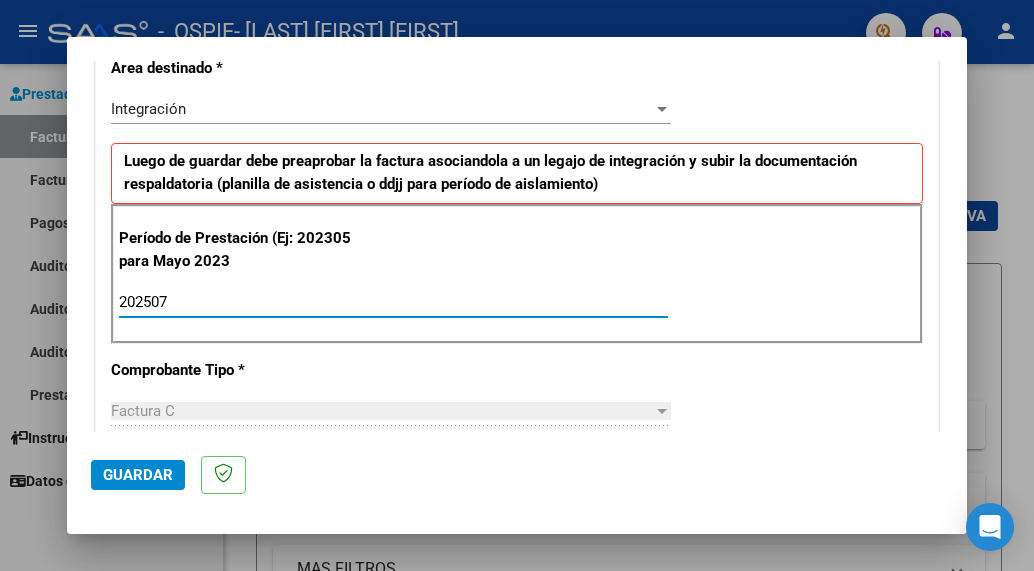 type on "202507" 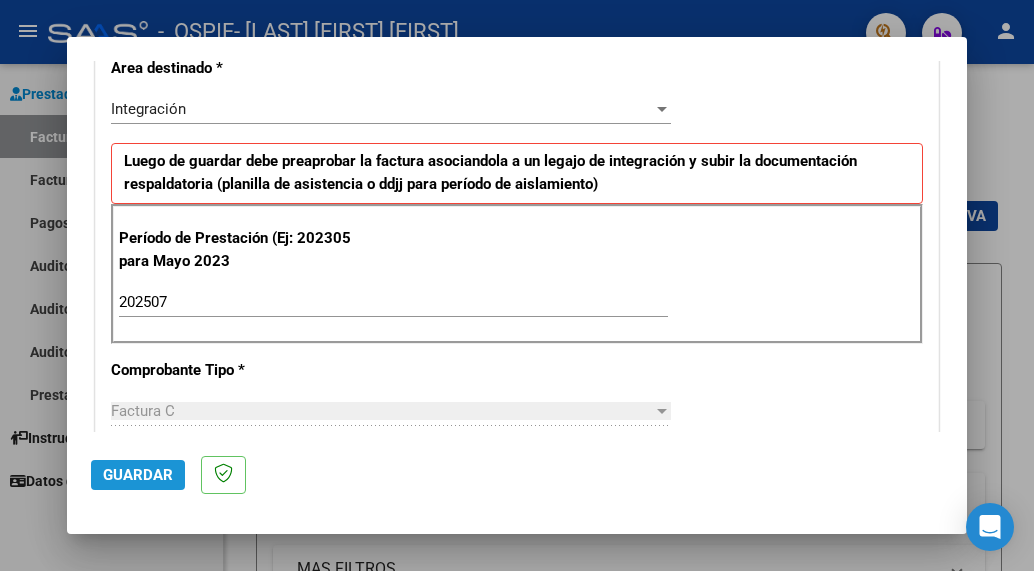 click on "Guardar" 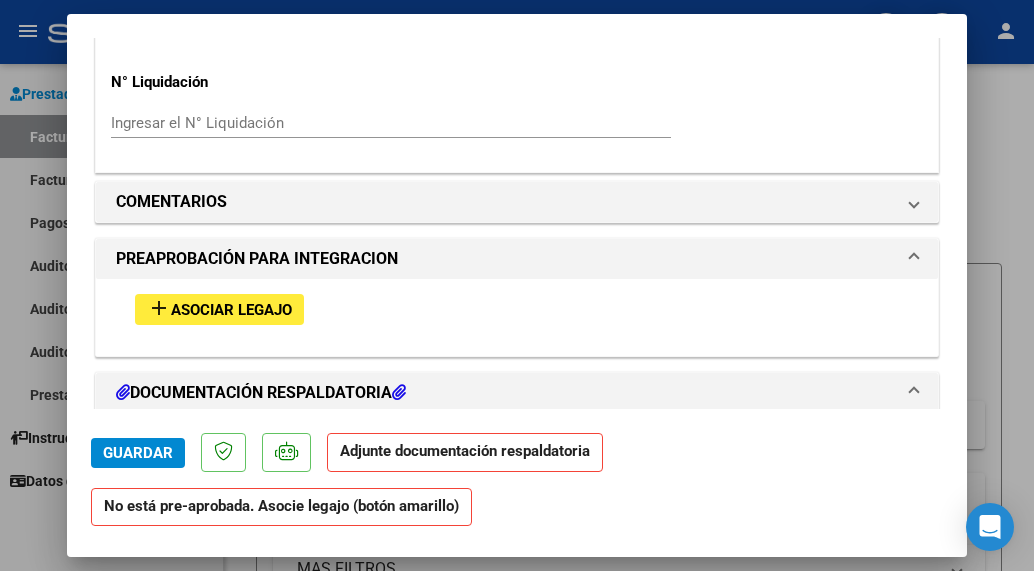 scroll, scrollTop: 1600, scrollLeft: 0, axis: vertical 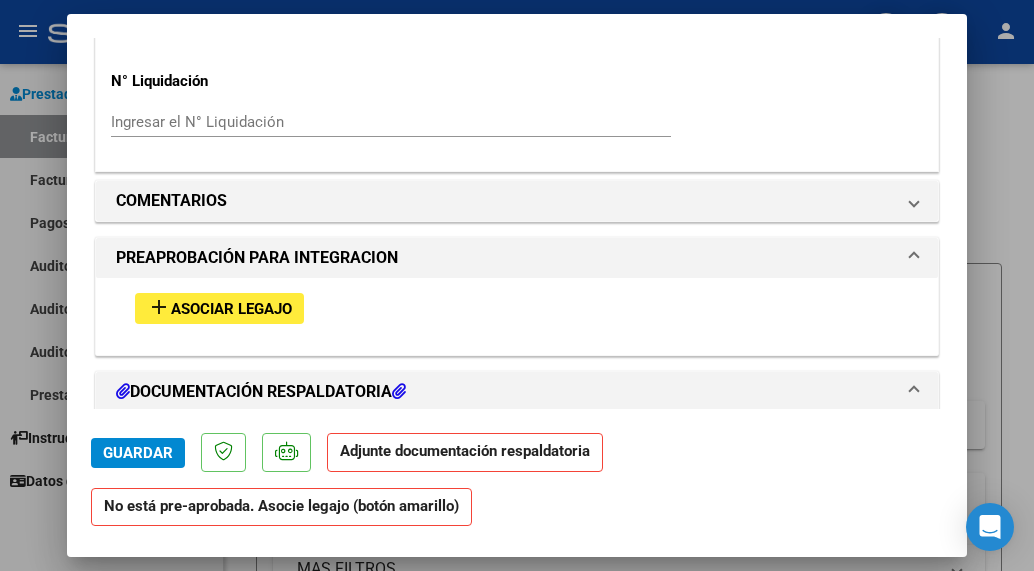 click on "Asociar Legajo" at bounding box center (231, 309) 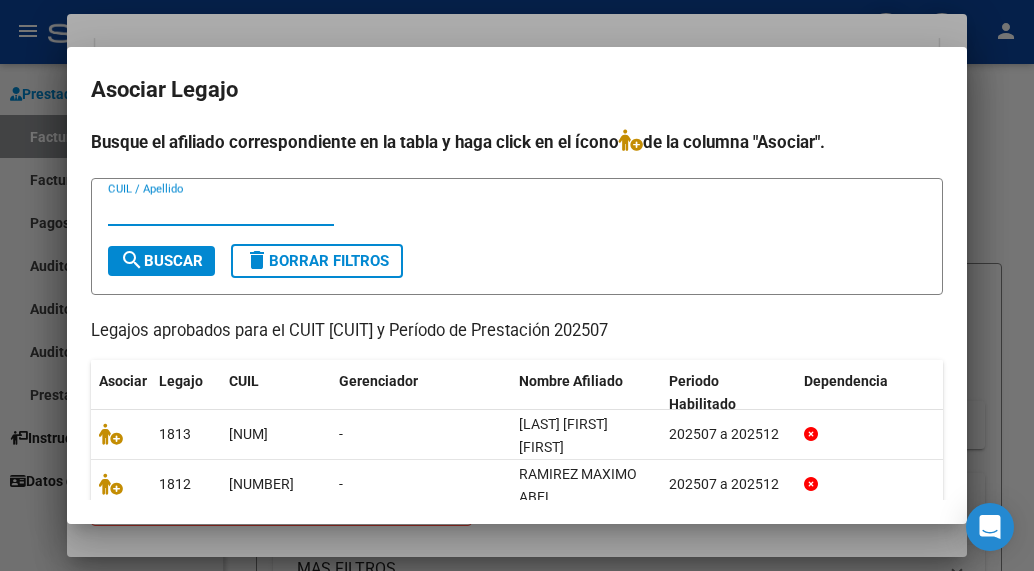 click on "CUIL / Apellido" at bounding box center (221, 210) 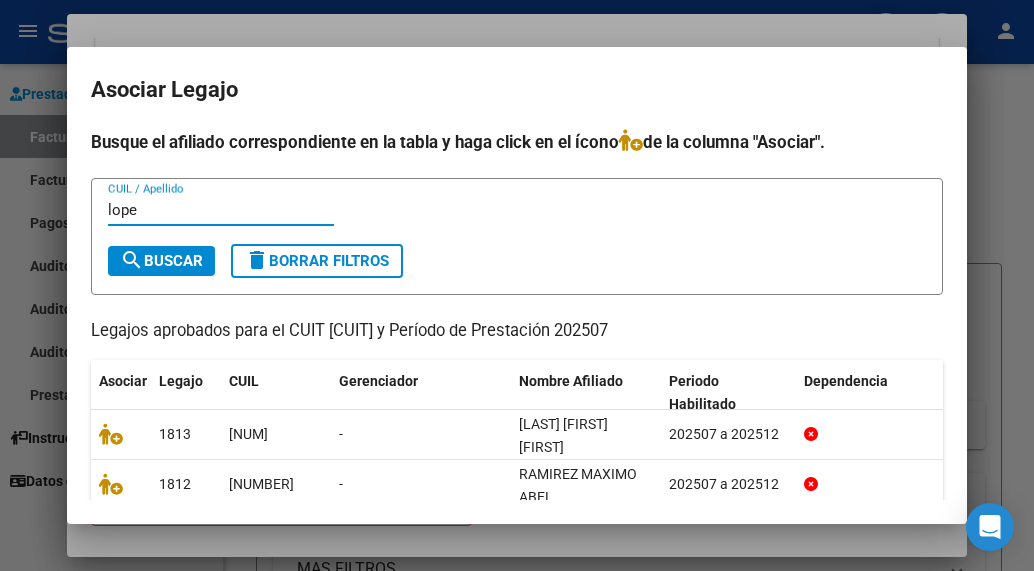 type on "lope" 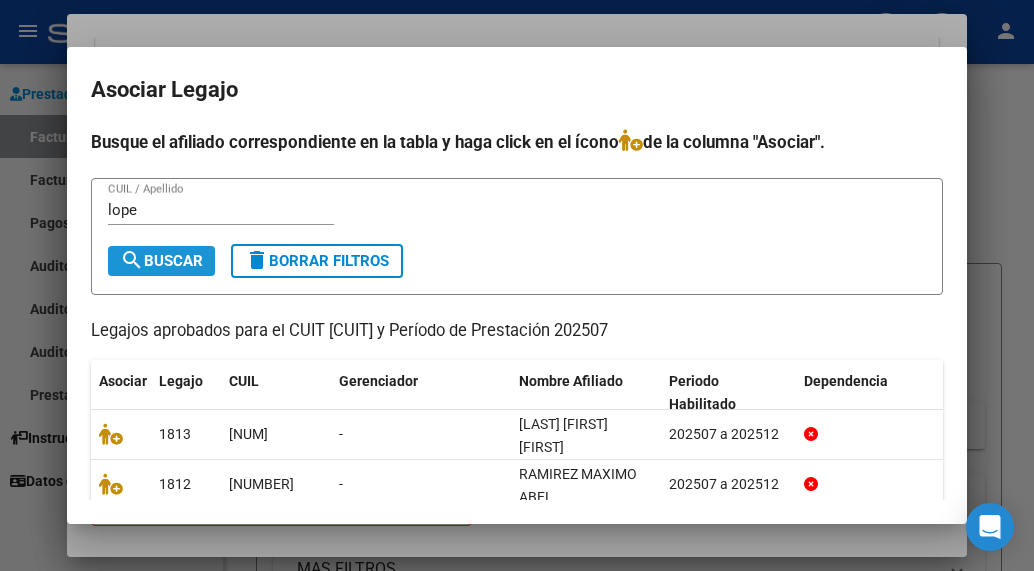click on "search  Buscar" at bounding box center [161, 261] 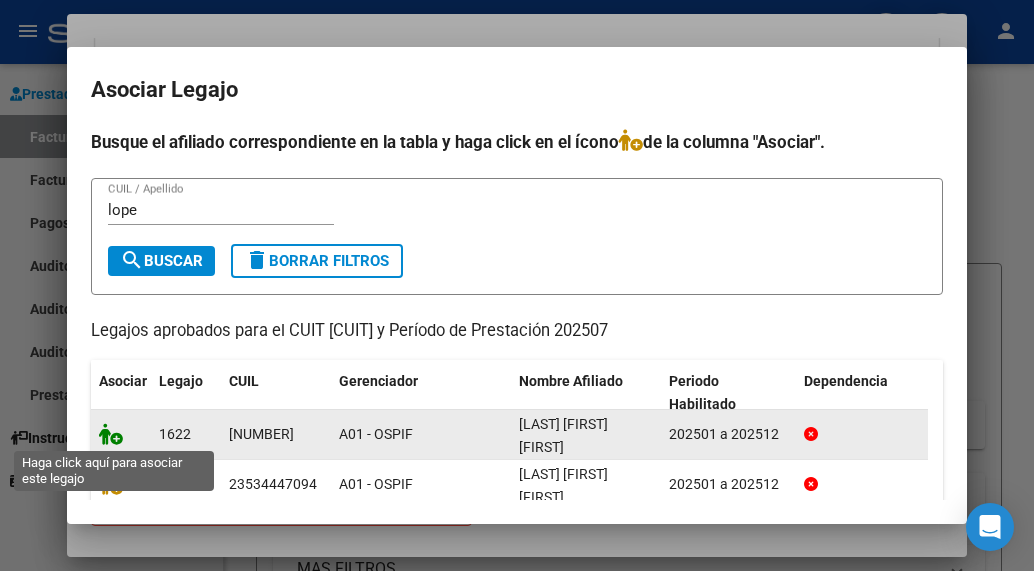 click 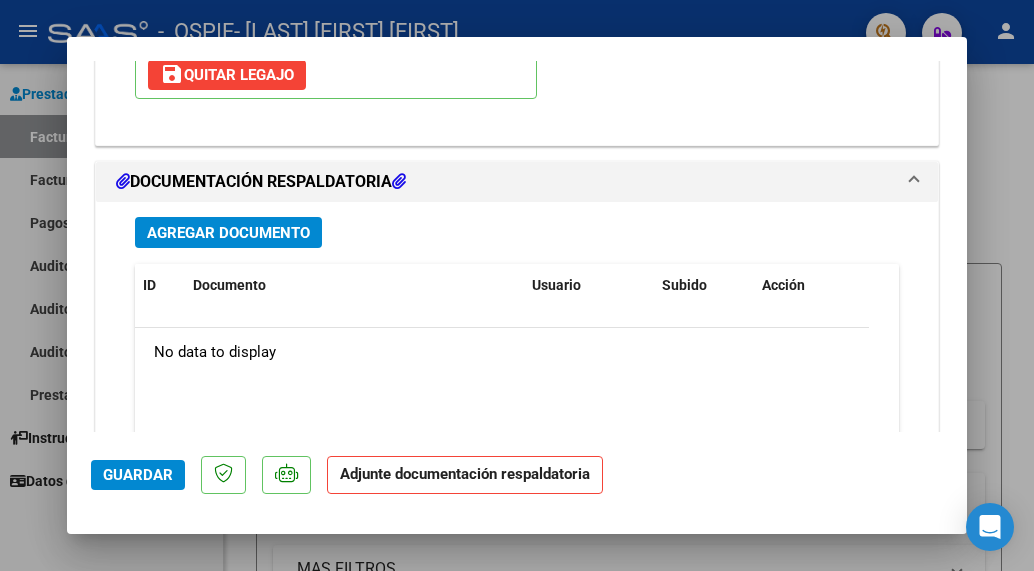 scroll, scrollTop: 2123, scrollLeft: 0, axis: vertical 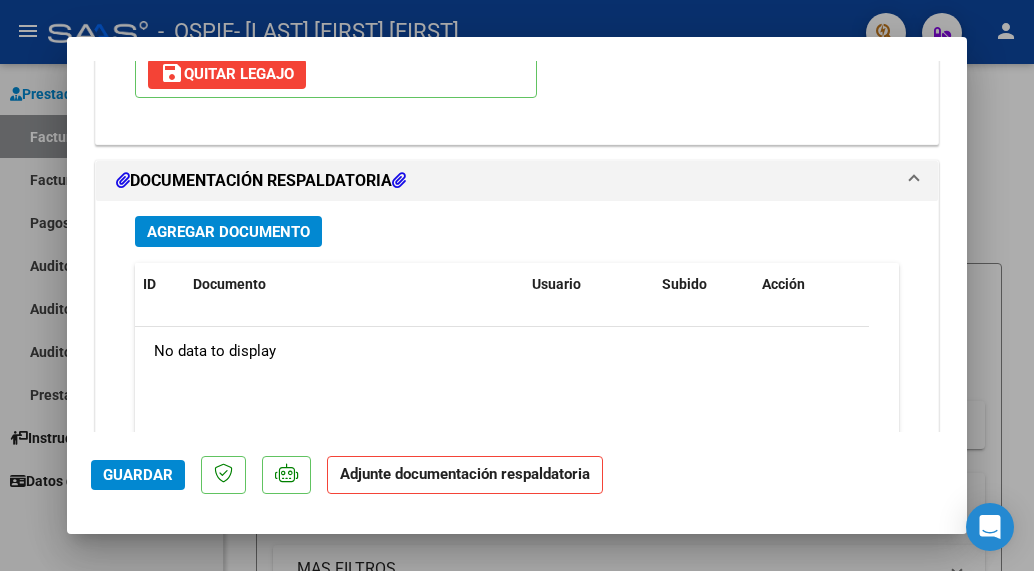 click on "Agregar Documento" at bounding box center [228, 232] 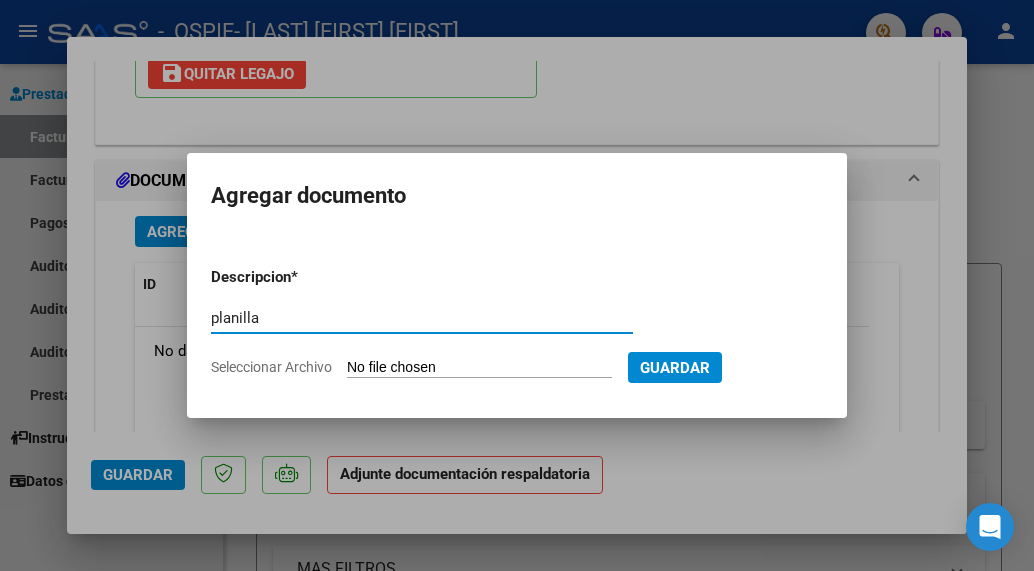 type on "planilla" 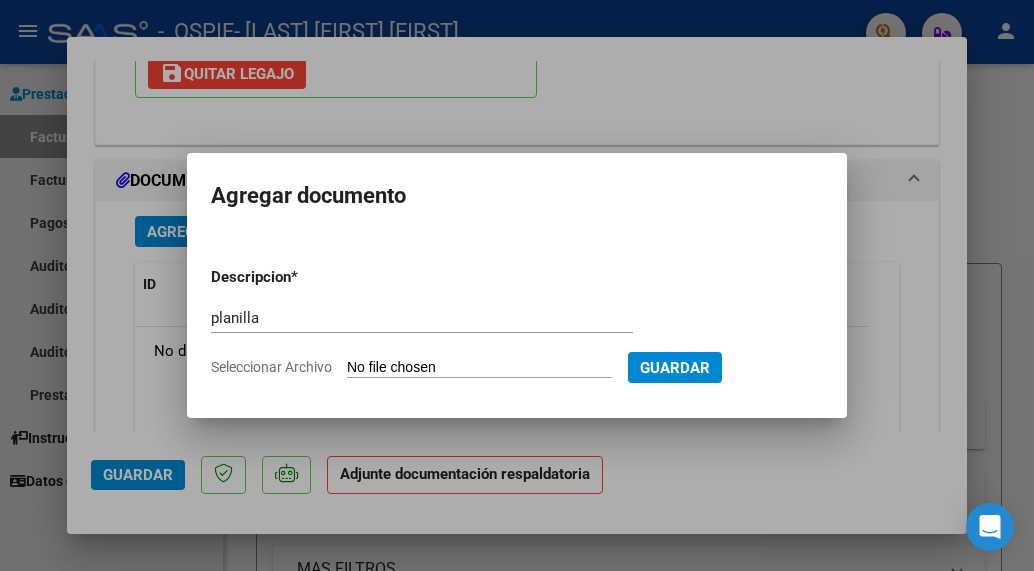 type on "C:\fakepath\[LAST] [FIRST] [FIRST] [DATE].pdf" 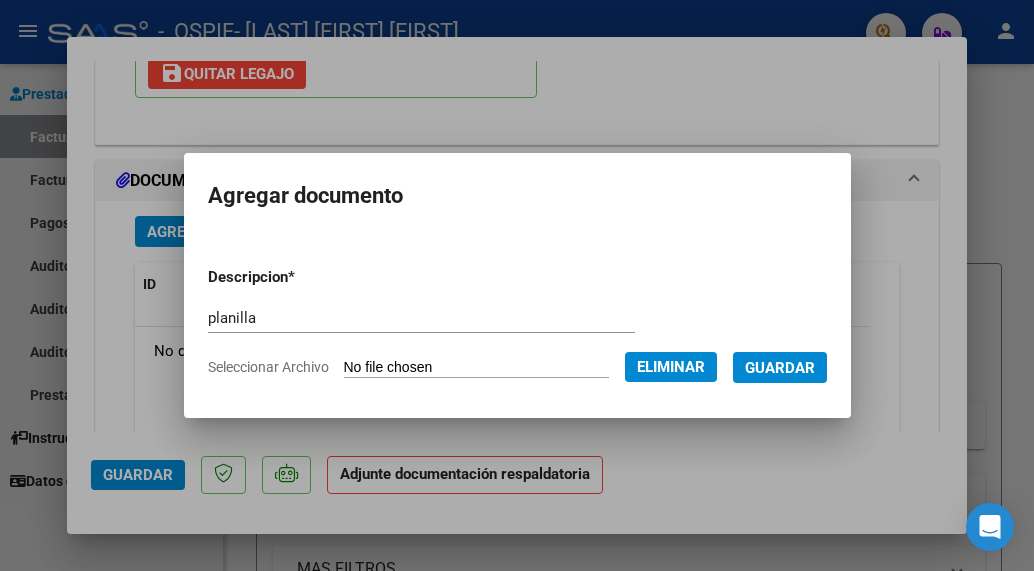 click on "Guardar" at bounding box center (780, 368) 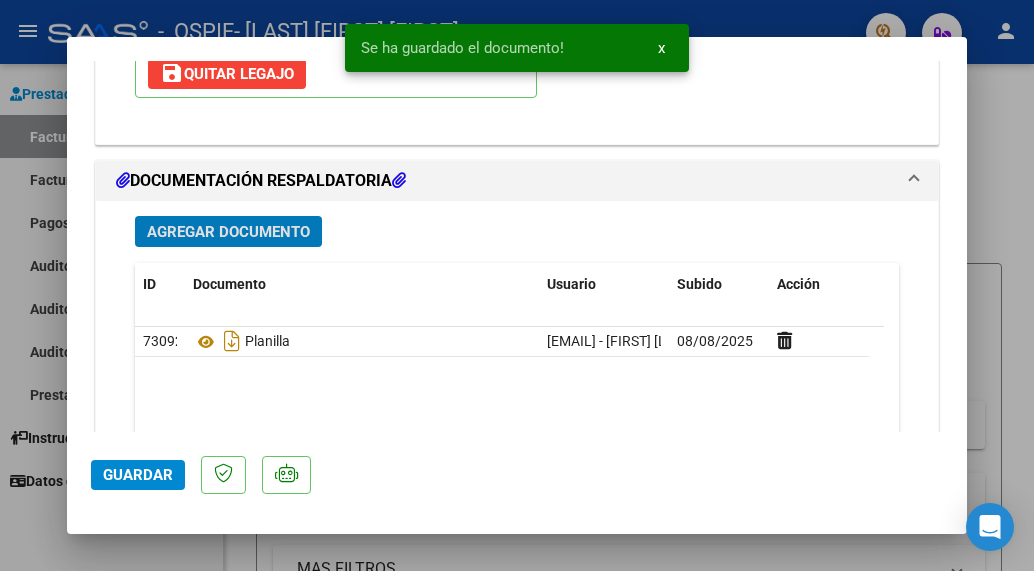 click at bounding box center [517, 285] 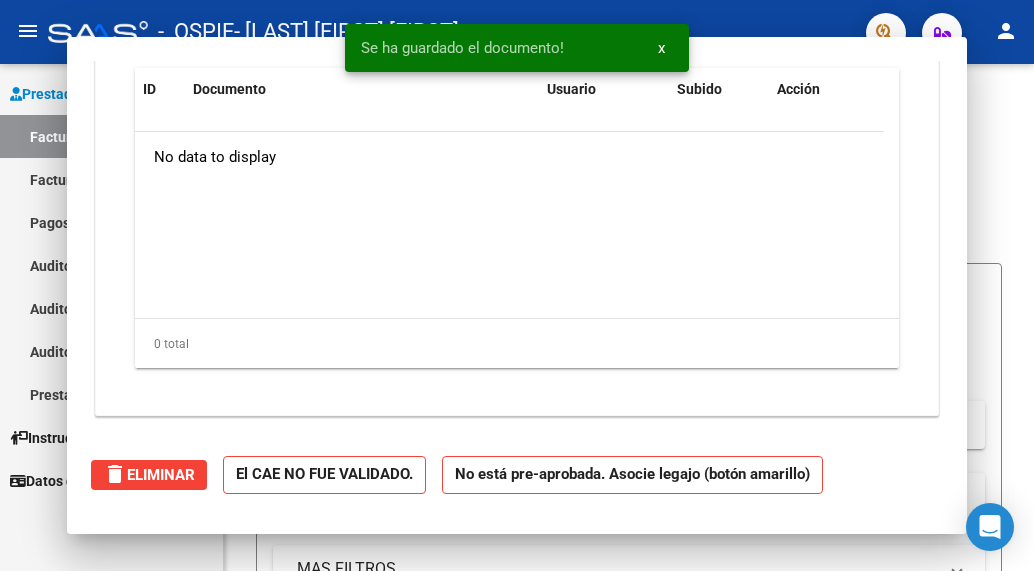 scroll, scrollTop: 1904, scrollLeft: 0, axis: vertical 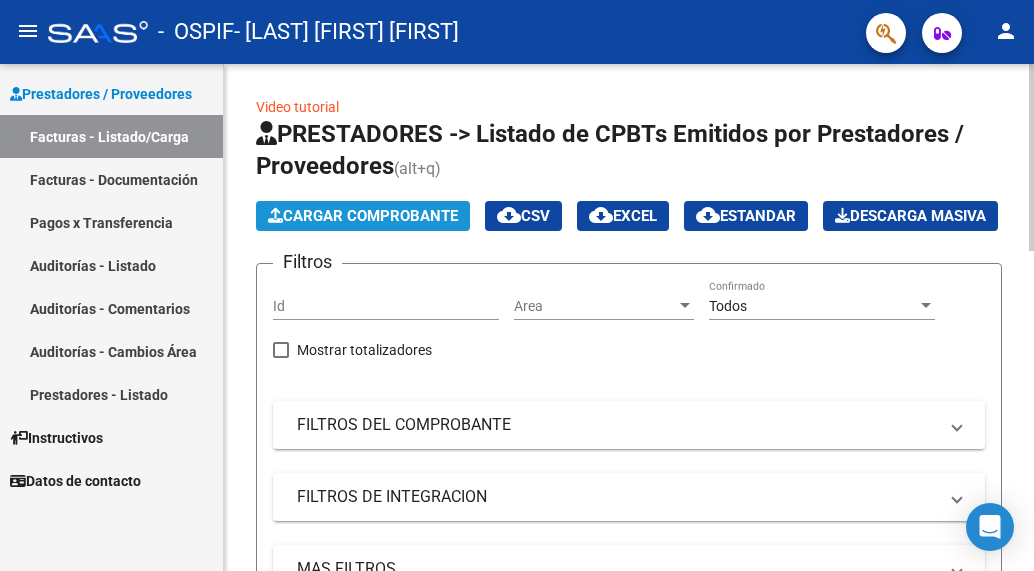 click on "Cargar Comprobante" 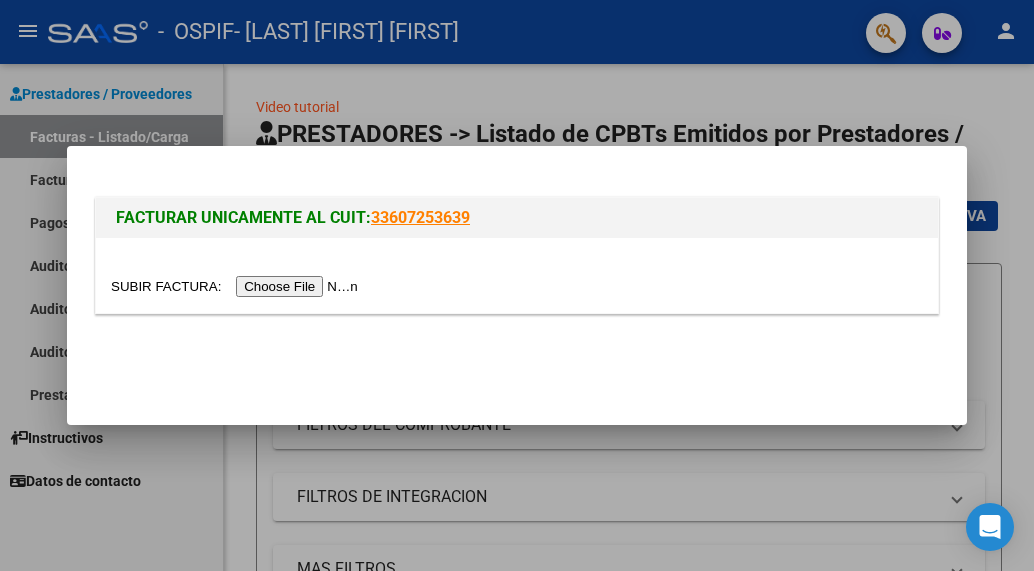 click at bounding box center [237, 286] 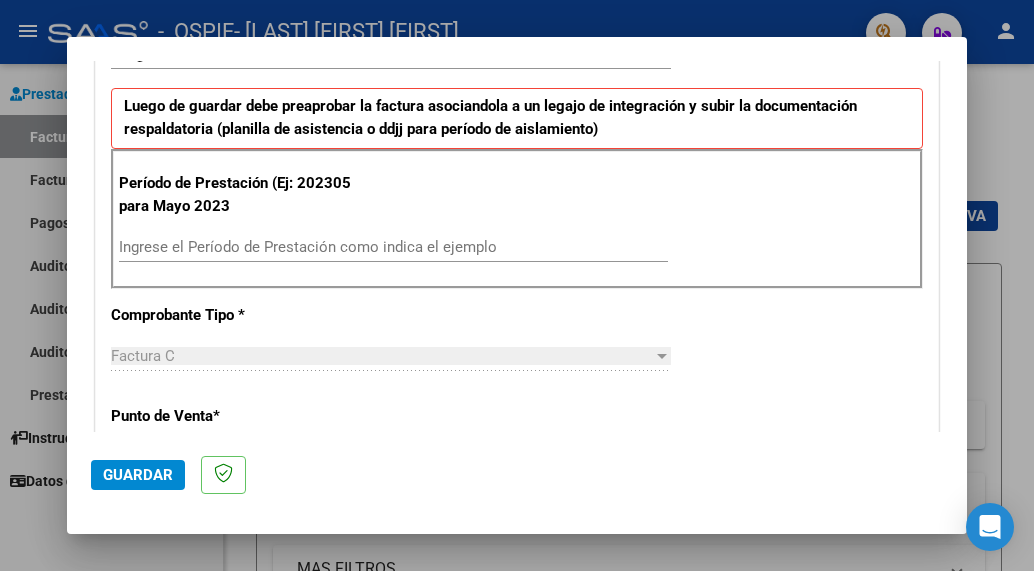 scroll, scrollTop: 494, scrollLeft: 0, axis: vertical 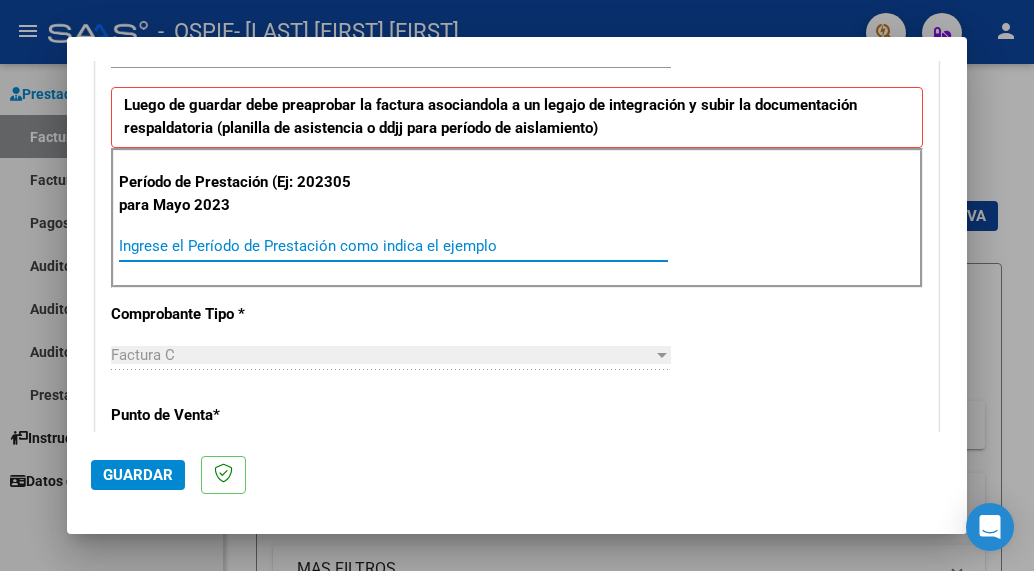 click on "Ingrese el Período de Prestación como indica el ejemplo" at bounding box center [393, 246] 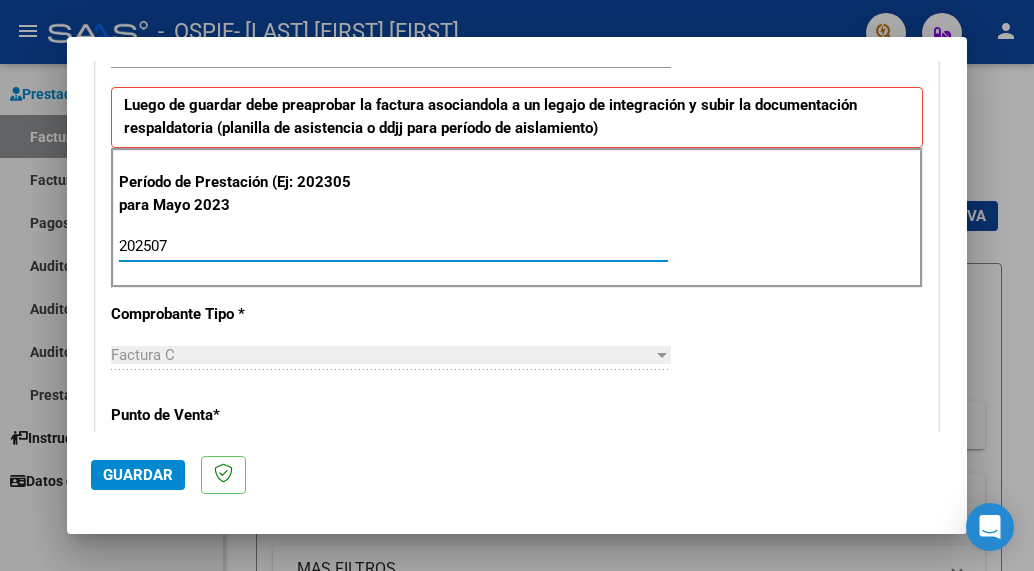 type on "202507" 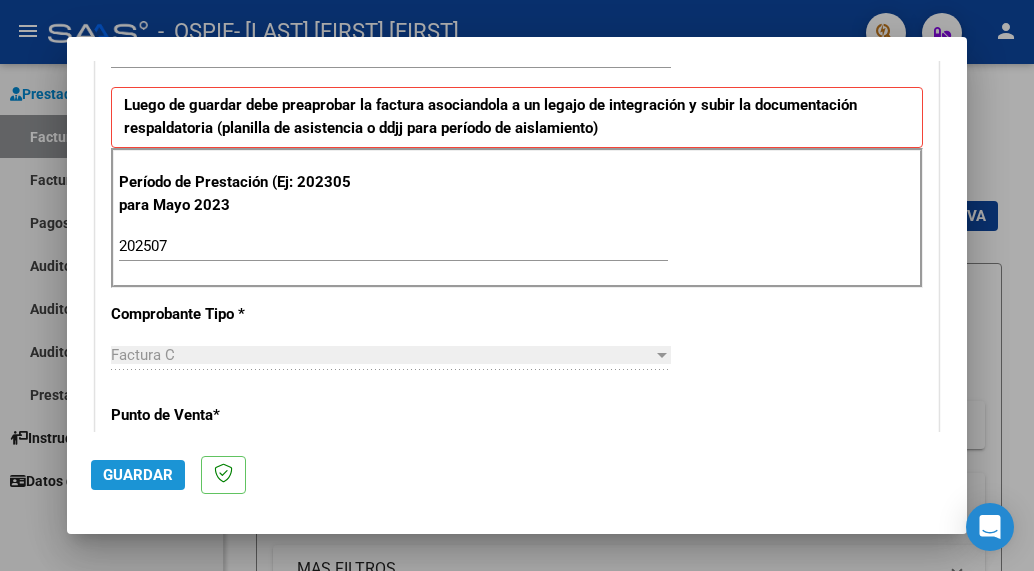 click on "Guardar" 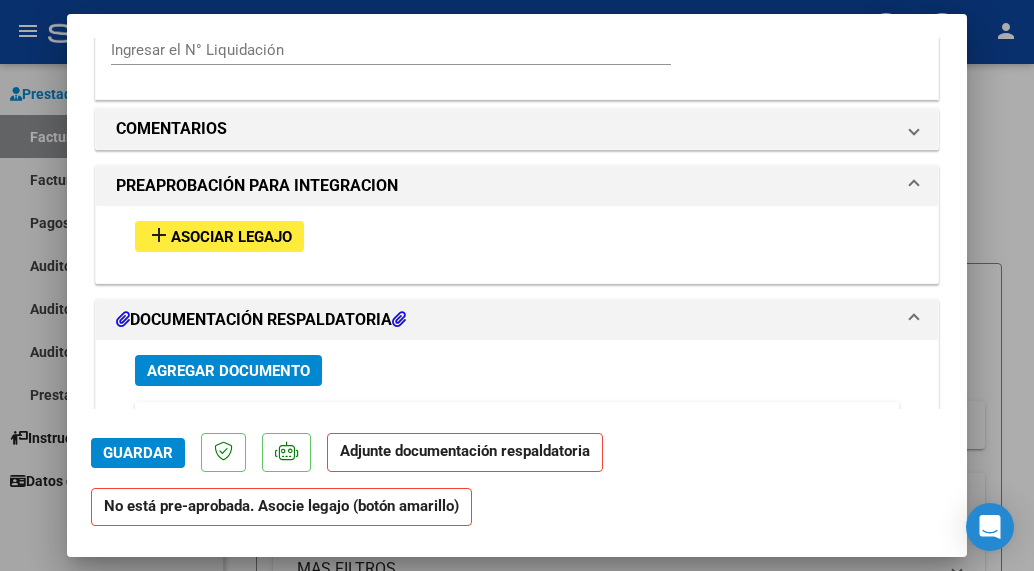 scroll, scrollTop: 1673, scrollLeft: 0, axis: vertical 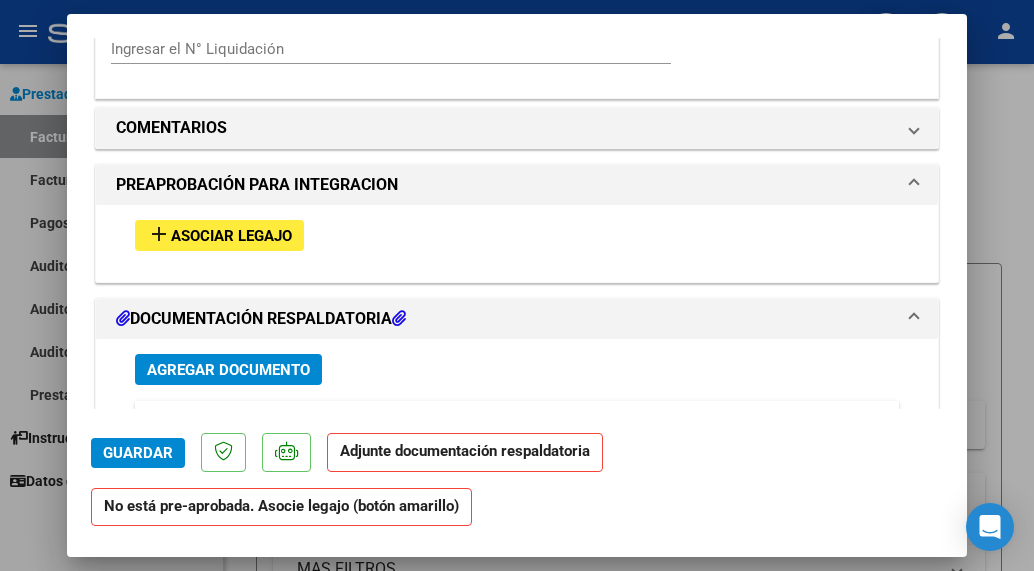 click on "Asociar Legajo" at bounding box center (231, 236) 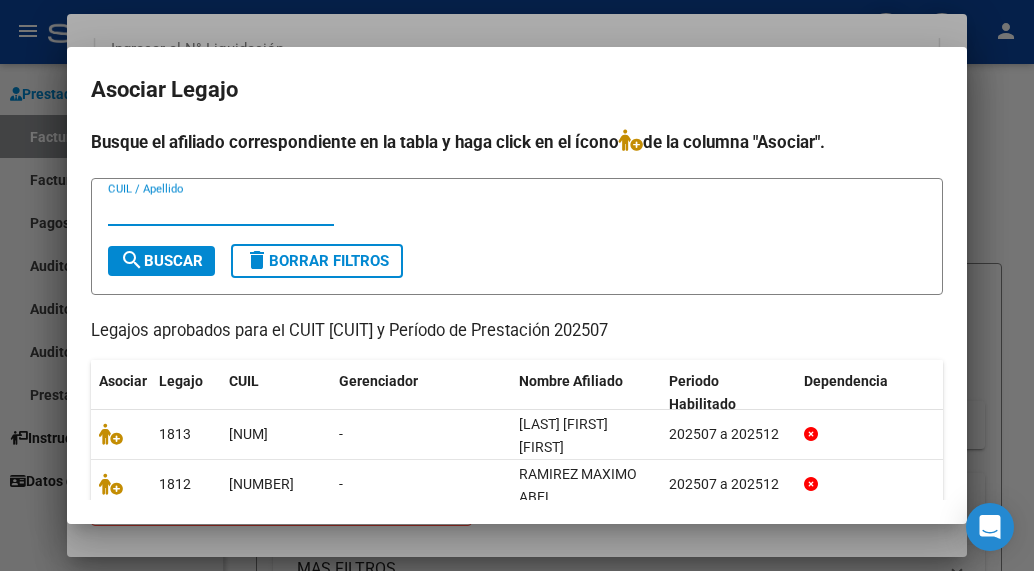 click on "CUIL / Apellido" at bounding box center [221, 210] 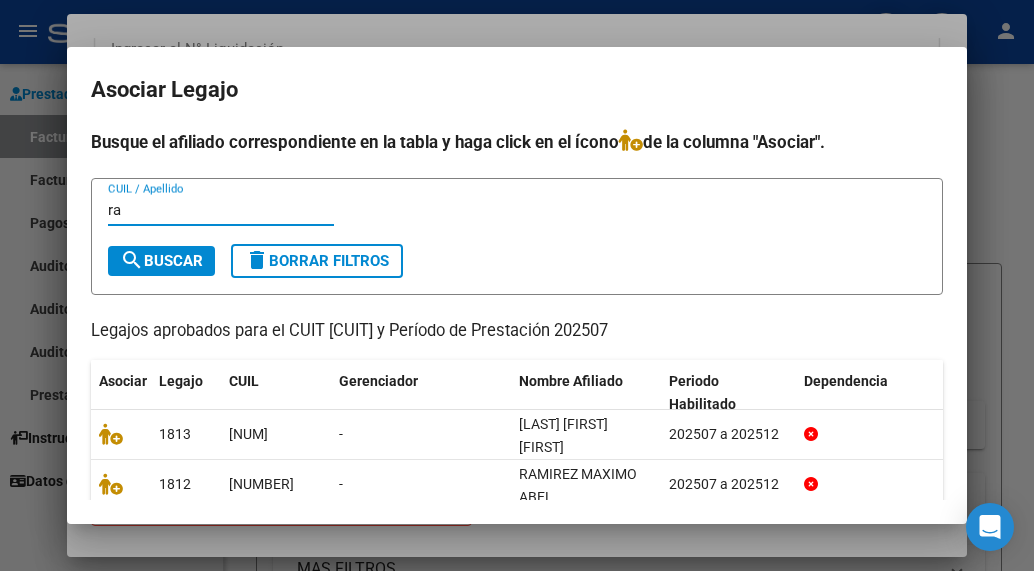 type on "r" 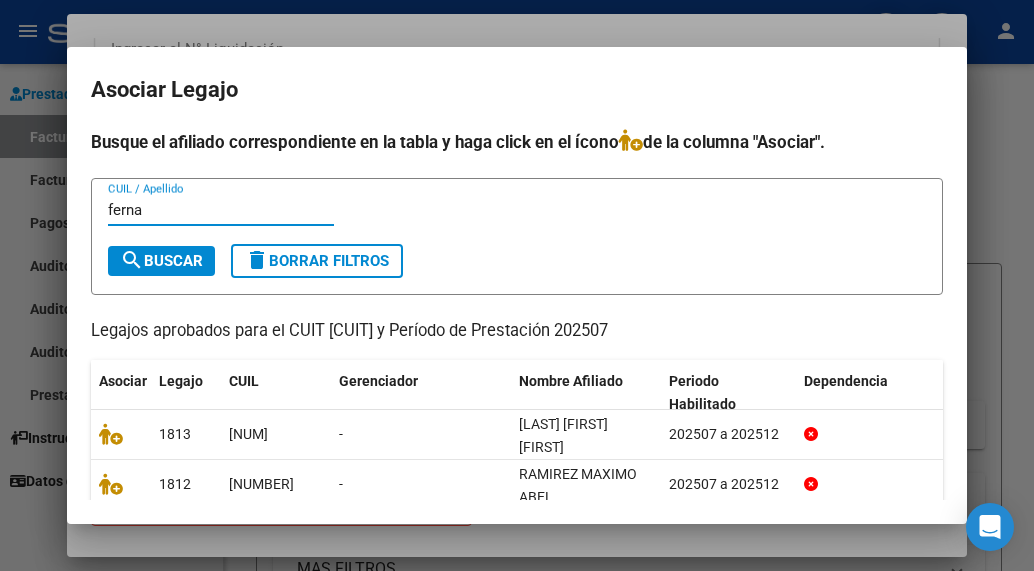 type on "ferna" 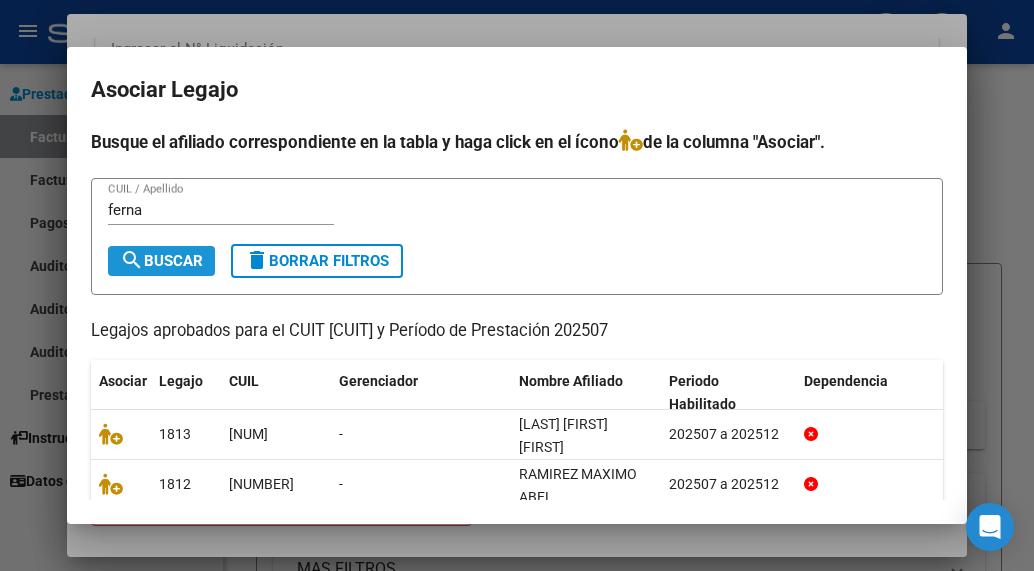 click on "search  Buscar" at bounding box center (161, 261) 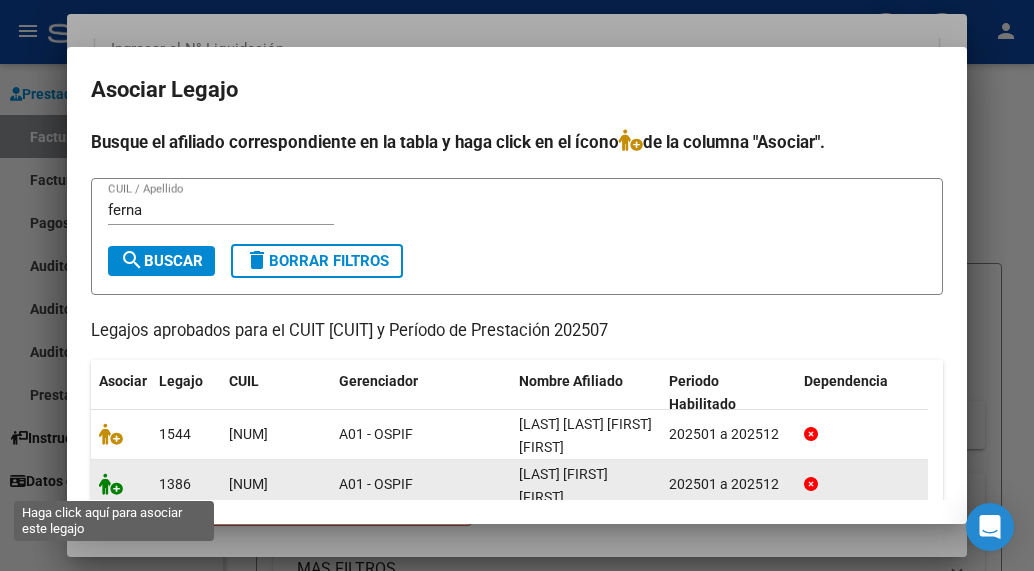 click 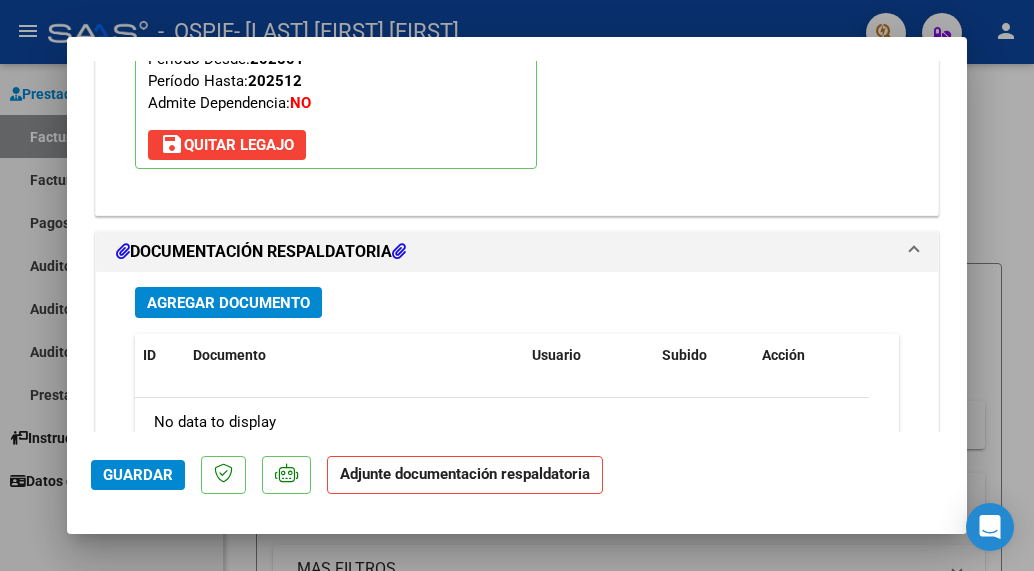 scroll, scrollTop: 2053, scrollLeft: 0, axis: vertical 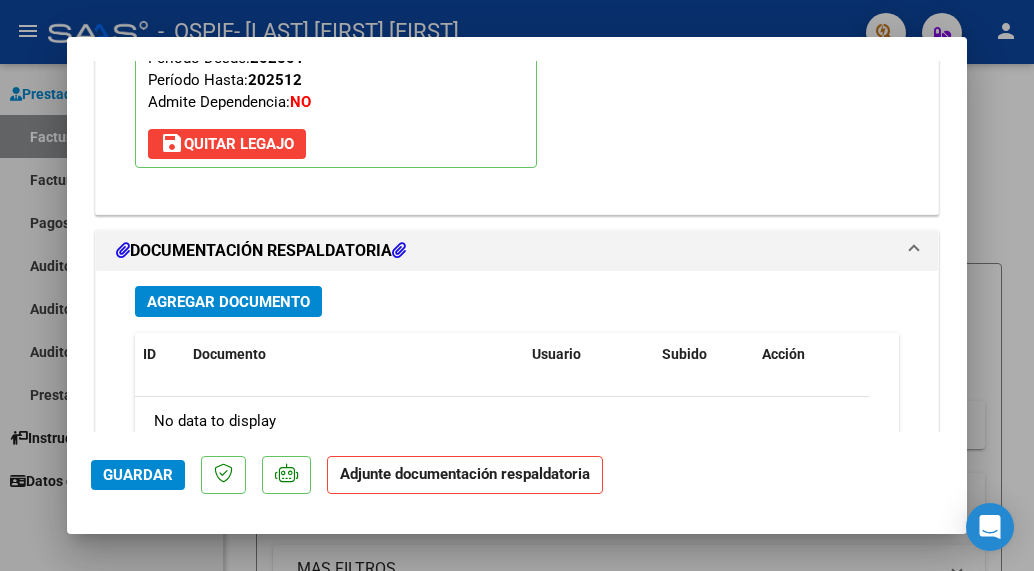 click at bounding box center (517, 285) 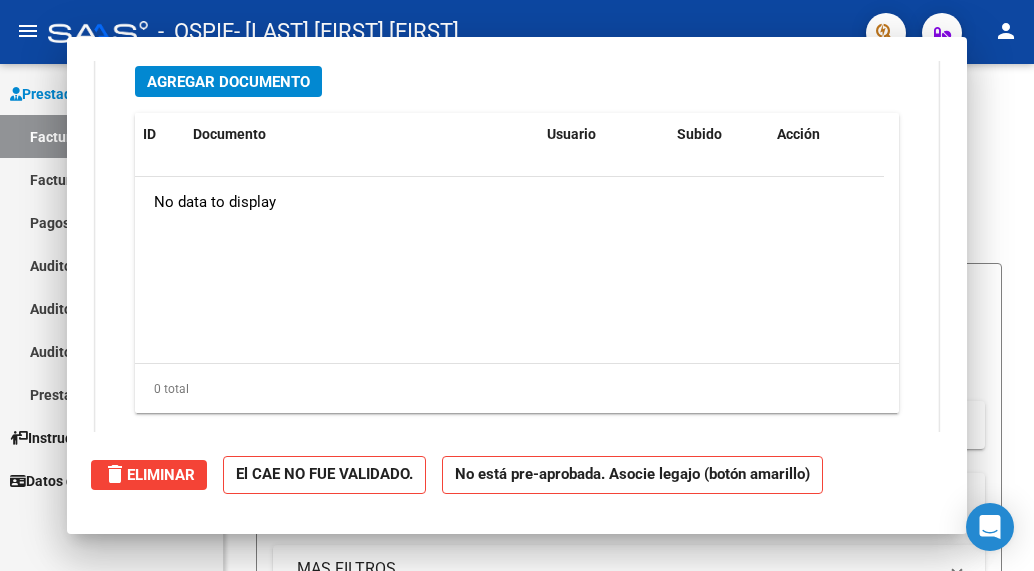 scroll, scrollTop: 1834, scrollLeft: 0, axis: vertical 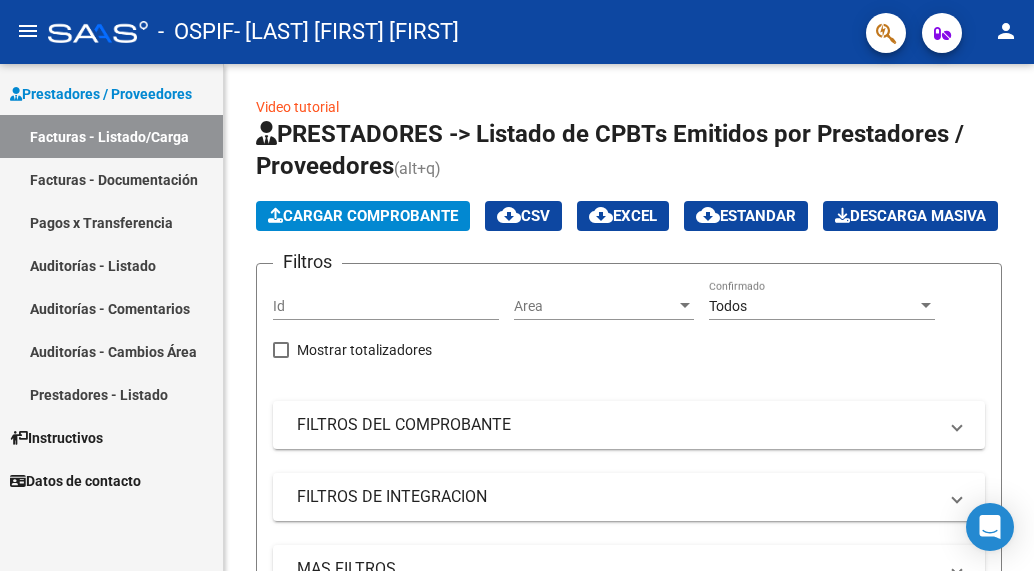 click on "- [LAST] [FIRST] [FIRST]" 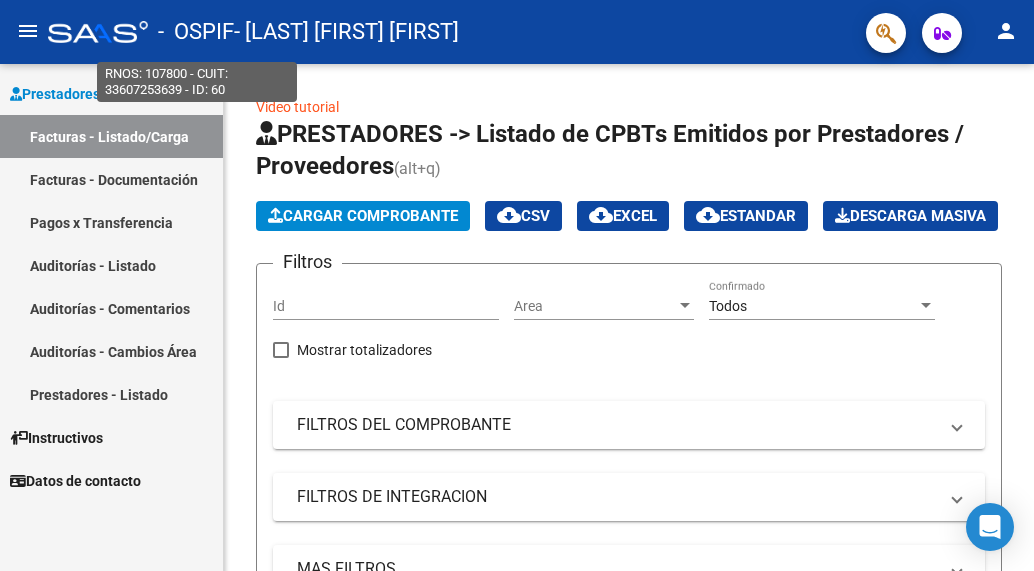 click on "-   OSPIF" 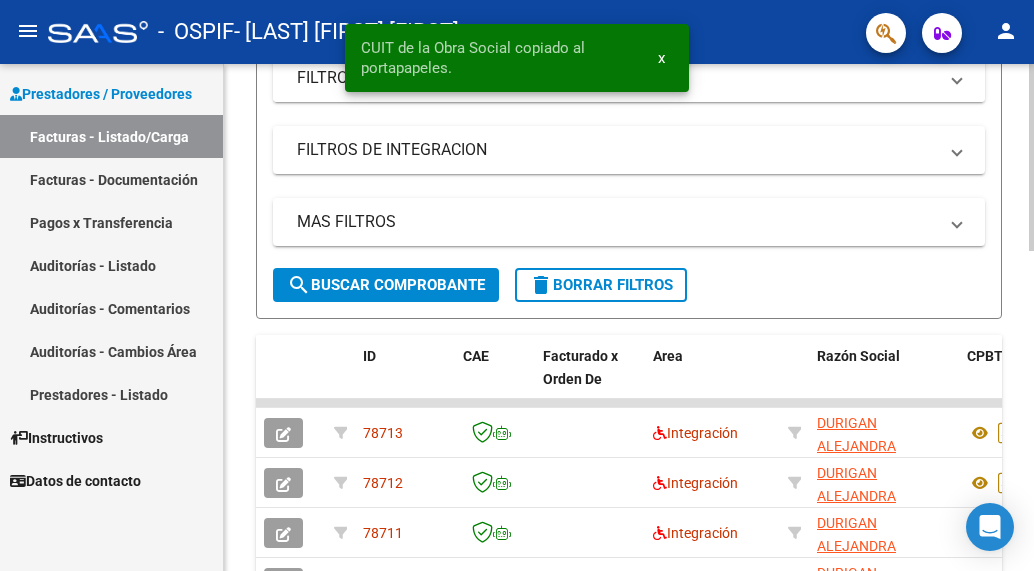 scroll, scrollTop: 348, scrollLeft: 0, axis: vertical 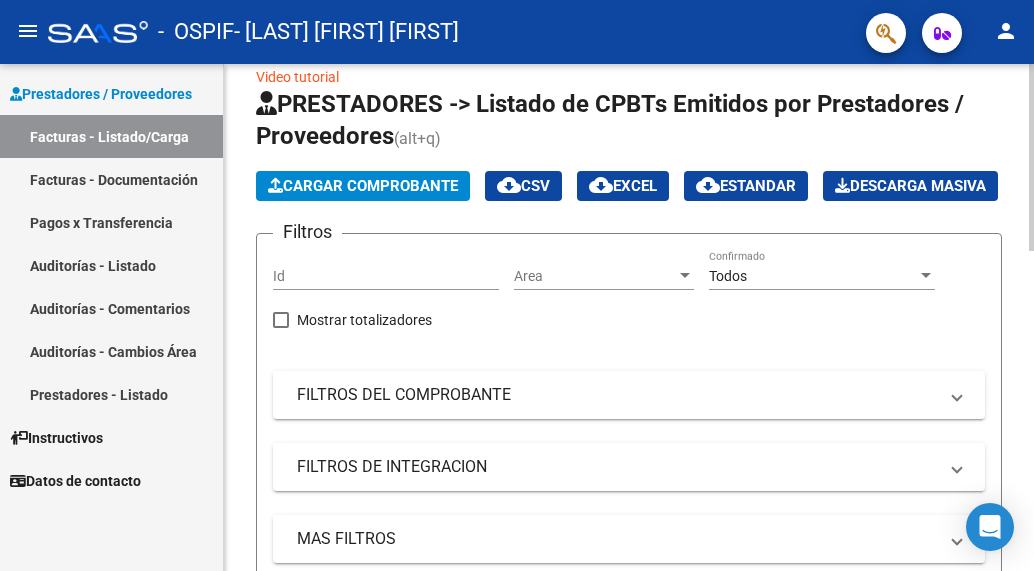 click on "Cargar Comprobante" 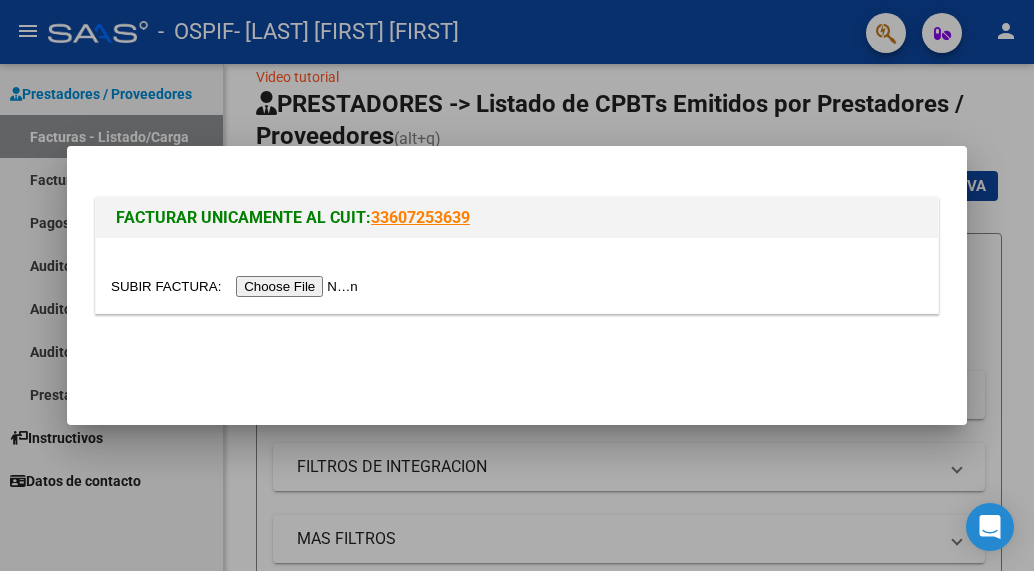 click at bounding box center (237, 286) 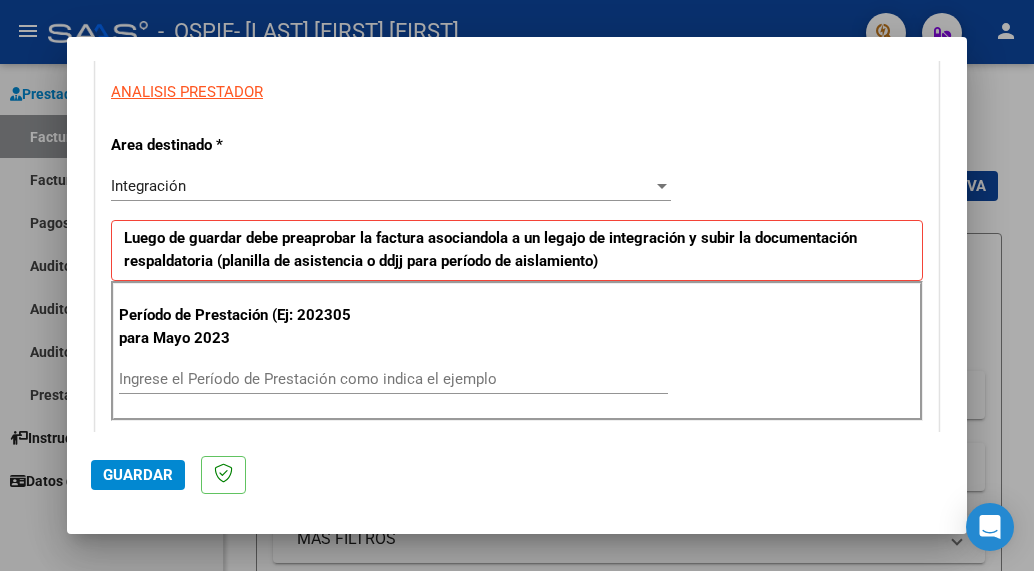 scroll, scrollTop: 362, scrollLeft: 0, axis: vertical 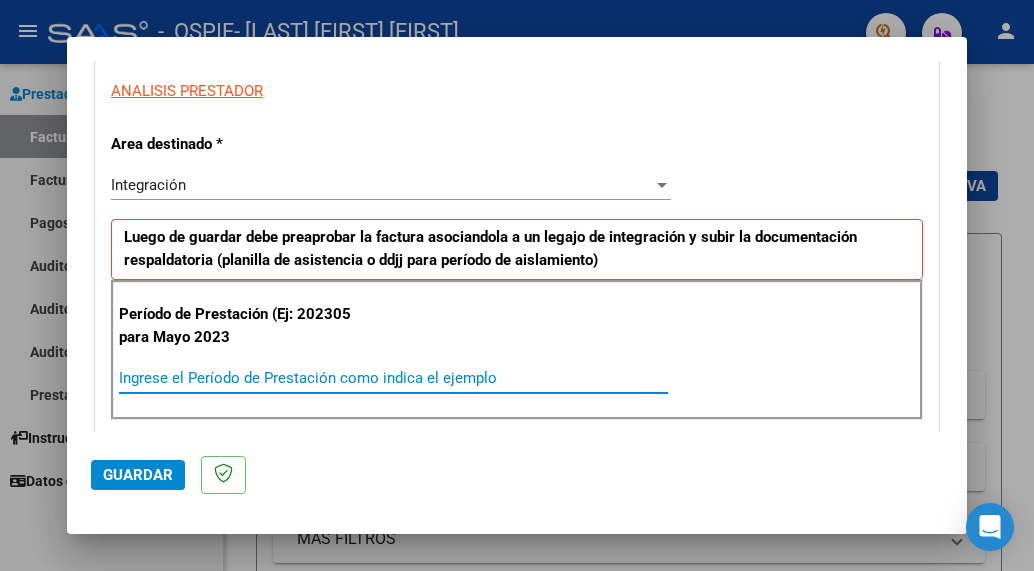 click on "Ingrese el Período de Prestación como indica el ejemplo" at bounding box center [393, 378] 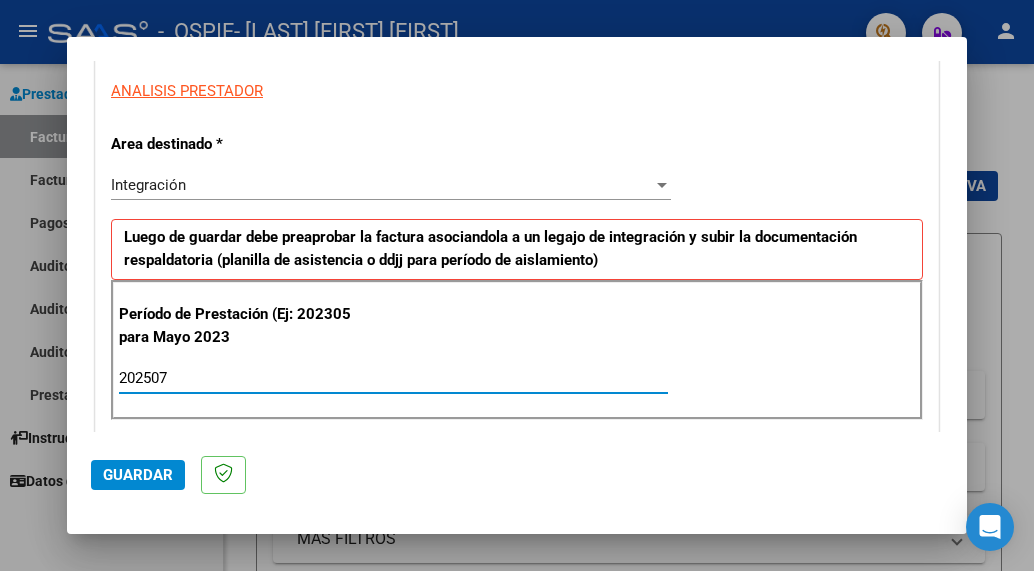 type on "202507" 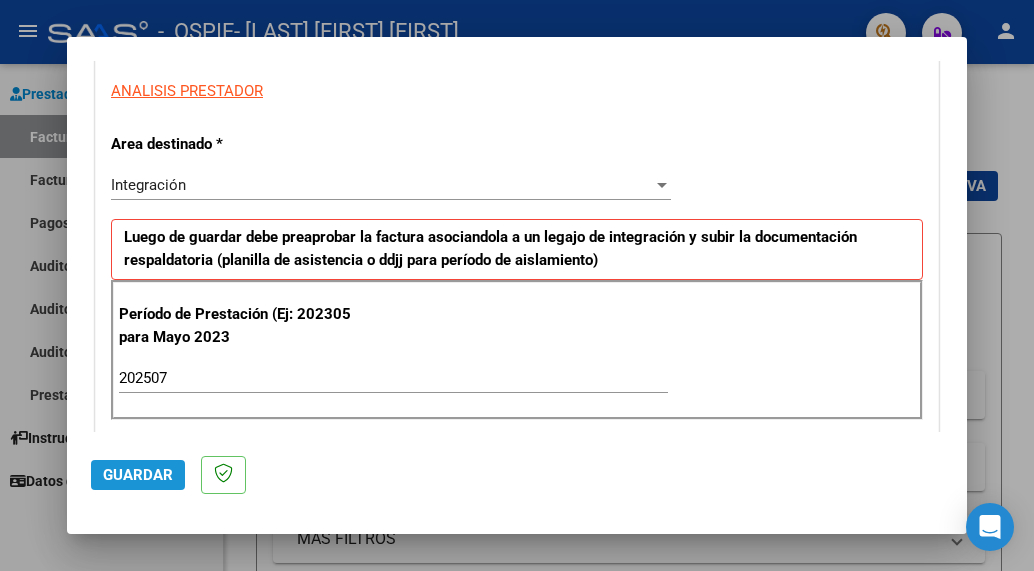click on "Guardar" 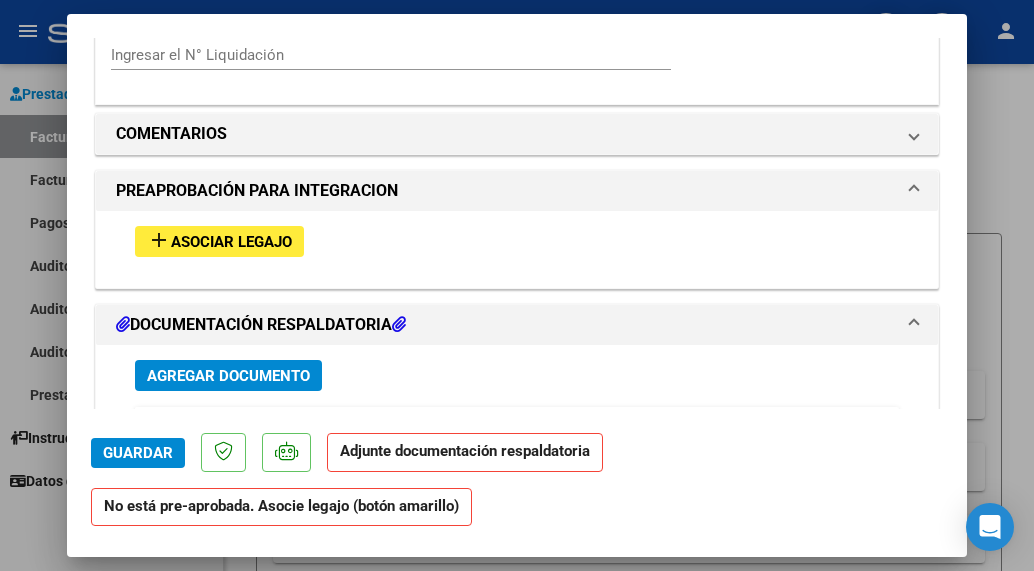 scroll, scrollTop: 1670, scrollLeft: 0, axis: vertical 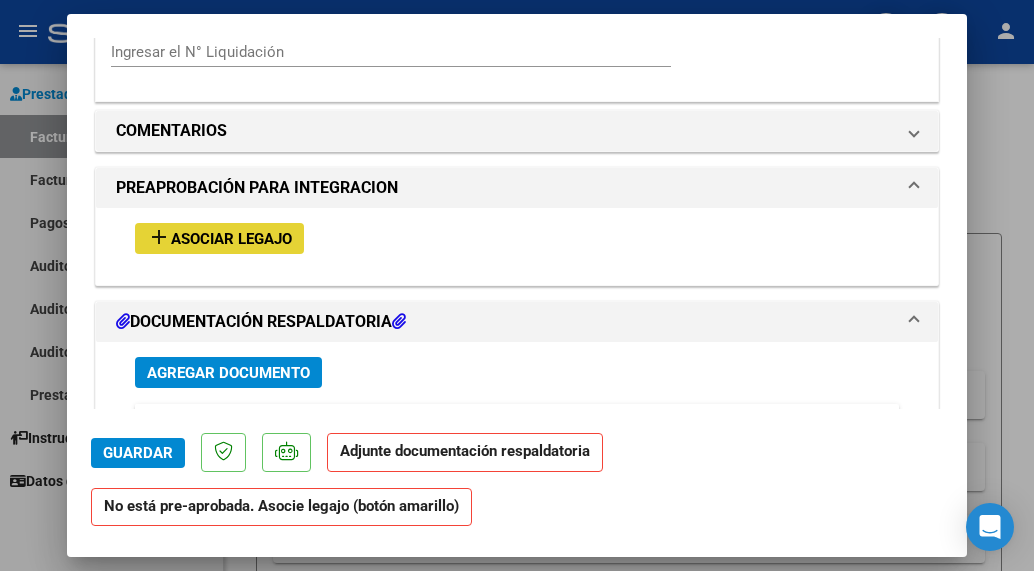click on "Asociar Legajo" at bounding box center (231, 239) 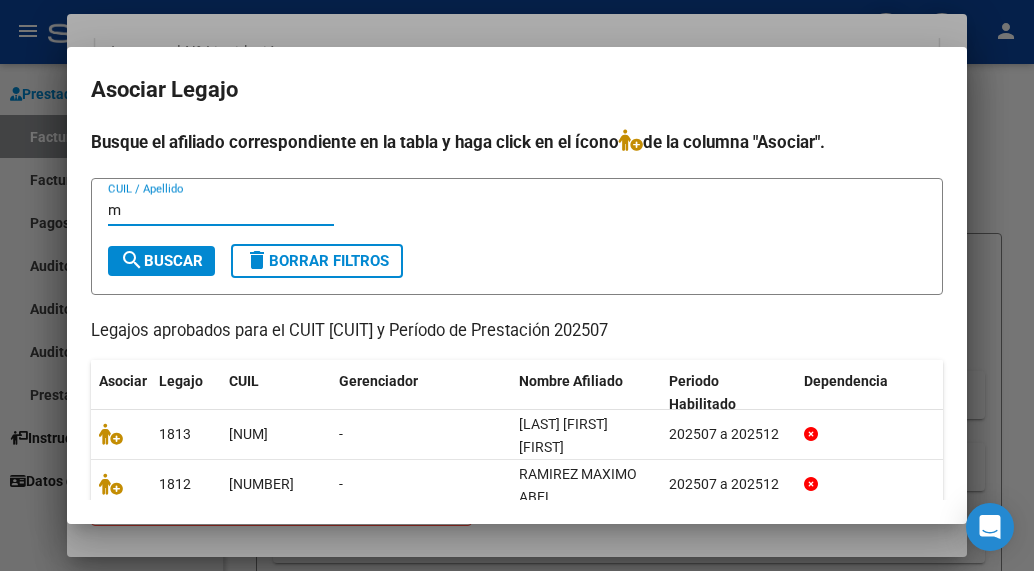 click on "m" at bounding box center (221, 210) 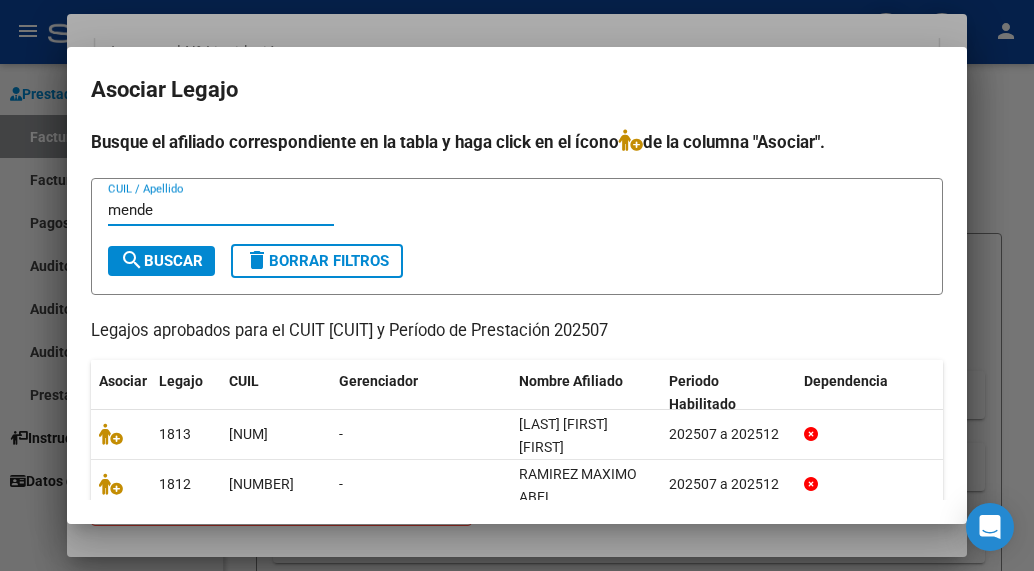 type on "mende" 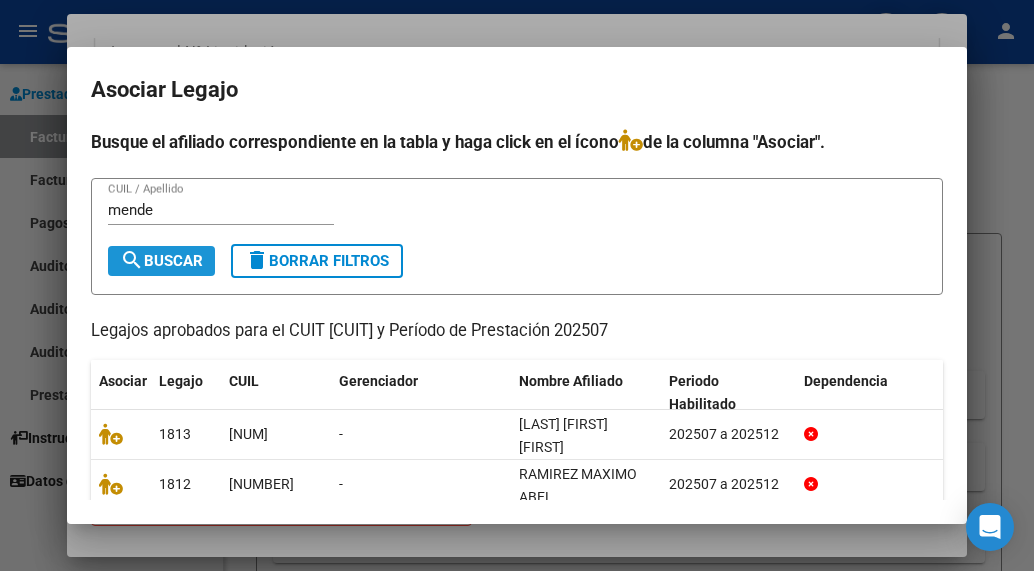 click on "search  Buscar" at bounding box center (161, 261) 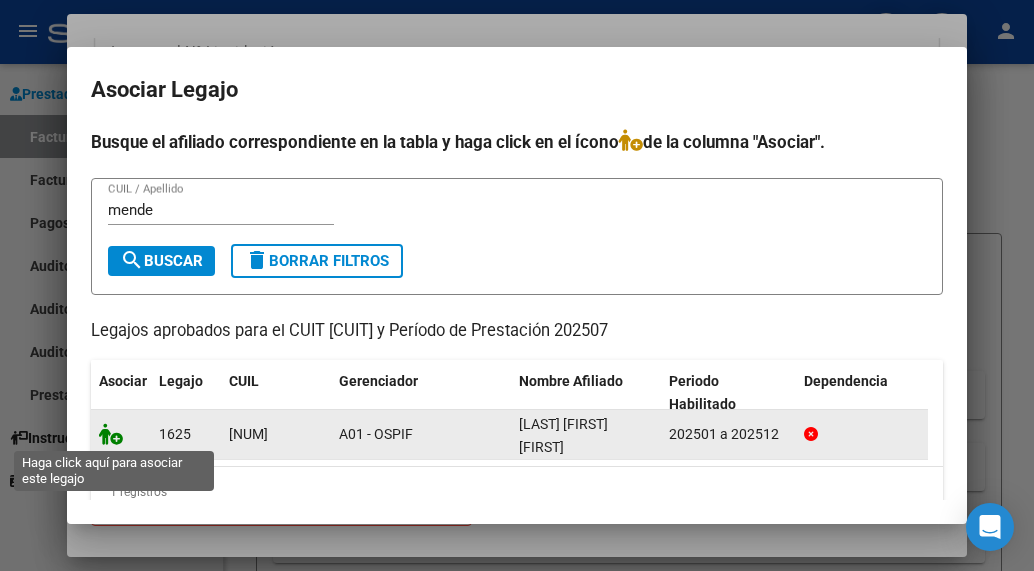 click 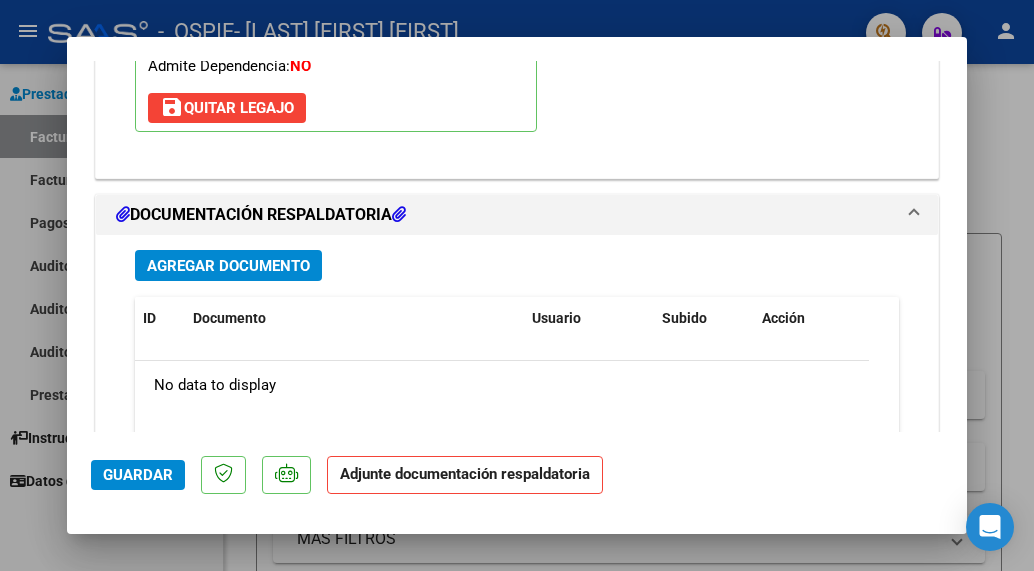 scroll, scrollTop: 2090, scrollLeft: 0, axis: vertical 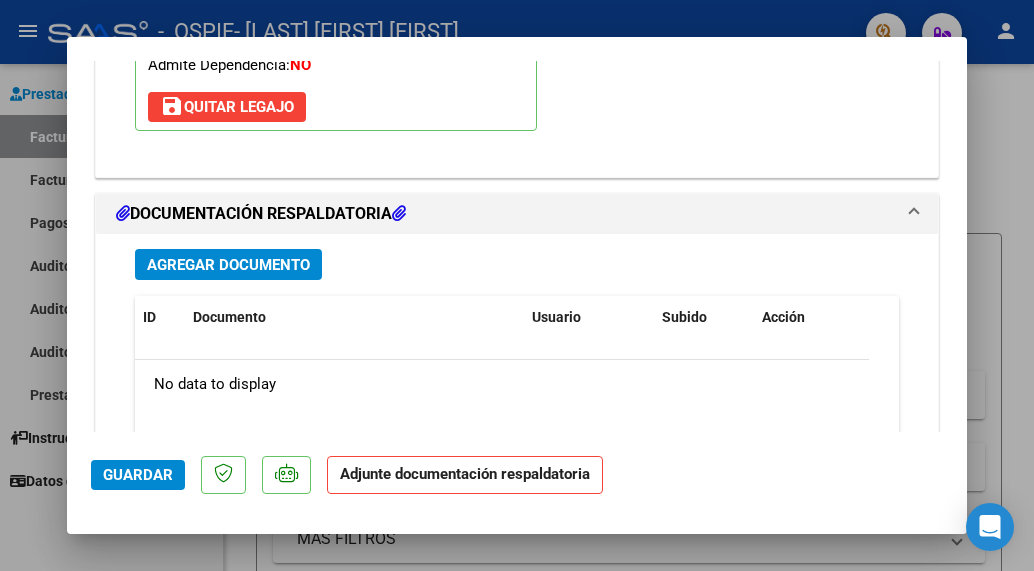 click on "Agregar Documento" at bounding box center [228, 265] 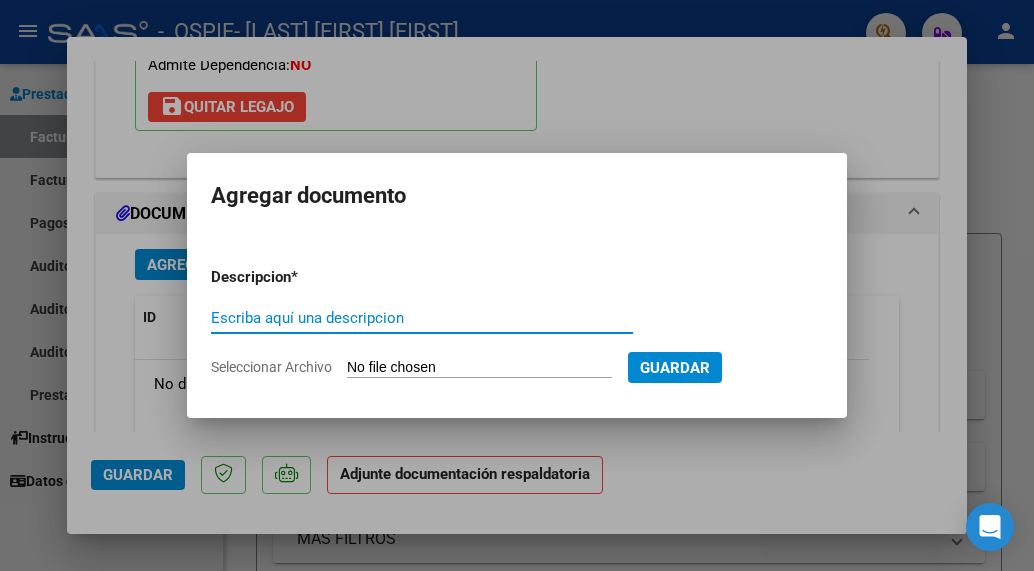 click on "Escriba aquí una descripcion" at bounding box center [422, 318] 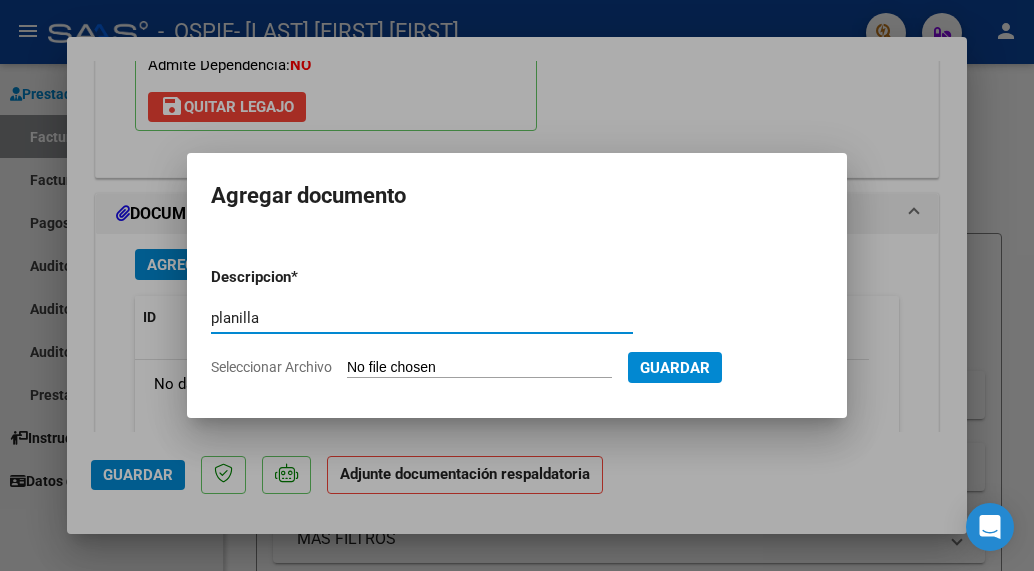 type on "planilla" 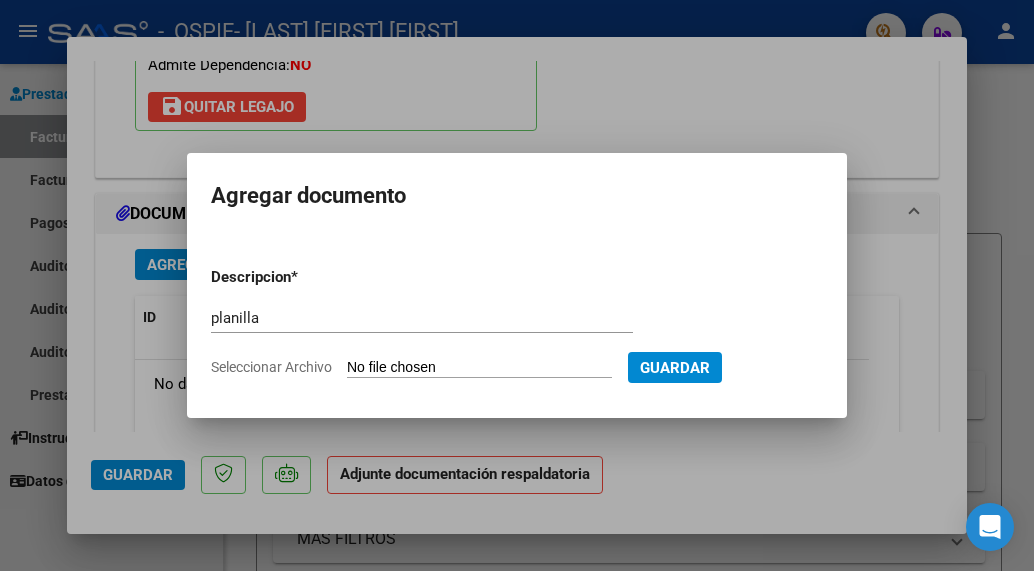 click on "Seleccionar Archivo" at bounding box center (479, 368) 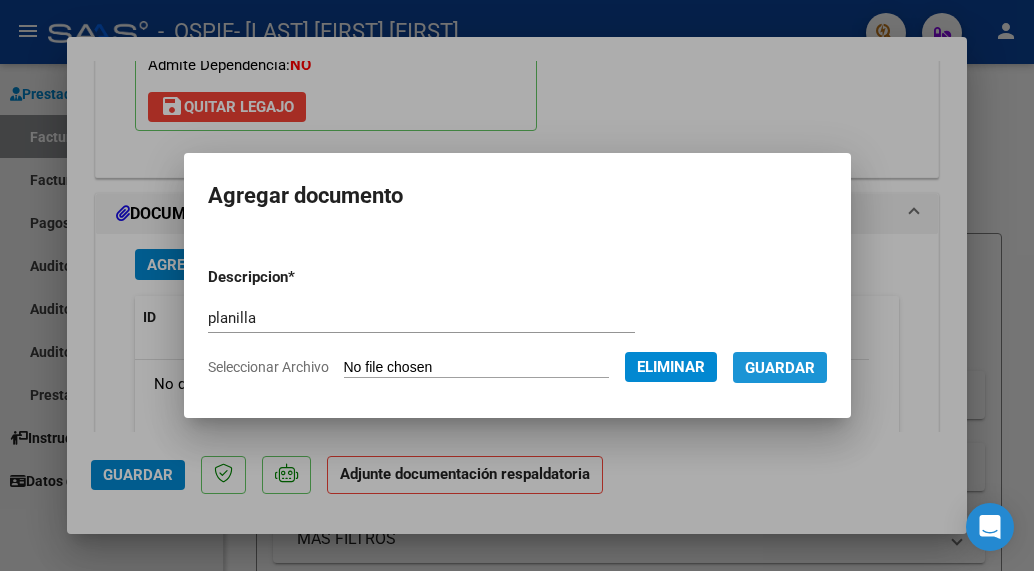 click on "Guardar" at bounding box center [780, 368] 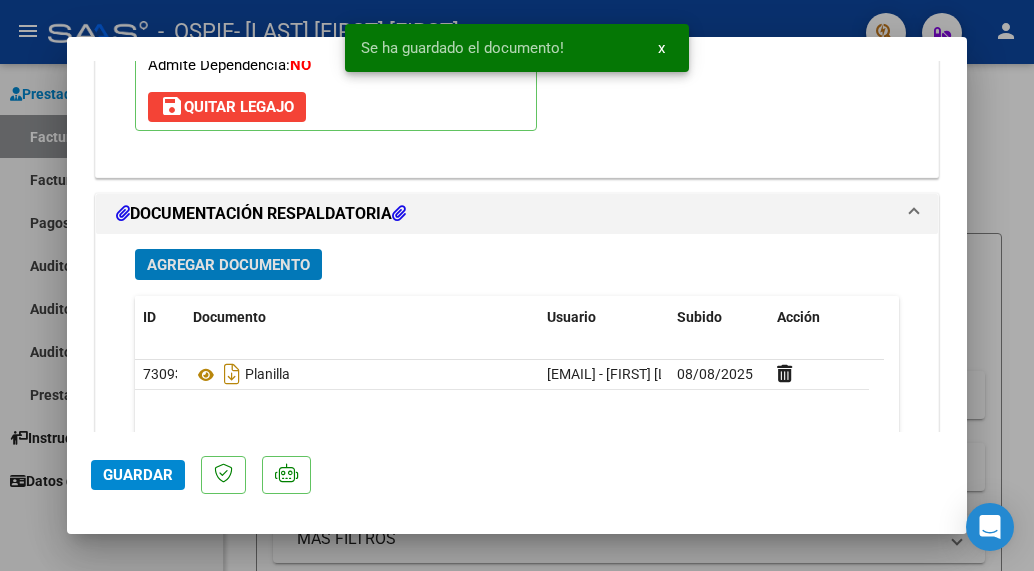 click at bounding box center [517, 285] 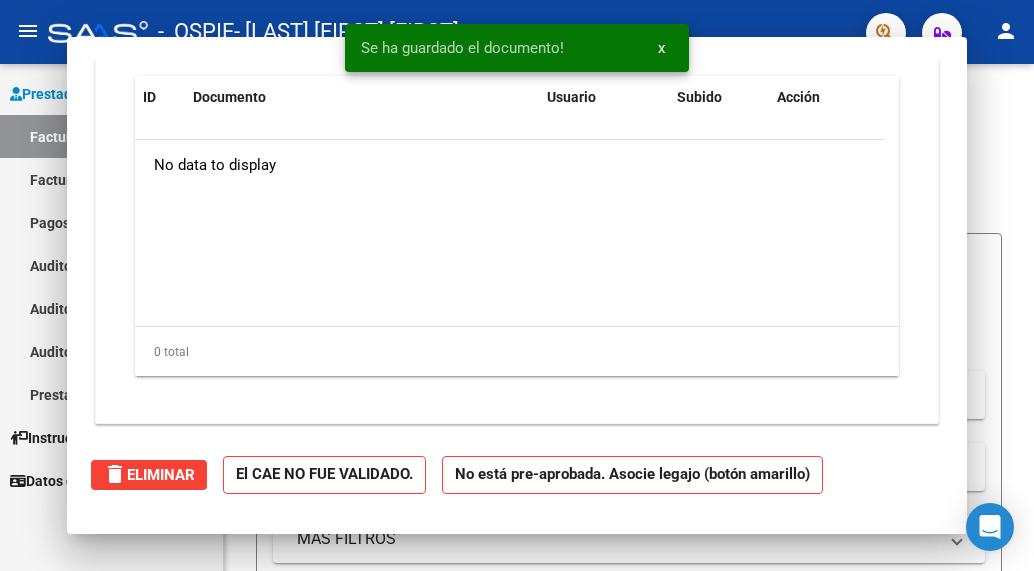 scroll, scrollTop: 1871, scrollLeft: 0, axis: vertical 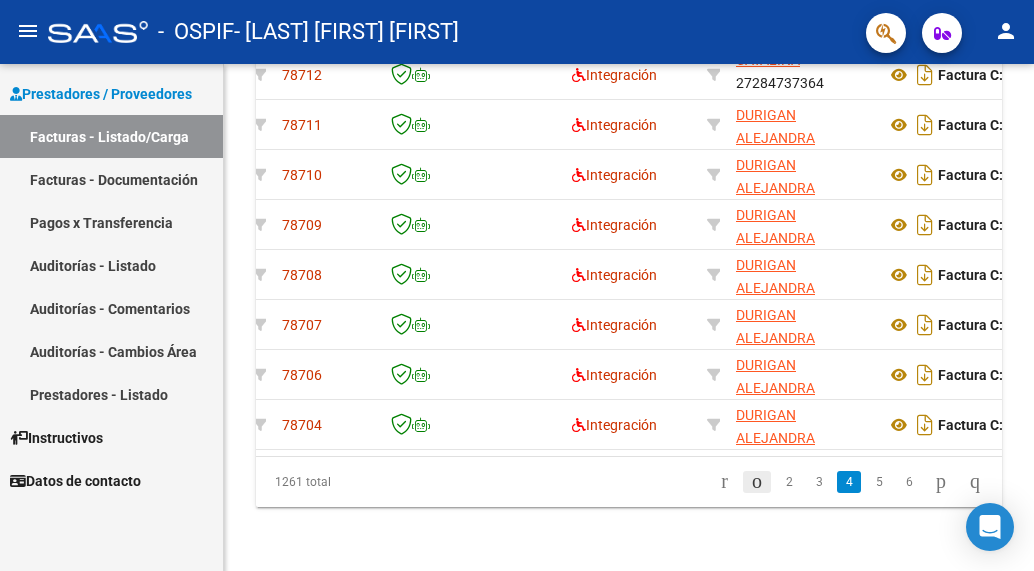 click 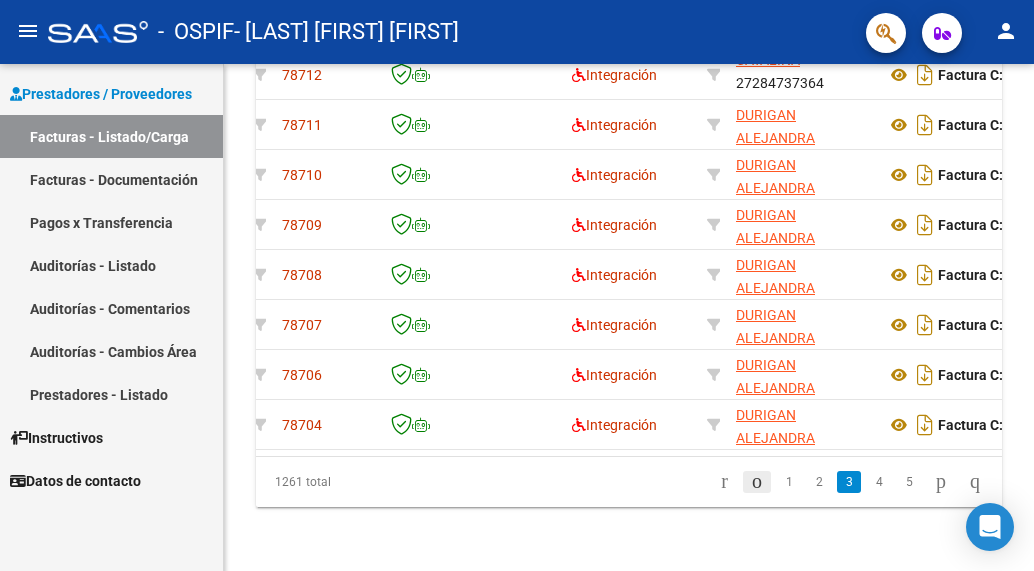 click on "1261 total" 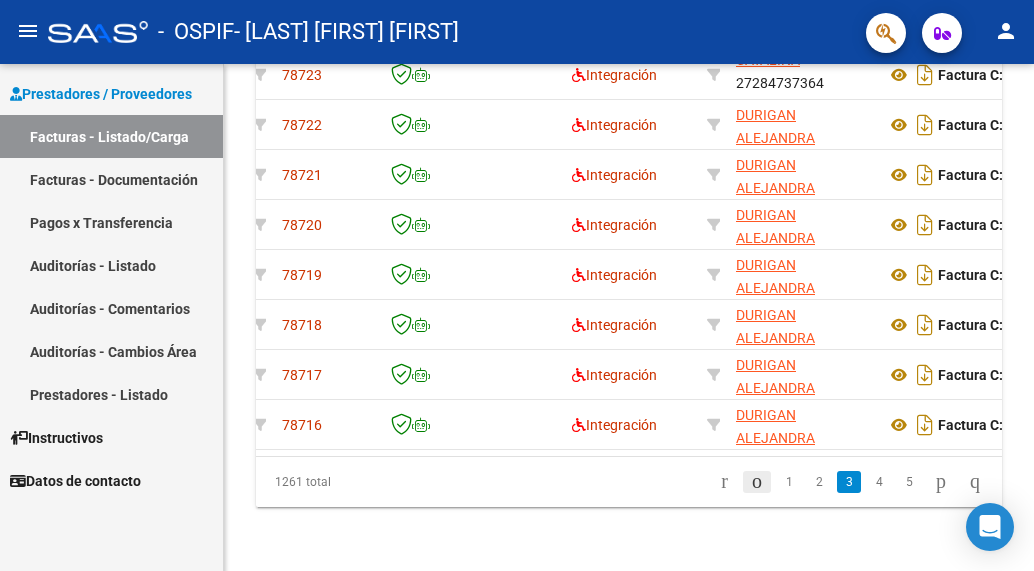 click 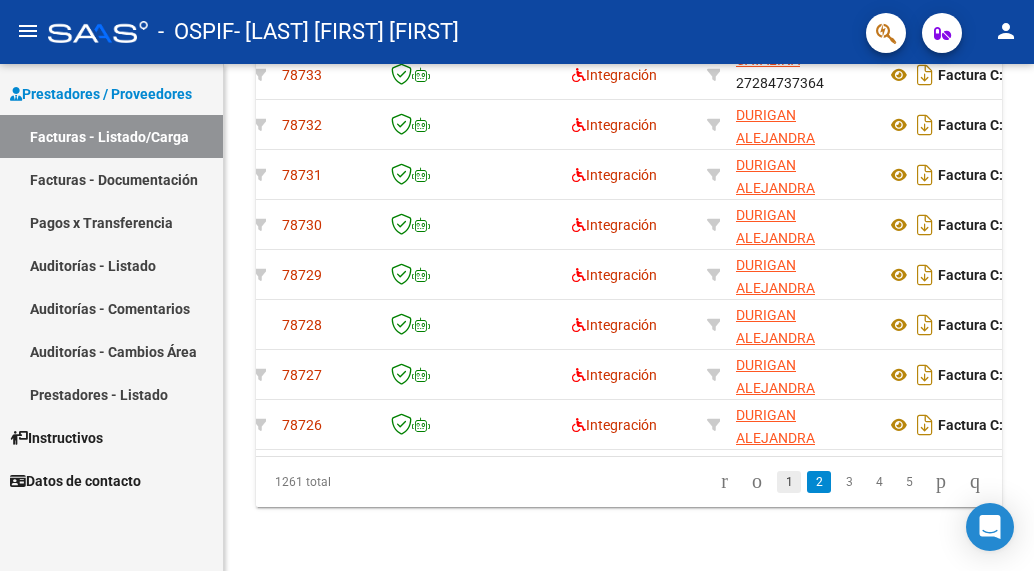 click on "1" 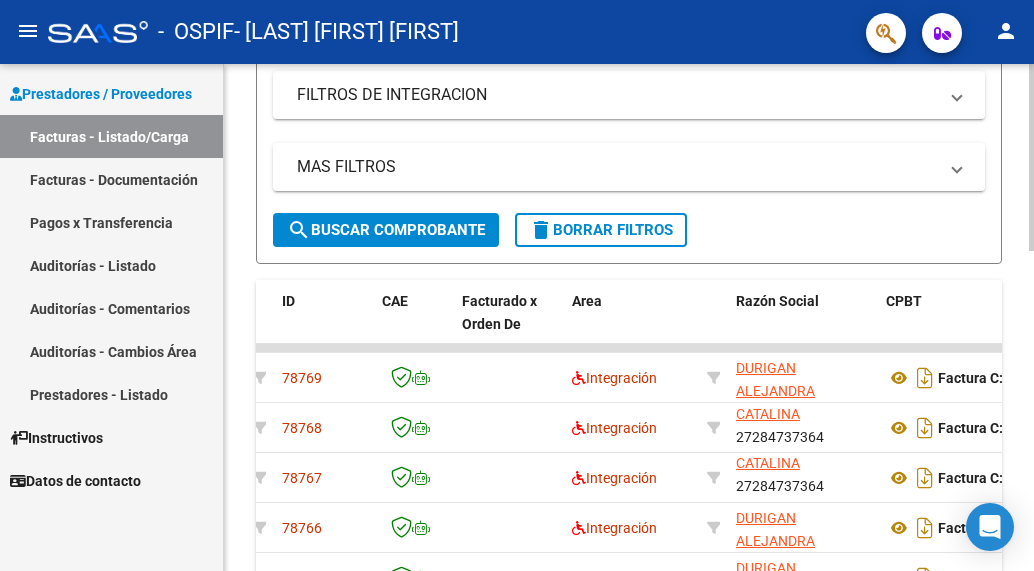 scroll, scrollTop: 407, scrollLeft: 0, axis: vertical 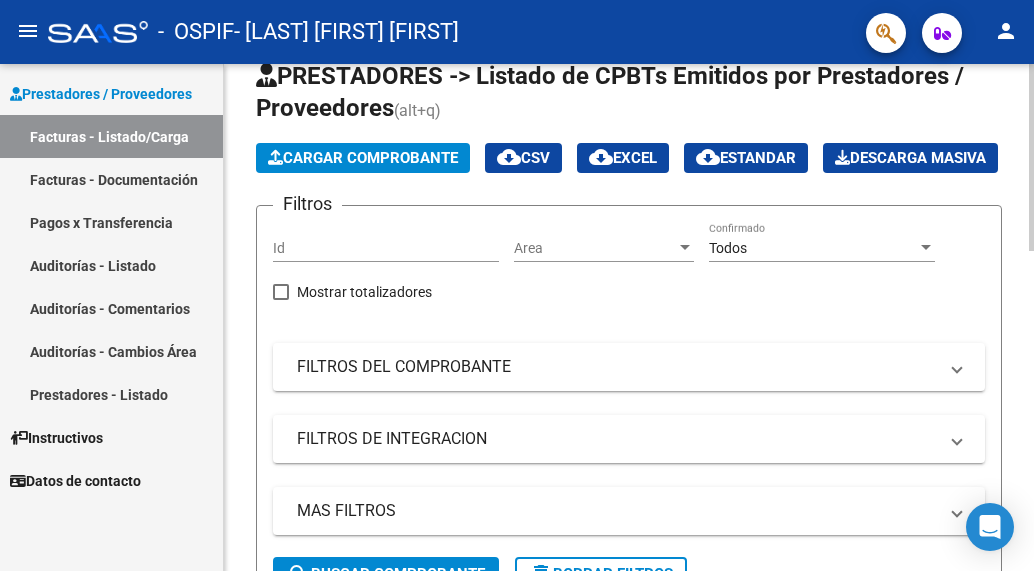 click on "Cargar Comprobante" 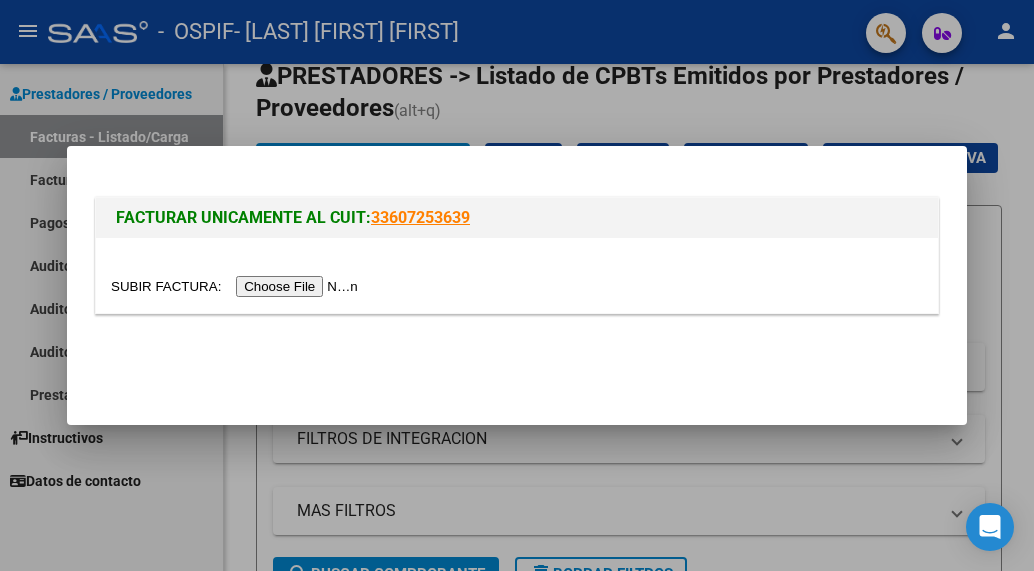 click at bounding box center [237, 286] 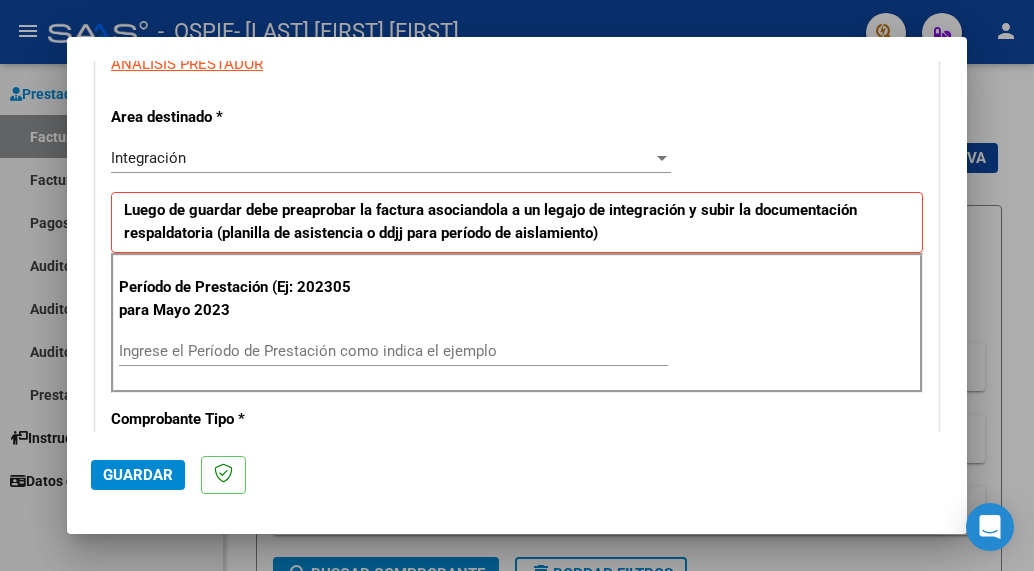 scroll, scrollTop: 391, scrollLeft: 0, axis: vertical 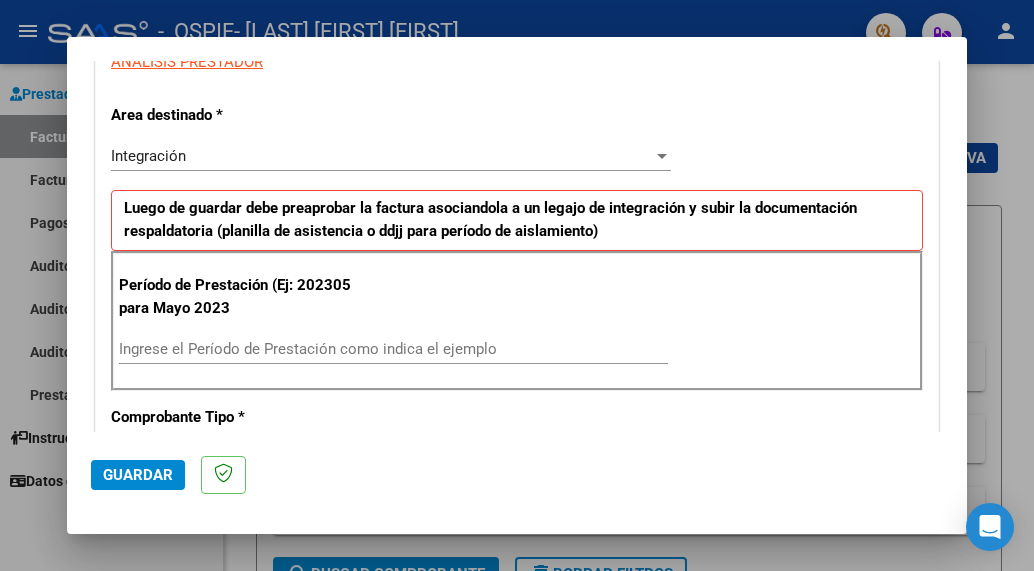 click on "Ingrese el Período de Prestación como indica el ejemplo" at bounding box center [393, 349] 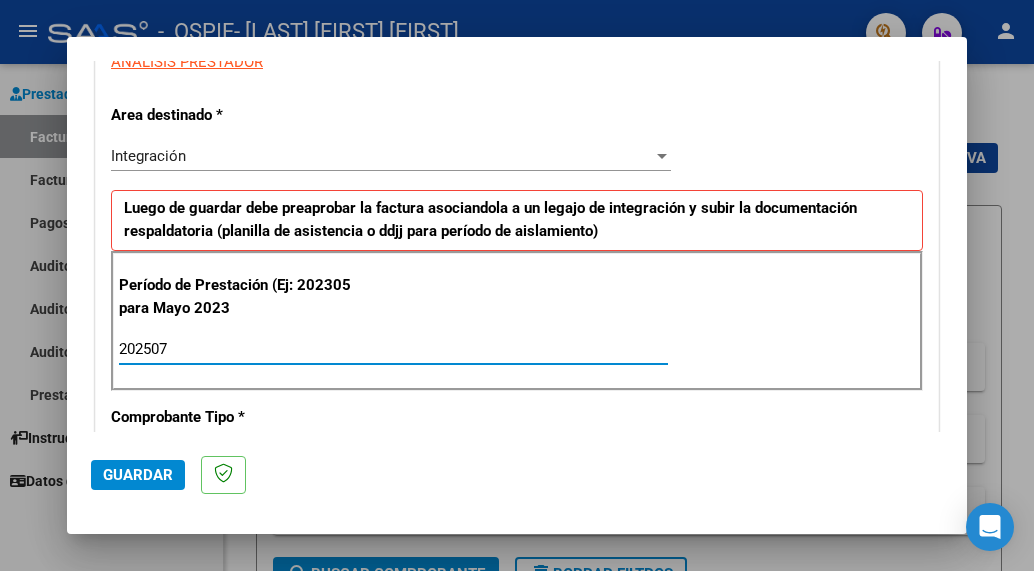 type on "202507" 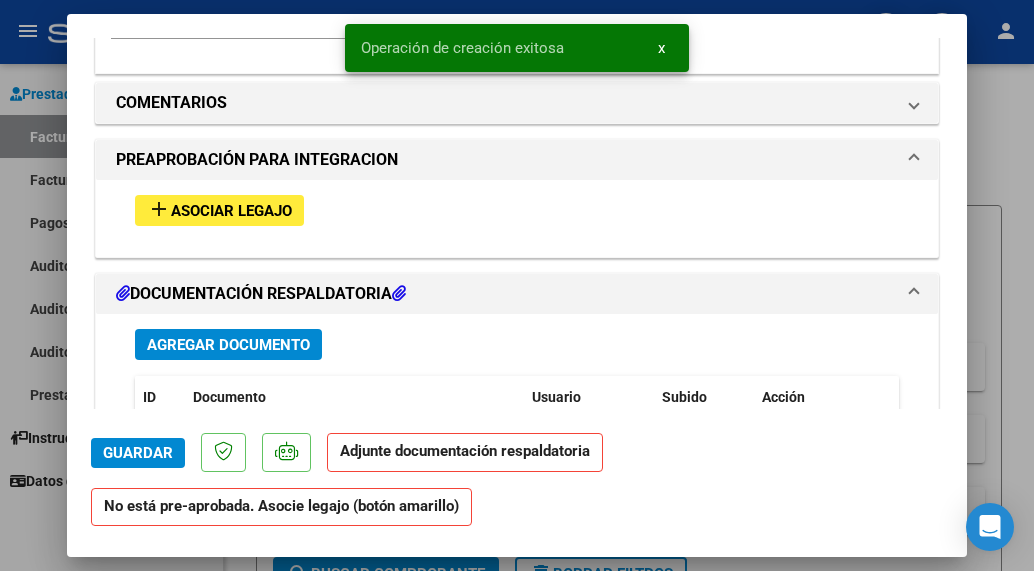scroll, scrollTop: 1699, scrollLeft: 0, axis: vertical 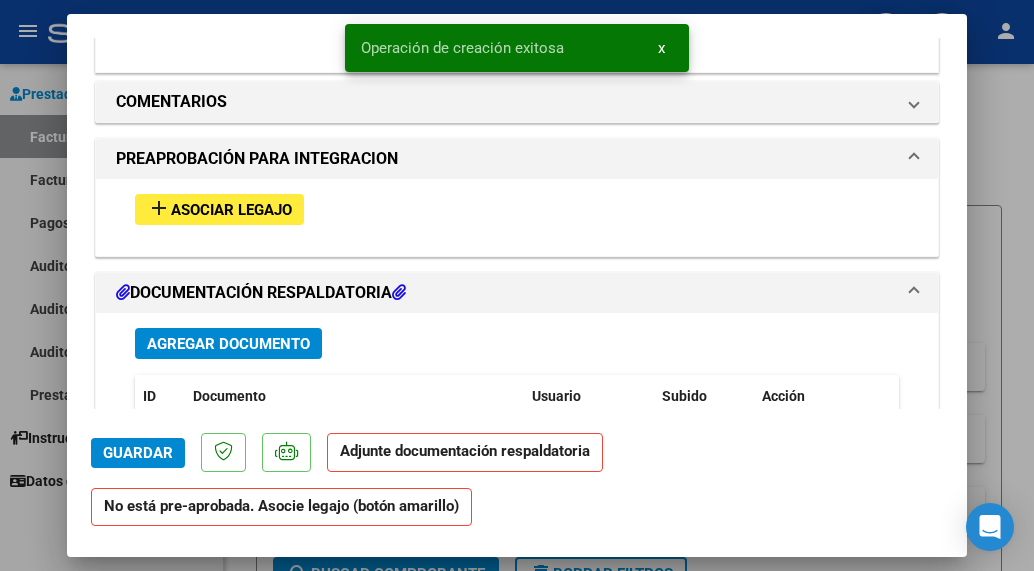 click on "Asociar Legajo" at bounding box center (231, 210) 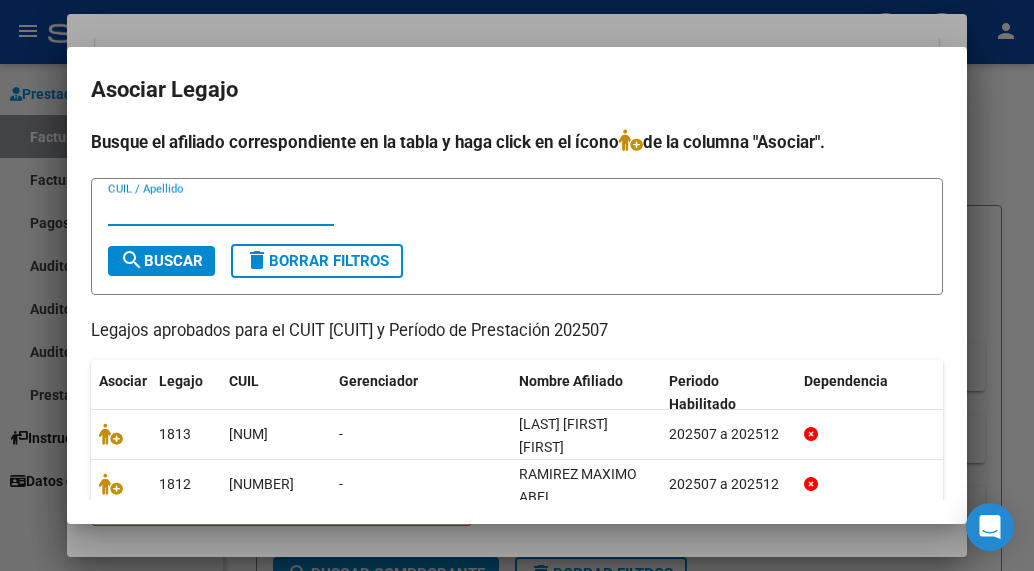 click on "CUIL / Apellido" at bounding box center [221, 210] 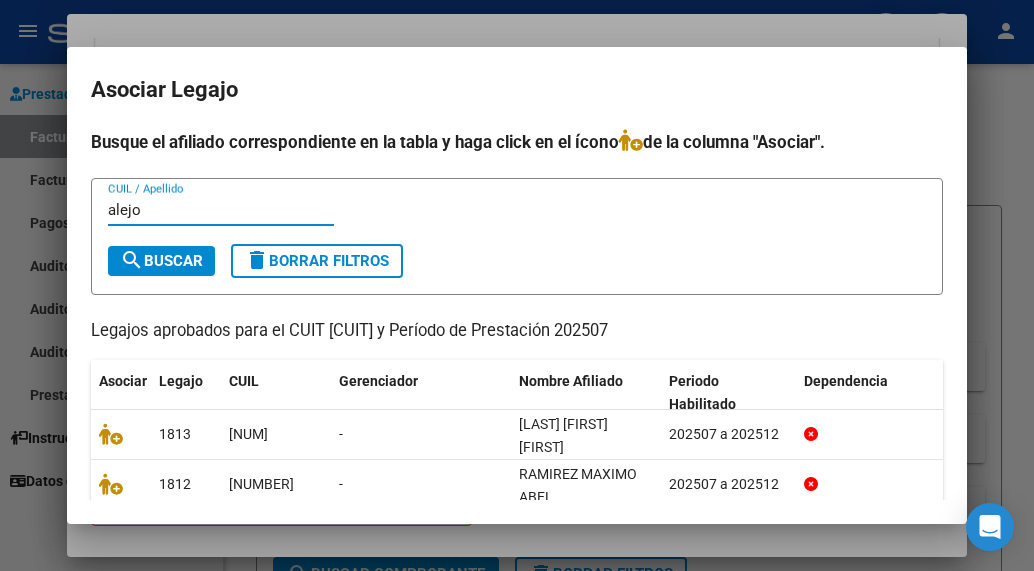 type on "alejo" 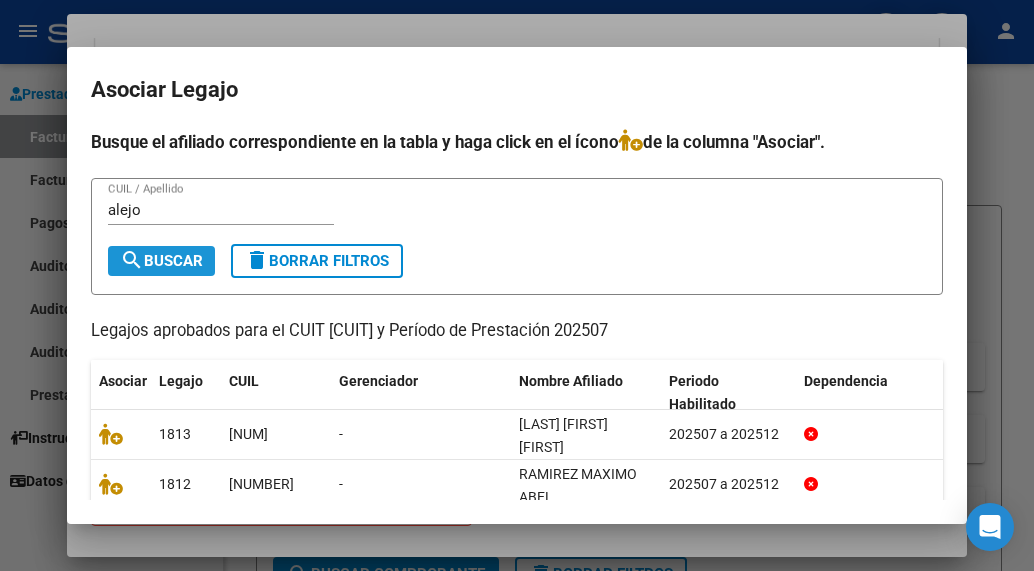 click on "search" at bounding box center [132, 260] 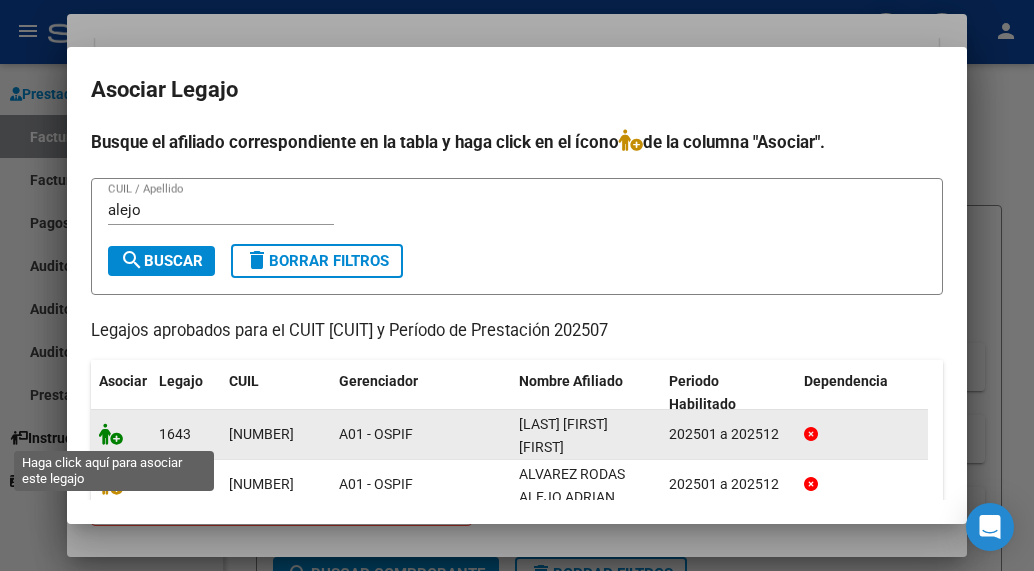 click 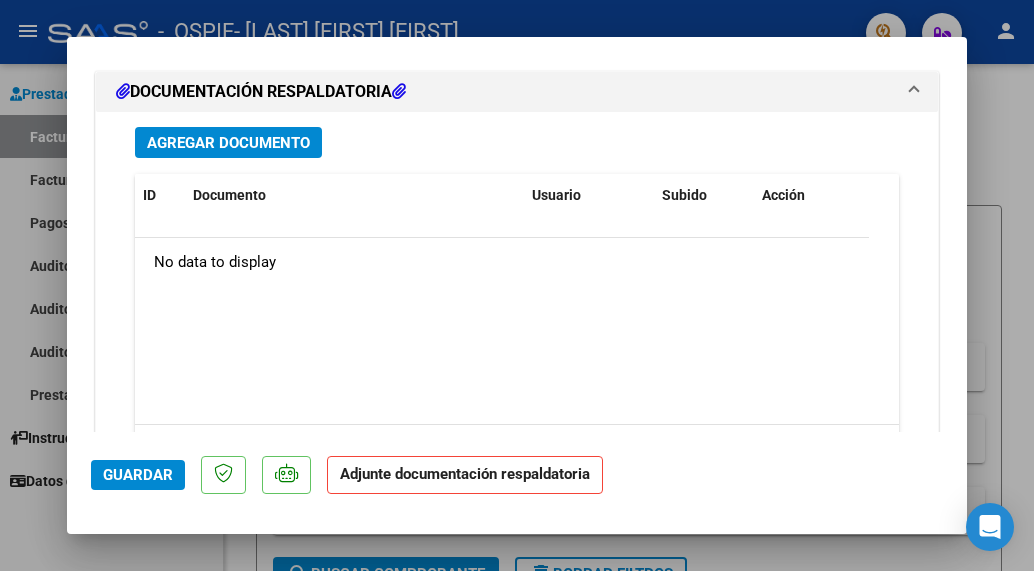scroll, scrollTop: 2225, scrollLeft: 0, axis: vertical 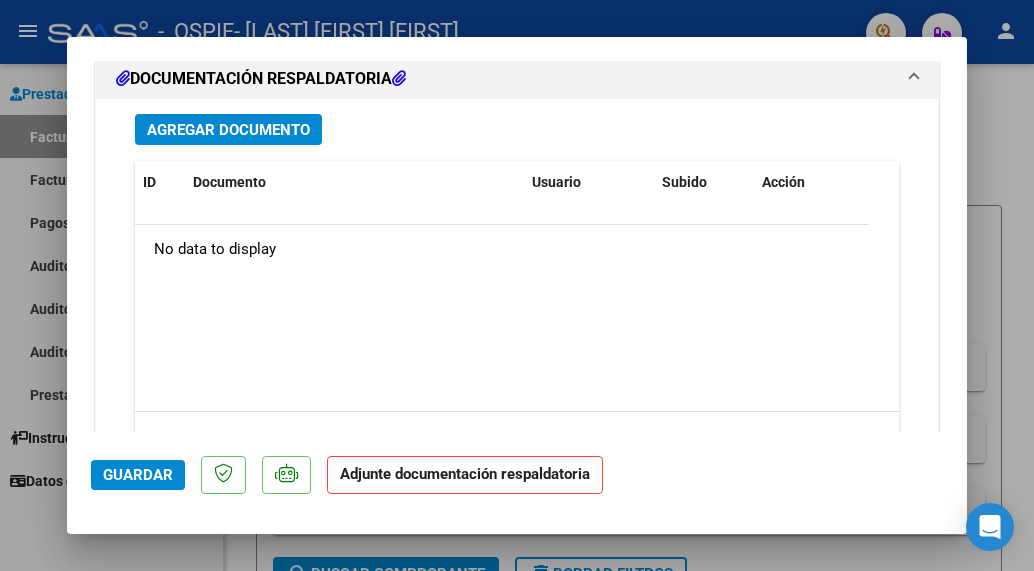 click on "Agregar Documento" at bounding box center [228, 130] 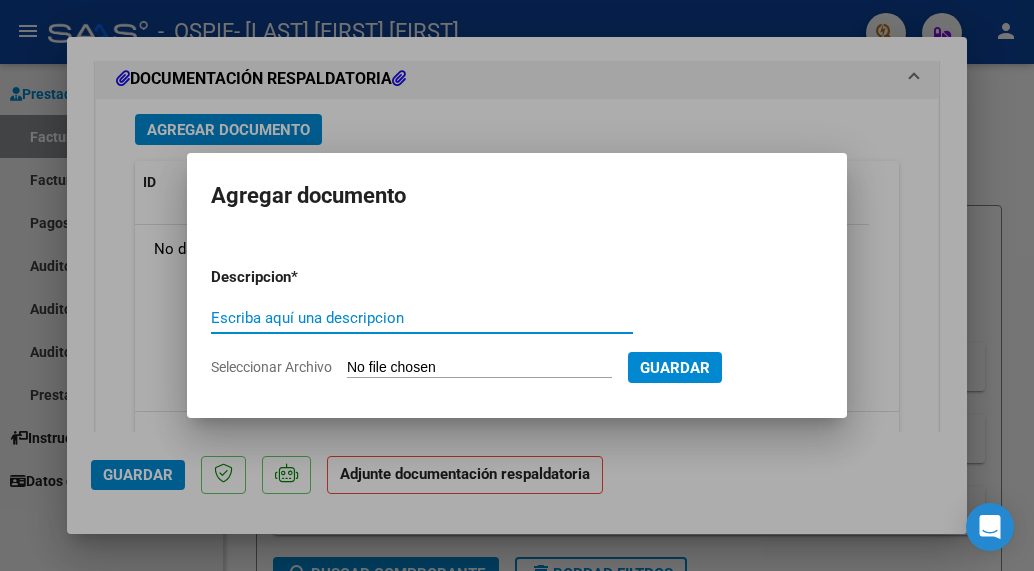 click on "Escriba aquí una descripcion" at bounding box center [422, 318] 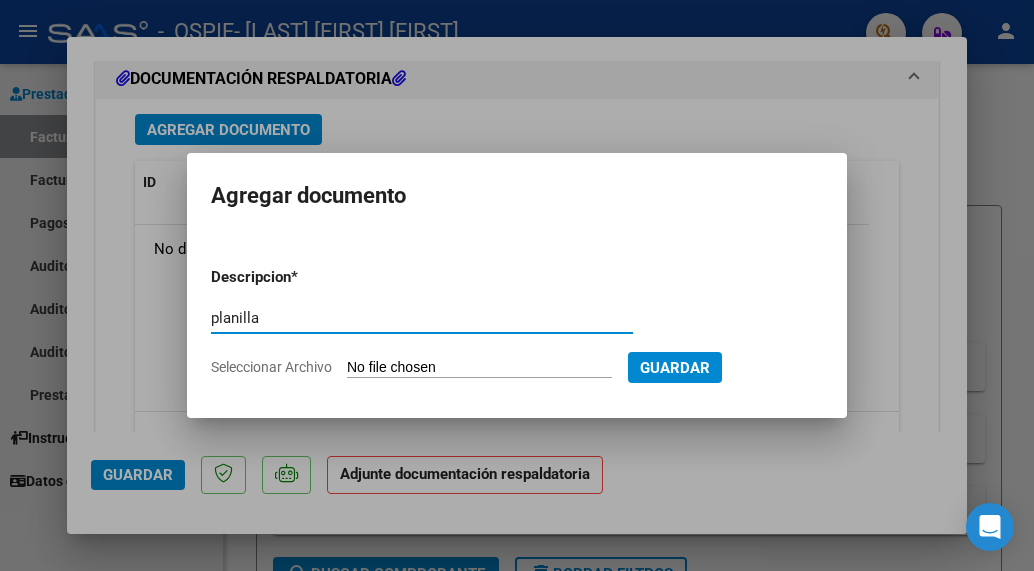 type on "planilla" 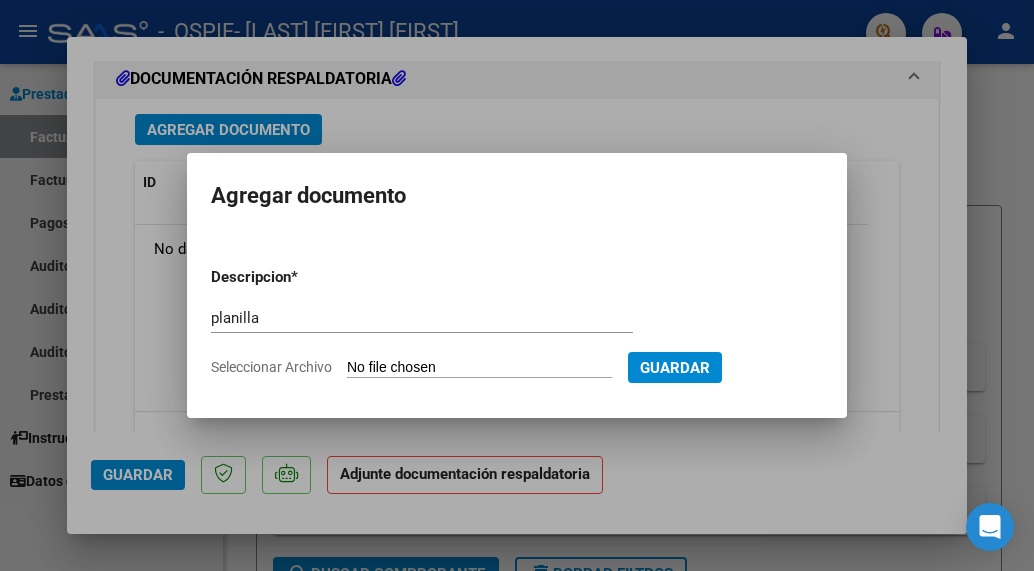 click on "Seleccionar Archivo" at bounding box center [479, 368] 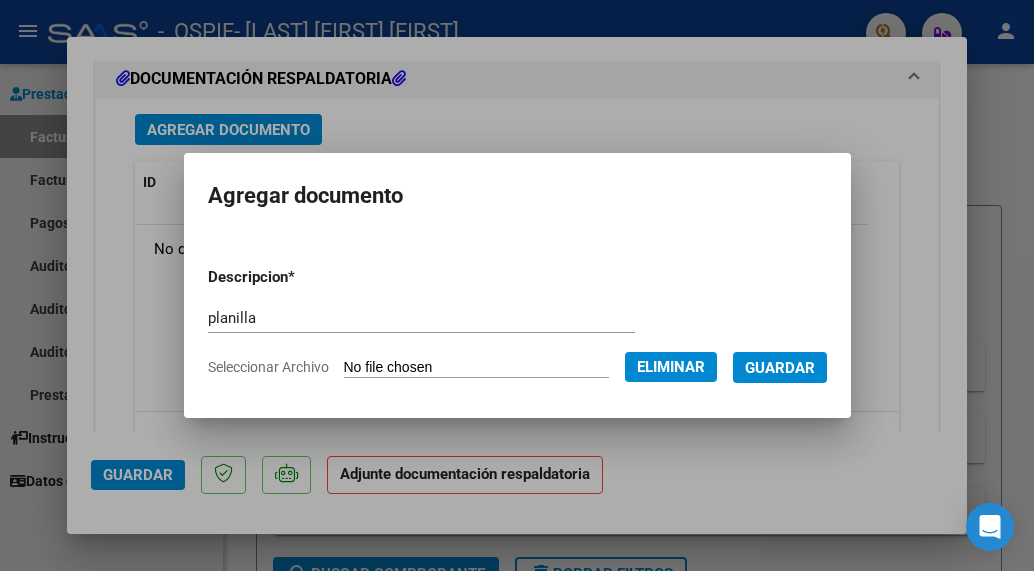 click on "Guardar" at bounding box center (780, 368) 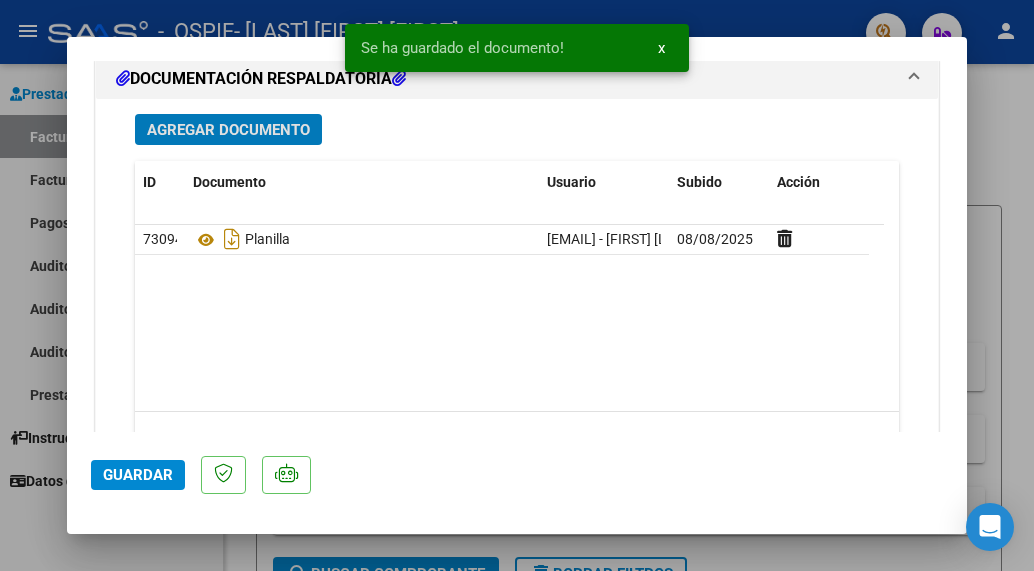 click at bounding box center [517, 285] 